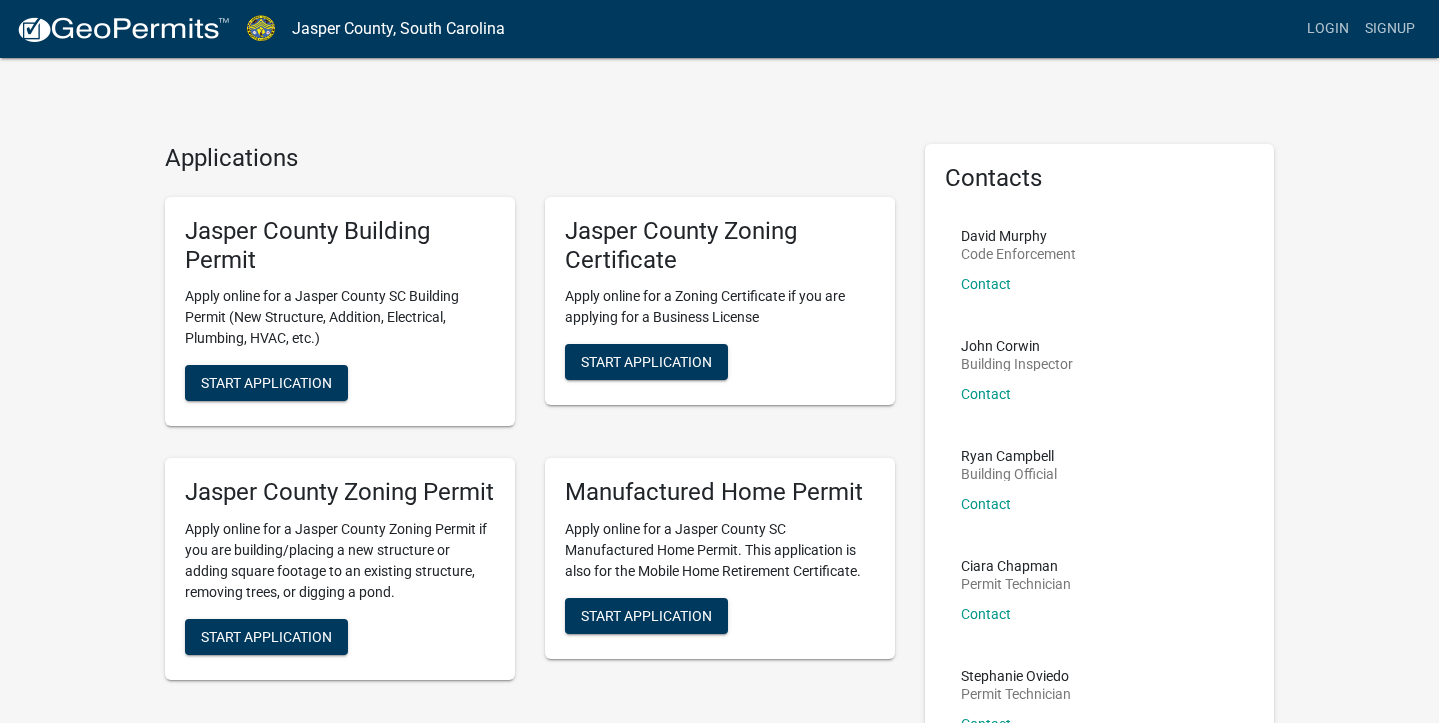 scroll, scrollTop: 0, scrollLeft: 0, axis: both 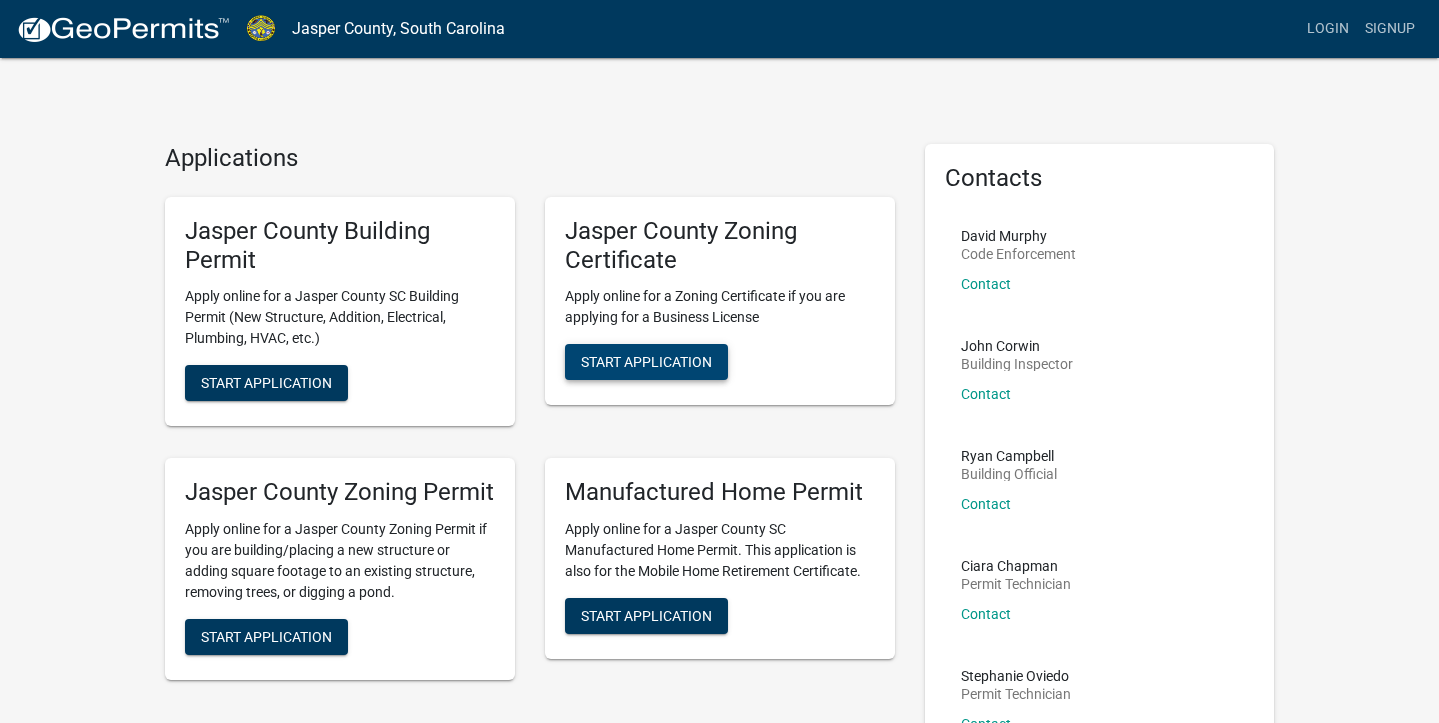 click on "Start Application" 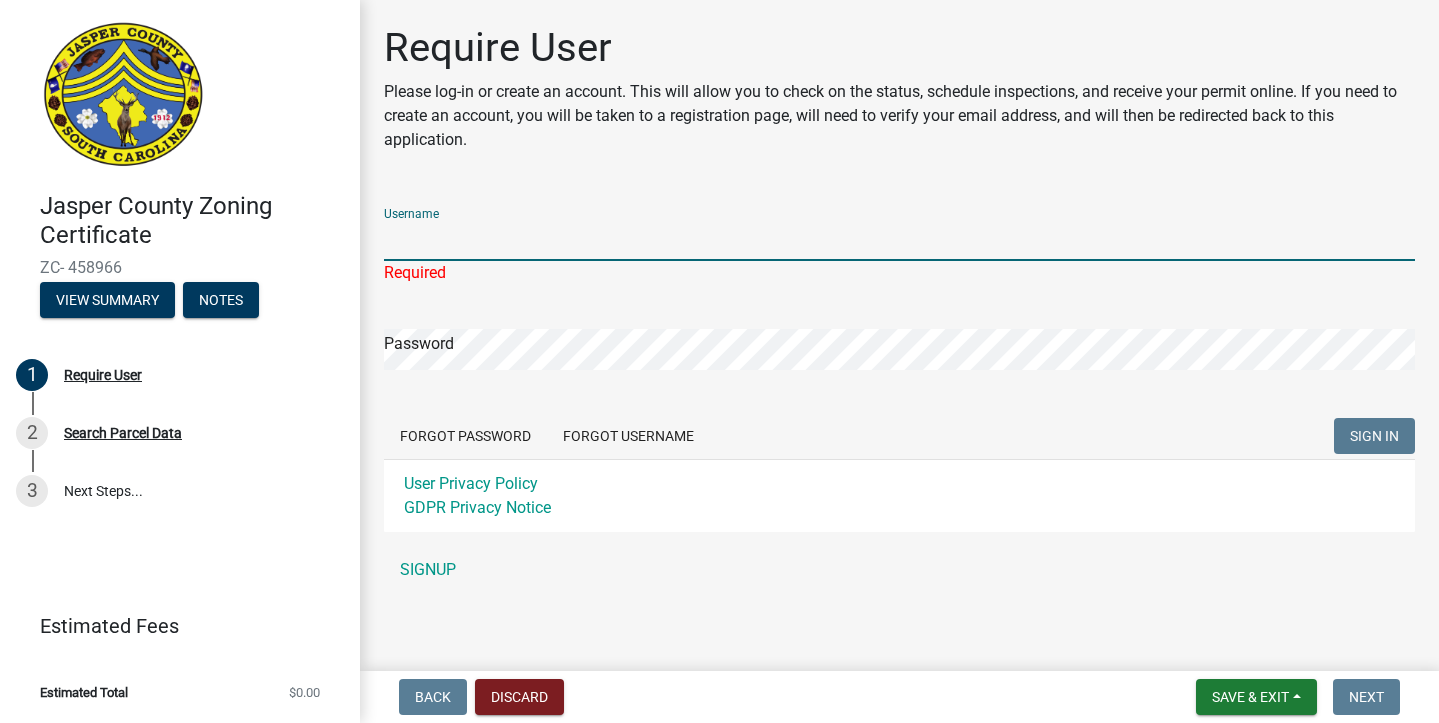 click on "Username" at bounding box center (899, 240) 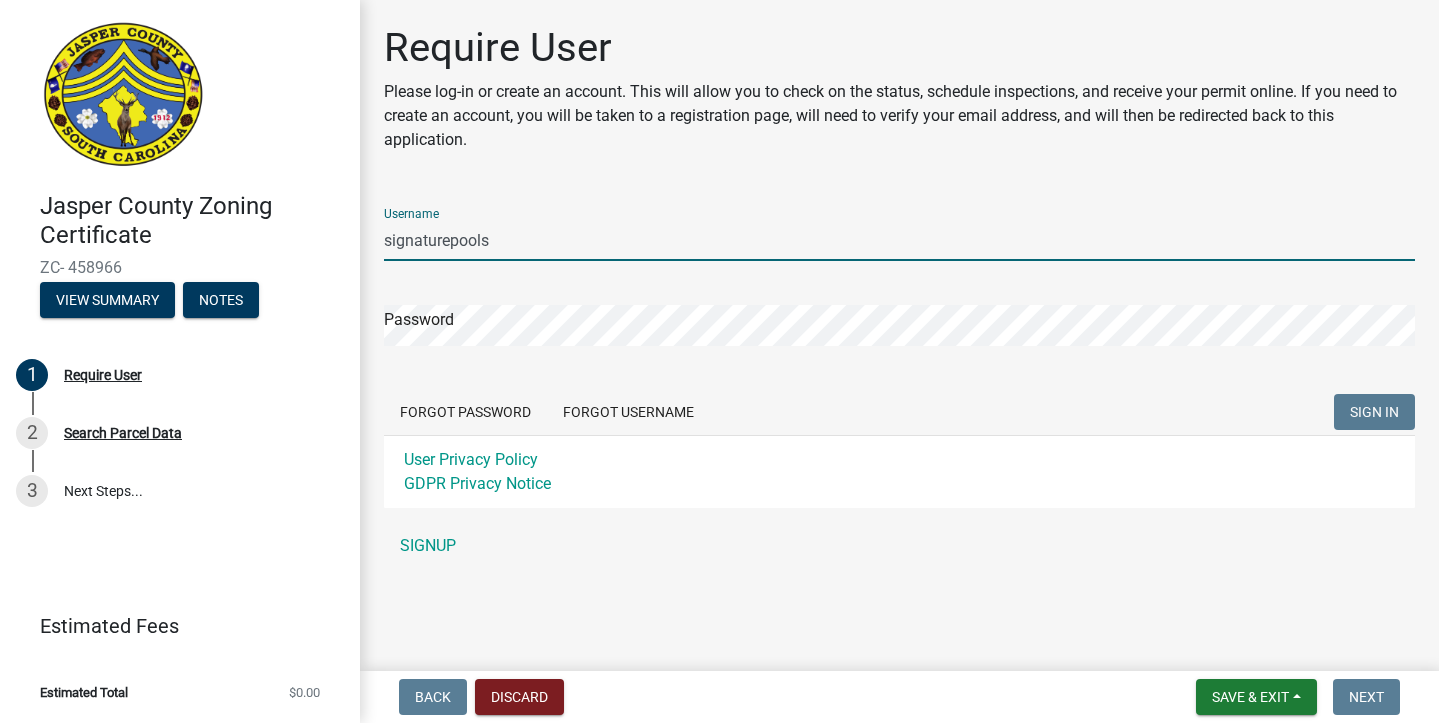 type on "signaturepools" 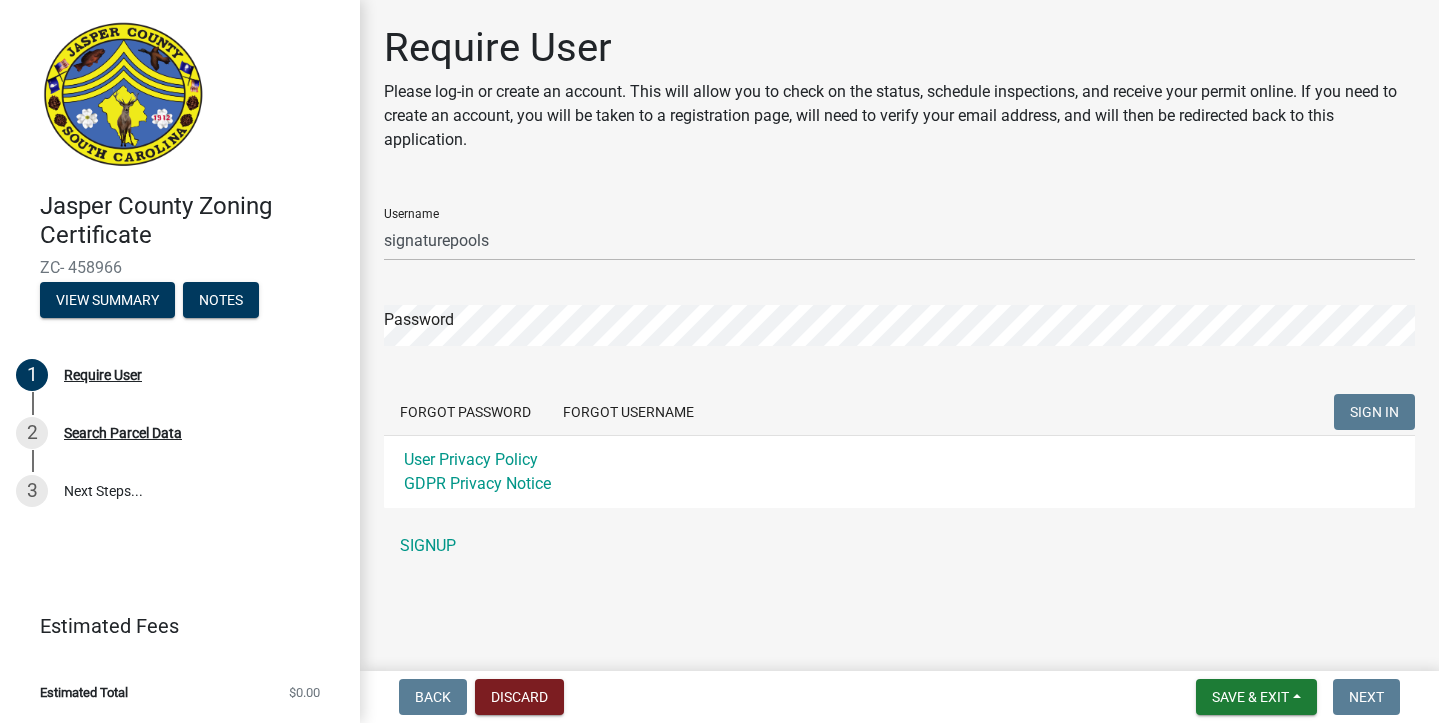click on "Password" 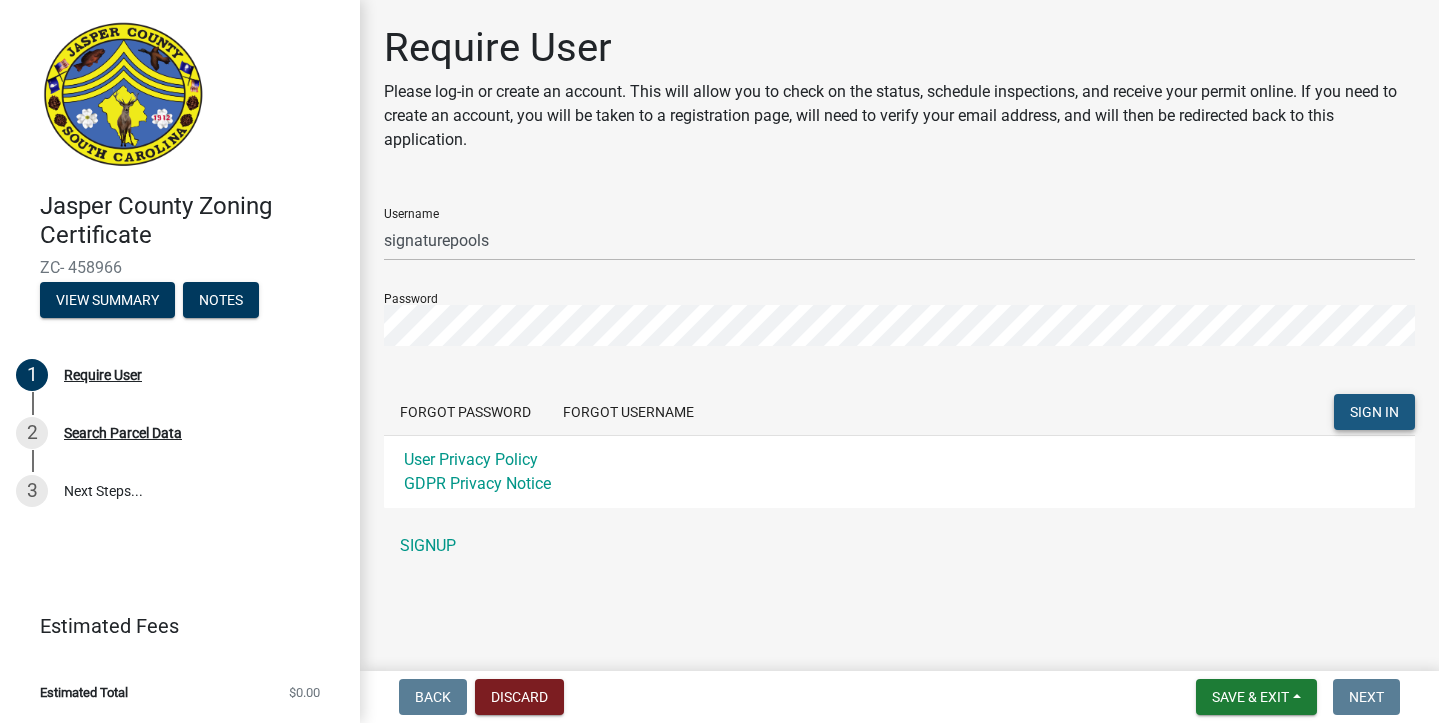 click on "SIGN IN" 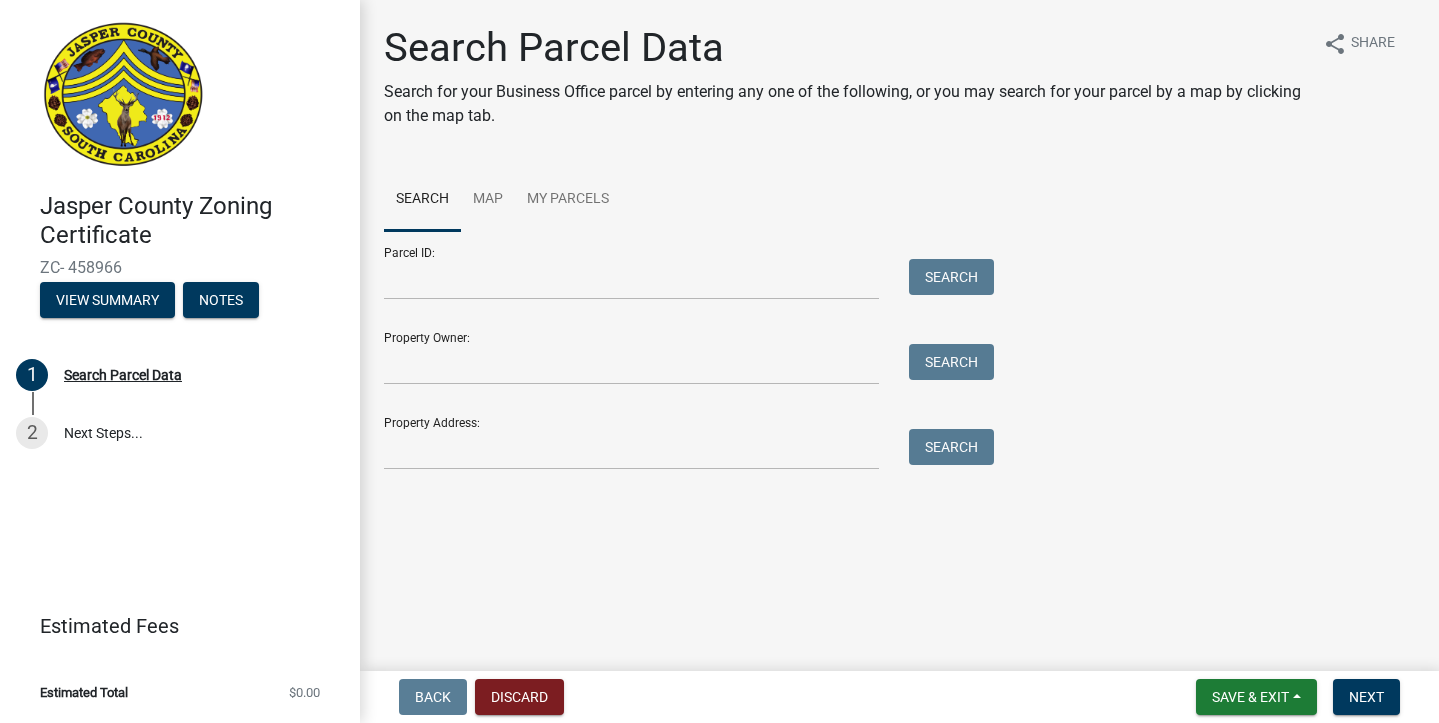 click on "Property Address:   Search" at bounding box center (684, 435) 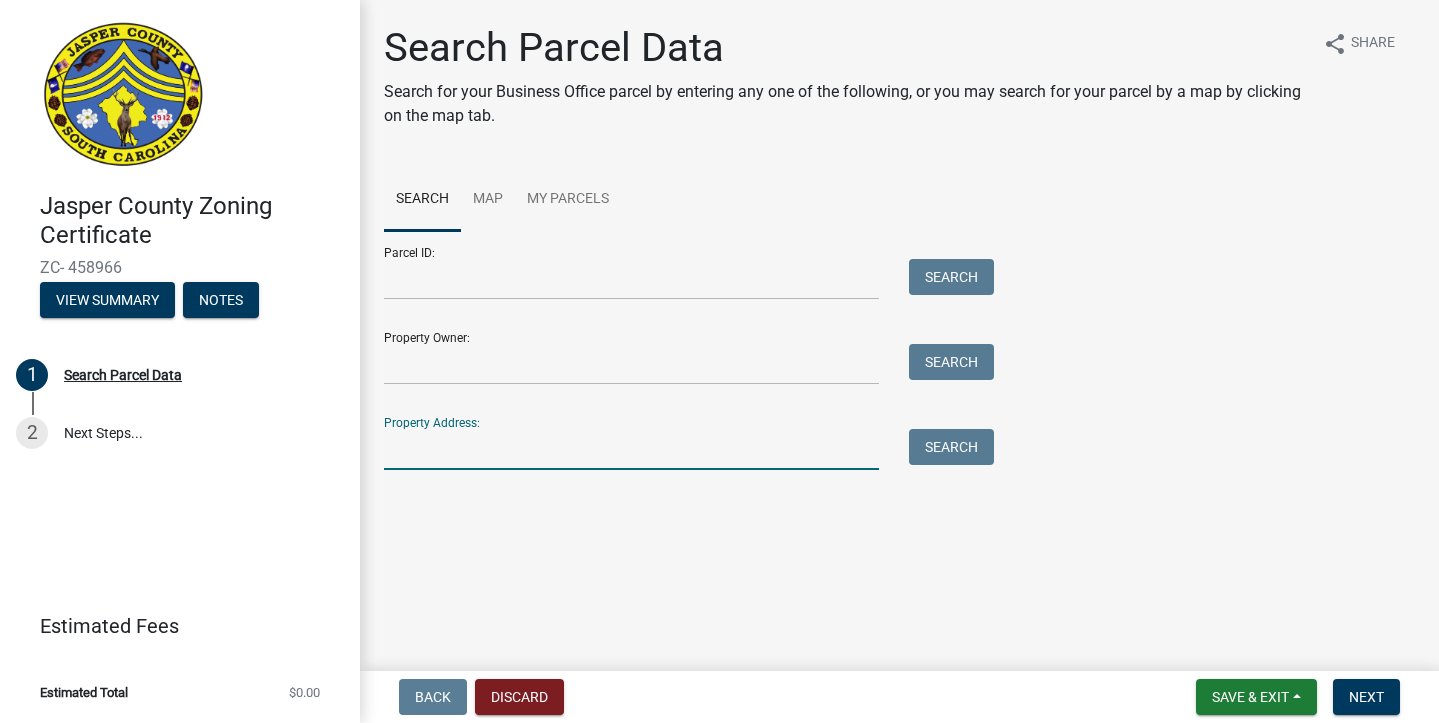 click on "Property Address:" at bounding box center (631, 449) 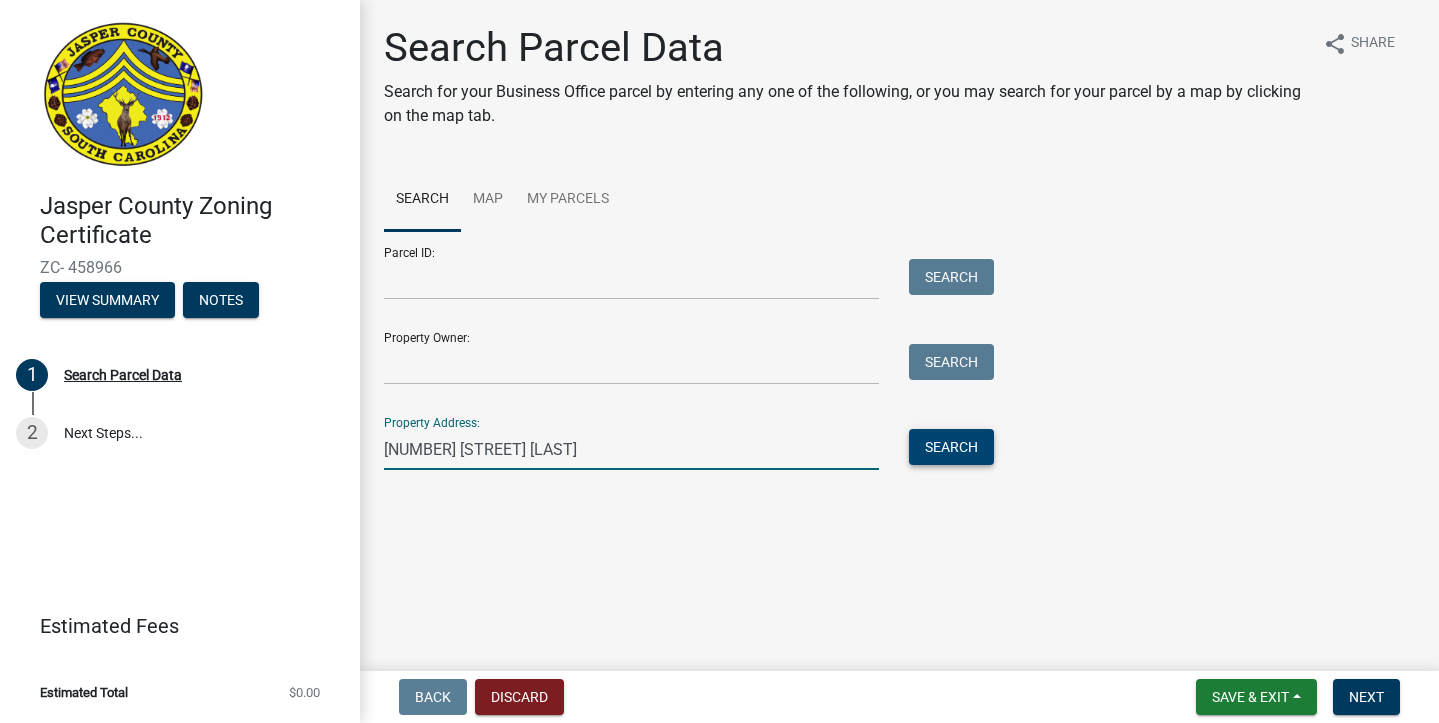 type on "[NUMBER] [STREET] [LAST]" 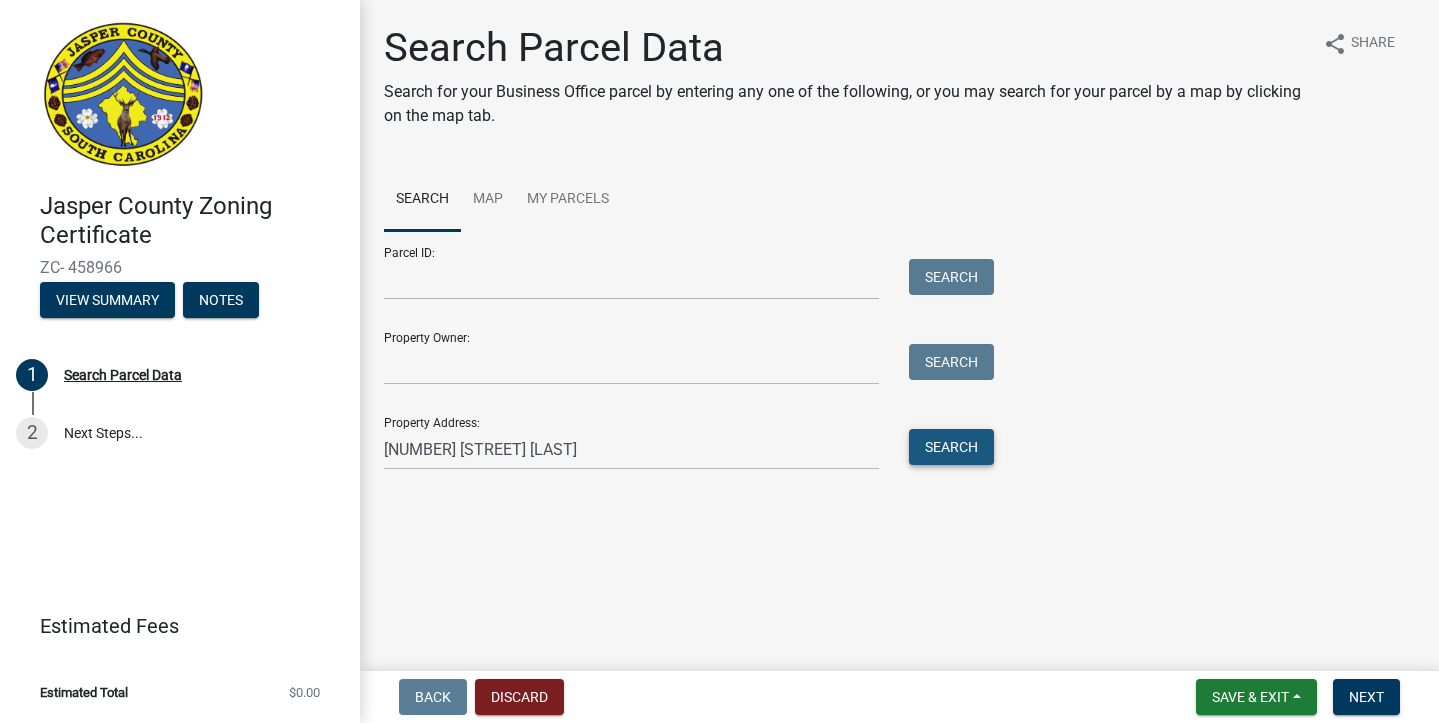 click on "Search" at bounding box center [951, 447] 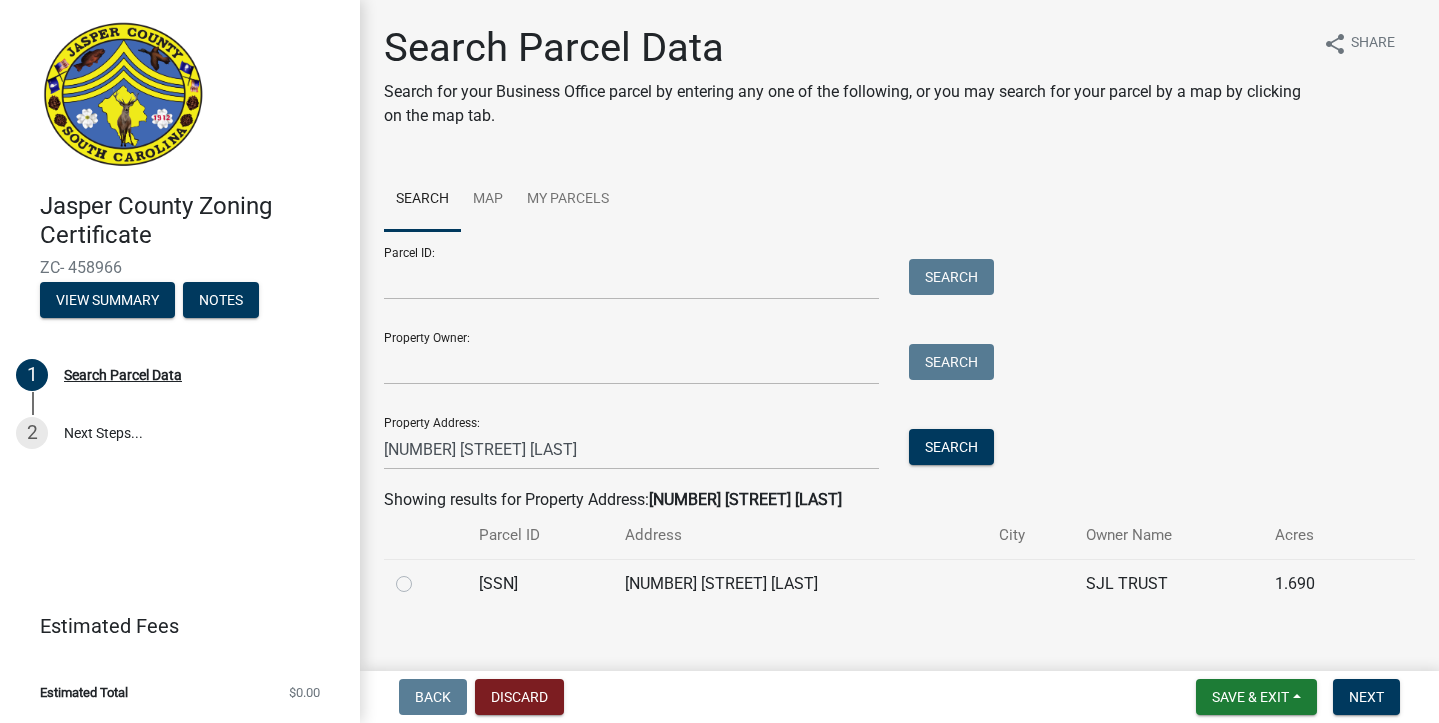 click 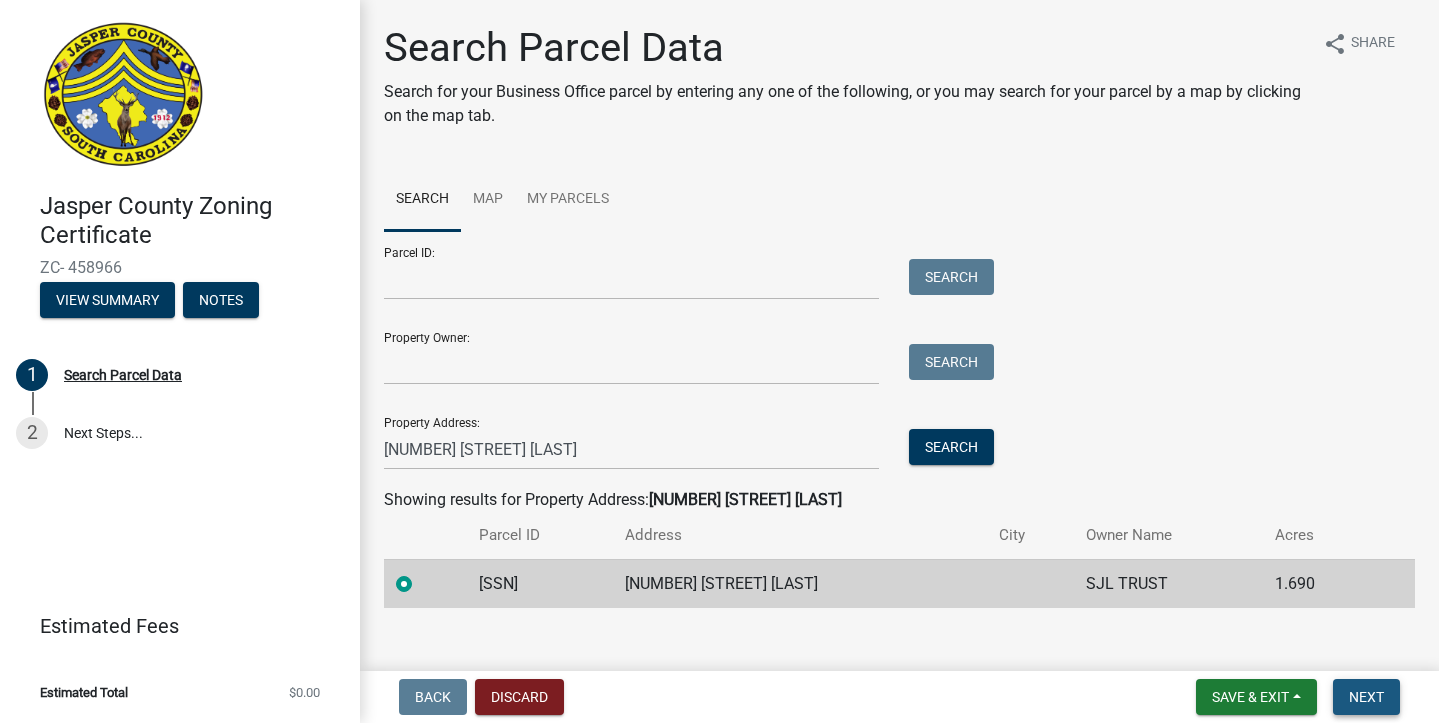 click on "Next" at bounding box center [1366, 697] 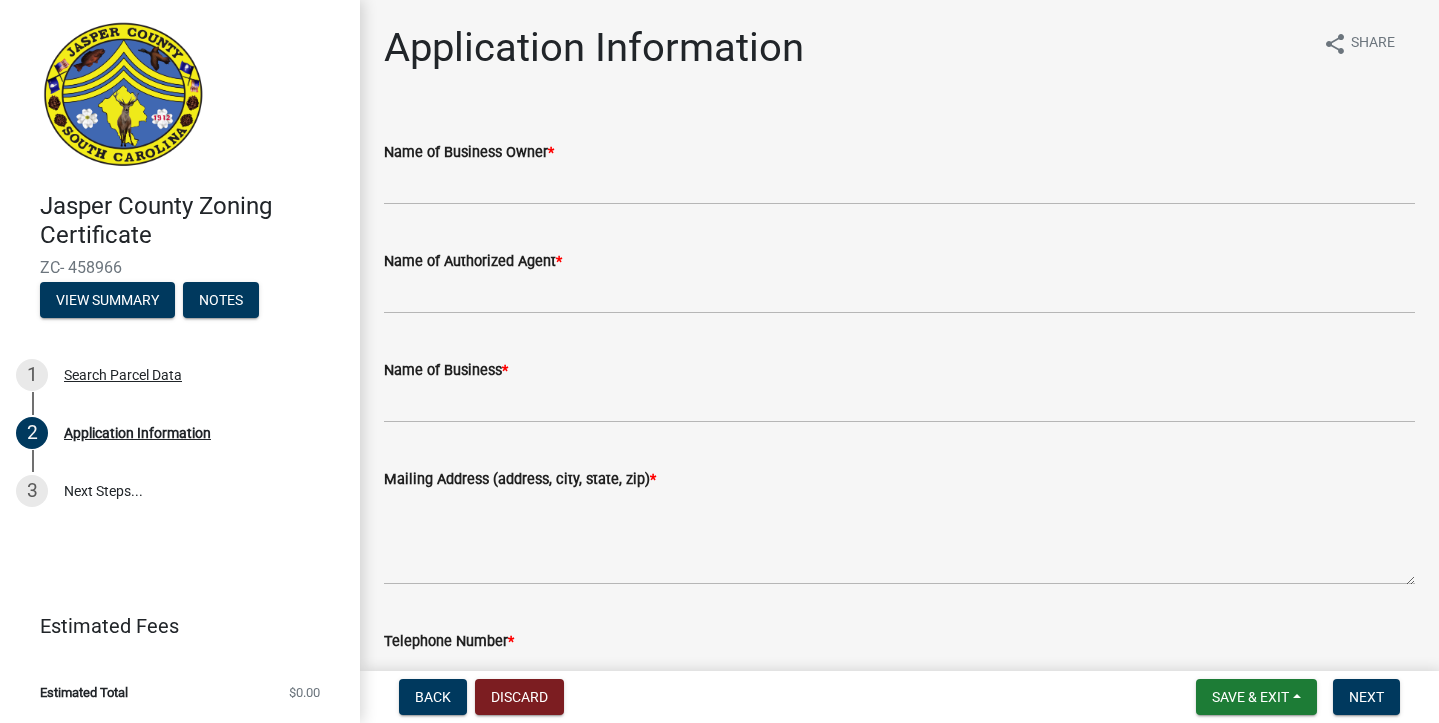 scroll, scrollTop: 0, scrollLeft: 0, axis: both 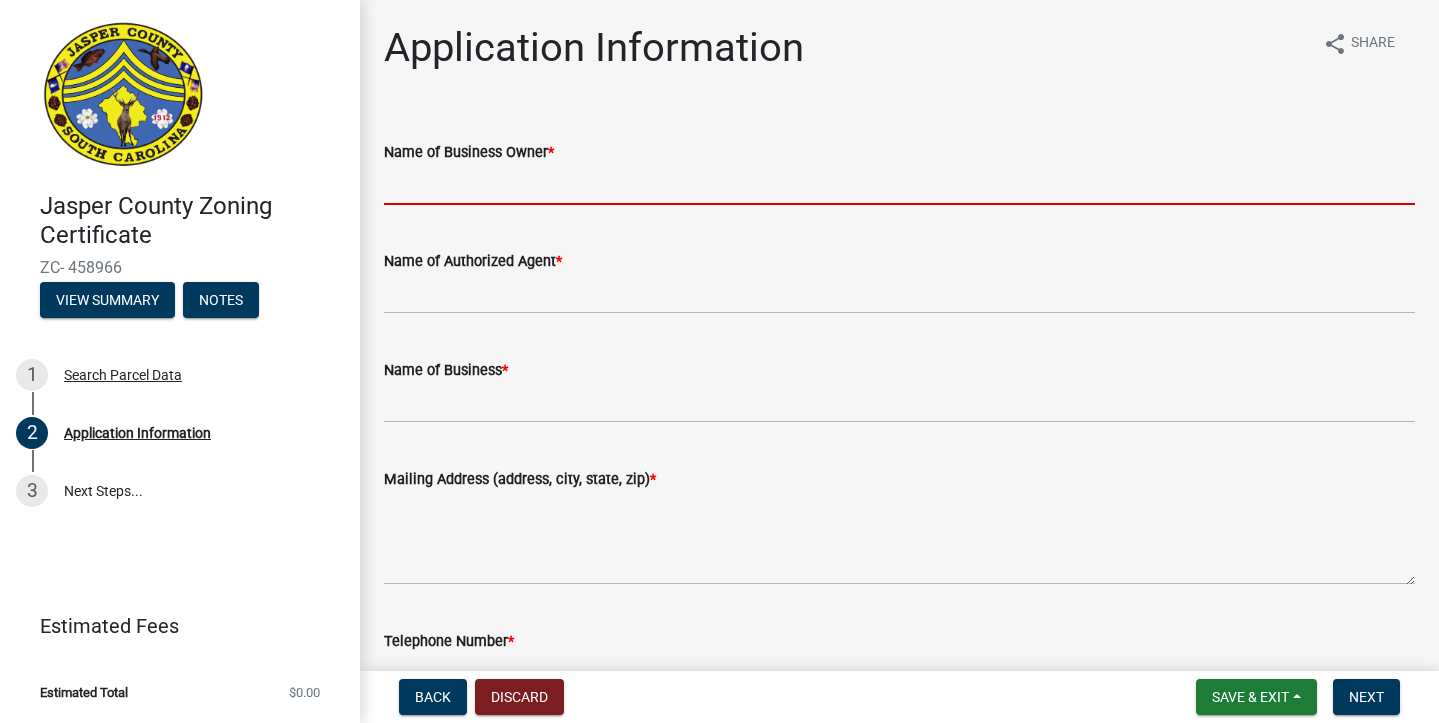 click on "Name of Business Owner  *" at bounding box center [899, 184] 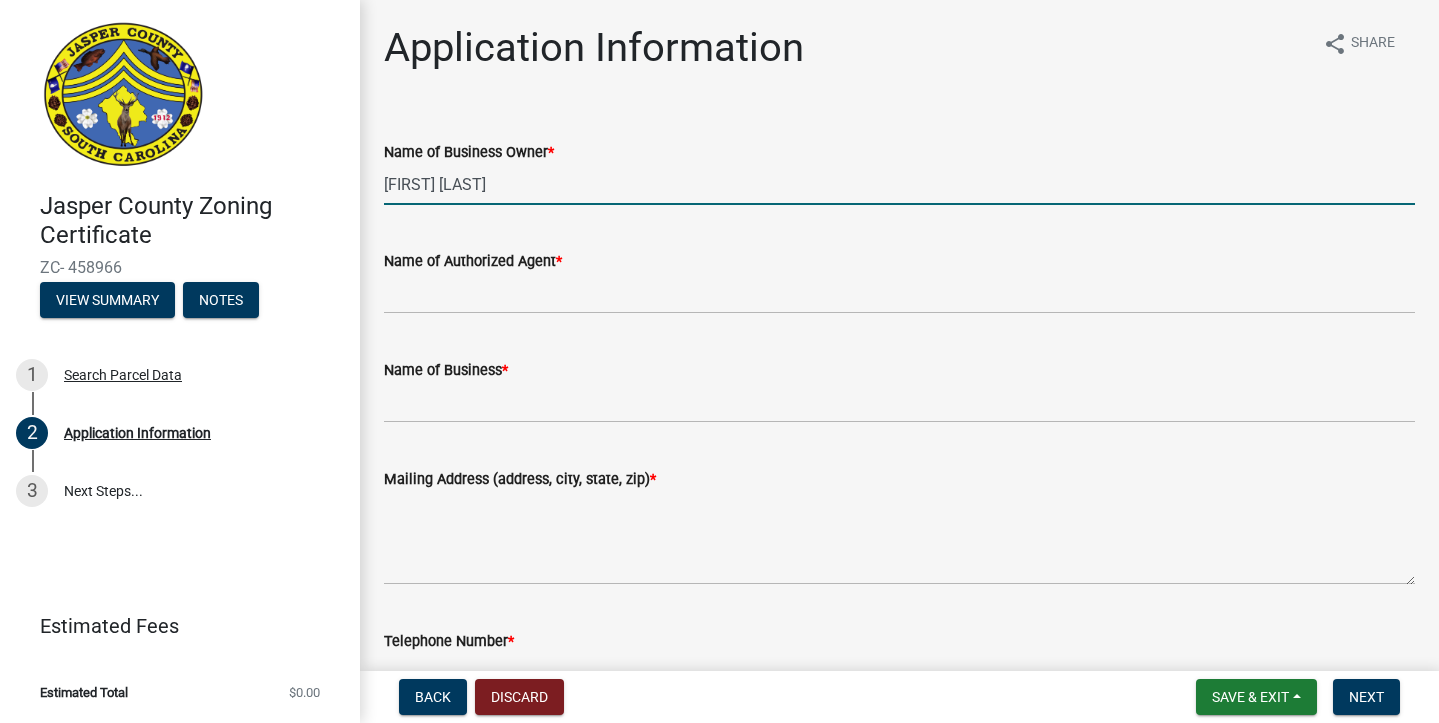 type on "Hakan Chesser" 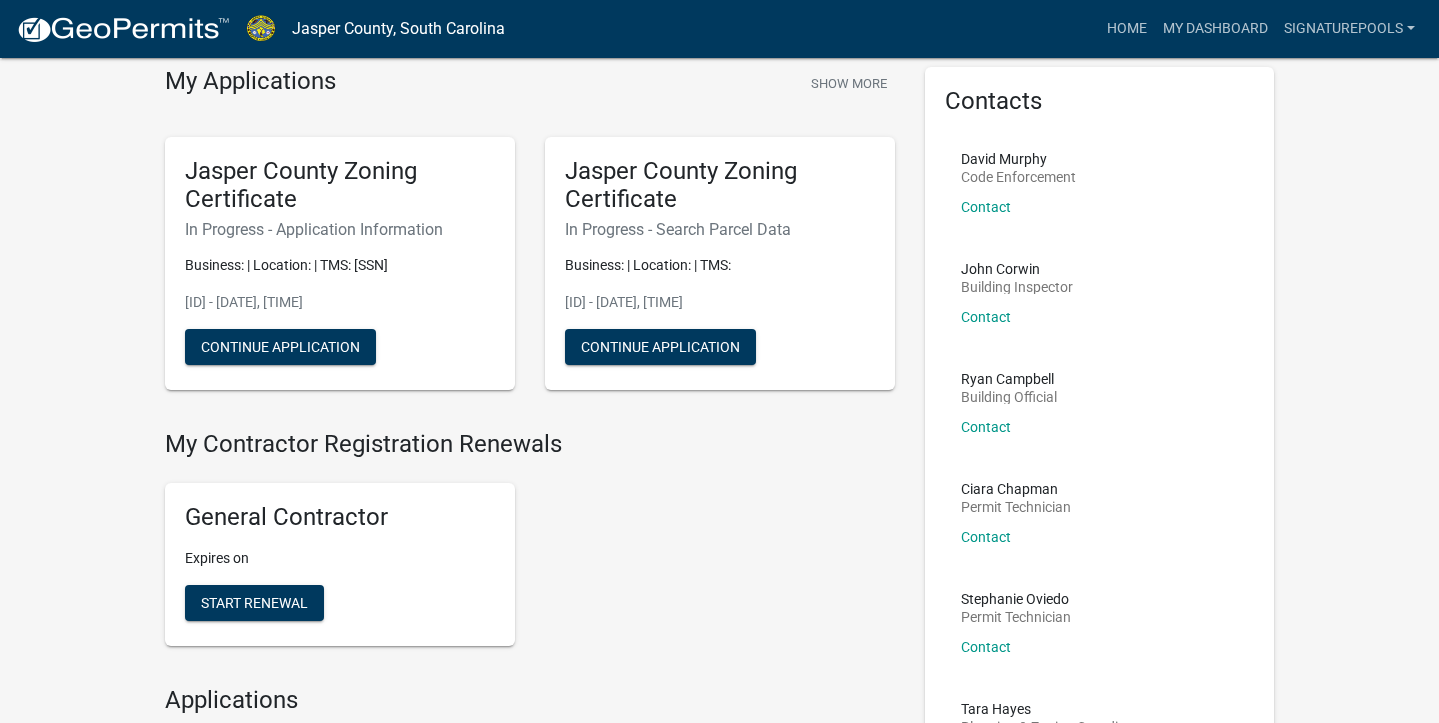 scroll, scrollTop: 80, scrollLeft: 0, axis: vertical 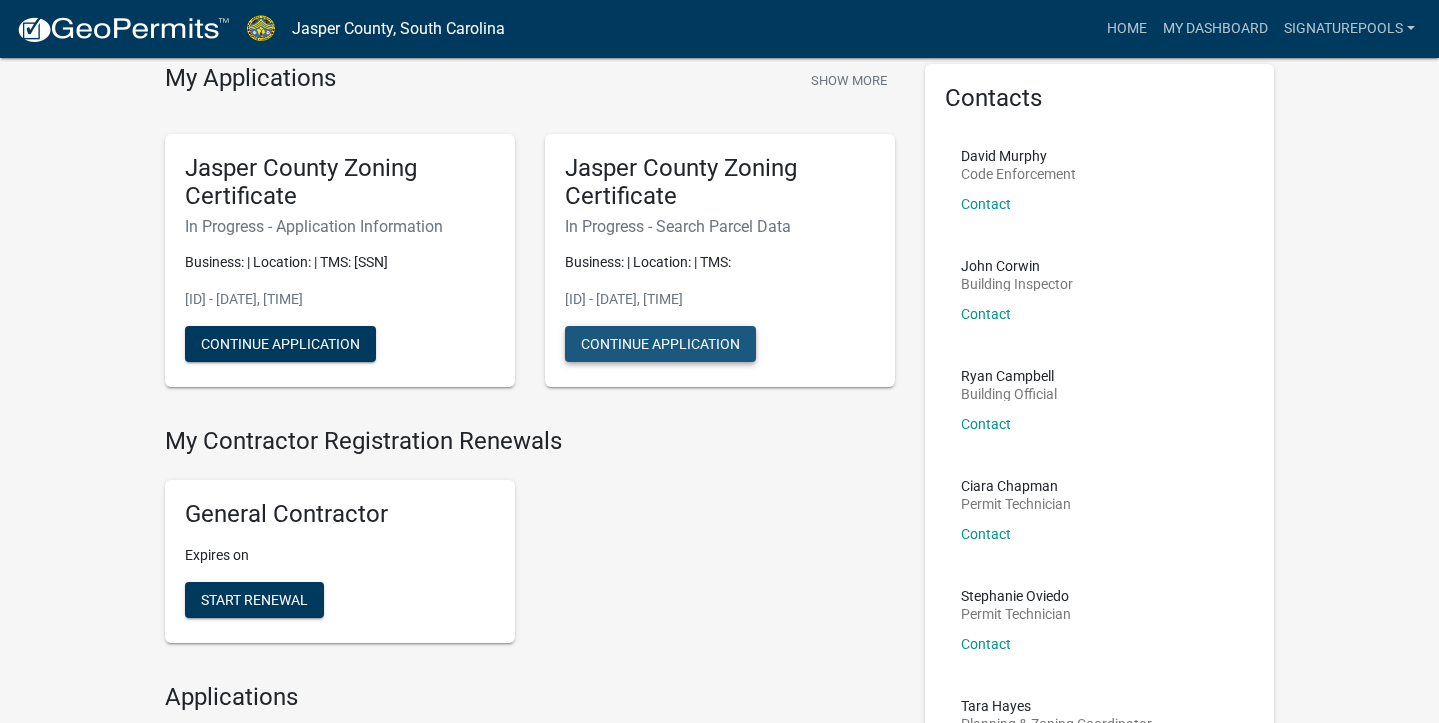 click on "Continue Application" 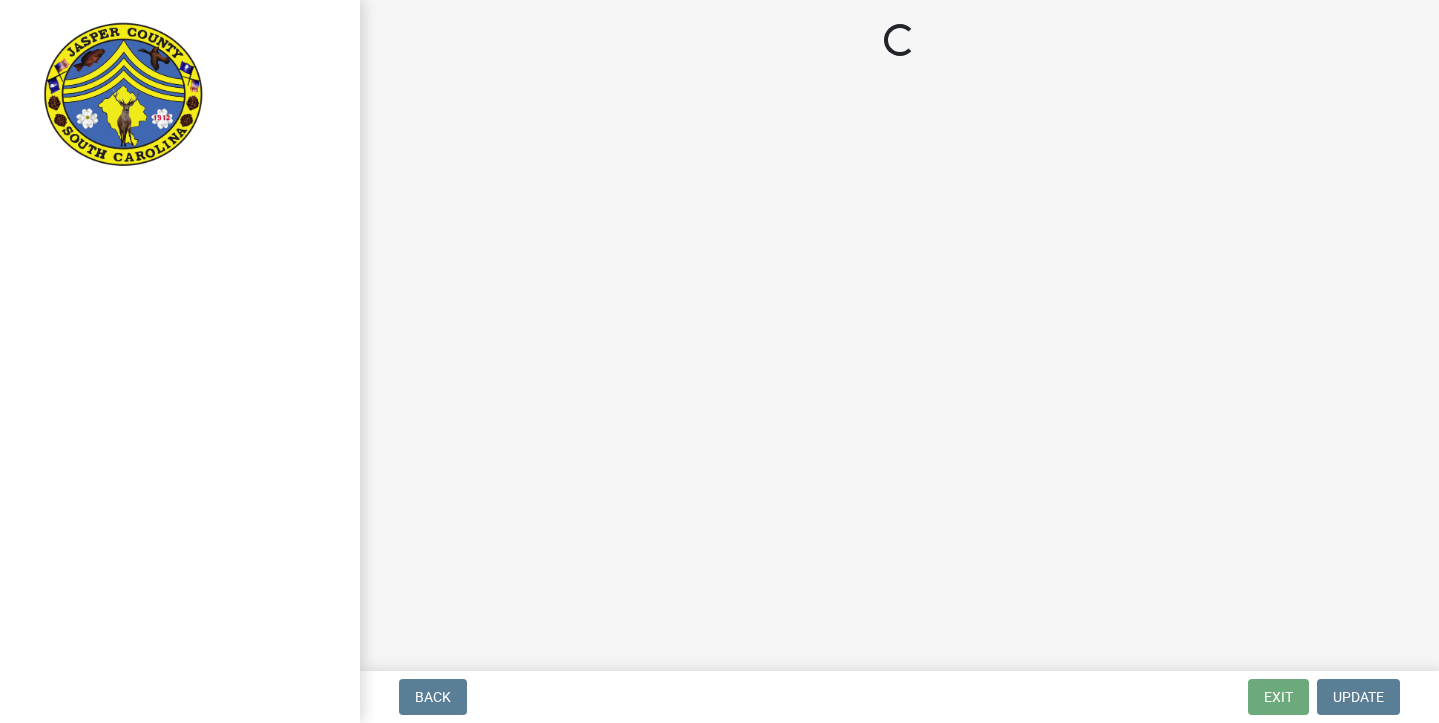 scroll, scrollTop: 0, scrollLeft: 0, axis: both 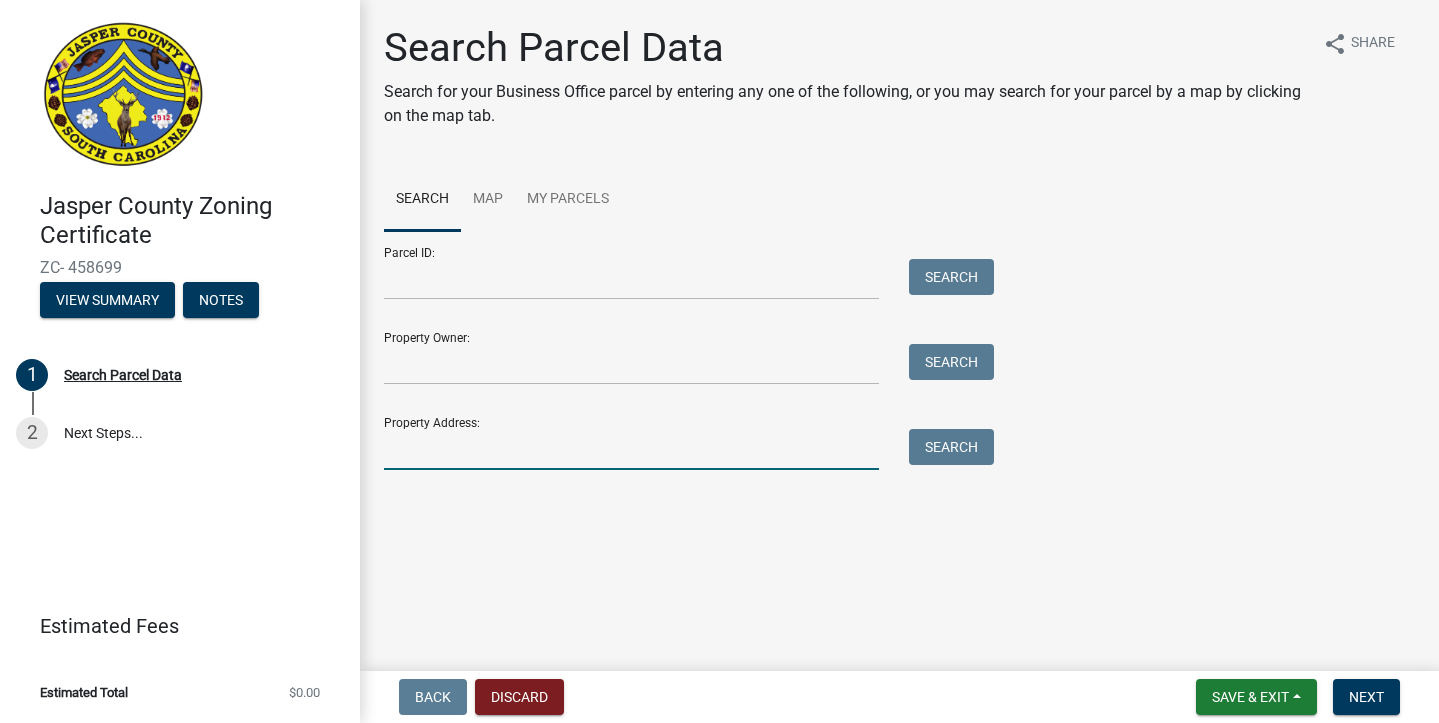click on "Property Address:" at bounding box center [631, 449] 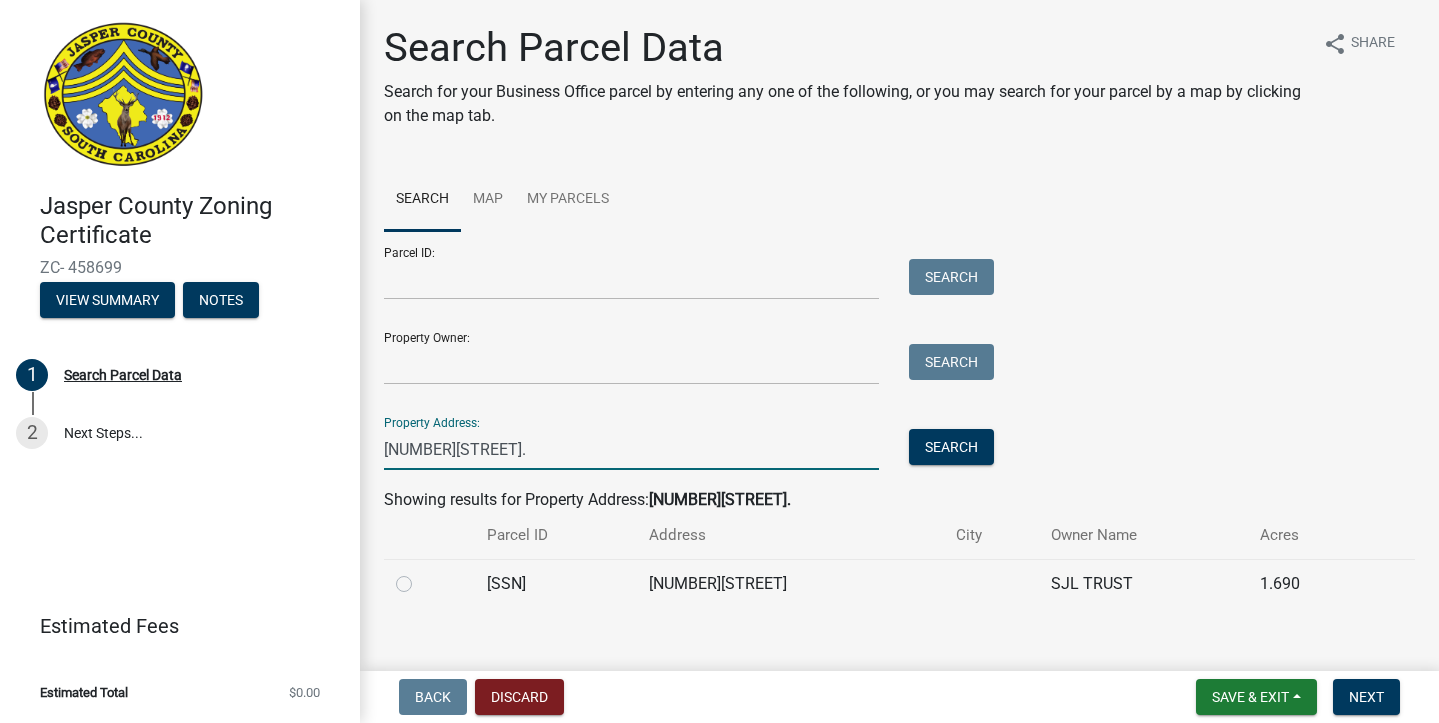 type on "[NUMBER] [STREET]" 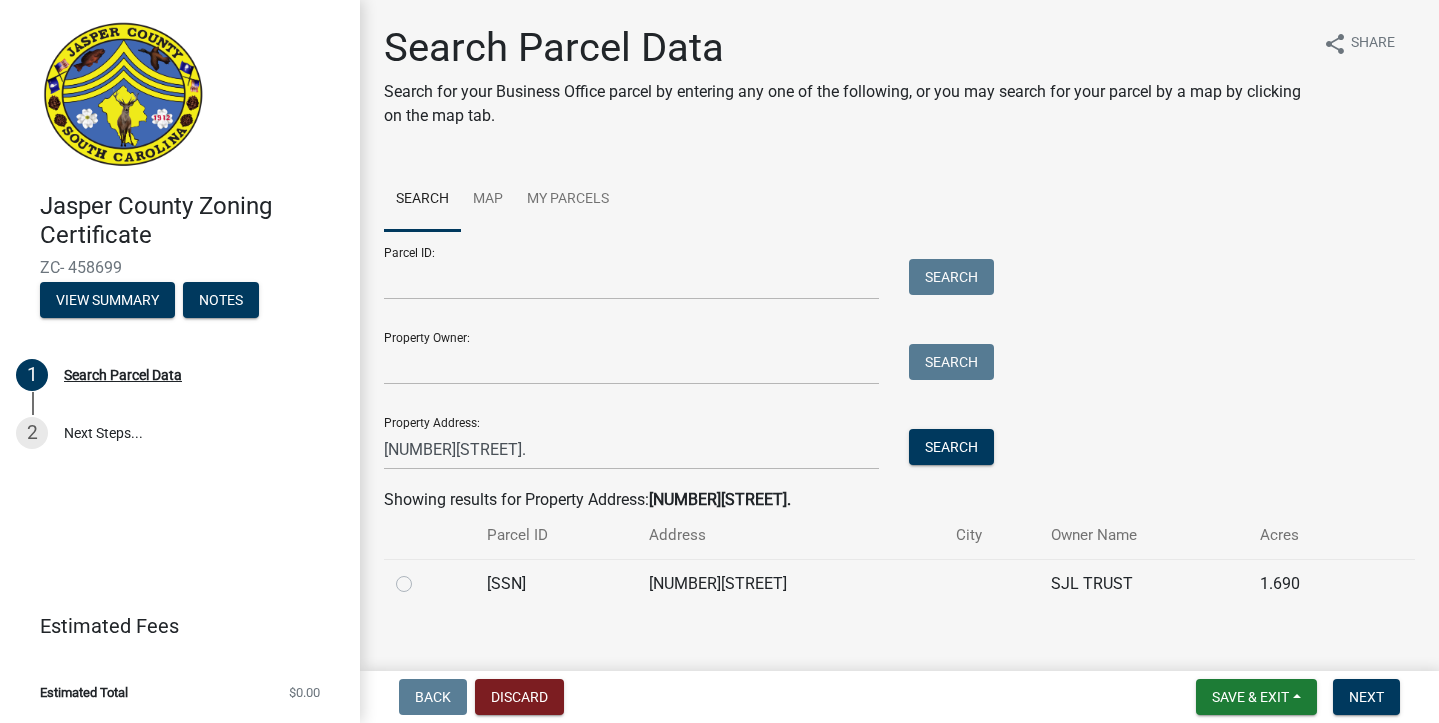 click 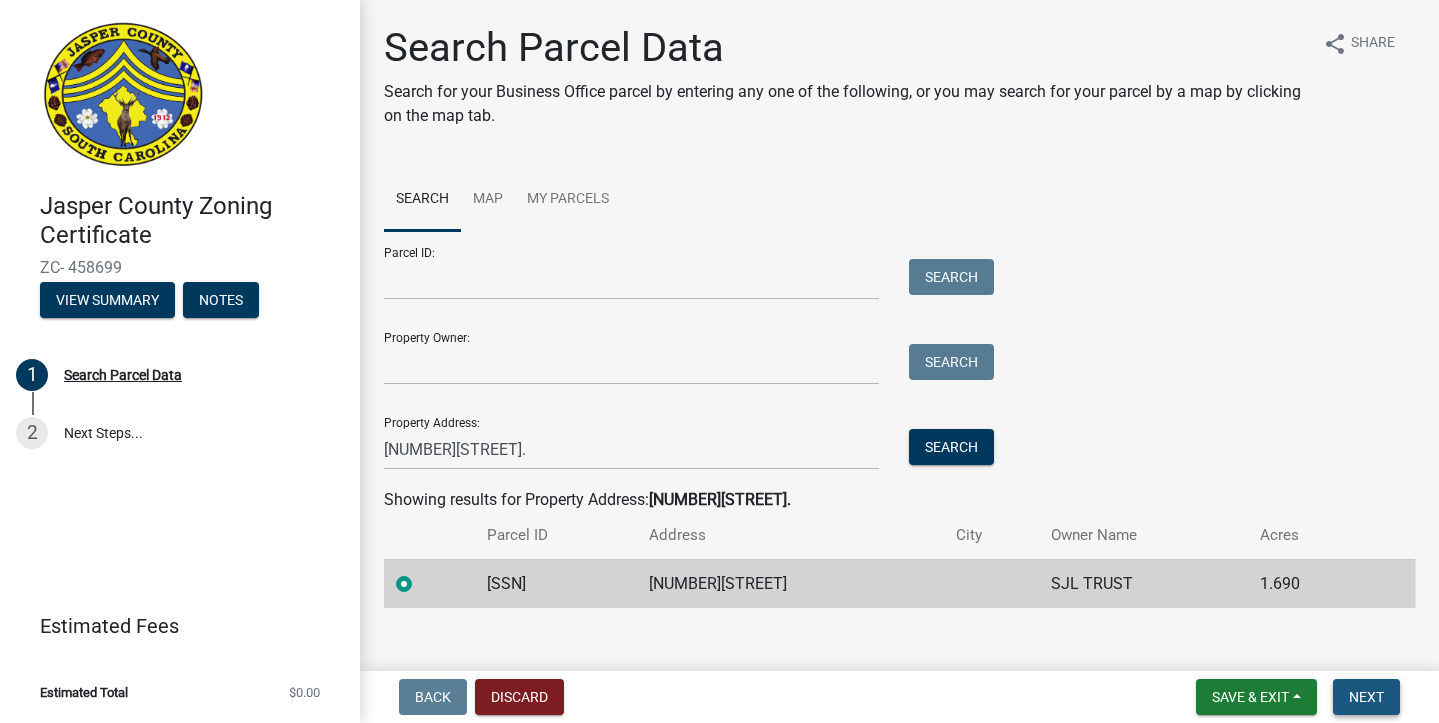 click on "Next" at bounding box center [1366, 697] 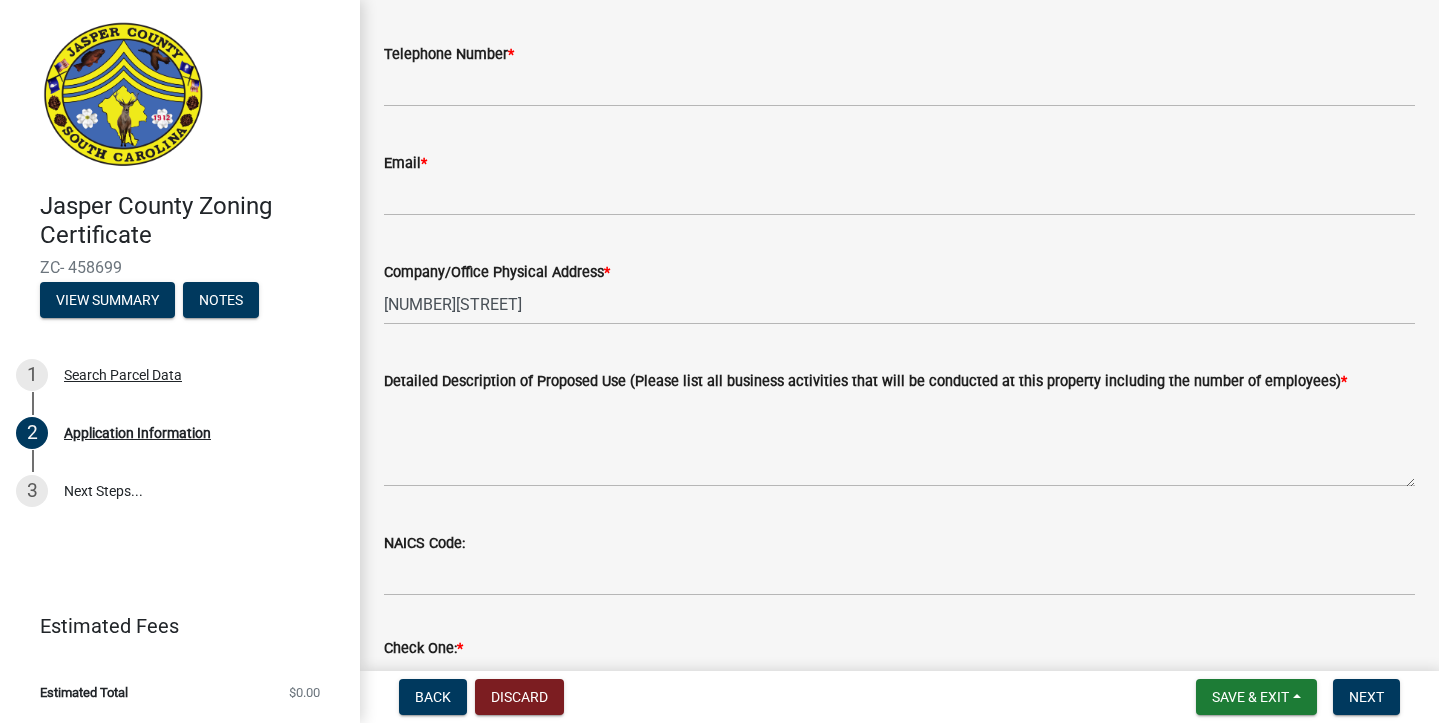 scroll, scrollTop: 592, scrollLeft: 0, axis: vertical 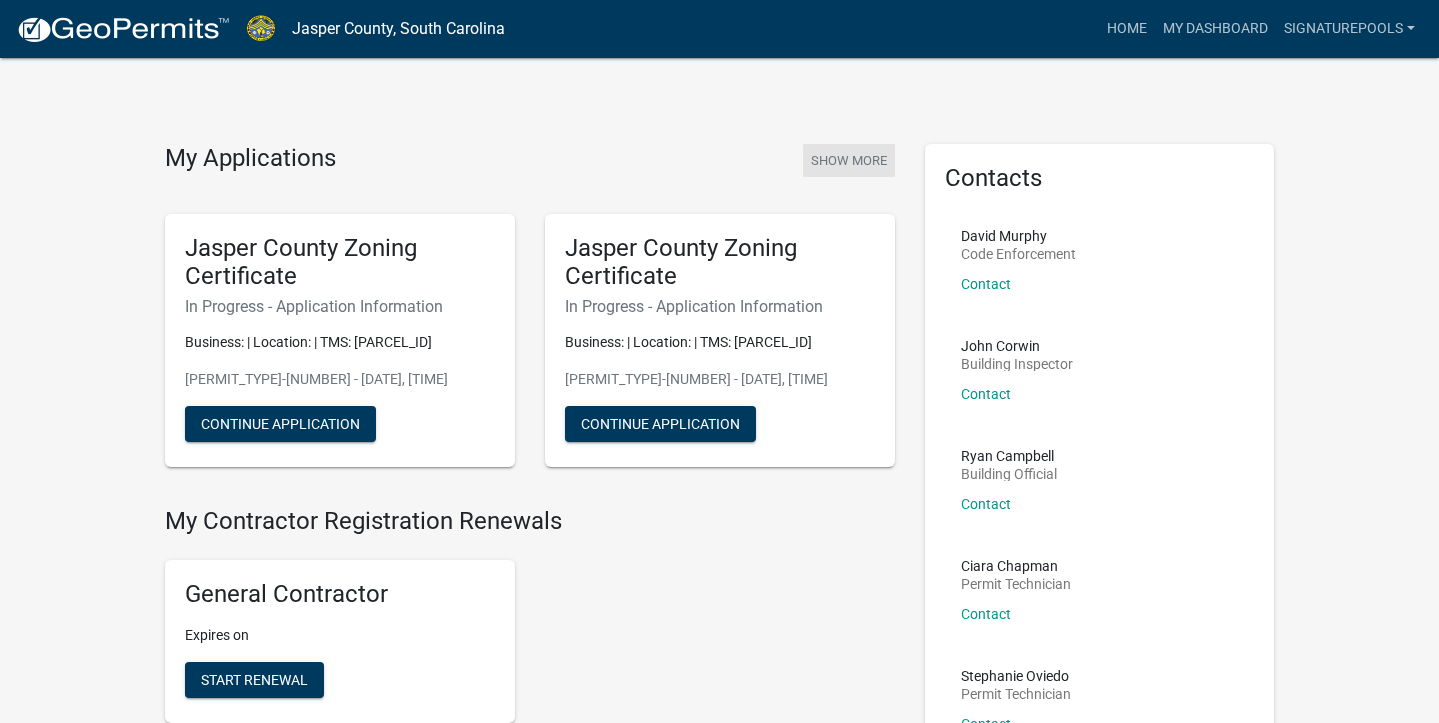 click on "Show More" 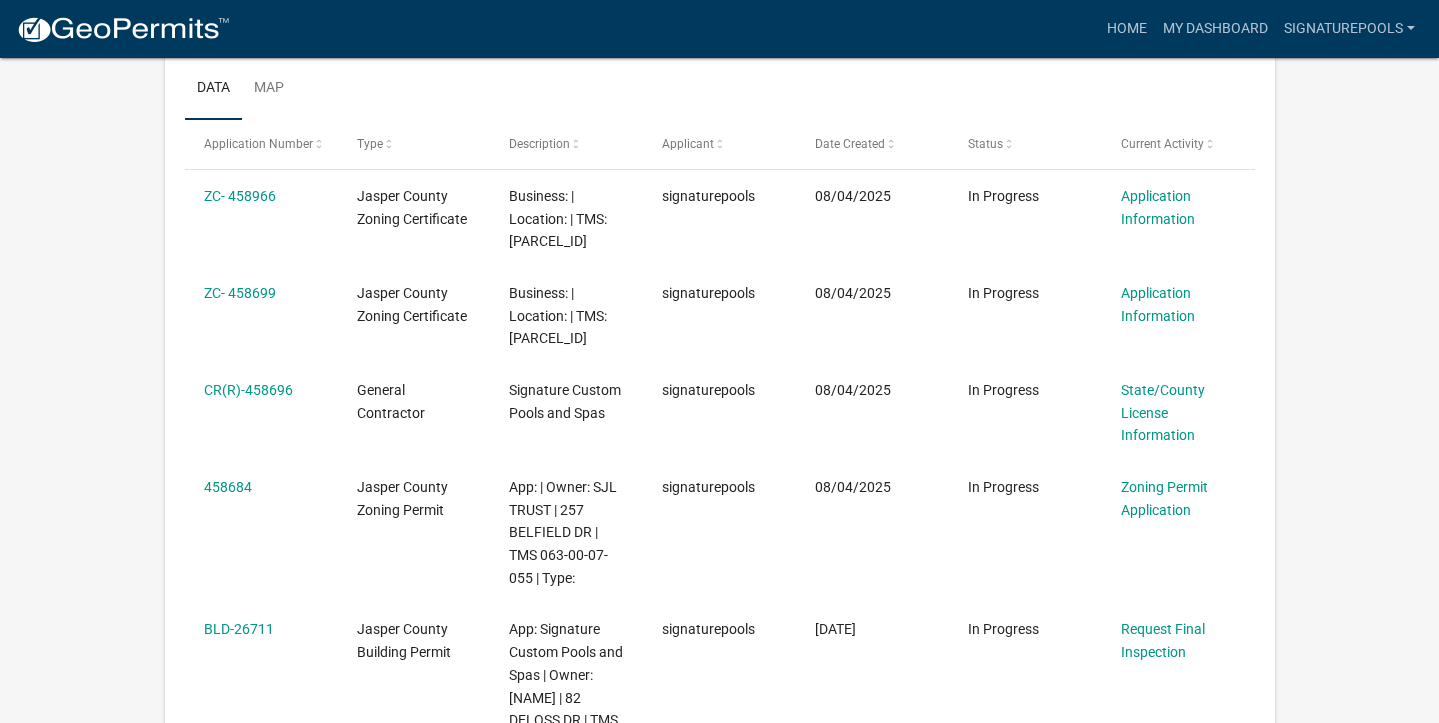 scroll, scrollTop: 331, scrollLeft: 0, axis: vertical 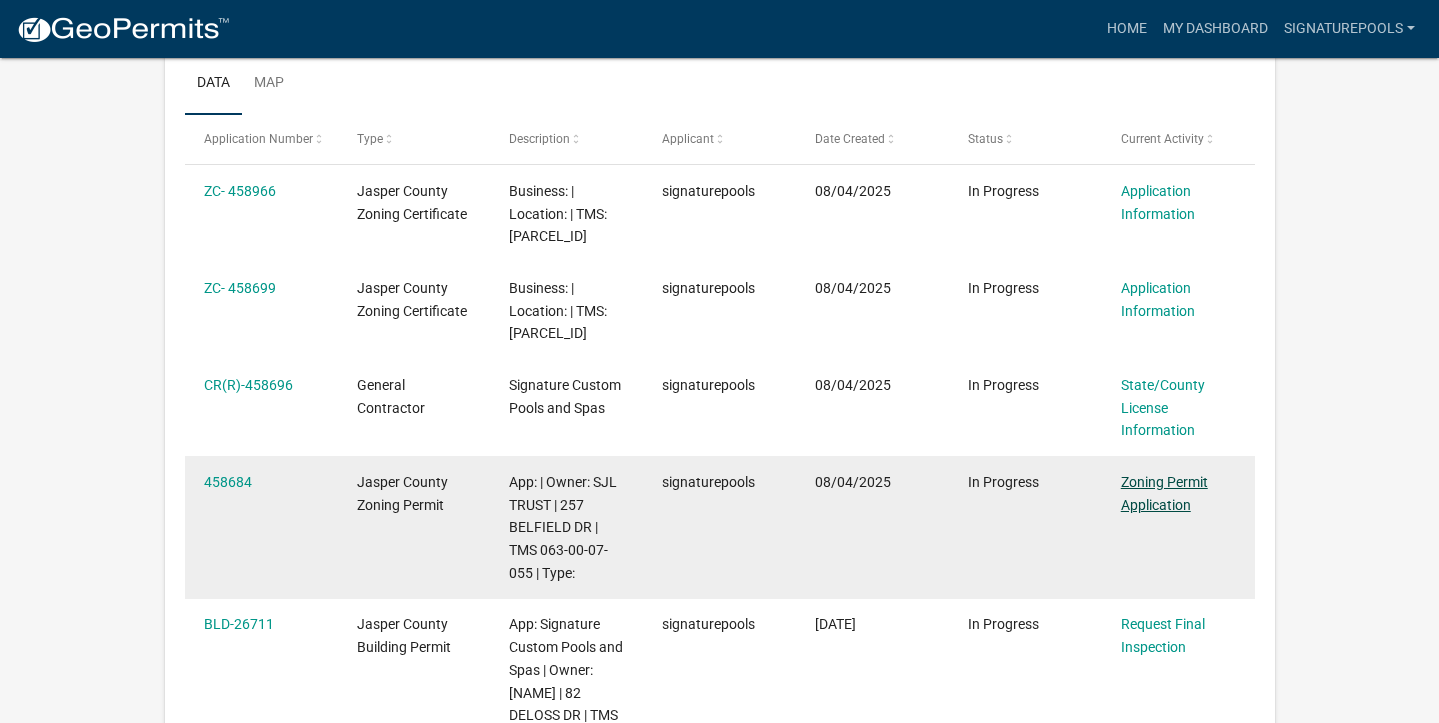 click on "Zoning Permit Application" 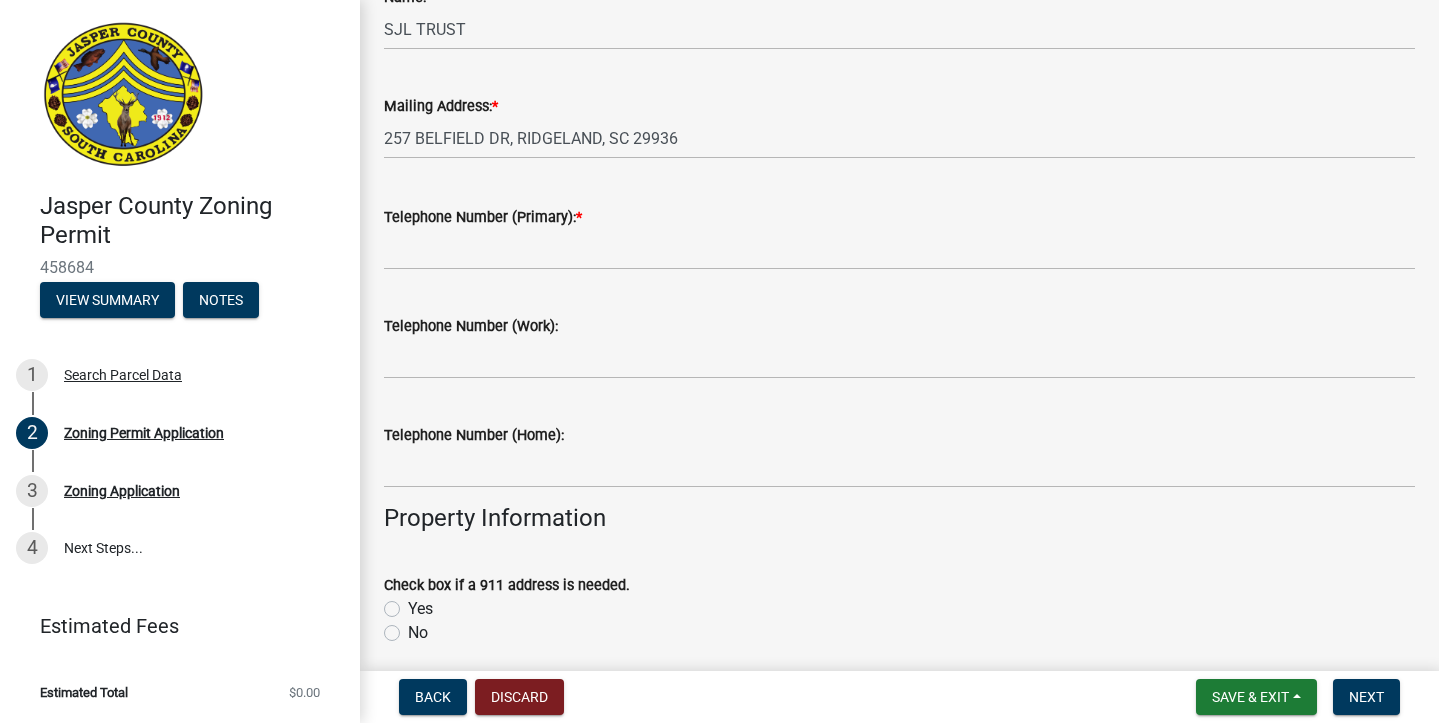scroll, scrollTop: 342, scrollLeft: 0, axis: vertical 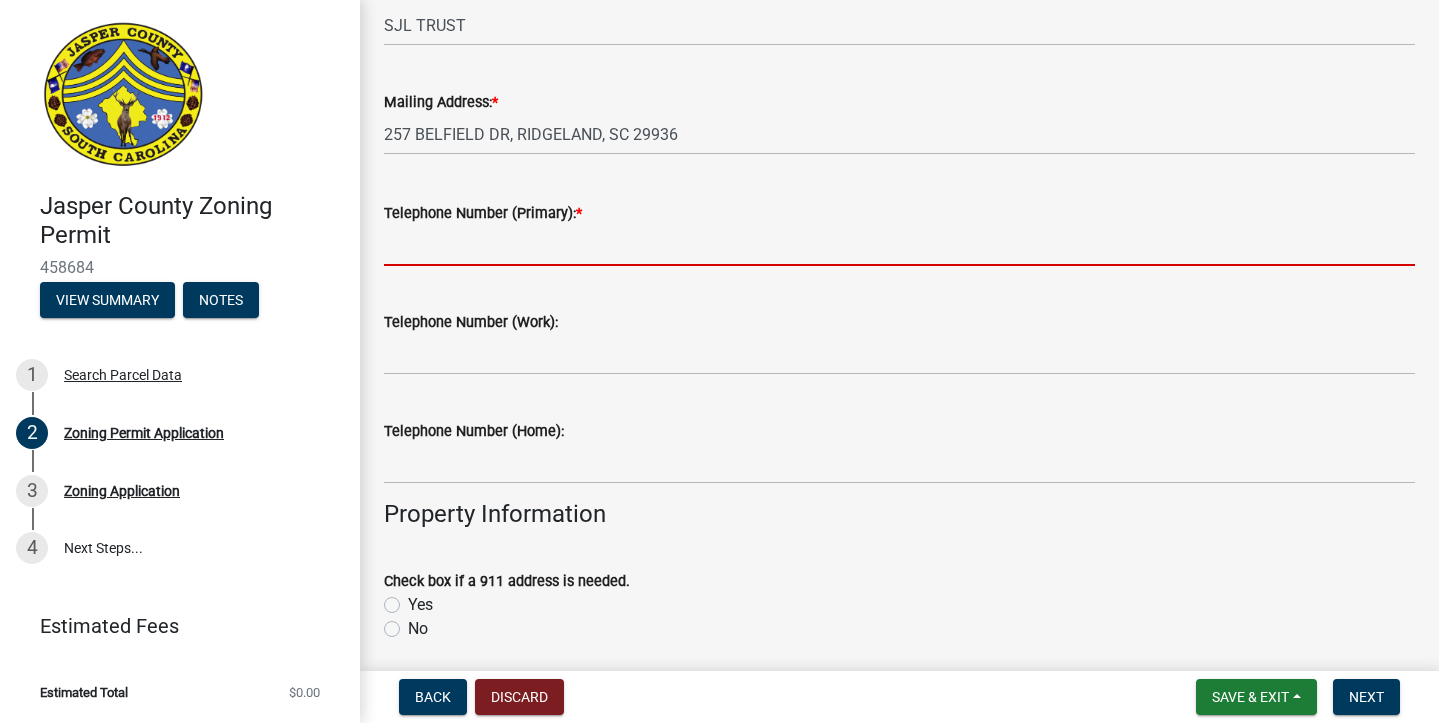 click on "Telephone Number (Primary):  *" at bounding box center (899, 245) 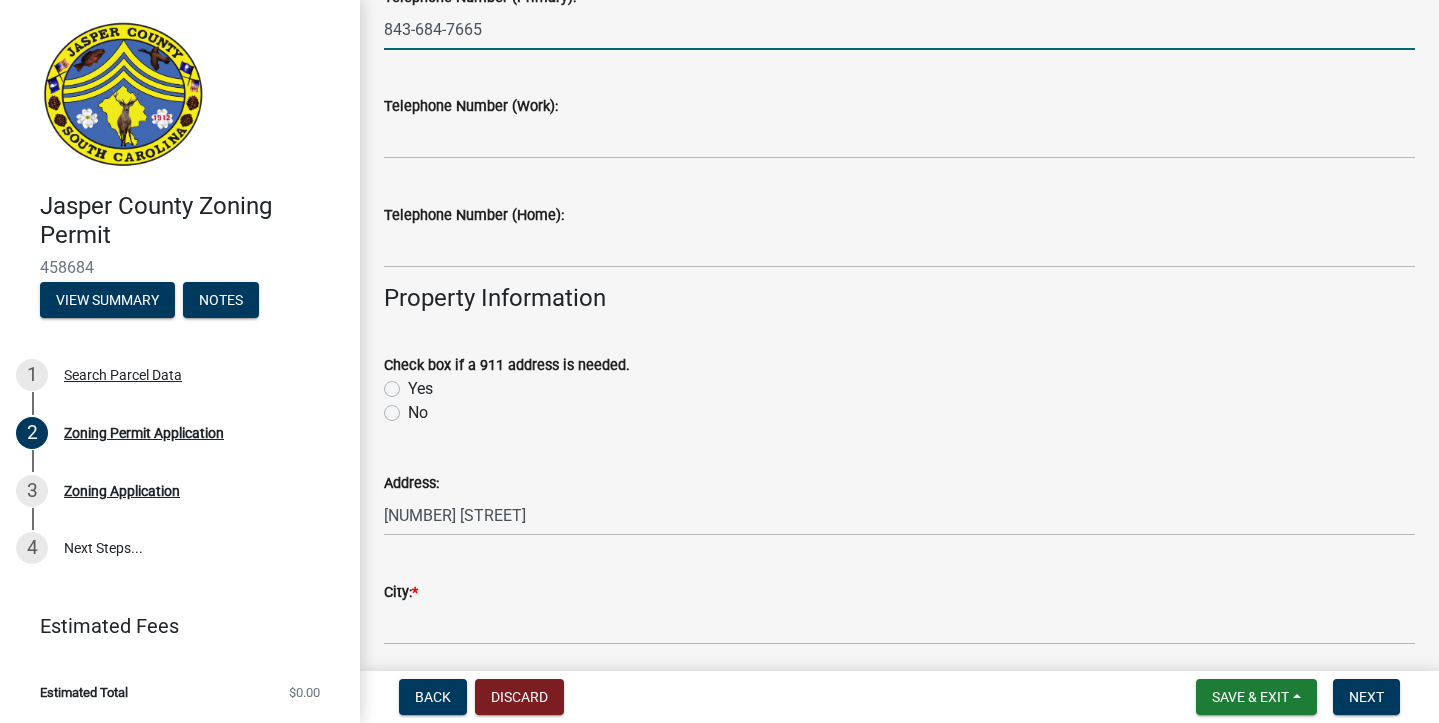scroll, scrollTop: 564, scrollLeft: 0, axis: vertical 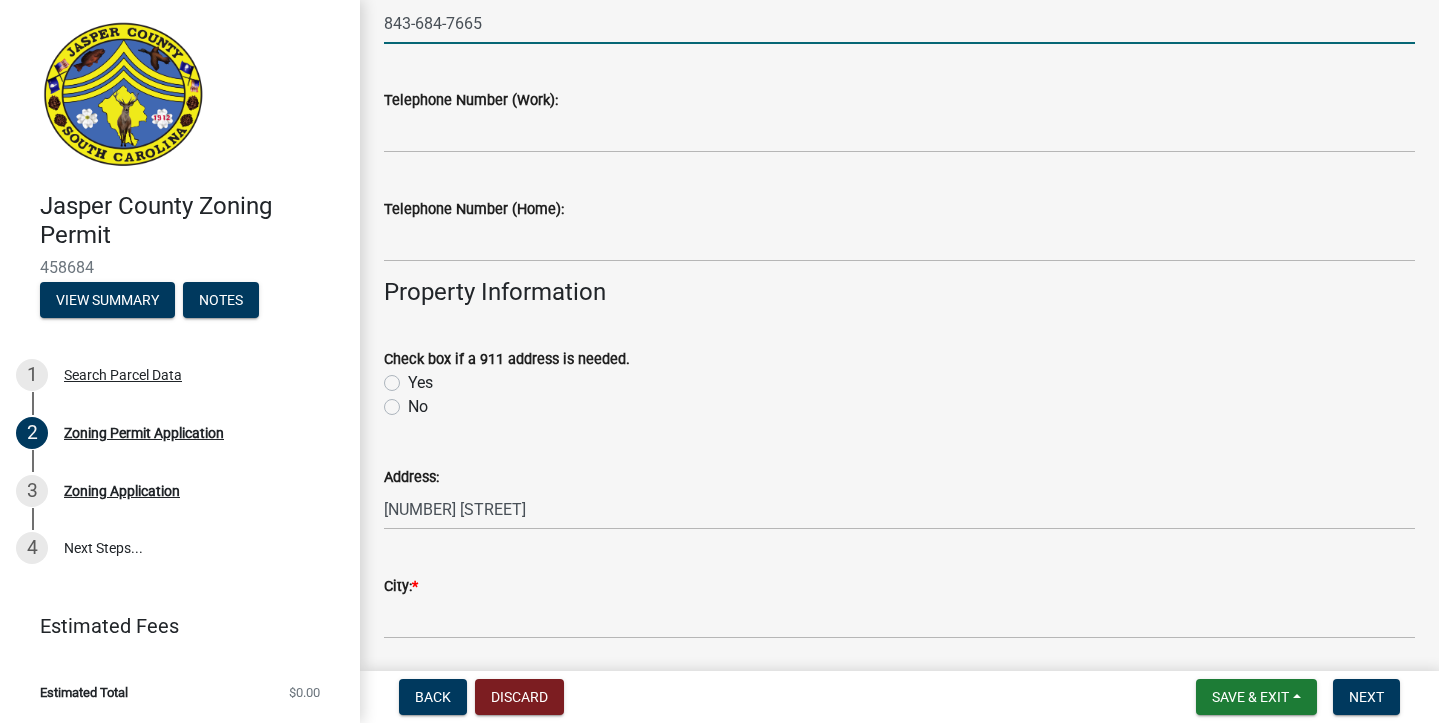 type on "843-684-7665" 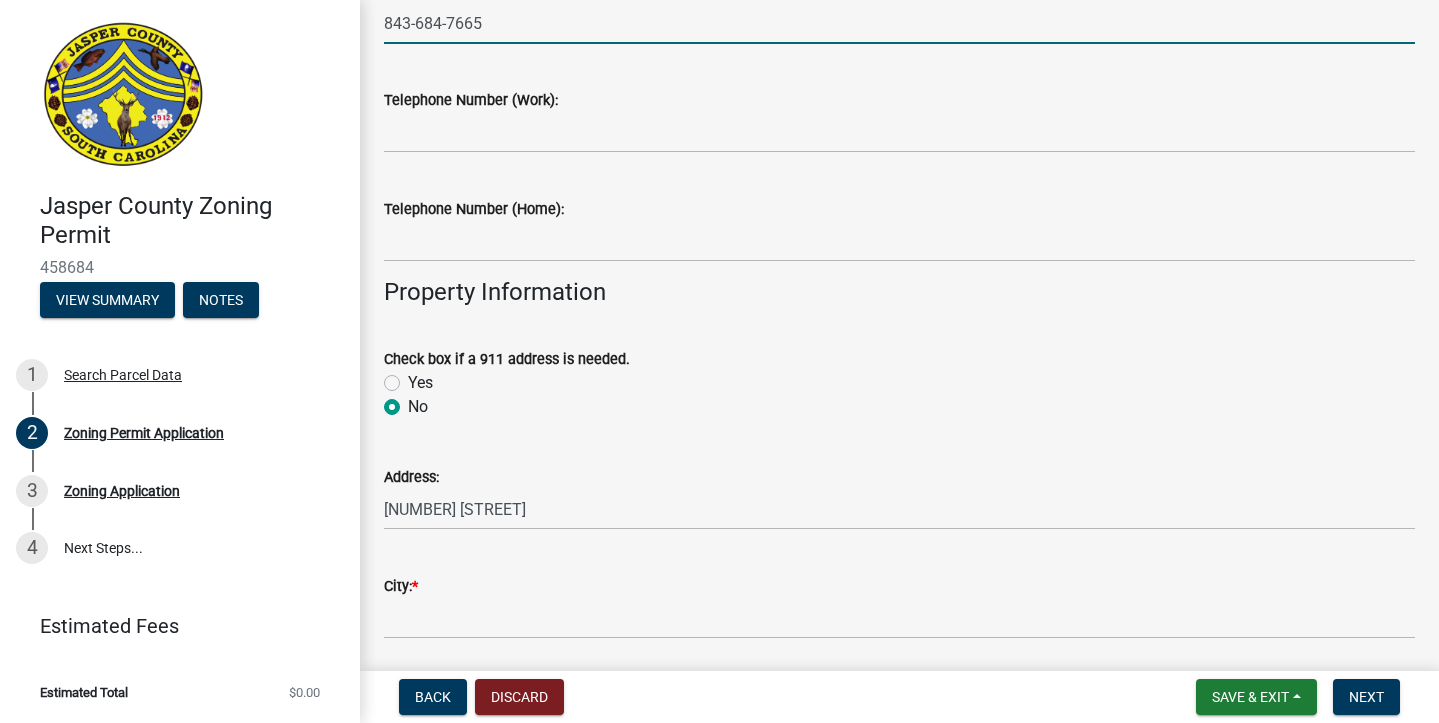 radio on "true" 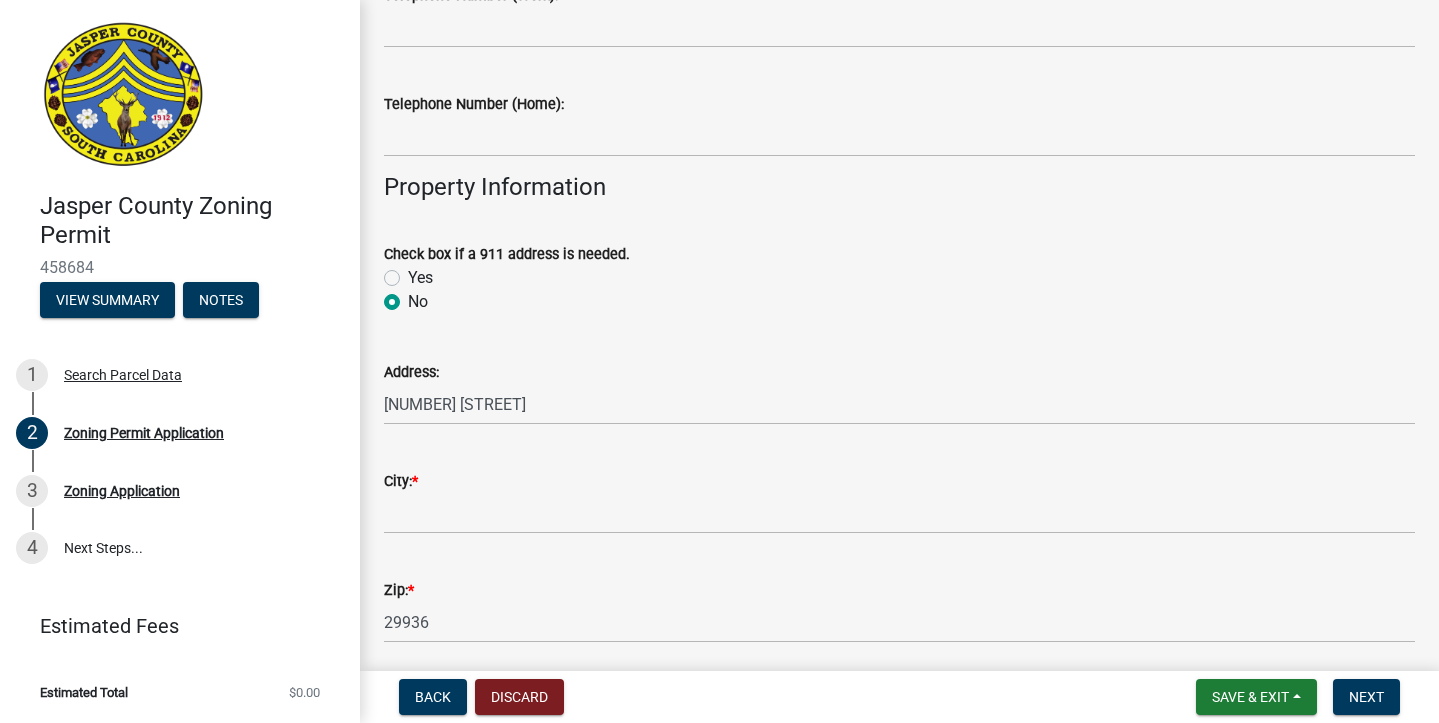 scroll, scrollTop: 684, scrollLeft: 0, axis: vertical 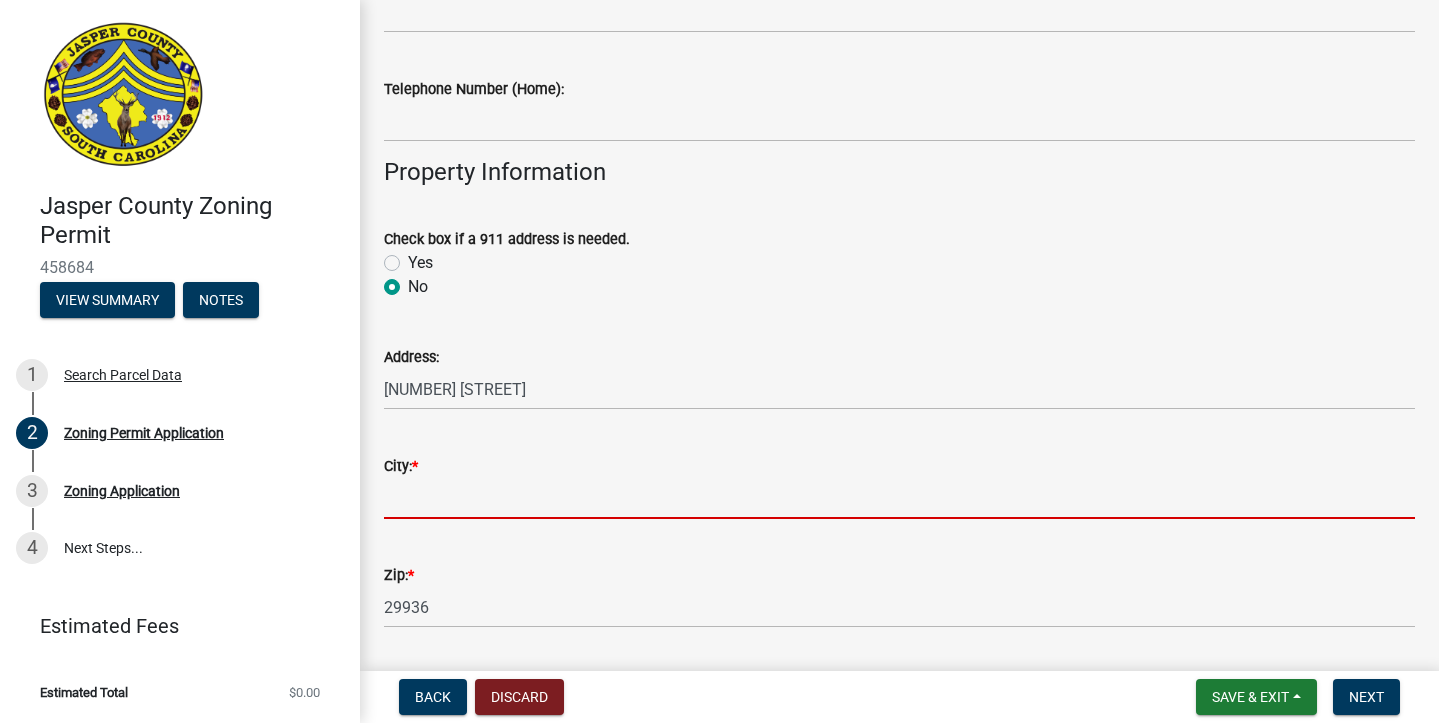 click on "City:  *" at bounding box center (899, 498) 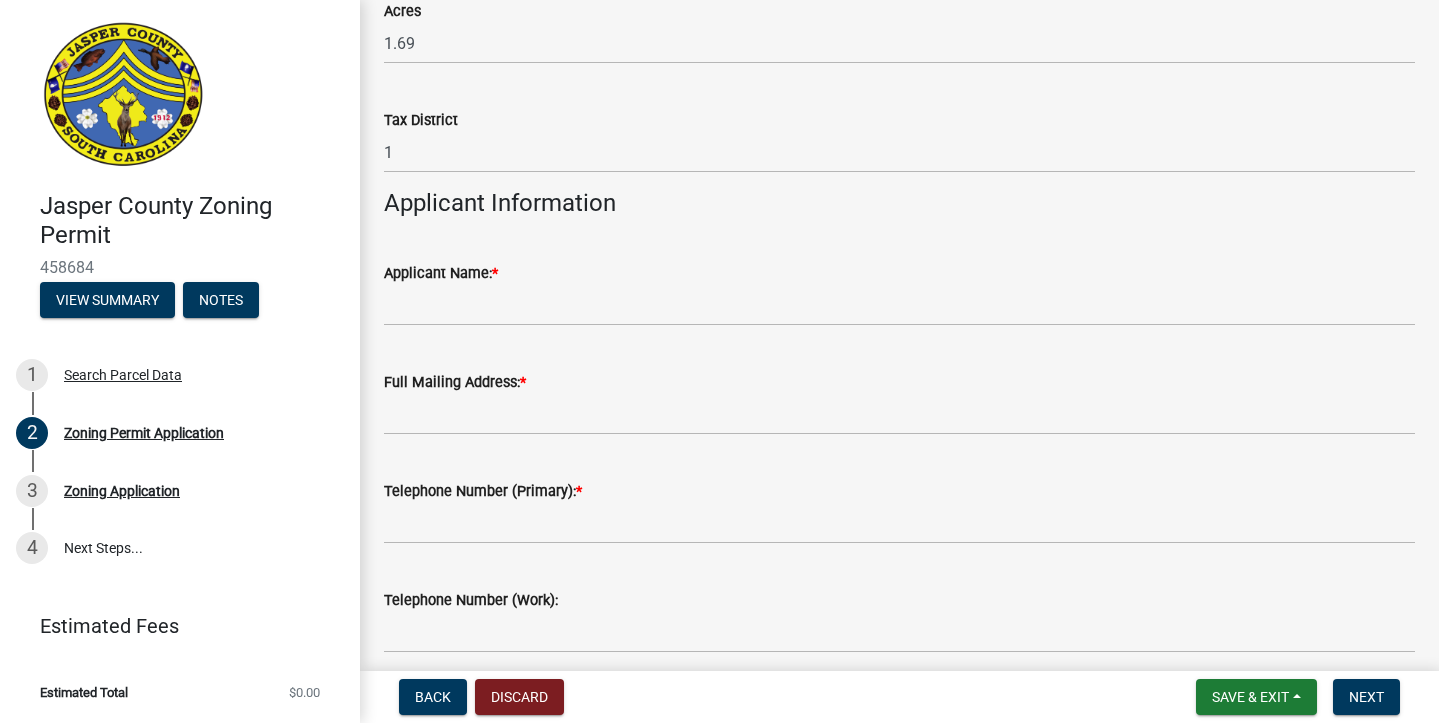 scroll, scrollTop: 1631, scrollLeft: 0, axis: vertical 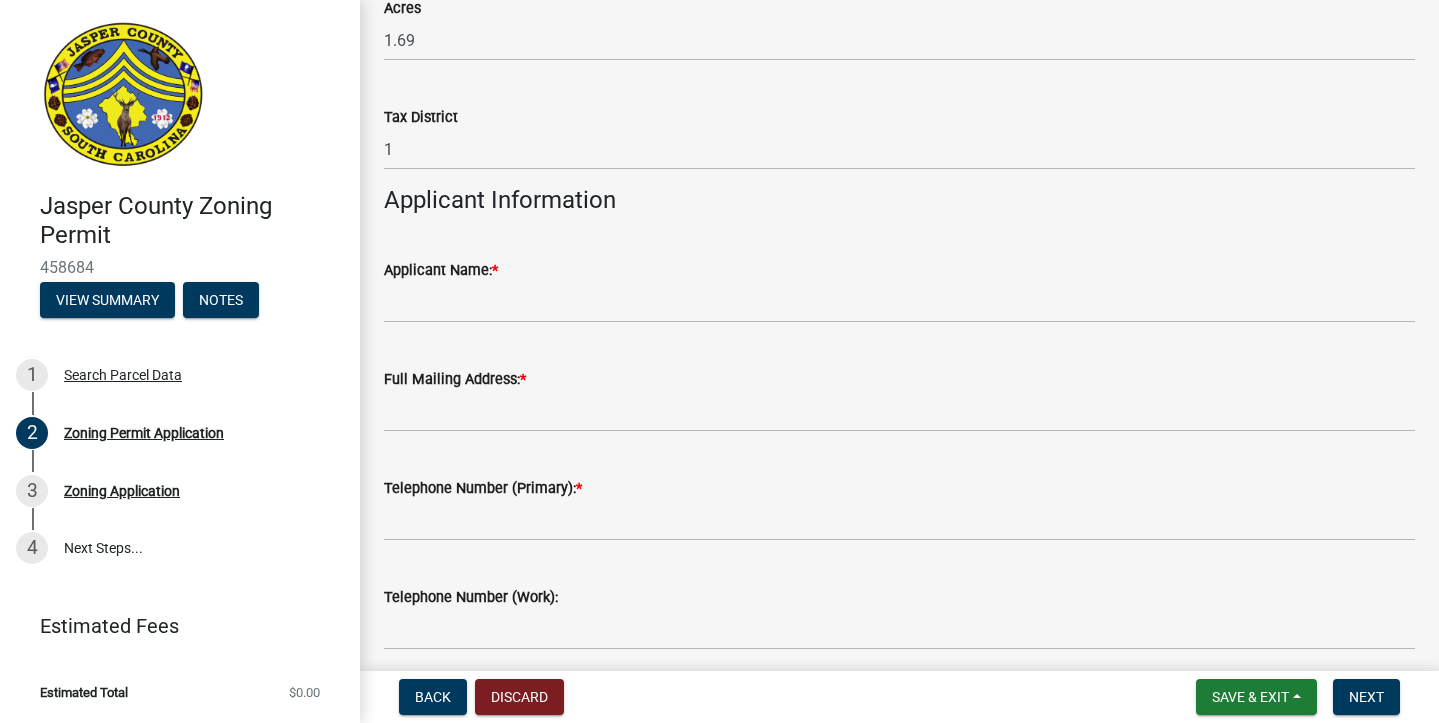 type on "Ridgeland" 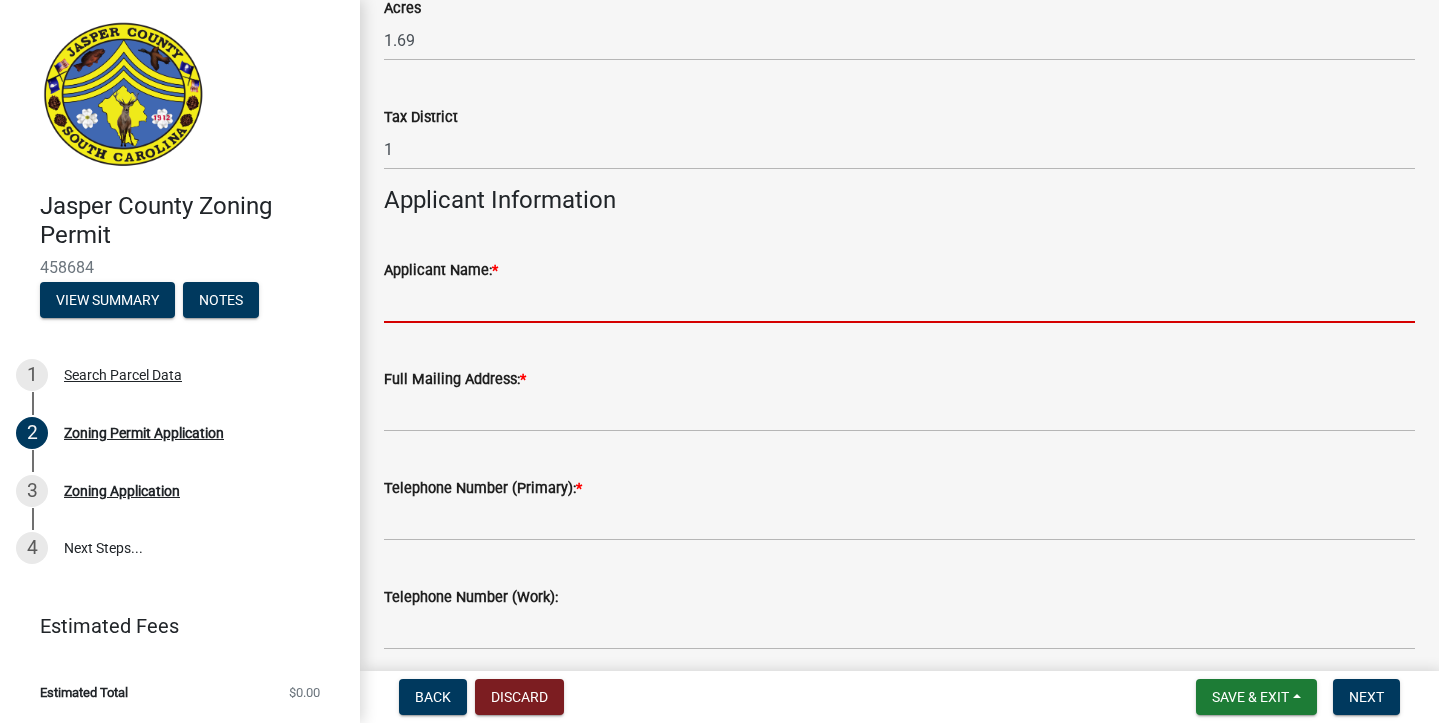 click on "Applicant Name:  *" at bounding box center (899, 302) 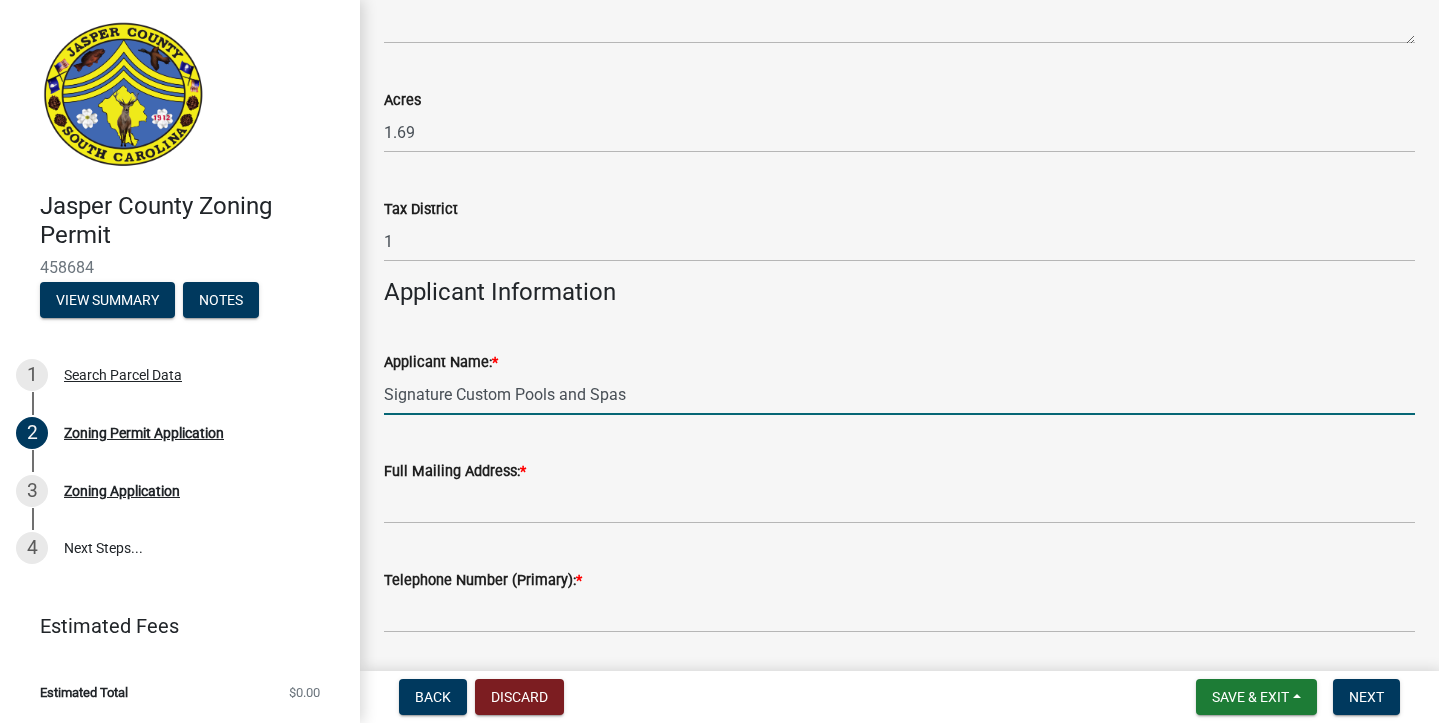 scroll, scrollTop: 1561, scrollLeft: 0, axis: vertical 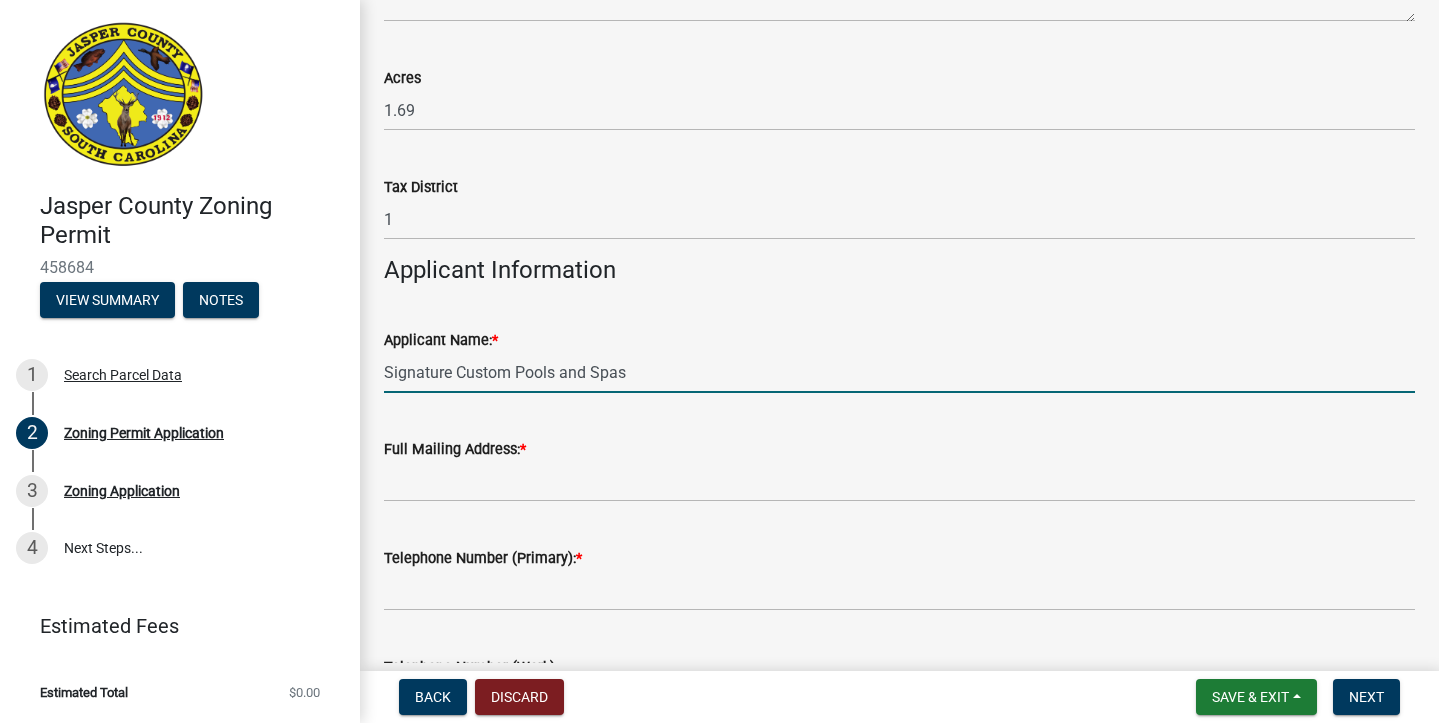 type on "Signature Custom Pools and Spas" 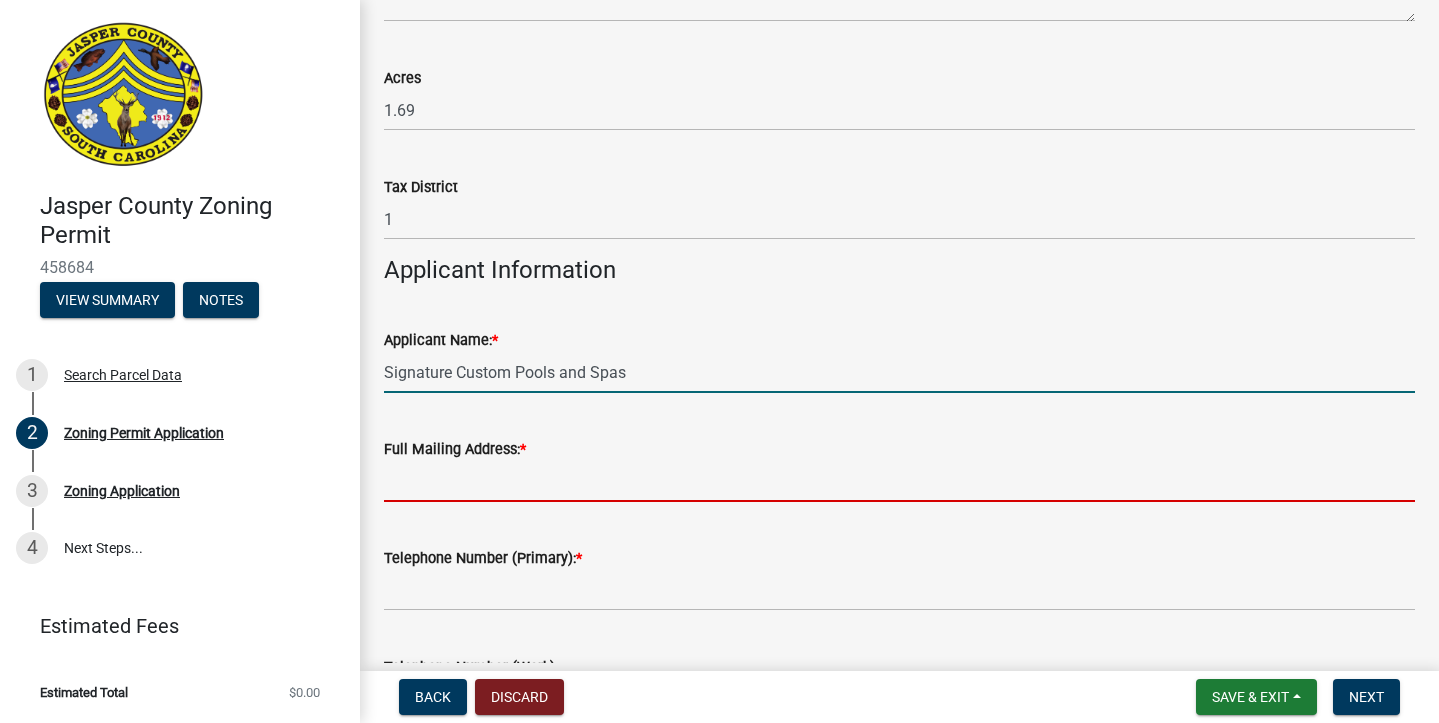 click on "Full Mailing Address:  *" at bounding box center (899, 481) 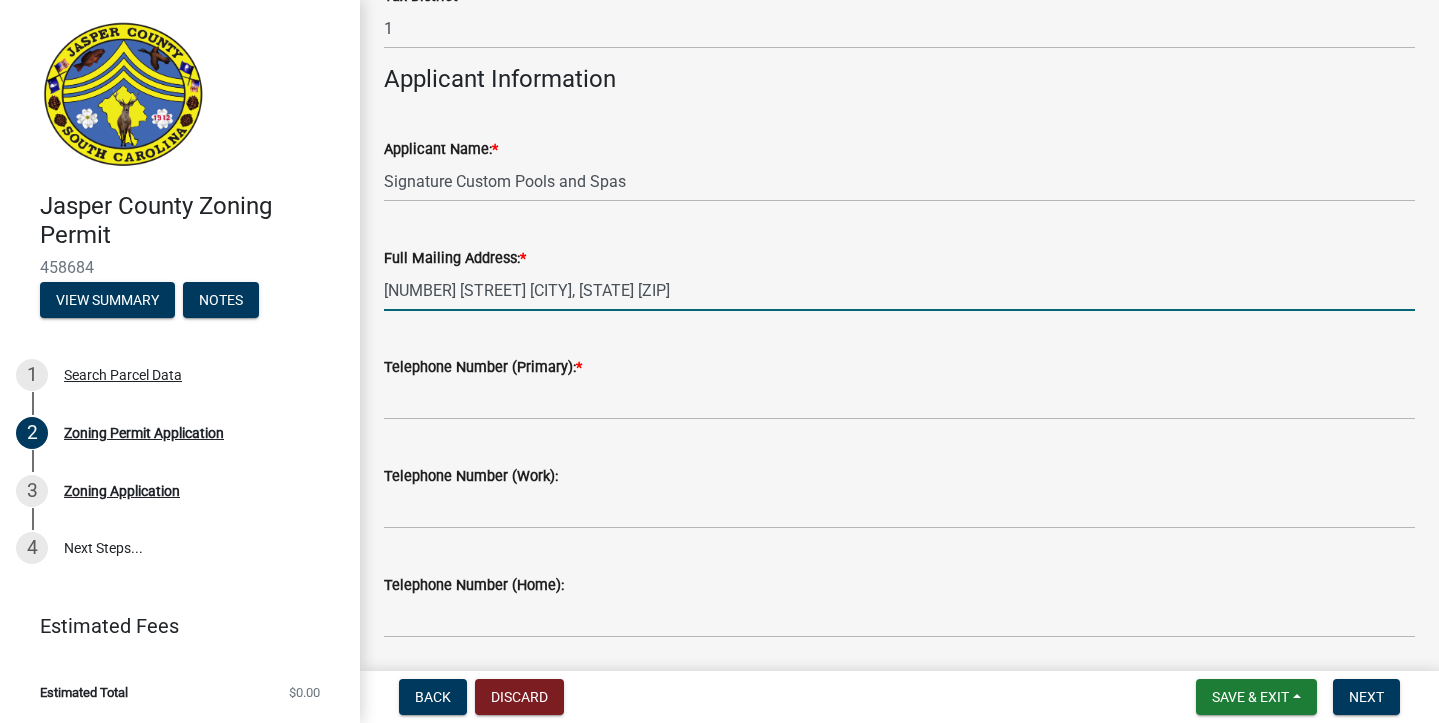 scroll, scrollTop: 1765, scrollLeft: 0, axis: vertical 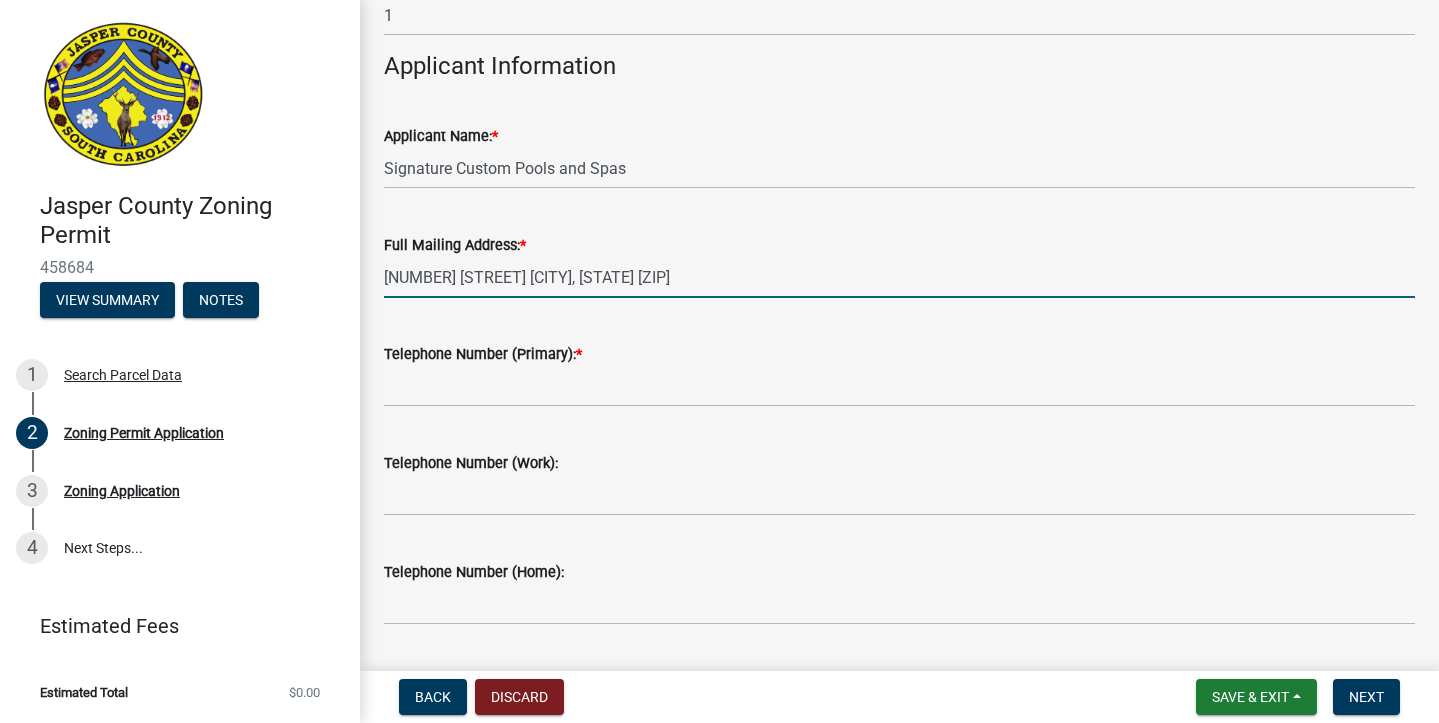 type on "[NUMBER] [STREET] [CITY], [STATE] [ZIP]" 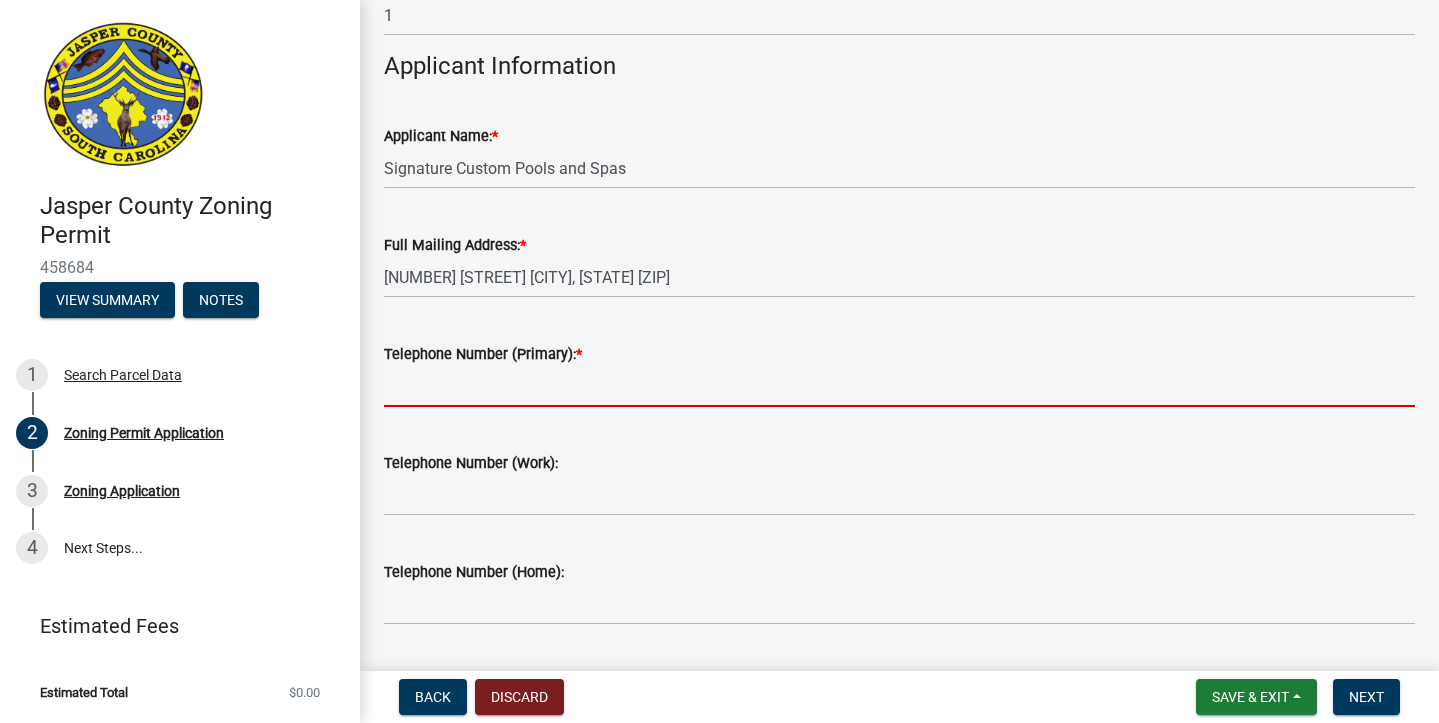 click on "Telephone Number (Primary):  *" at bounding box center [899, 386] 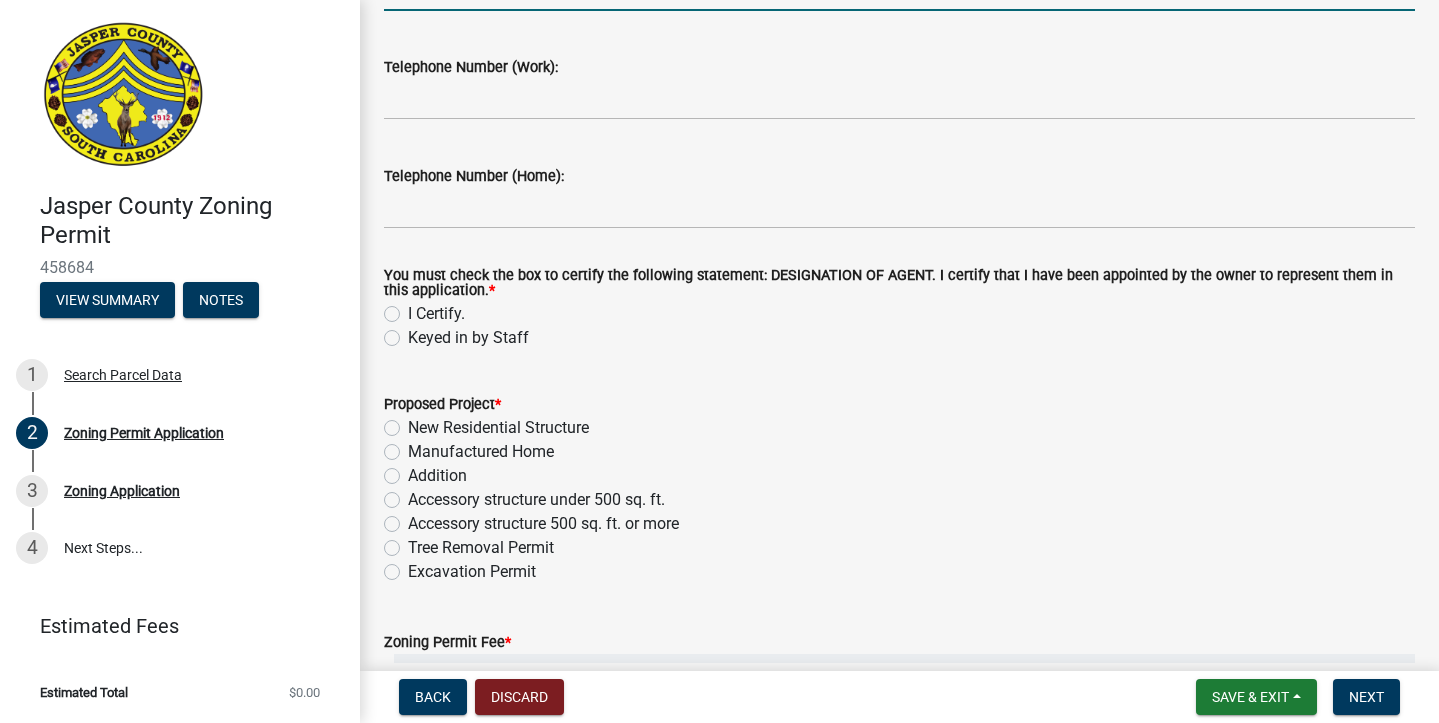 scroll, scrollTop: 2172, scrollLeft: 0, axis: vertical 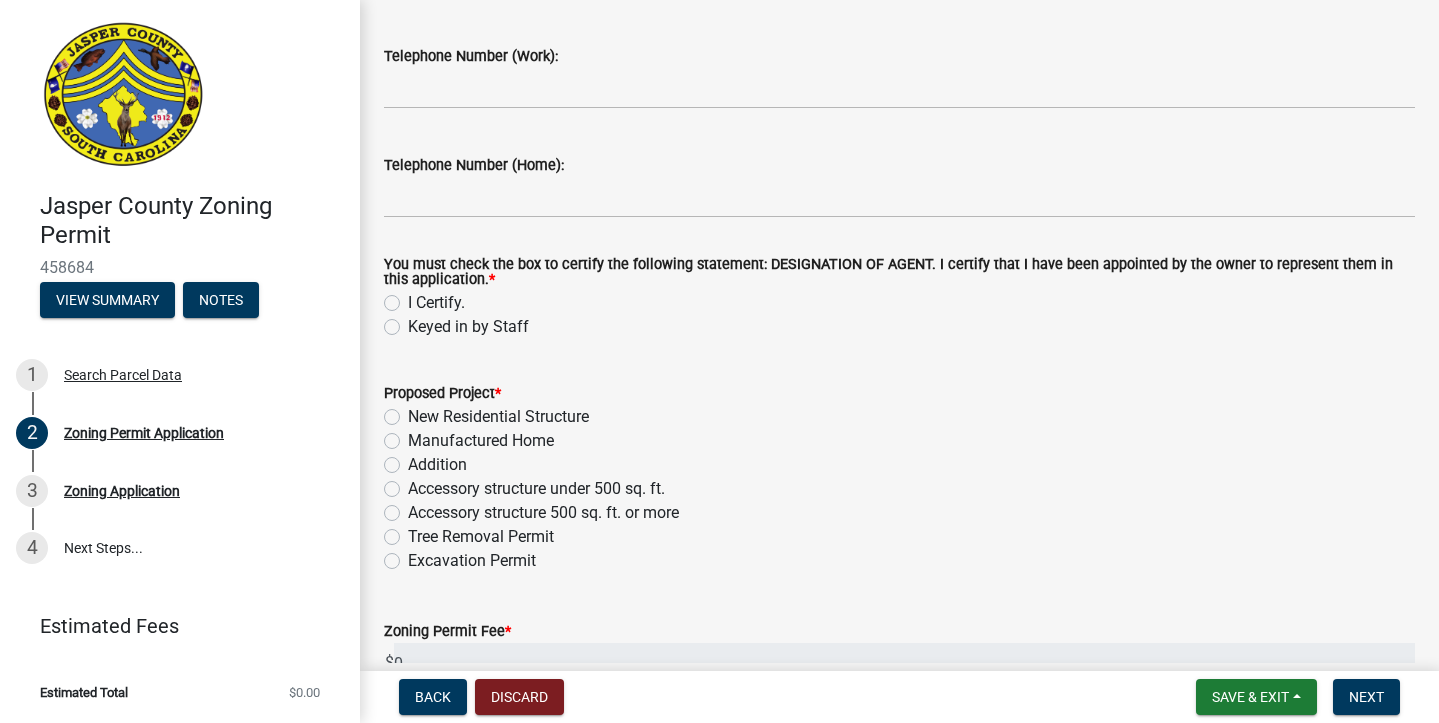 type on "843-684-7665" 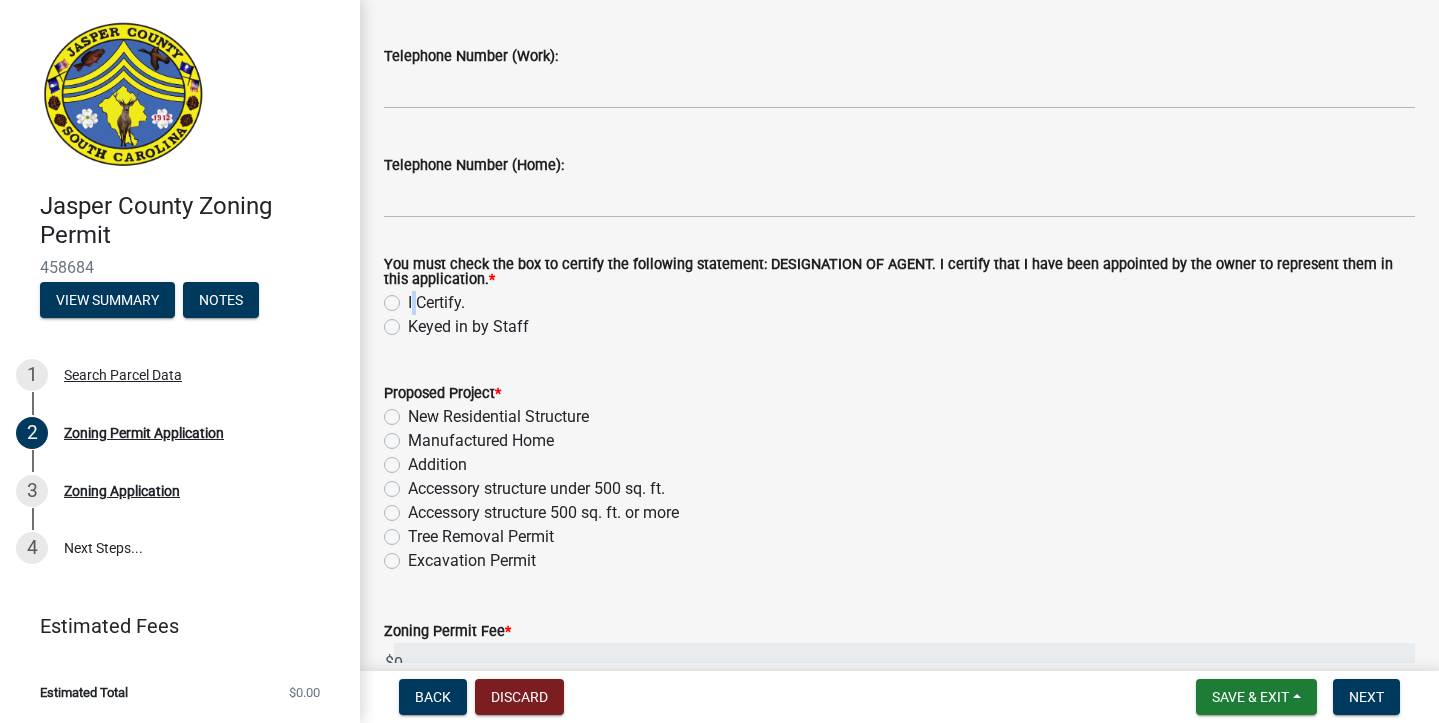 click on "I Certify." 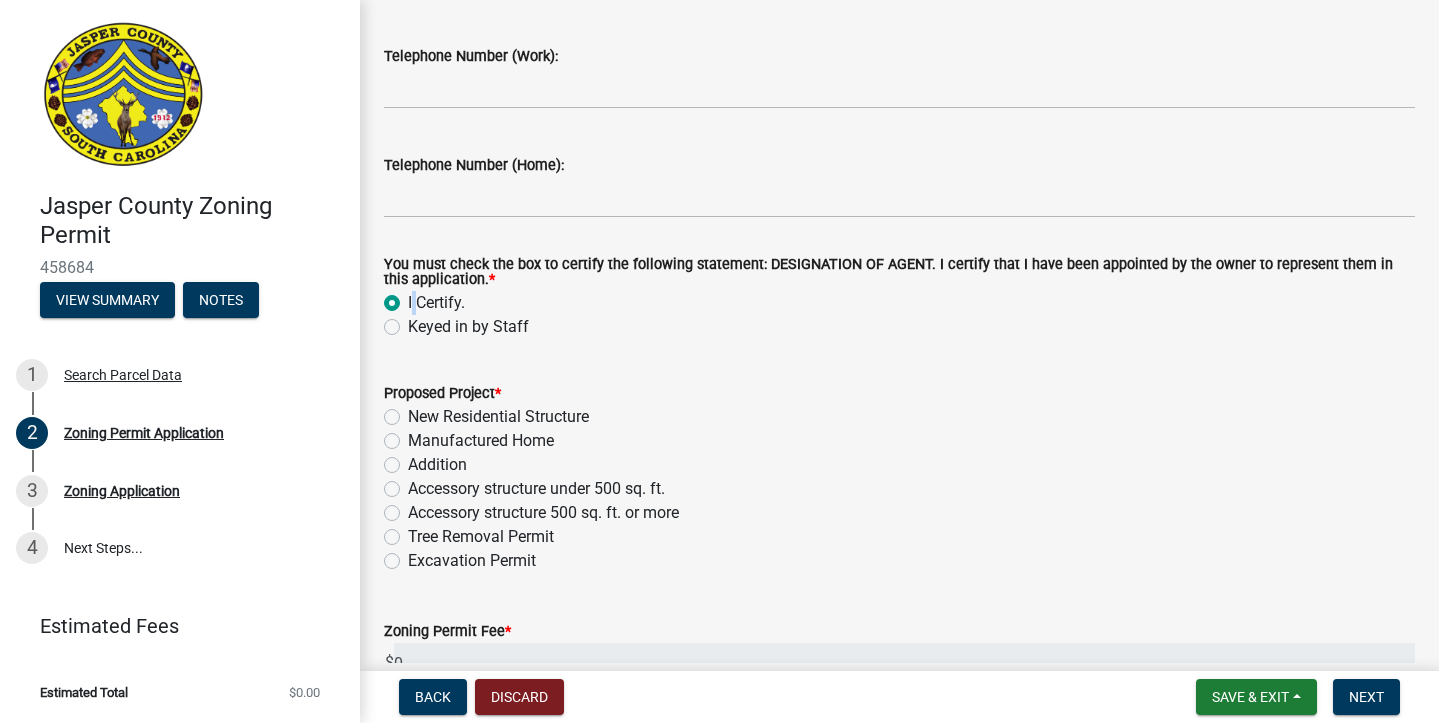 radio on "true" 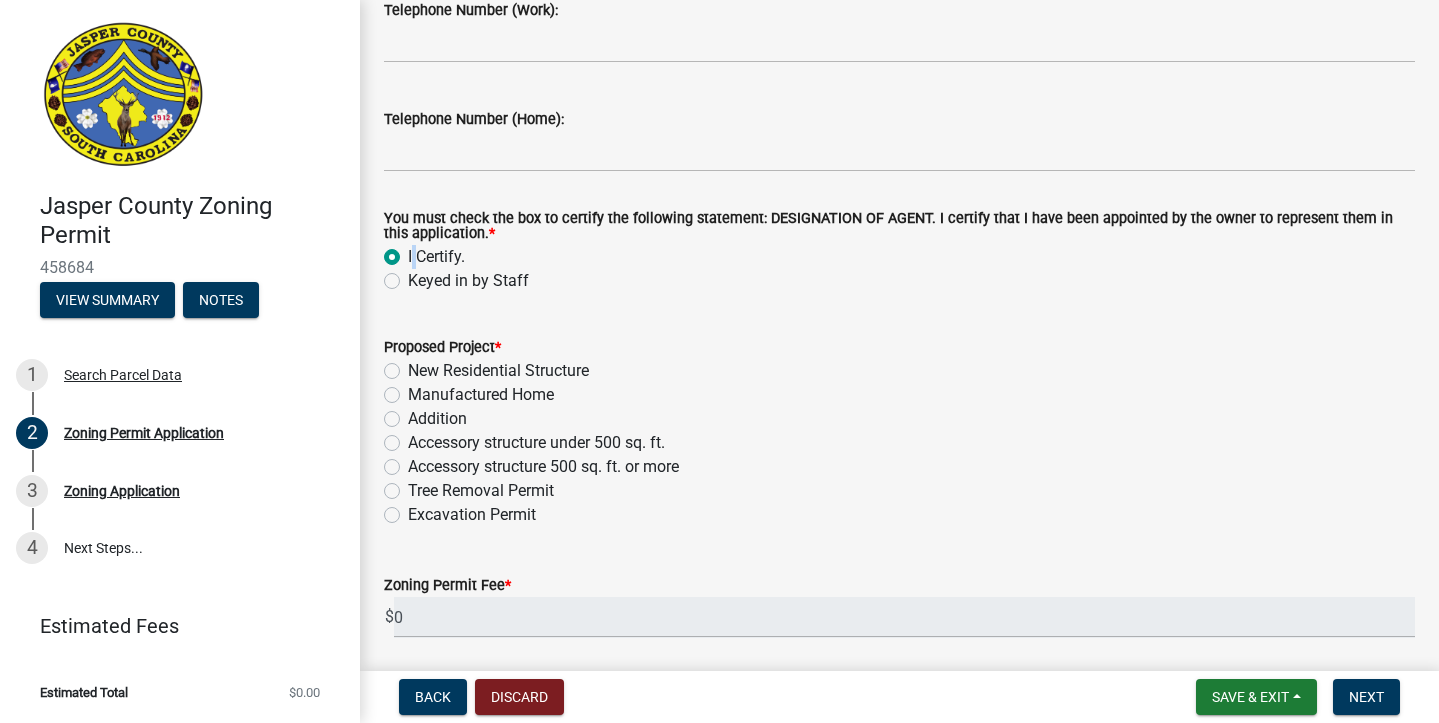 scroll, scrollTop: 2222, scrollLeft: 0, axis: vertical 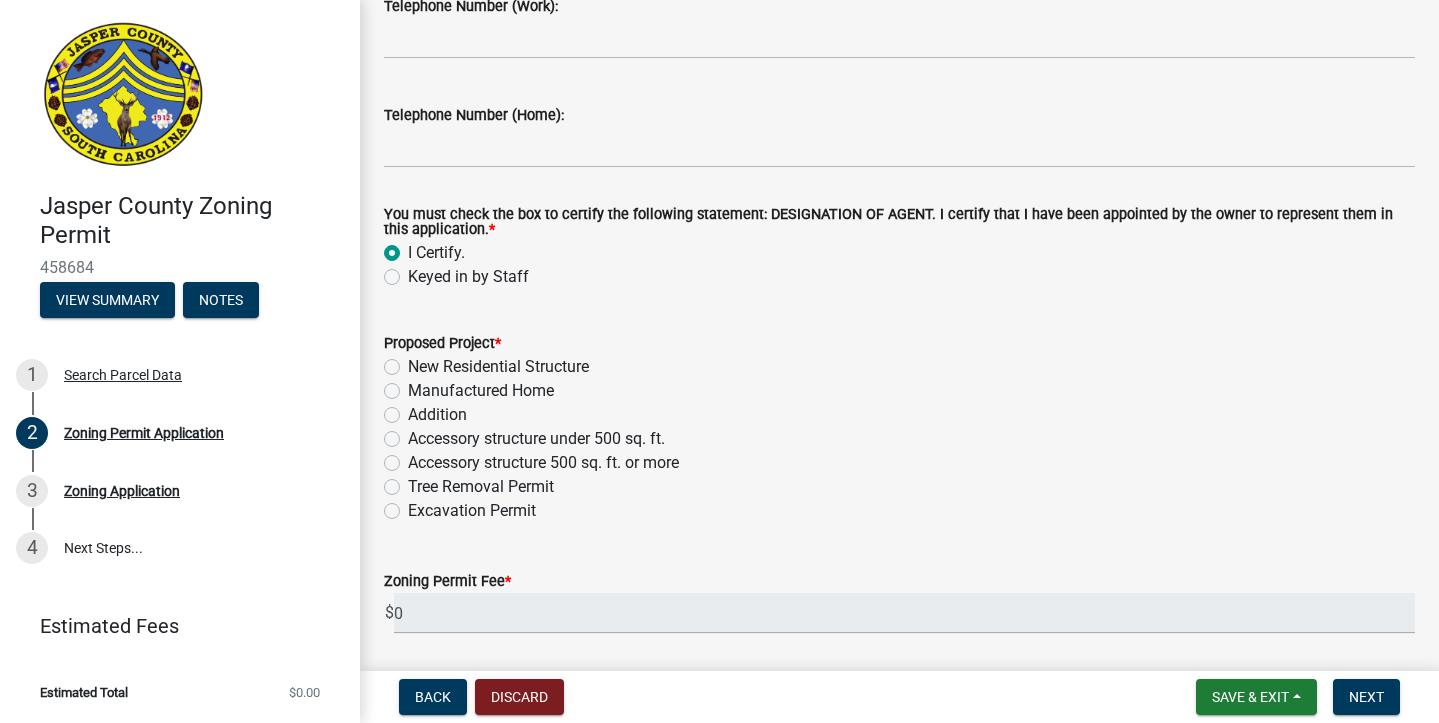 click on "Addition" 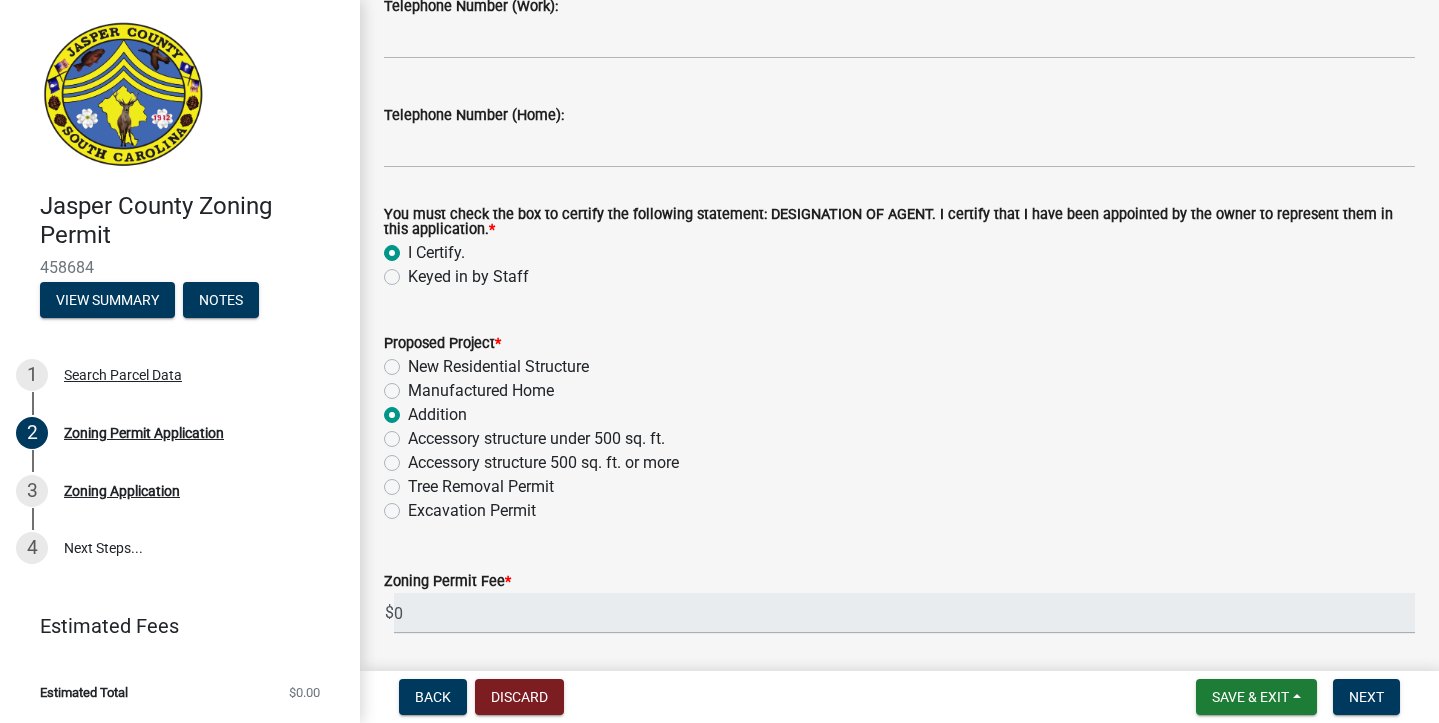 radio on "true" 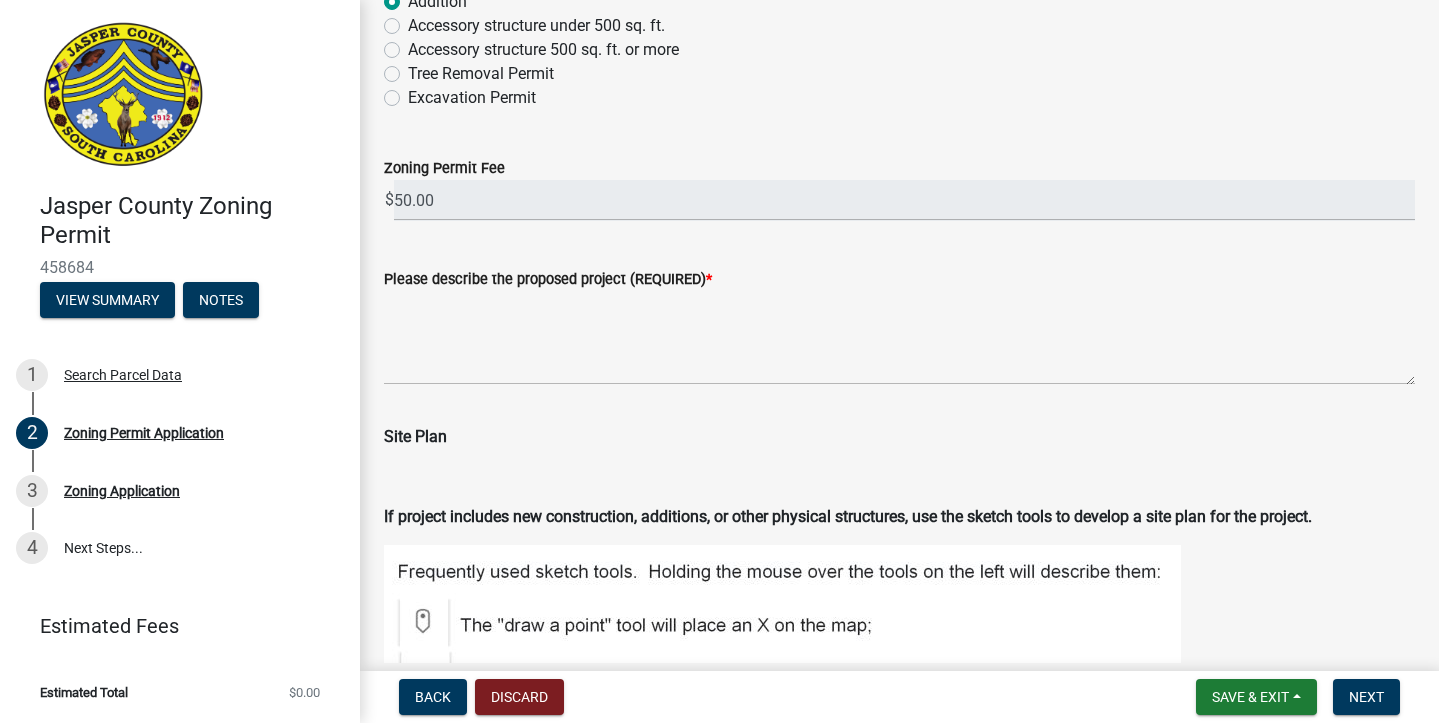 scroll, scrollTop: 2637, scrollLeft: 0, axis: vertical 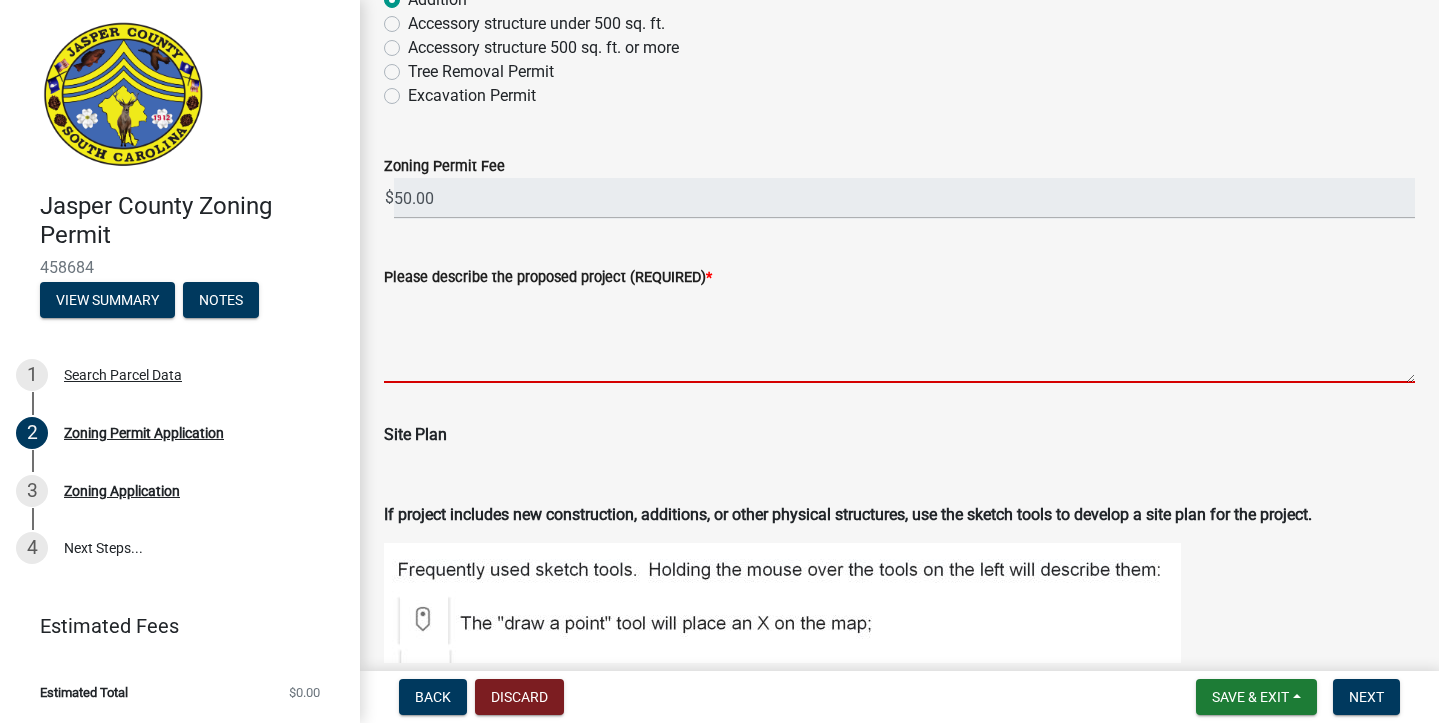 click on "Please describe the proposed project (REQUIRED)  *" at bounding box center [899, 336] 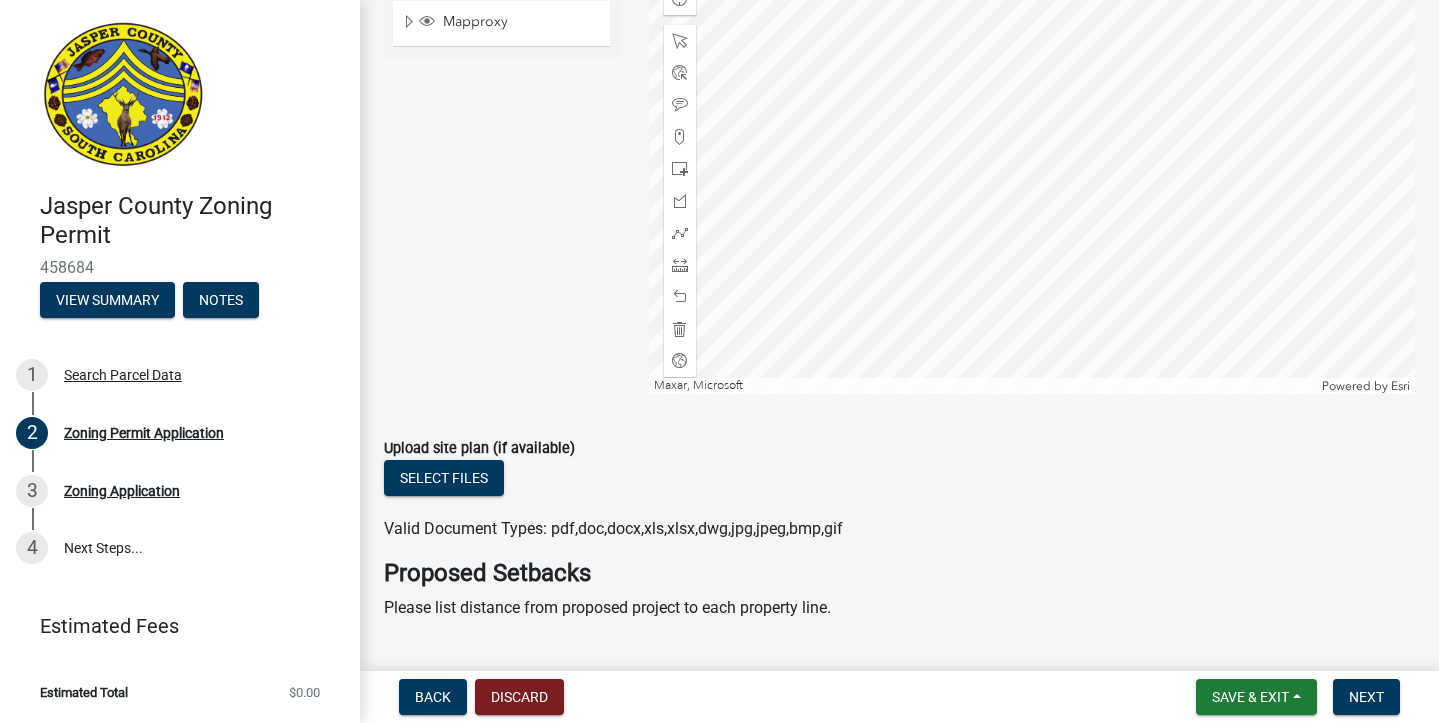 scroll, scrollTop: 3628, scrollLeft: 0, axis: vertical 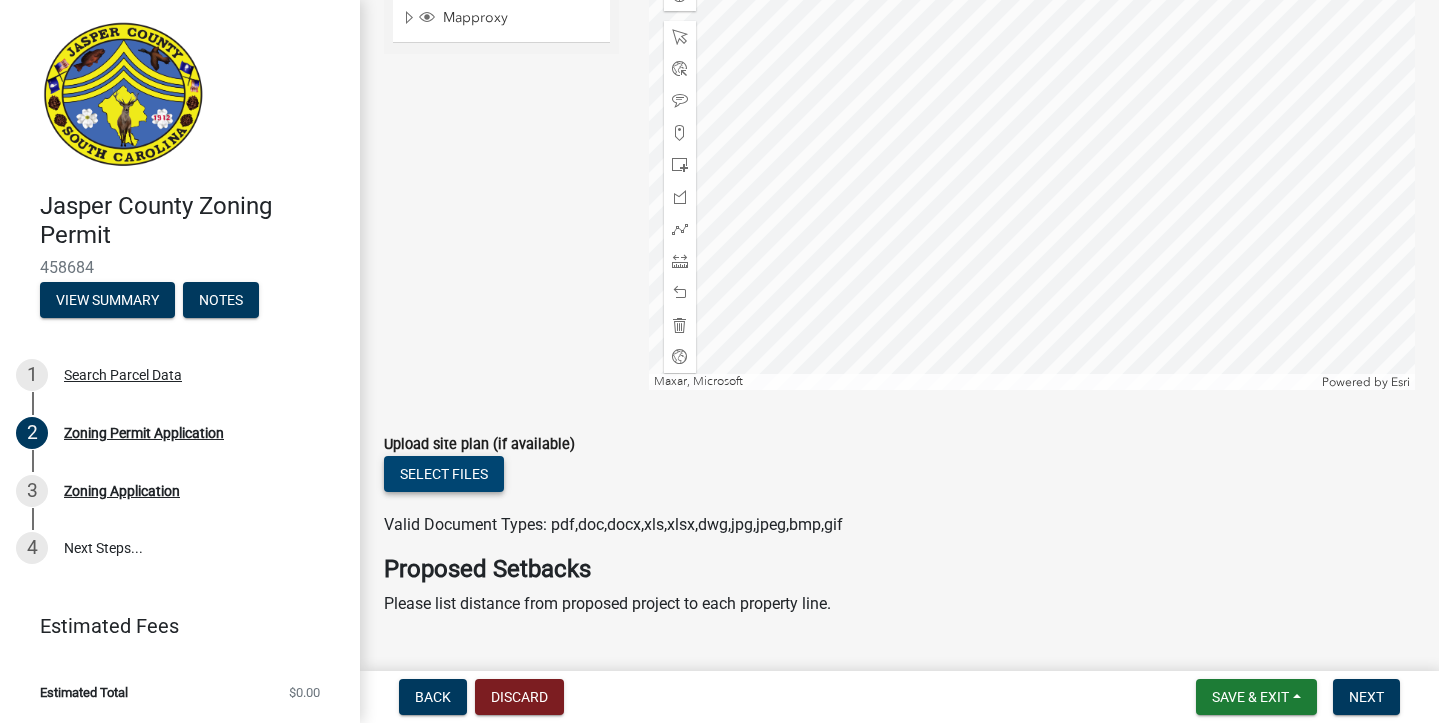 type on "[PROJECT_TYPE]" 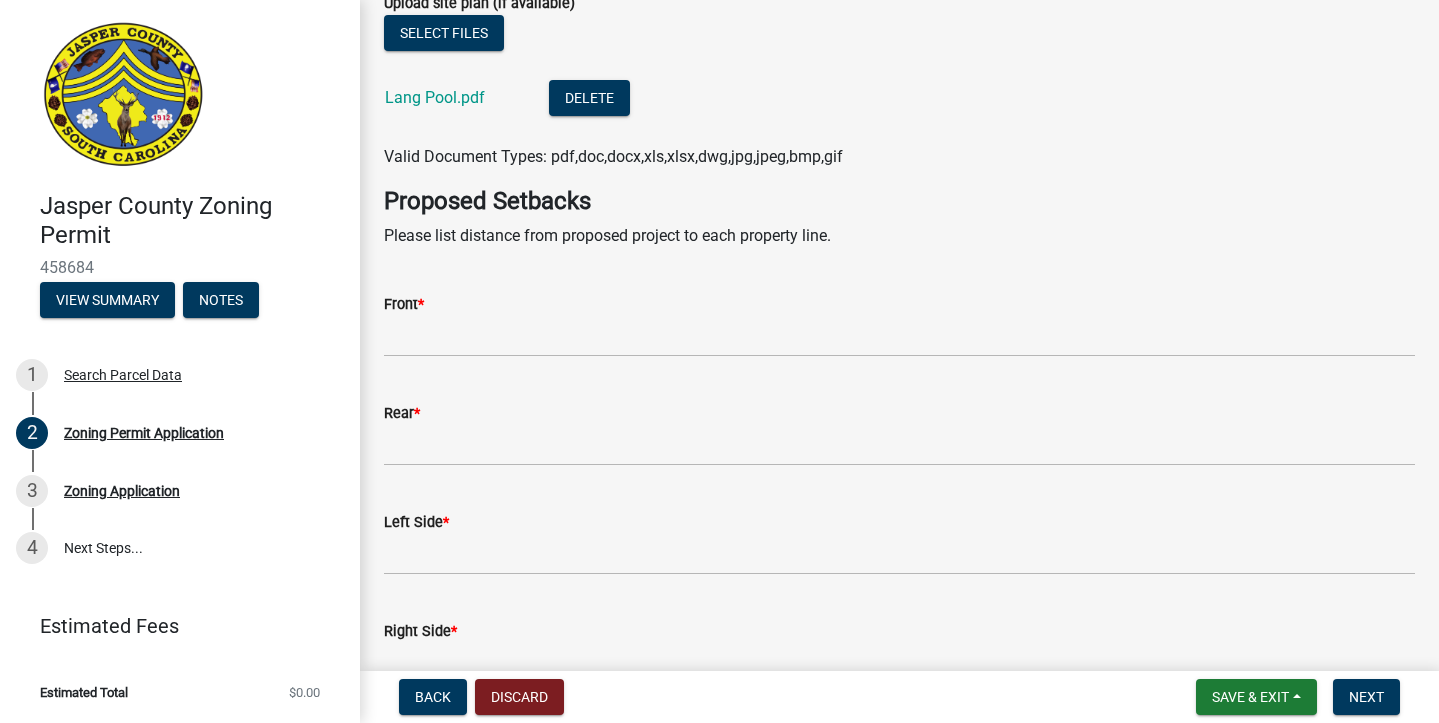scroll, scrollTop: 4061, scrollLeft: 0, axis: vertical 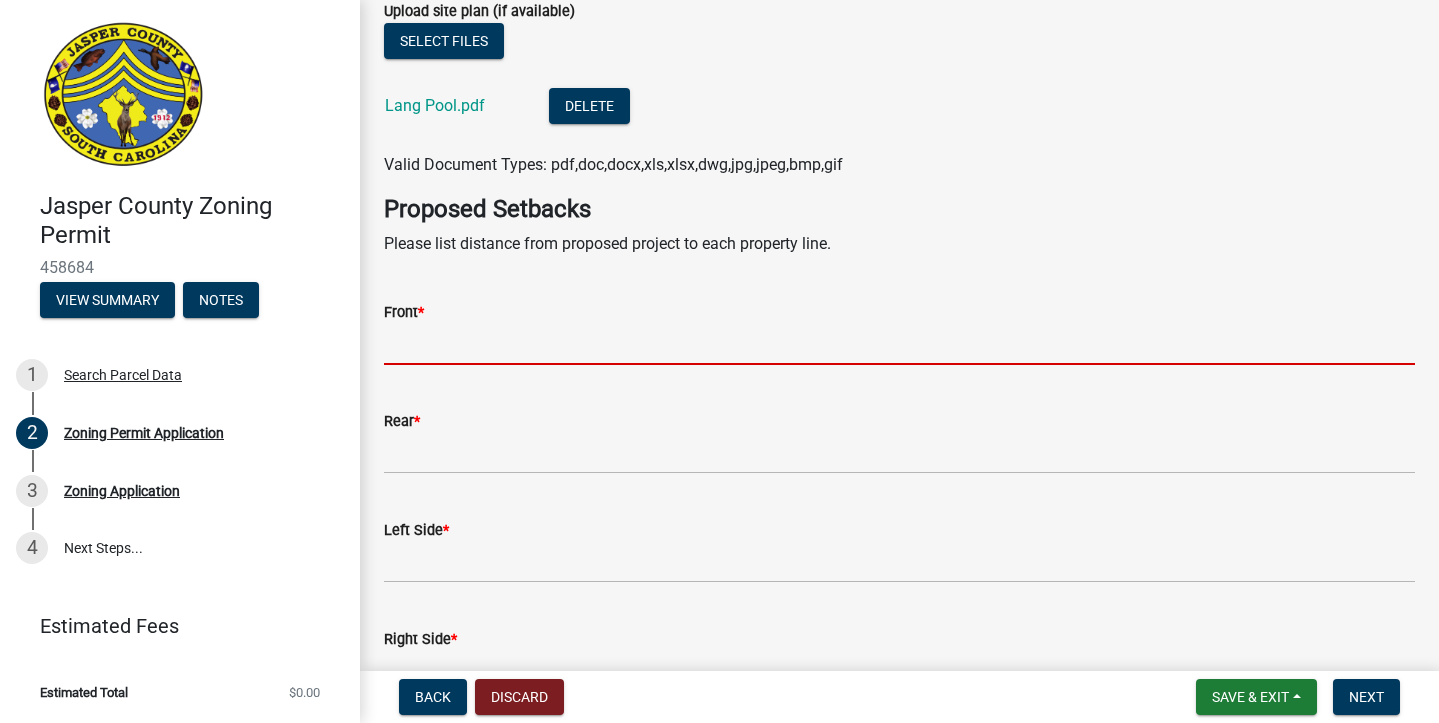 click on "Front  *" at bounding box center [899, 344] 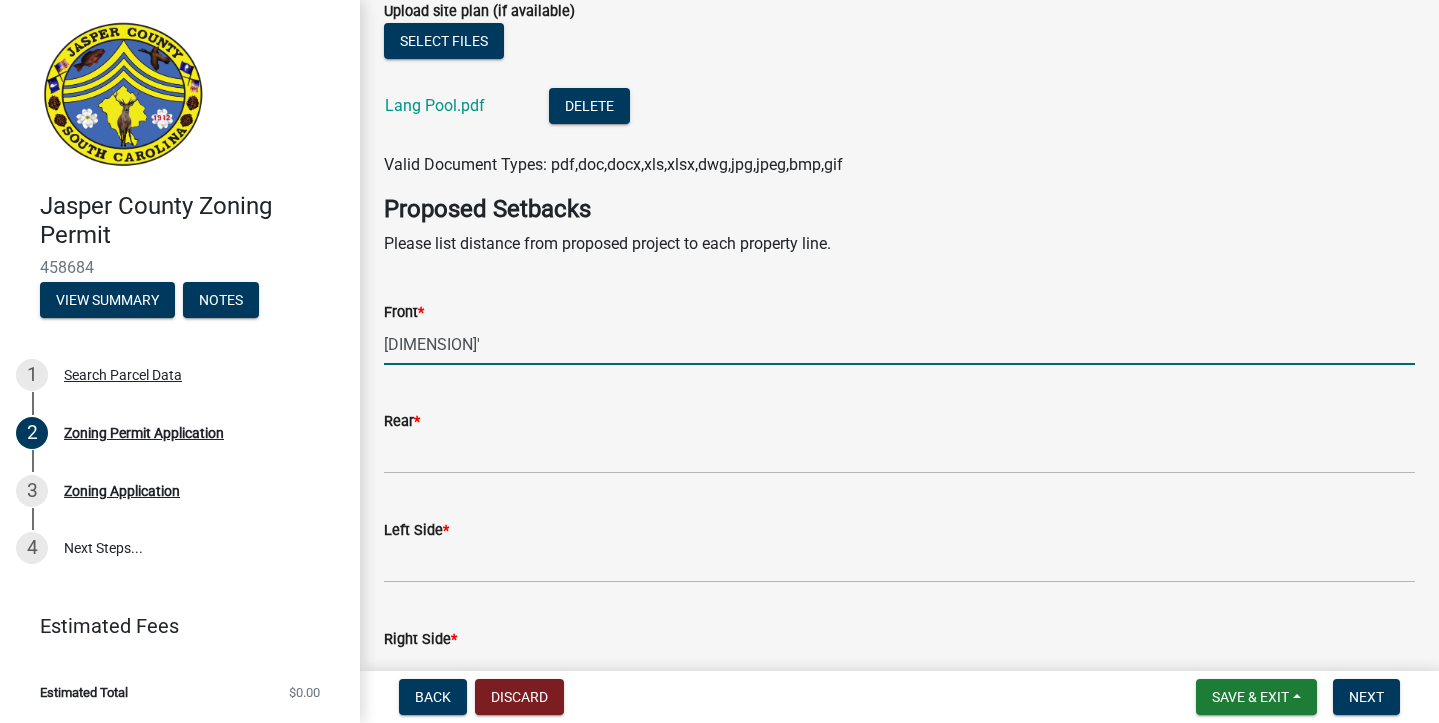 type on "[DIMENSION]'" 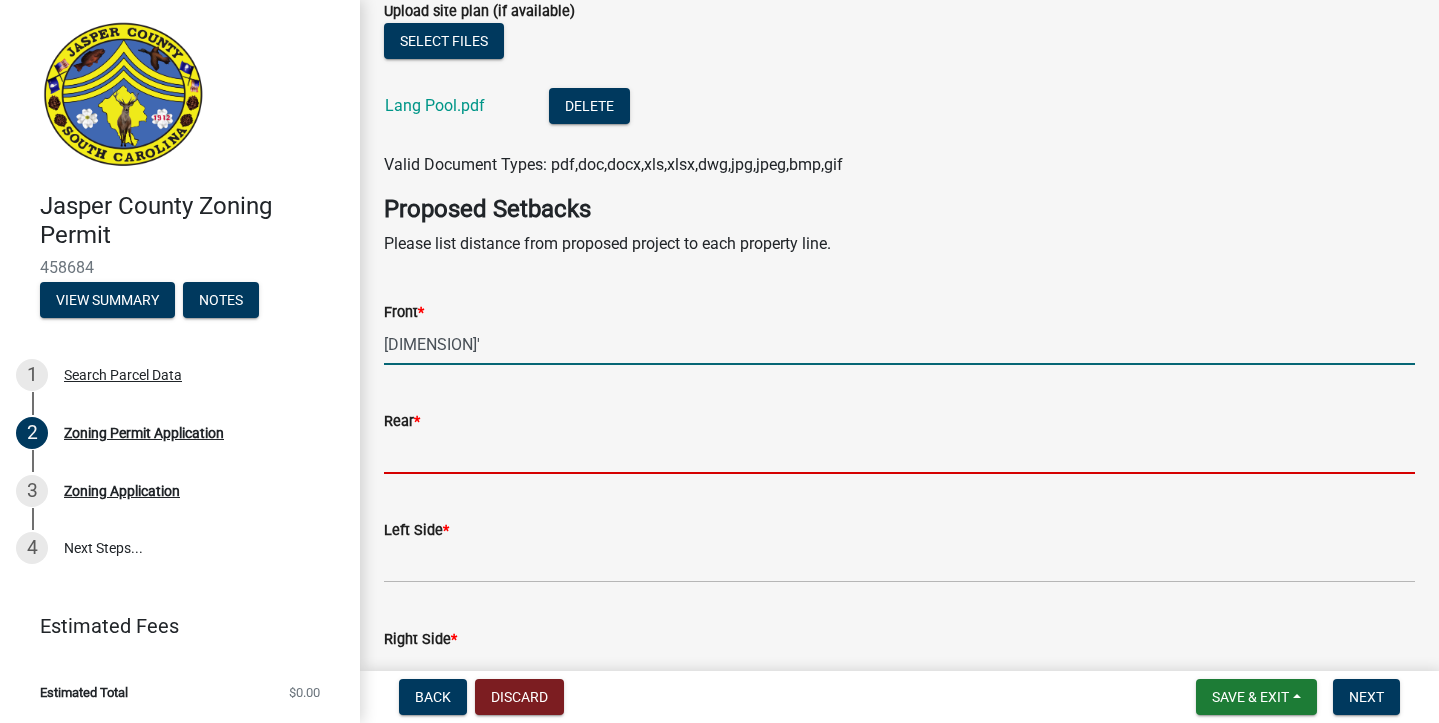 click on "Rear  *" at bounding box center (899, 453) 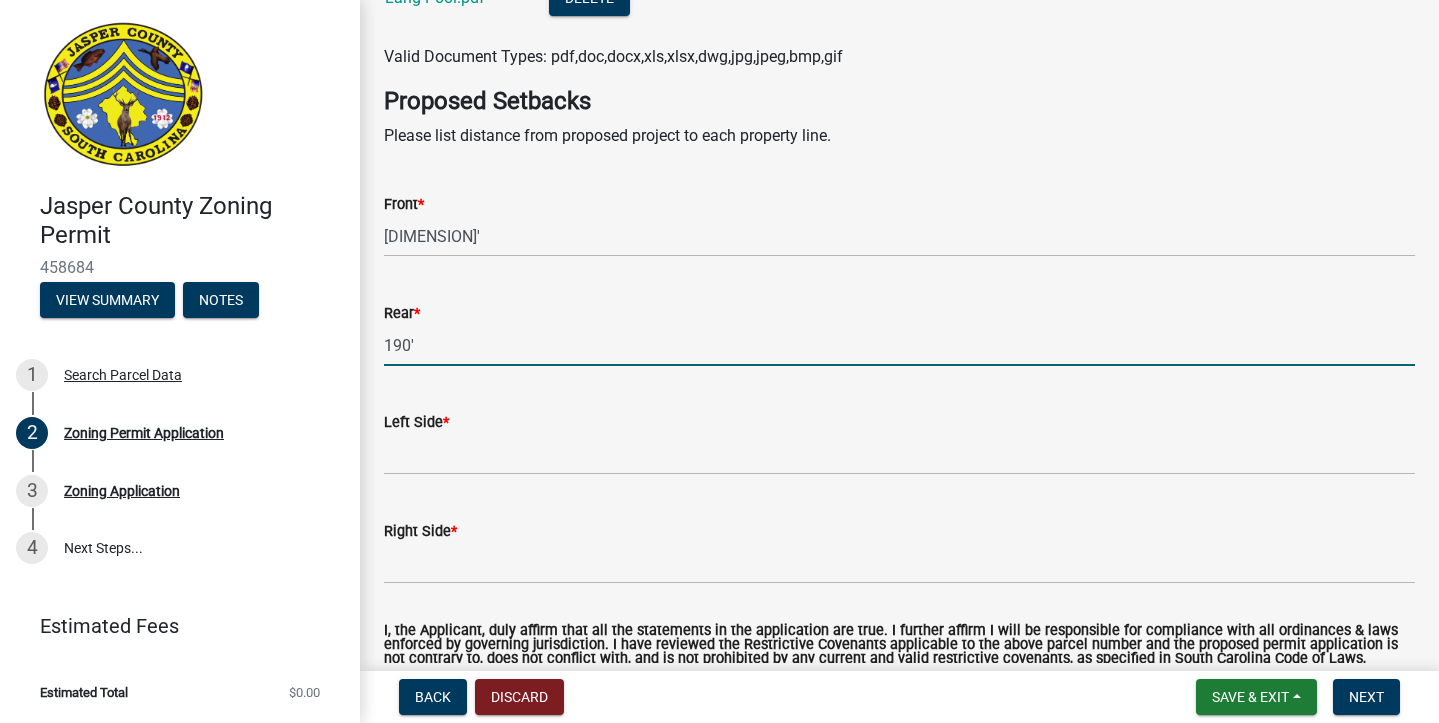 scroll, scrollTop: 4181, scrollLeft: 0, axis: vertical 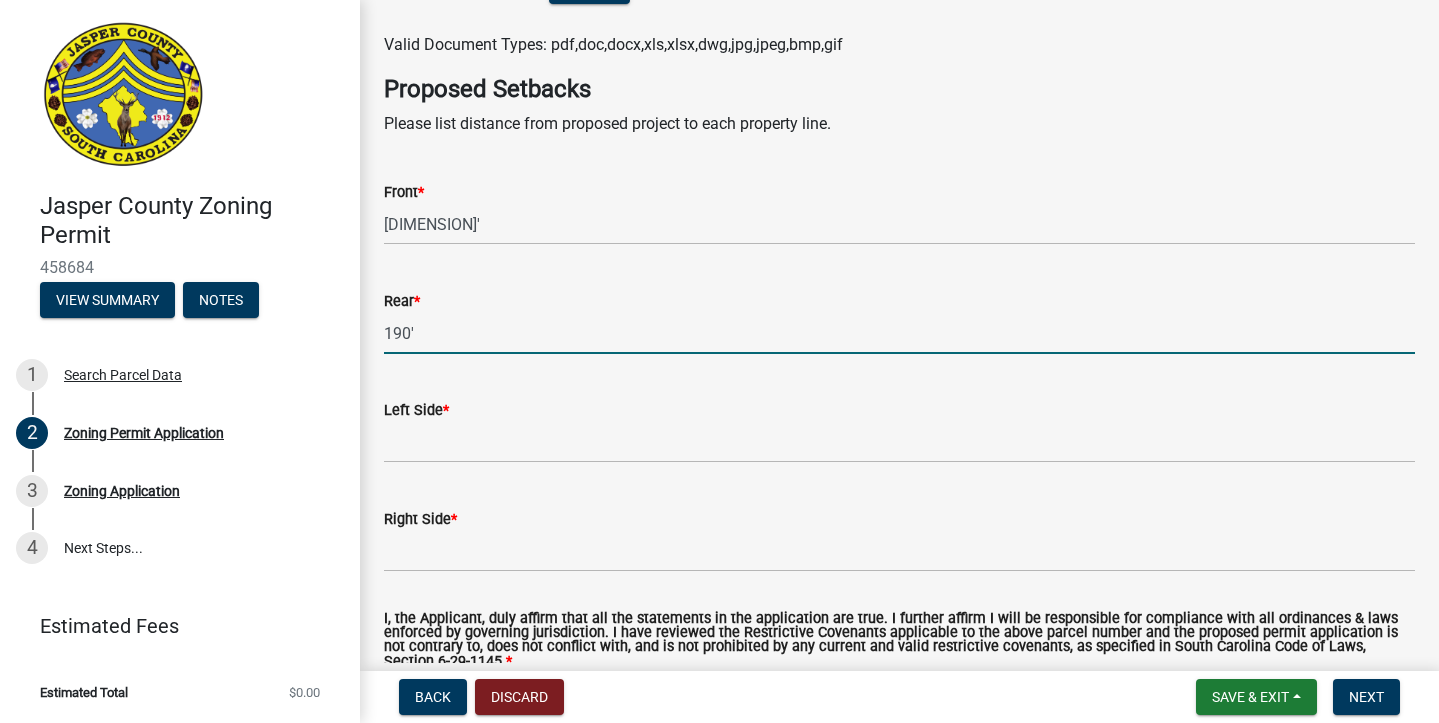type on "190'" 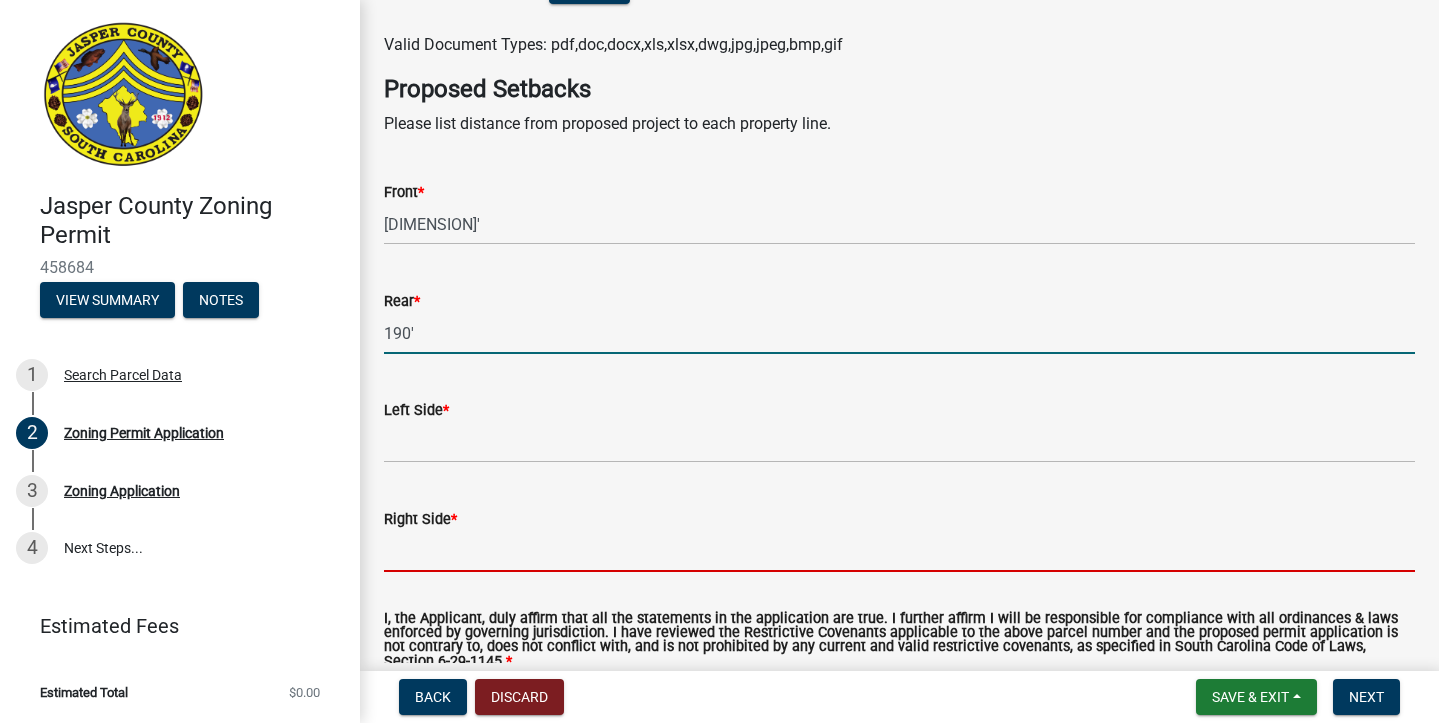 click on "Right Side  *" at bounding box center (899, 551) 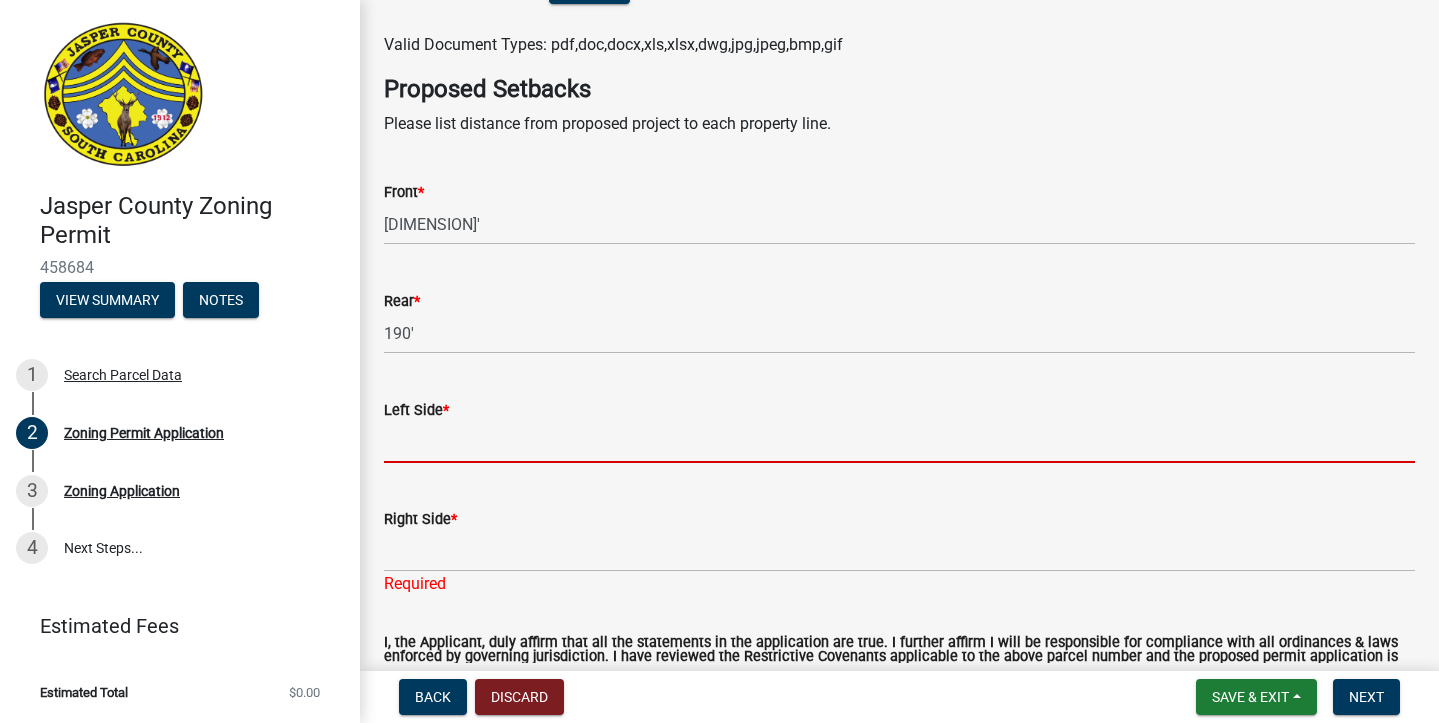 click on "Left Side  *" at bounding box center (899, 442) 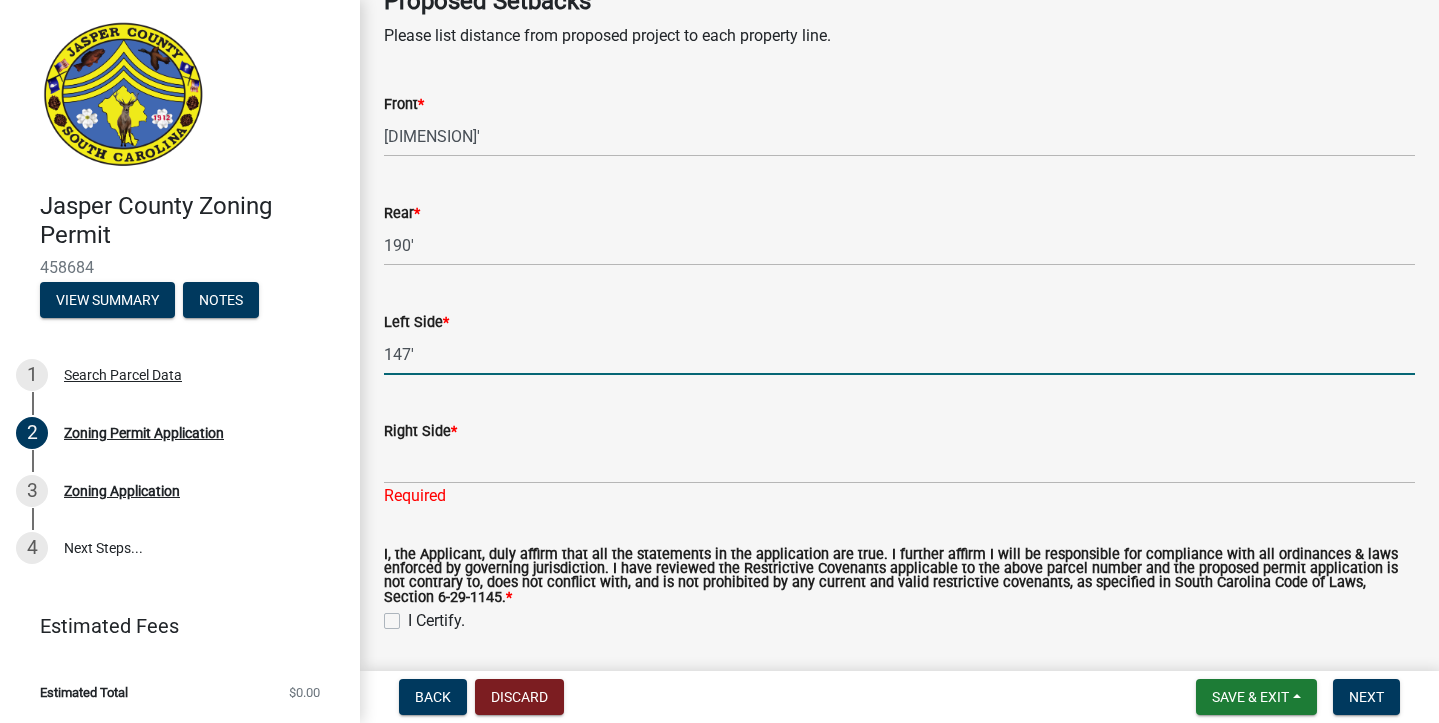 scroll, scrollTop: 4278, scrollLeft: 0, axis: vertical 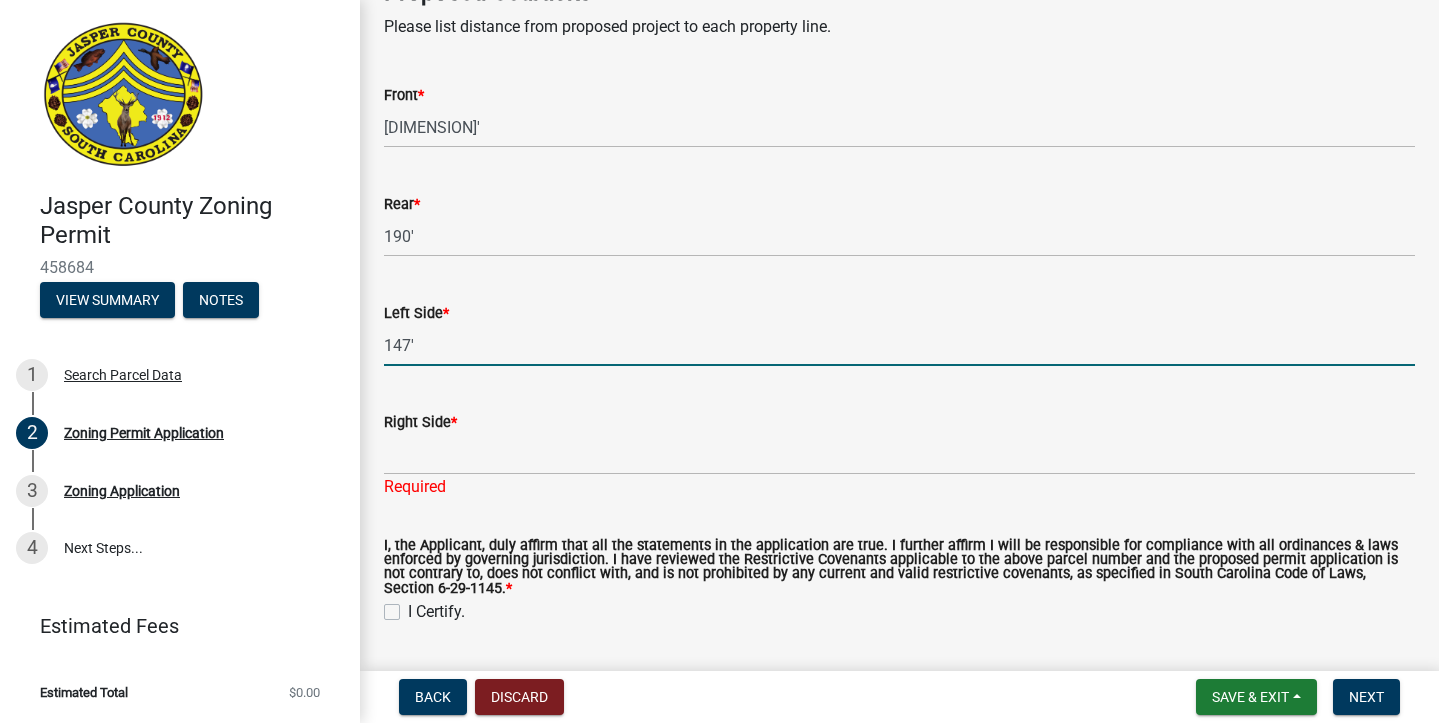 type on "147'" 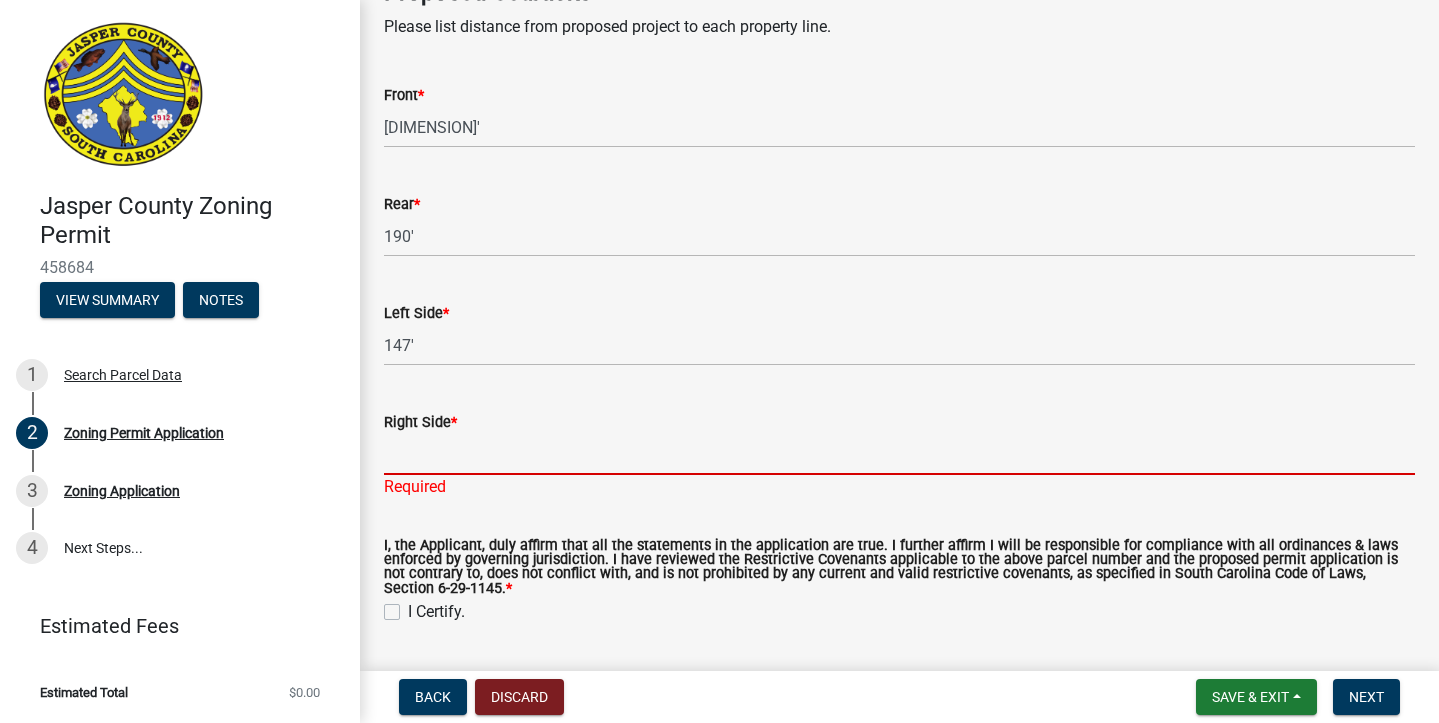 click on "Right Side  *" at bounding box center (899, 454) 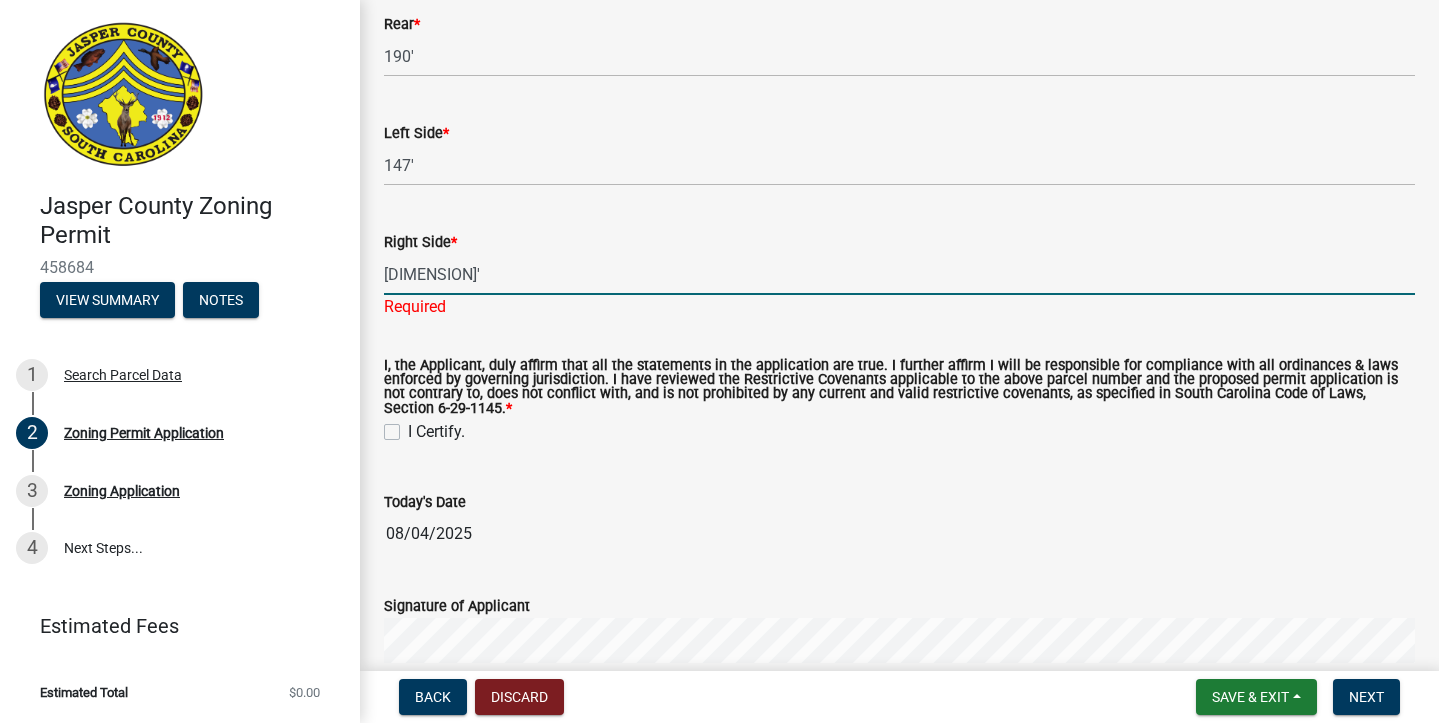 scroll, scrollTop: 4466, scrollLeft: 0, axis: vertical 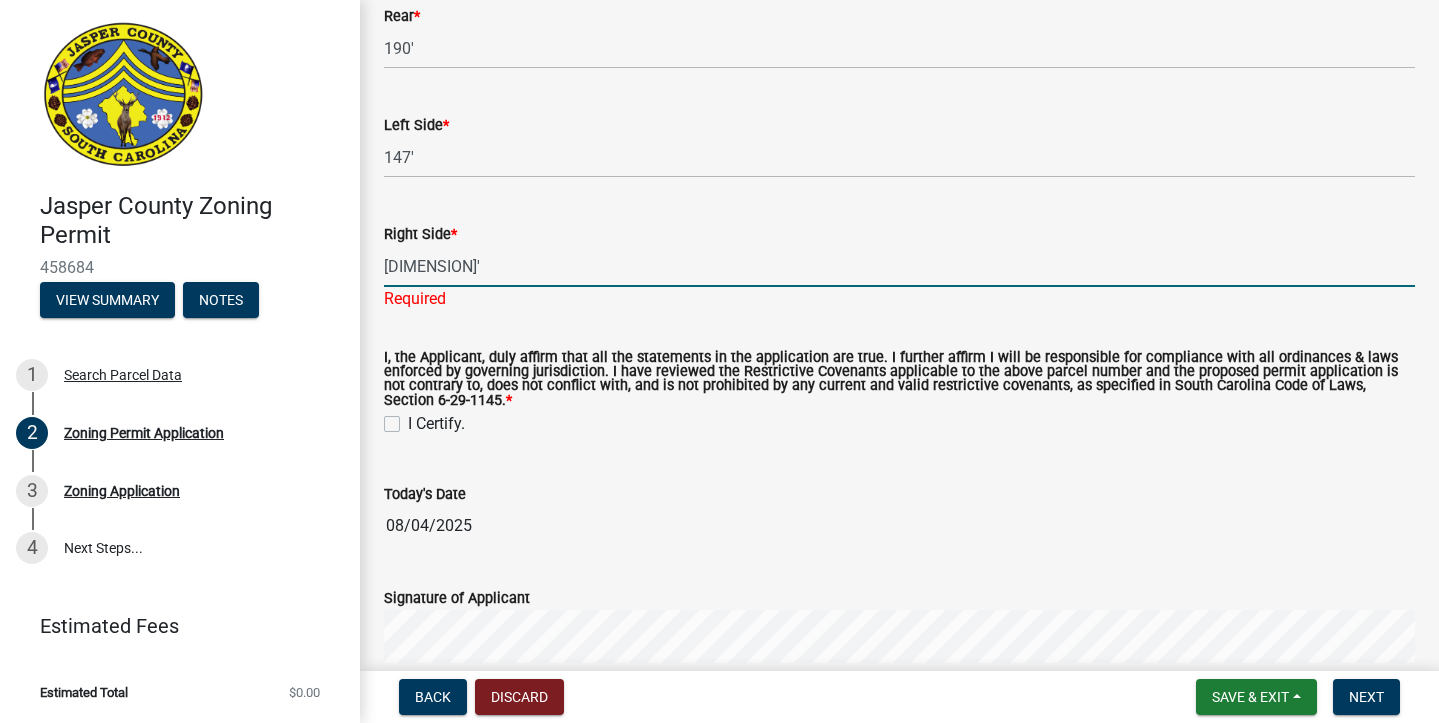 type on "[DIMENSION]'" 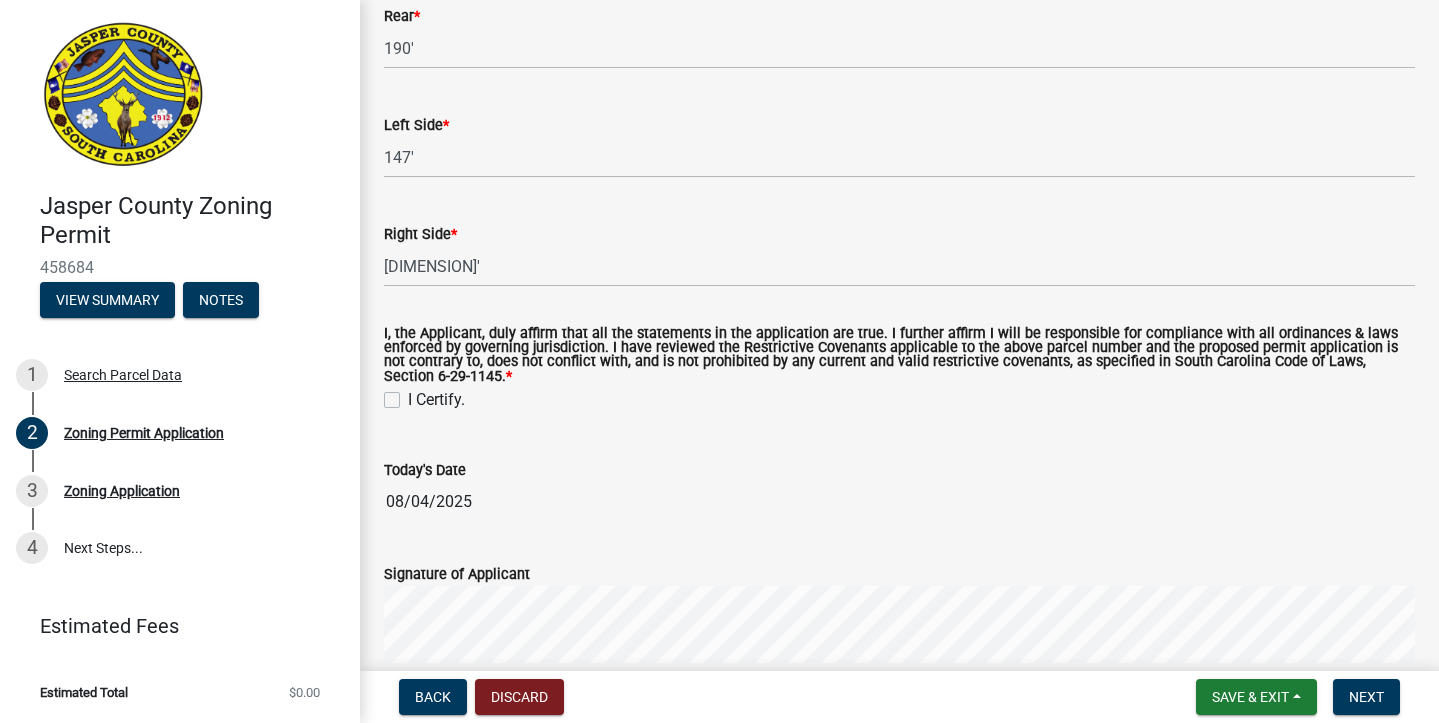 click on "App: [BRAND] | Owner: [OWNER_NAME] | [ADDRESS] | TMS [PARCEL_ID] | Type: [TYPE] | Permit No: [PERMIT_NUMBER]" 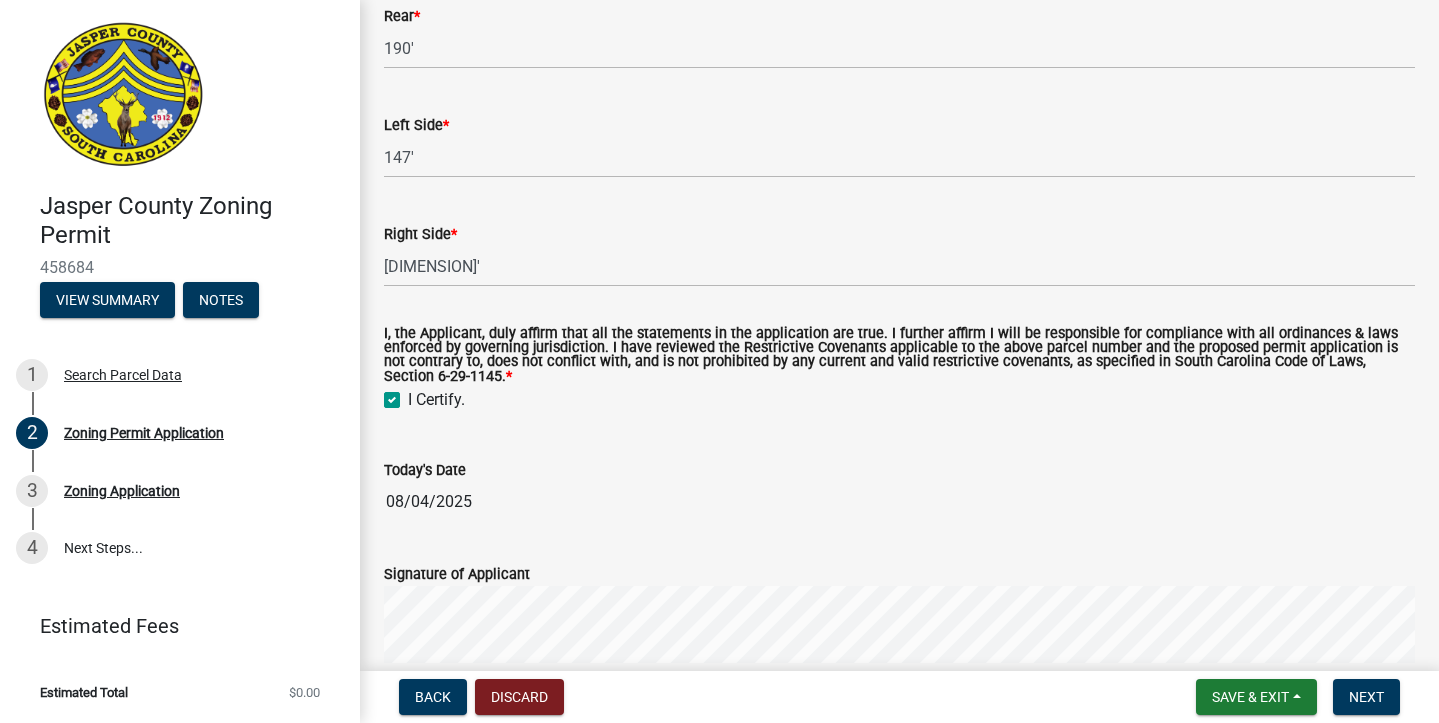 checkbox on "true" 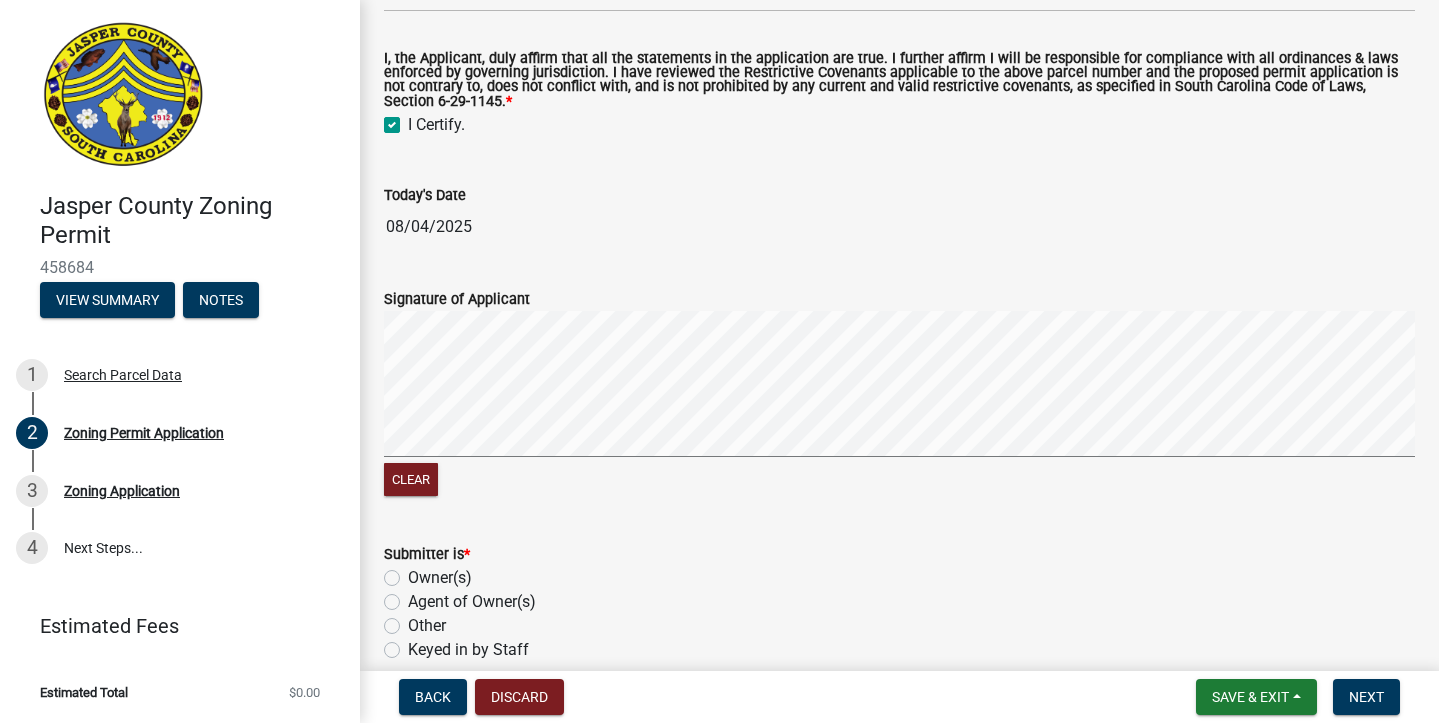 scroll, scrollTop: 4744, scrollLeft: 0, axis: vertical 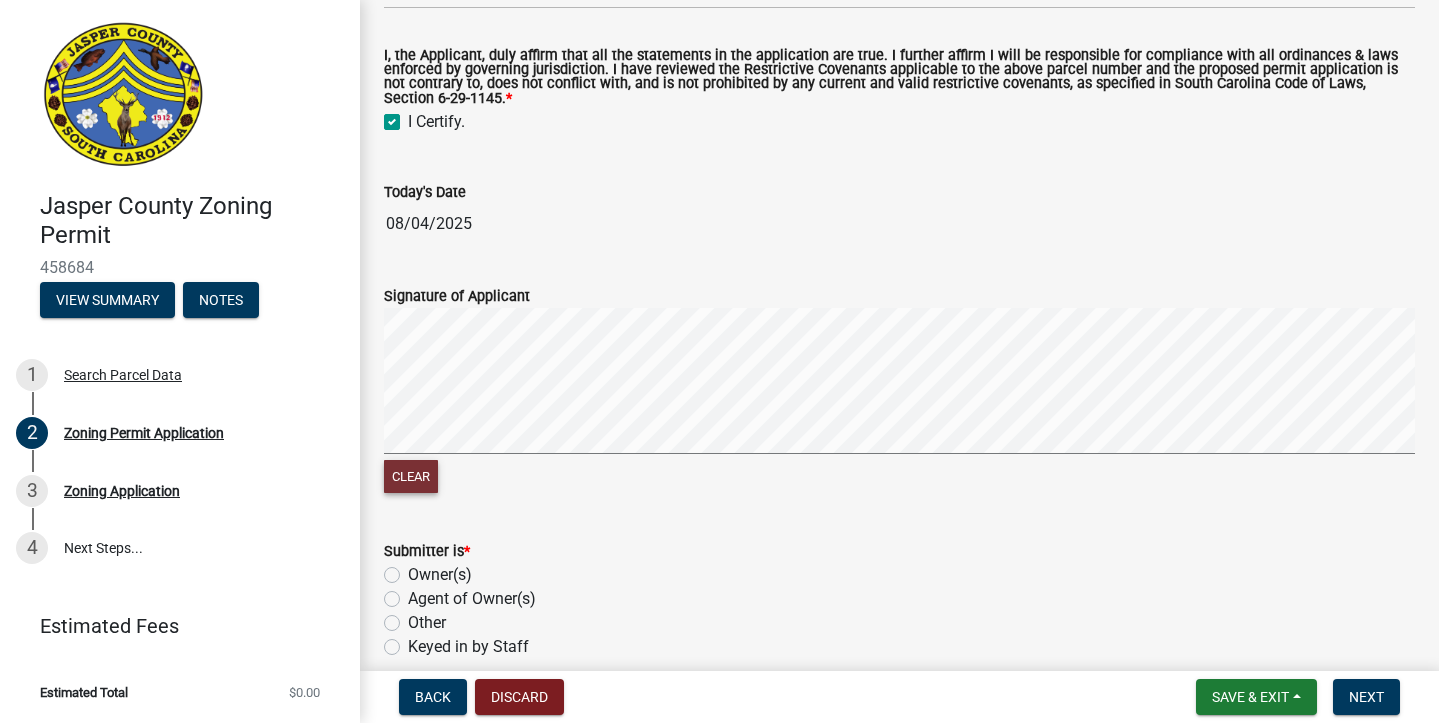 click on "Clear" 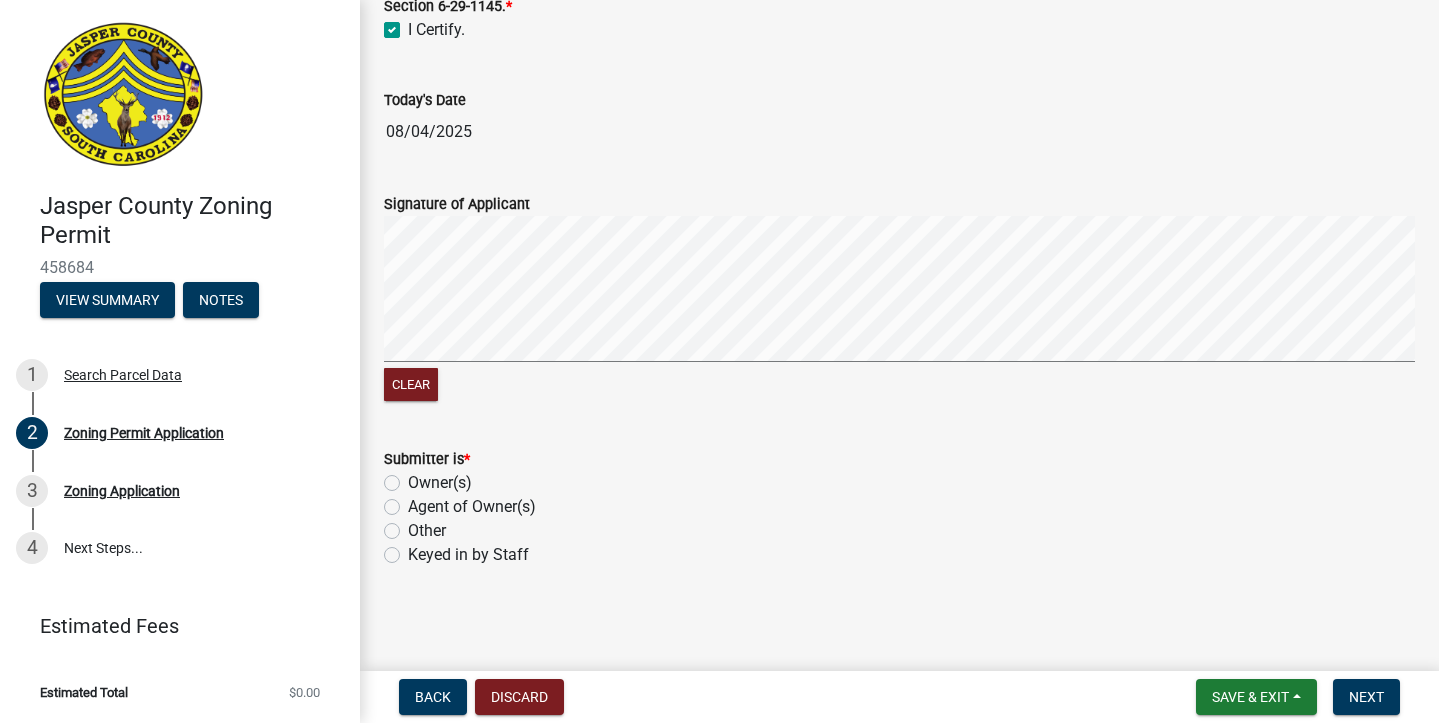 scroll, scrollTop: 4839, scrollLeft: 0, axis: vertical 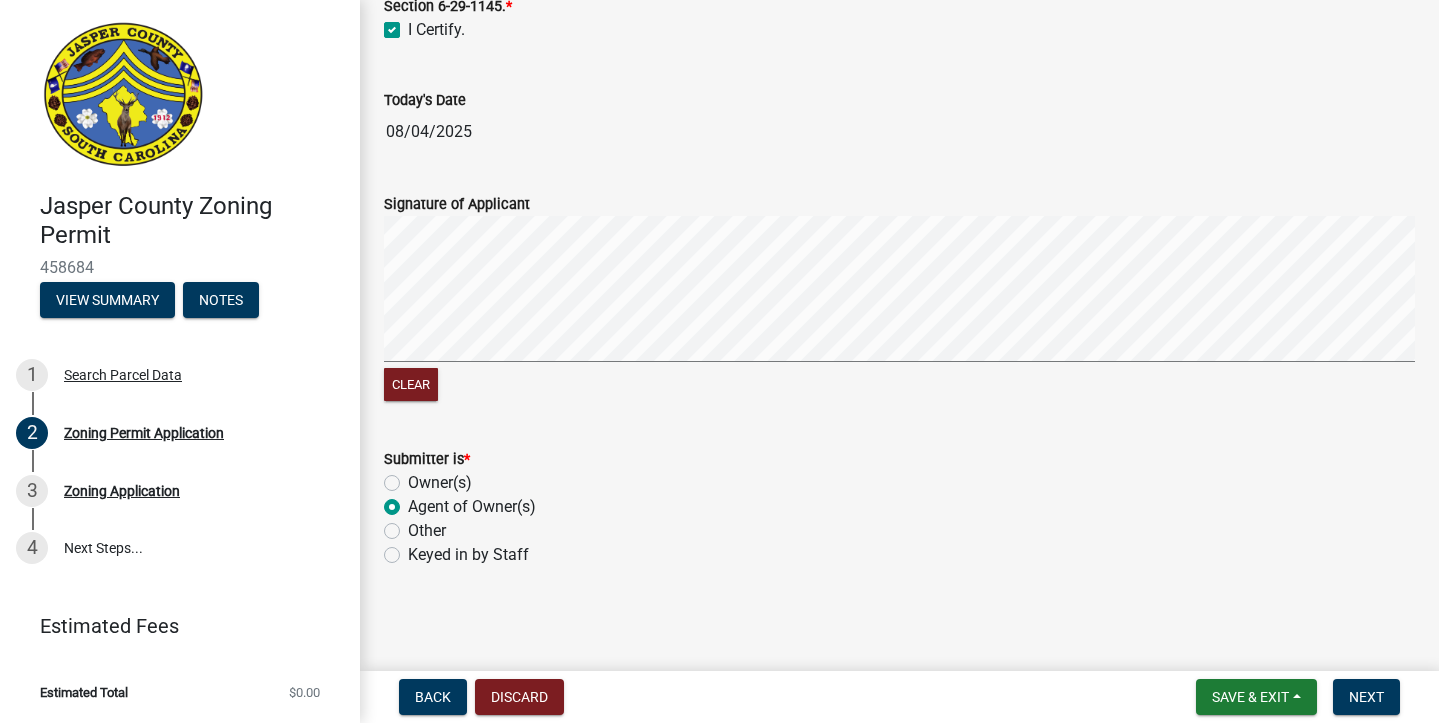 radio on "true" 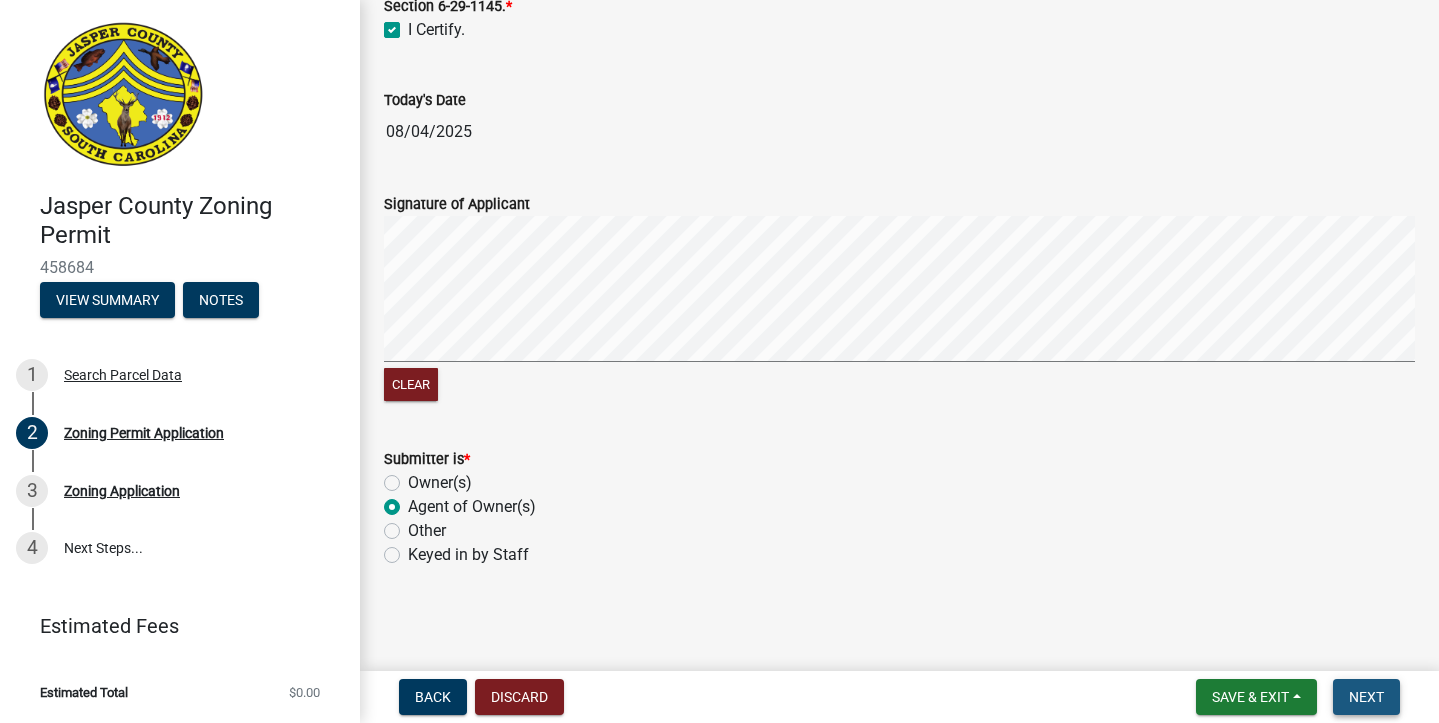 click on "Next" at bounding box center [1366, 697] 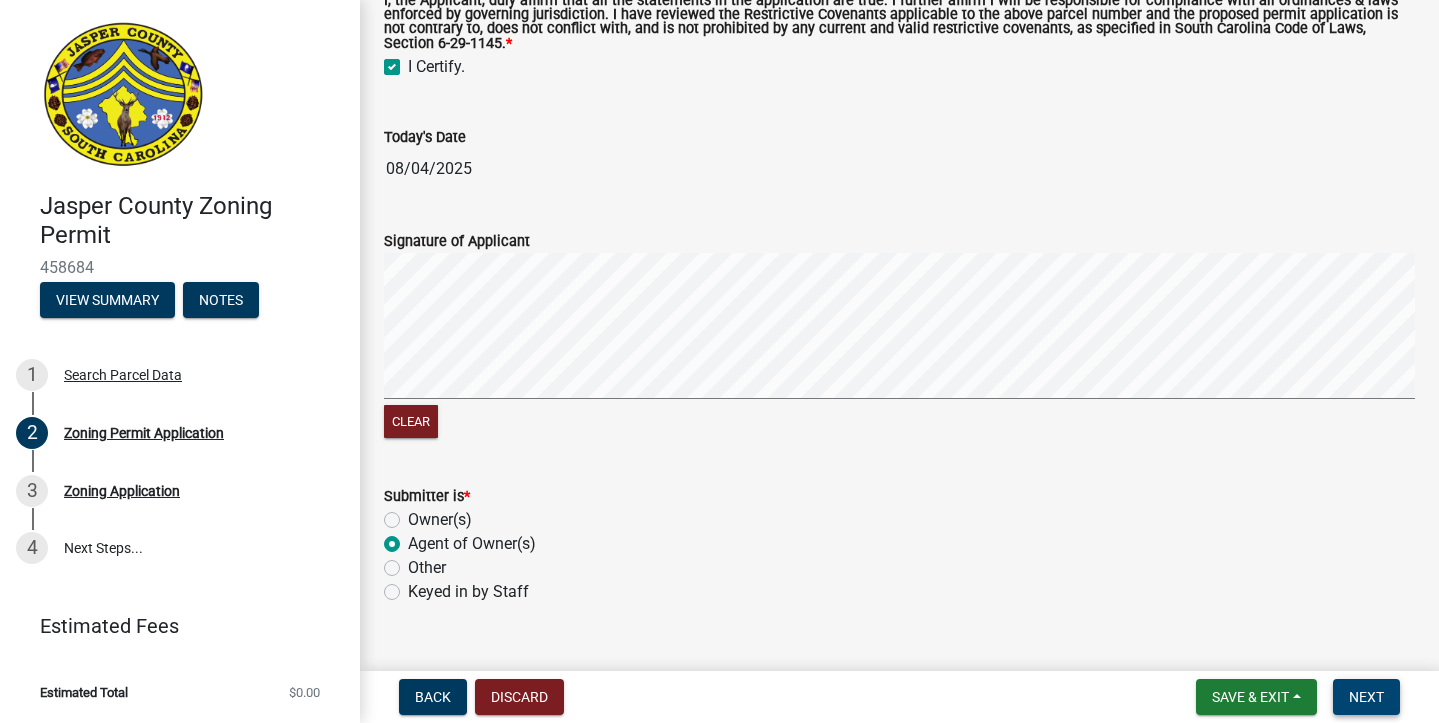 scroll, scrollTop: 0, scrollLeft: 0, axis: both 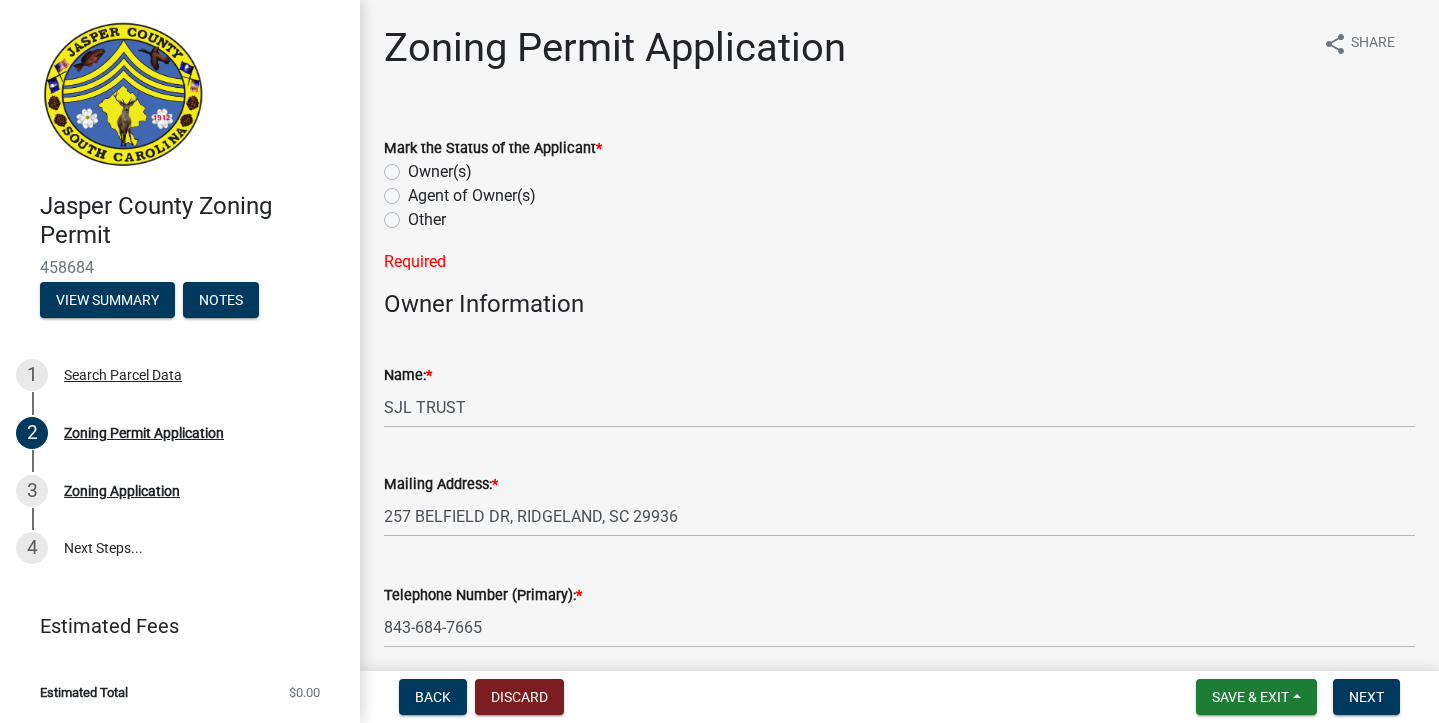 click on "Agent of Owner(s)" 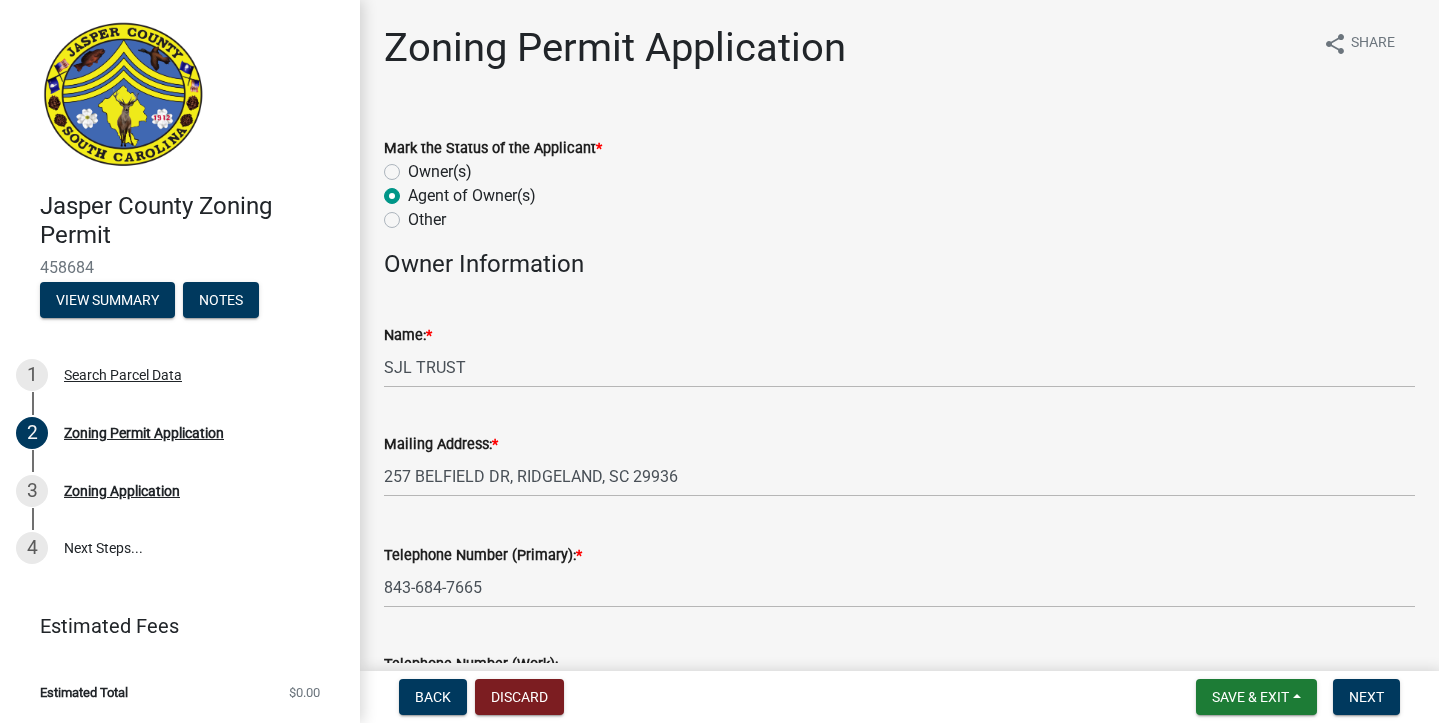 radio on "true" 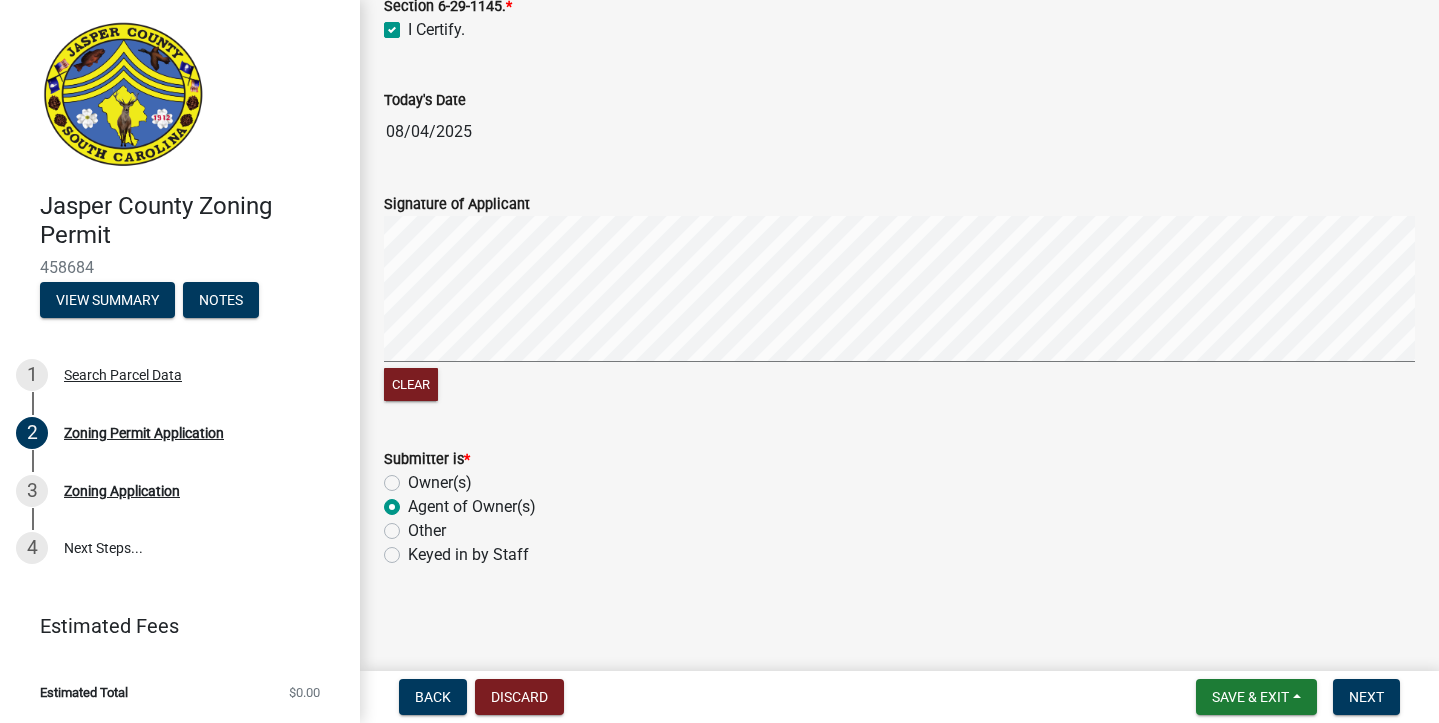 scroll, scrollTop: 4839, scrollLeft: 0, axis: vertical 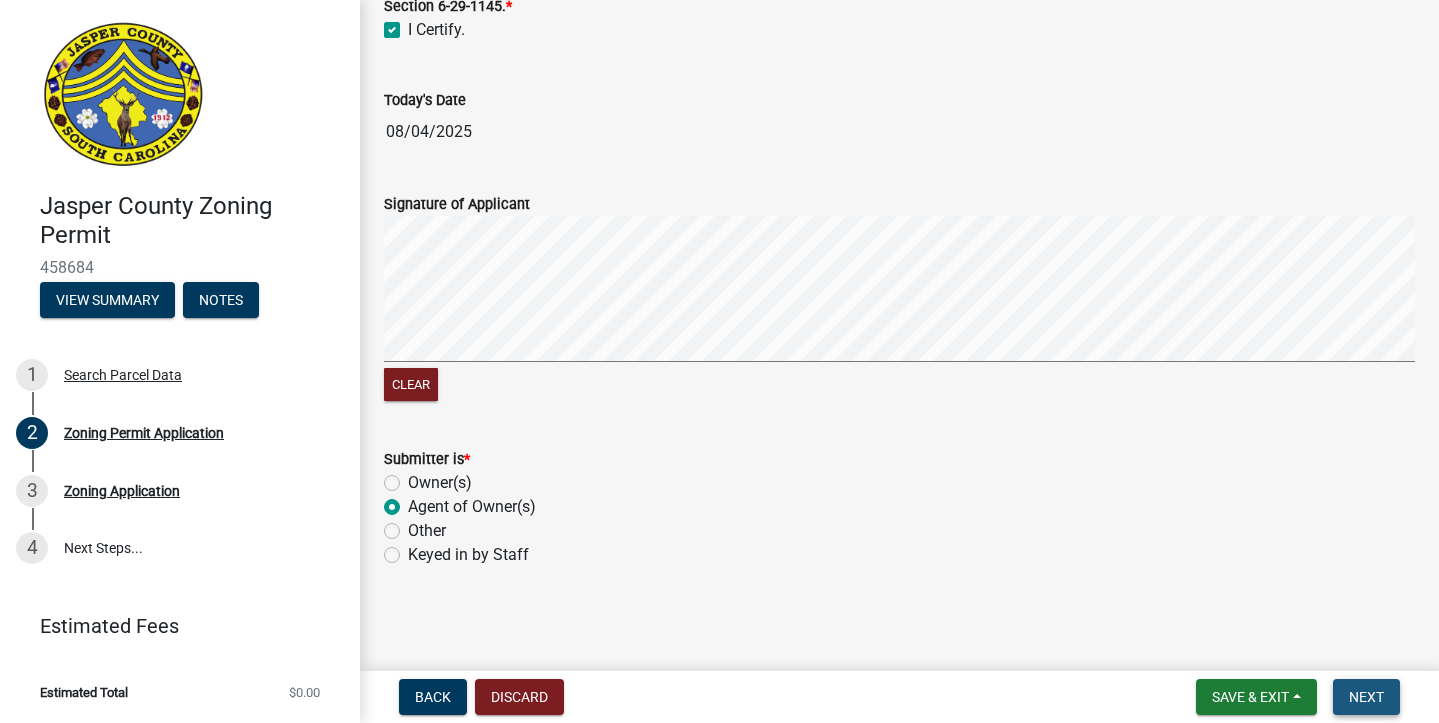 click on "Next" at bounding box center (1366, 697) 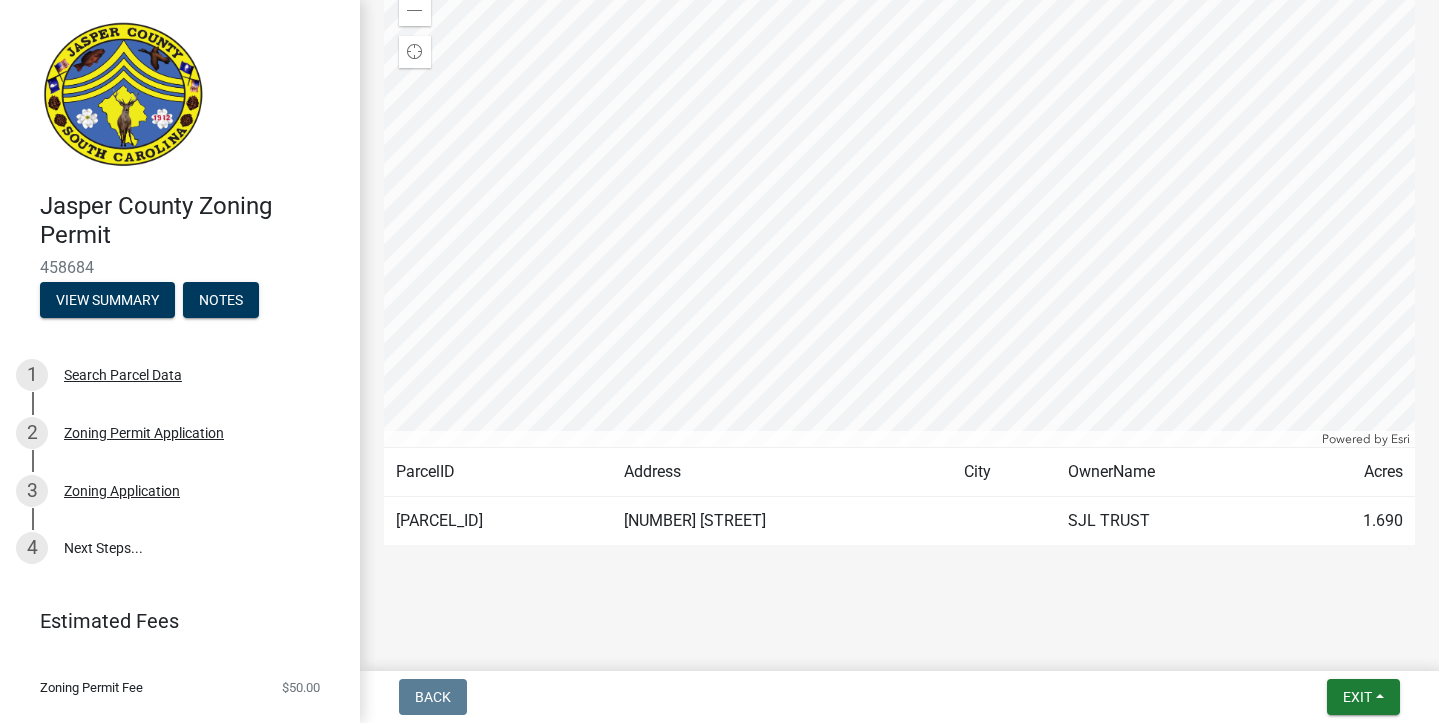 scroll, scrollTop: 292, scrollLeft: 0, axis: vertical 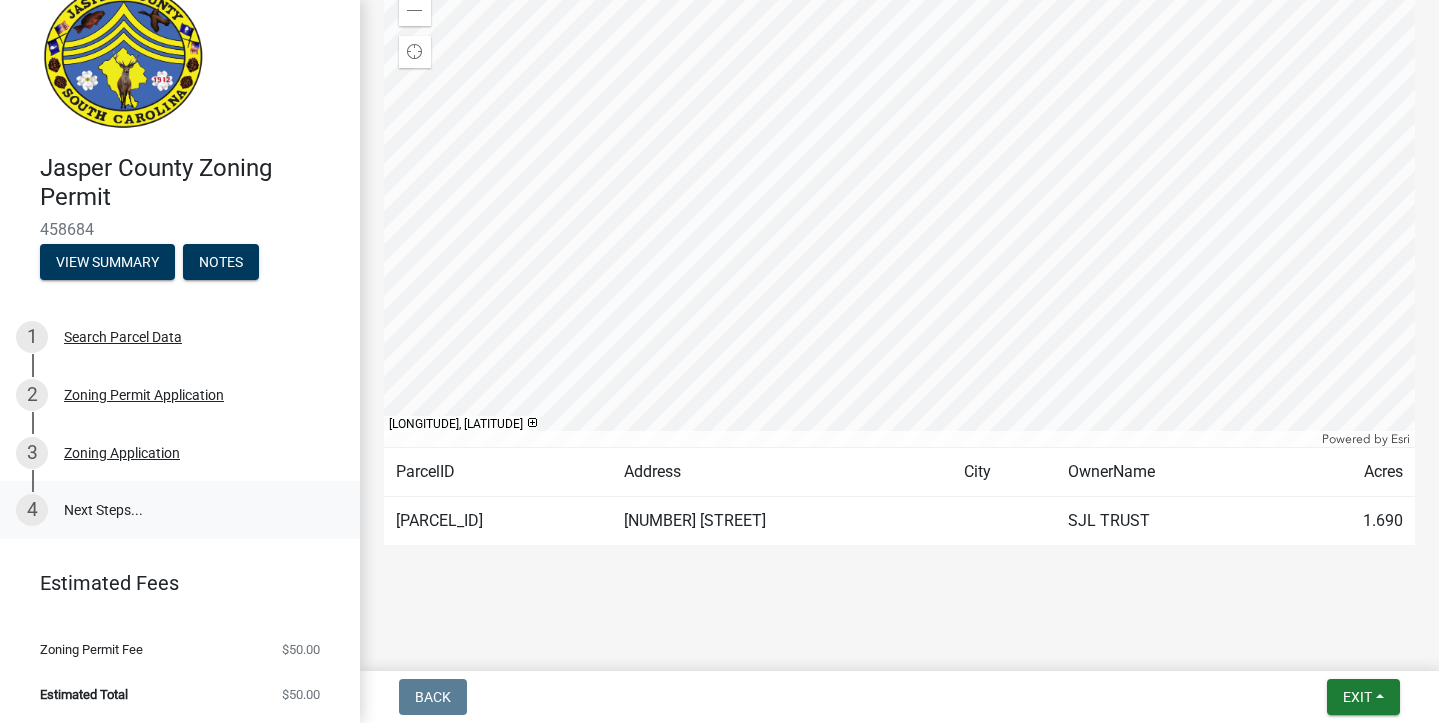 click on "4   Next Steps..." at bounding box center [180, 510] 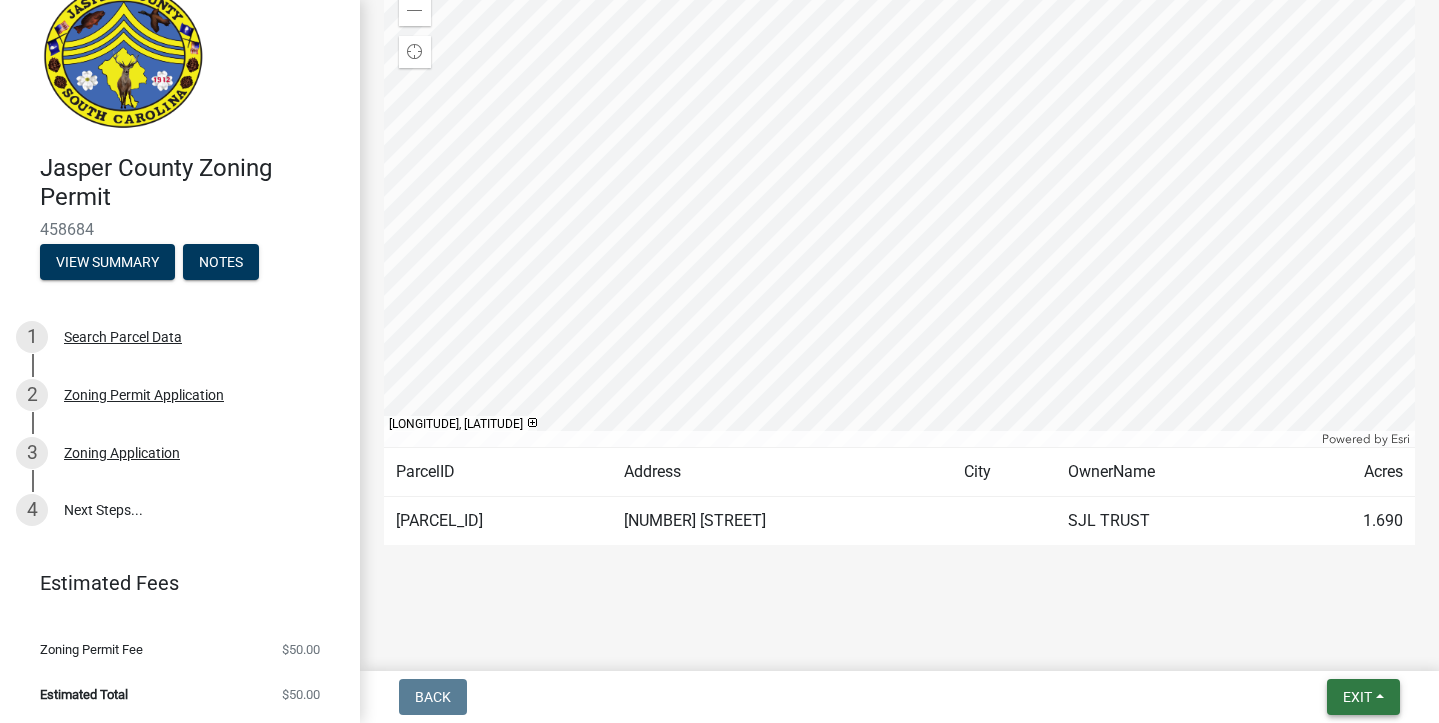 click on "Exit" at bounding box center [1357, 697] 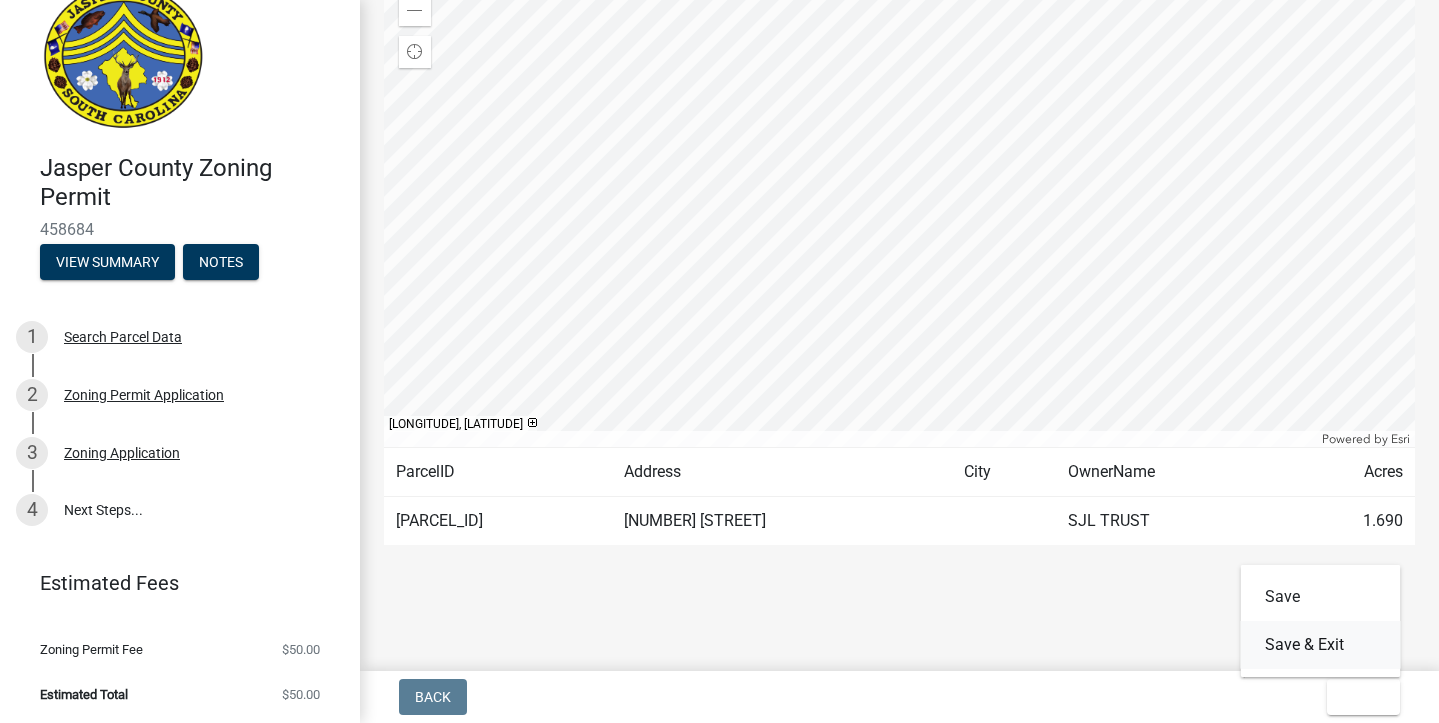 click on "Save & Exit" at bounding box center [1321, 645] 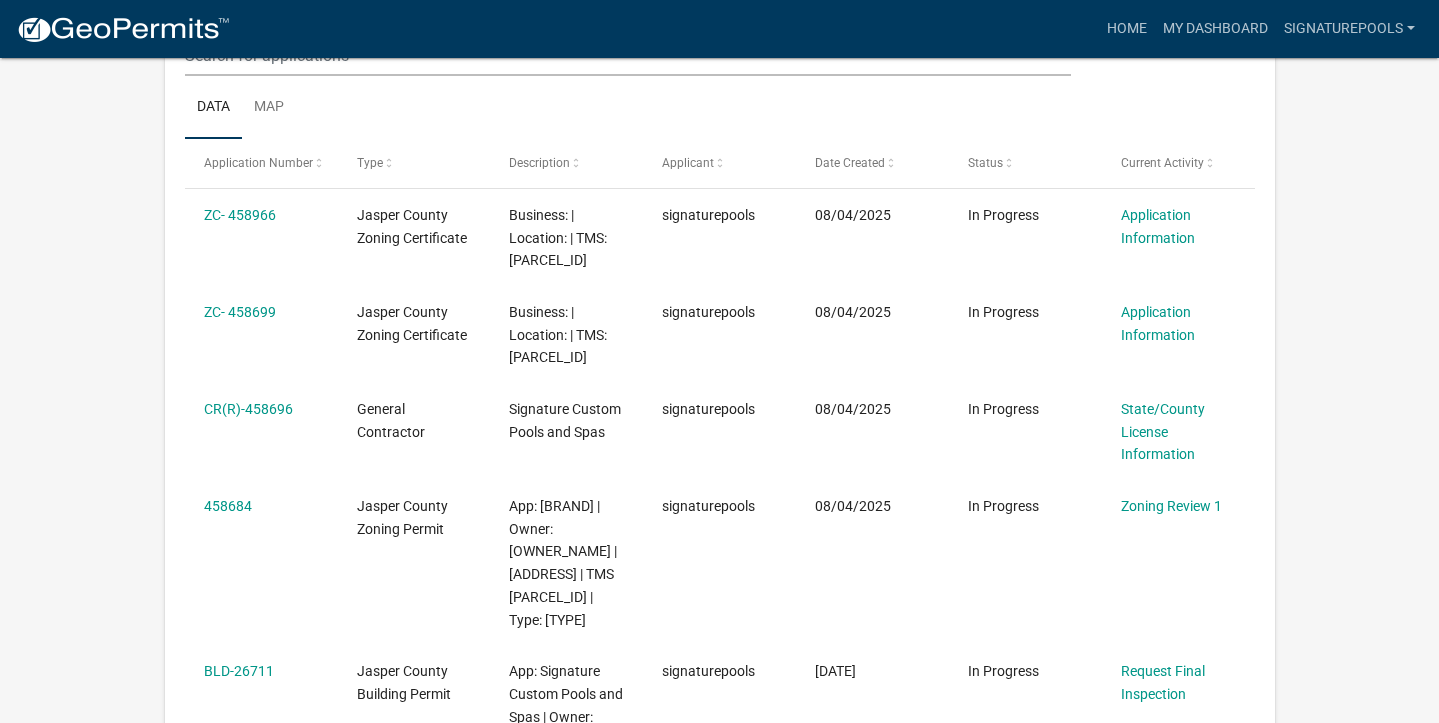 scroll, scrollTop: 185, scrollLeft: 0, axis: vertical 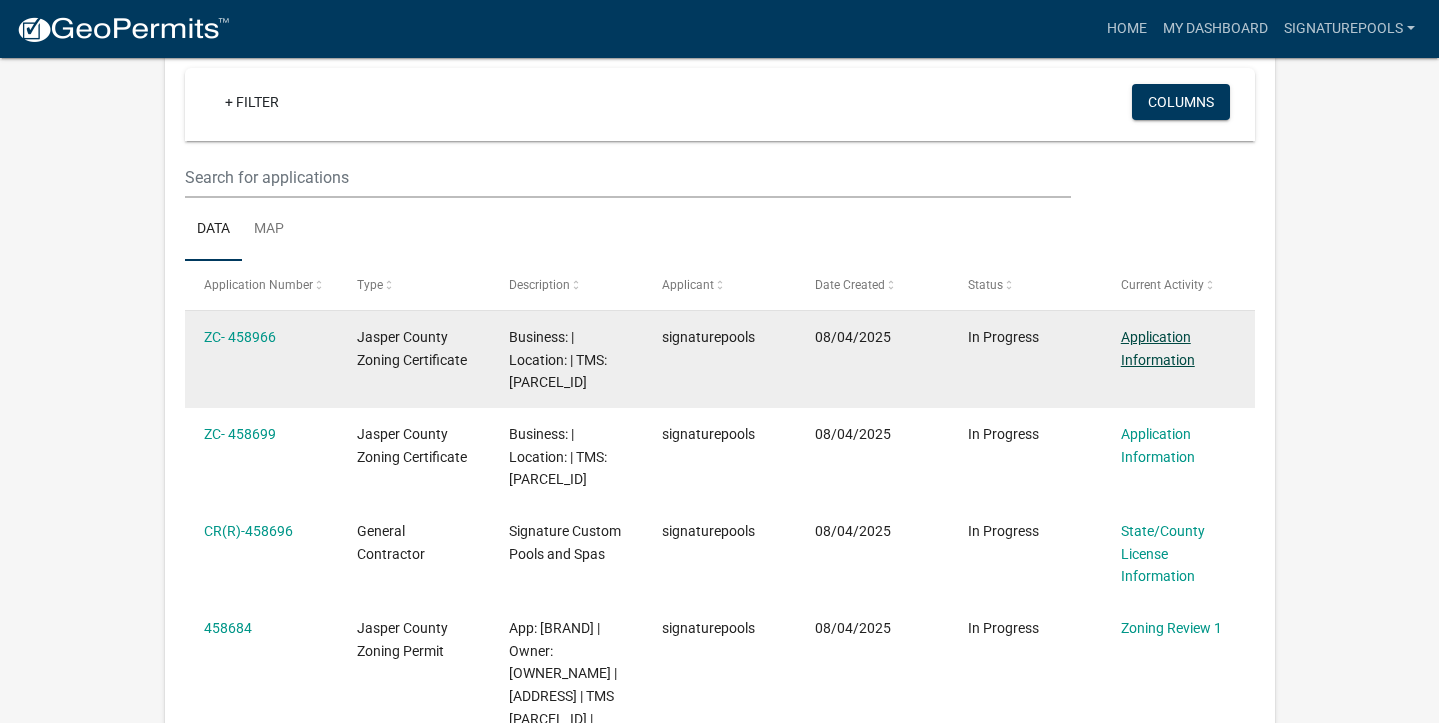 click on "Application Information" 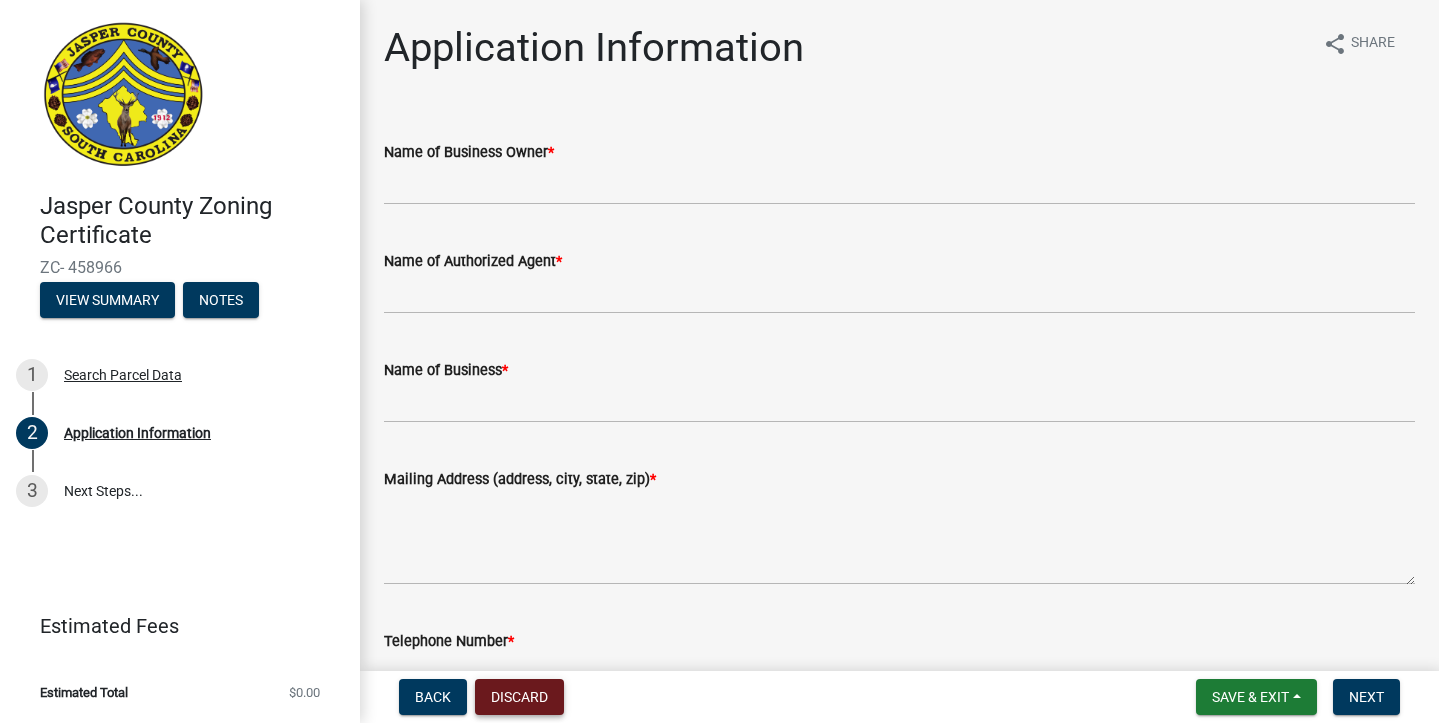 click on "Discard" at bounding box center [519, 697] 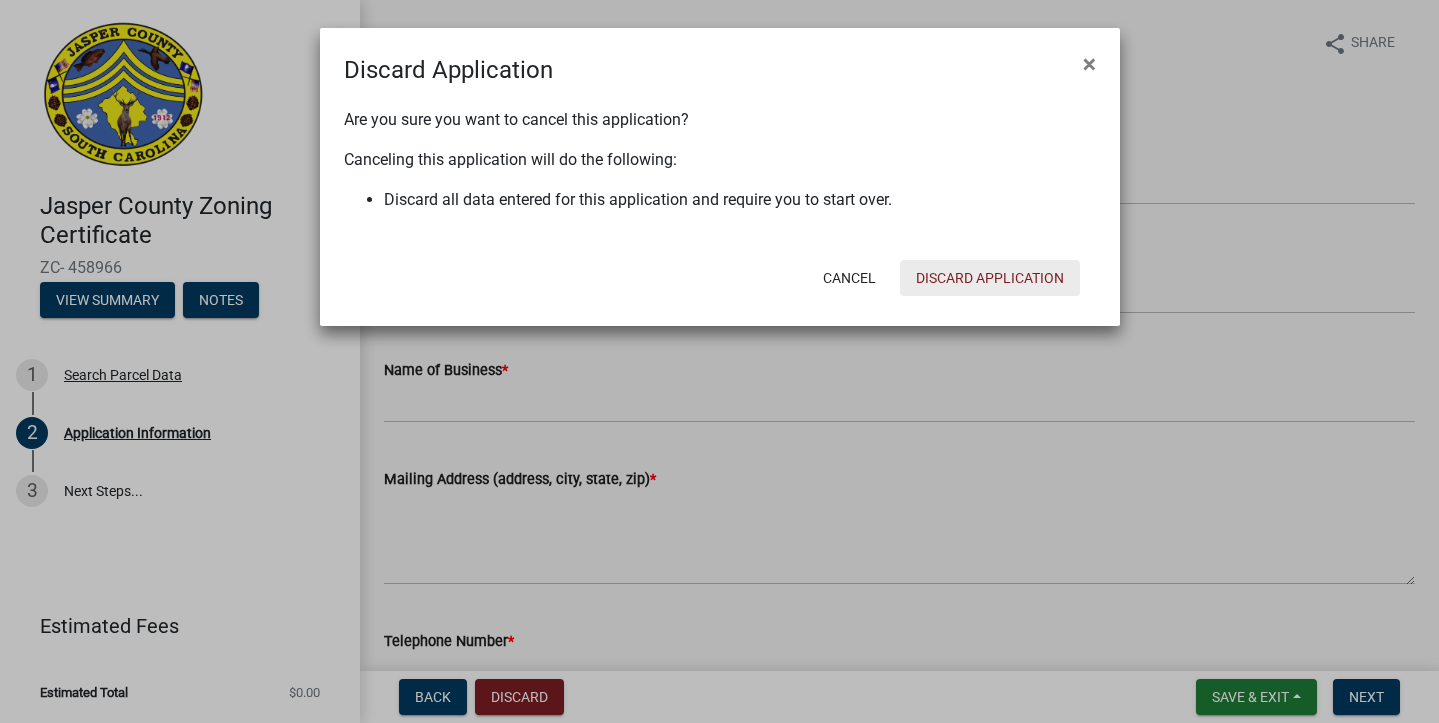 click on "Discard Application" 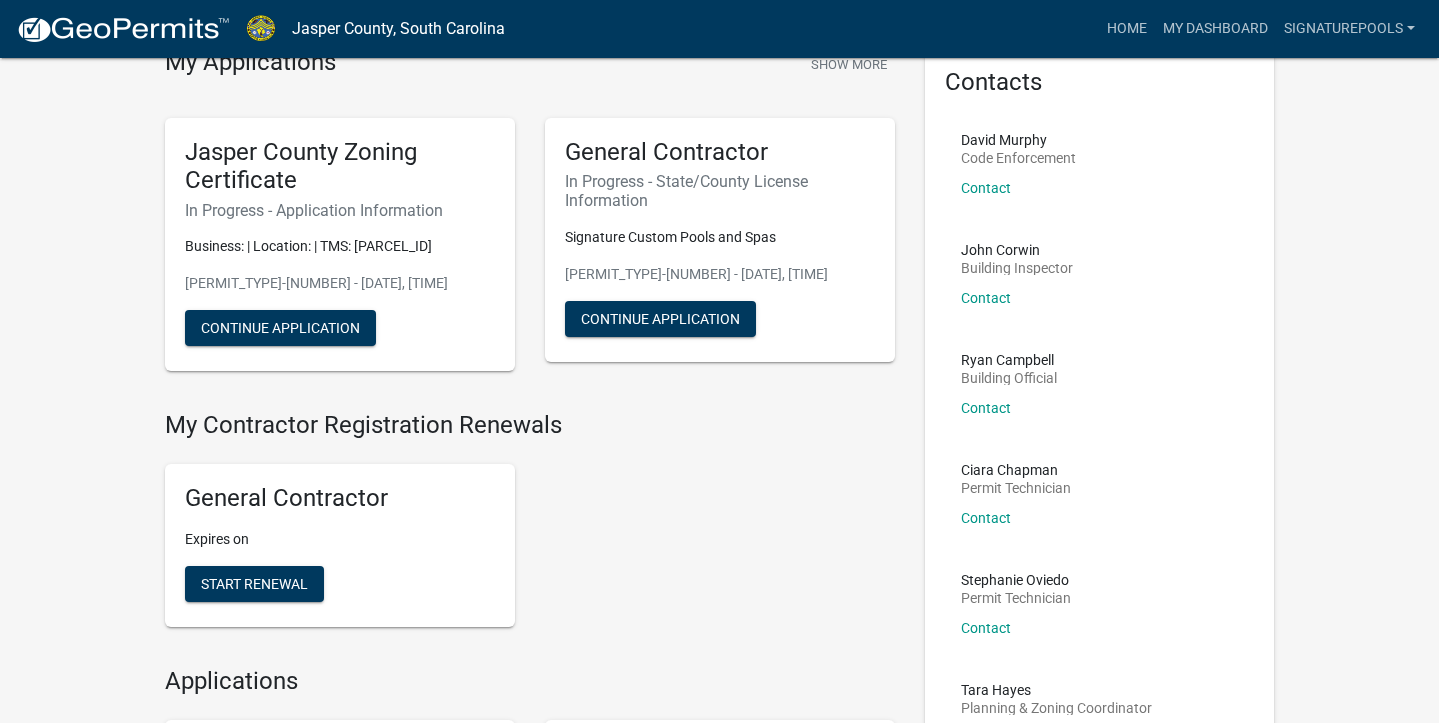 scroll, scrollTop: 100, scrollLeft: 0, axis: vertical 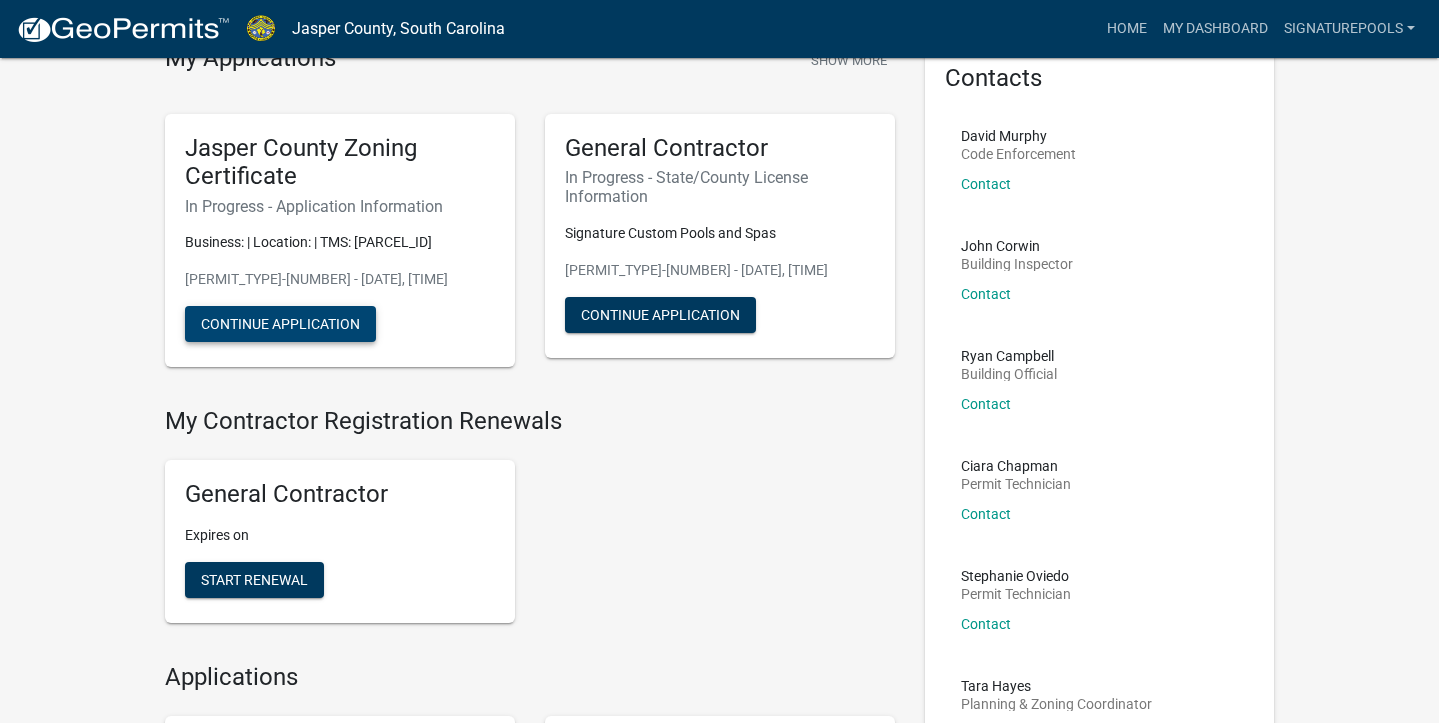 click on "Continue Application" 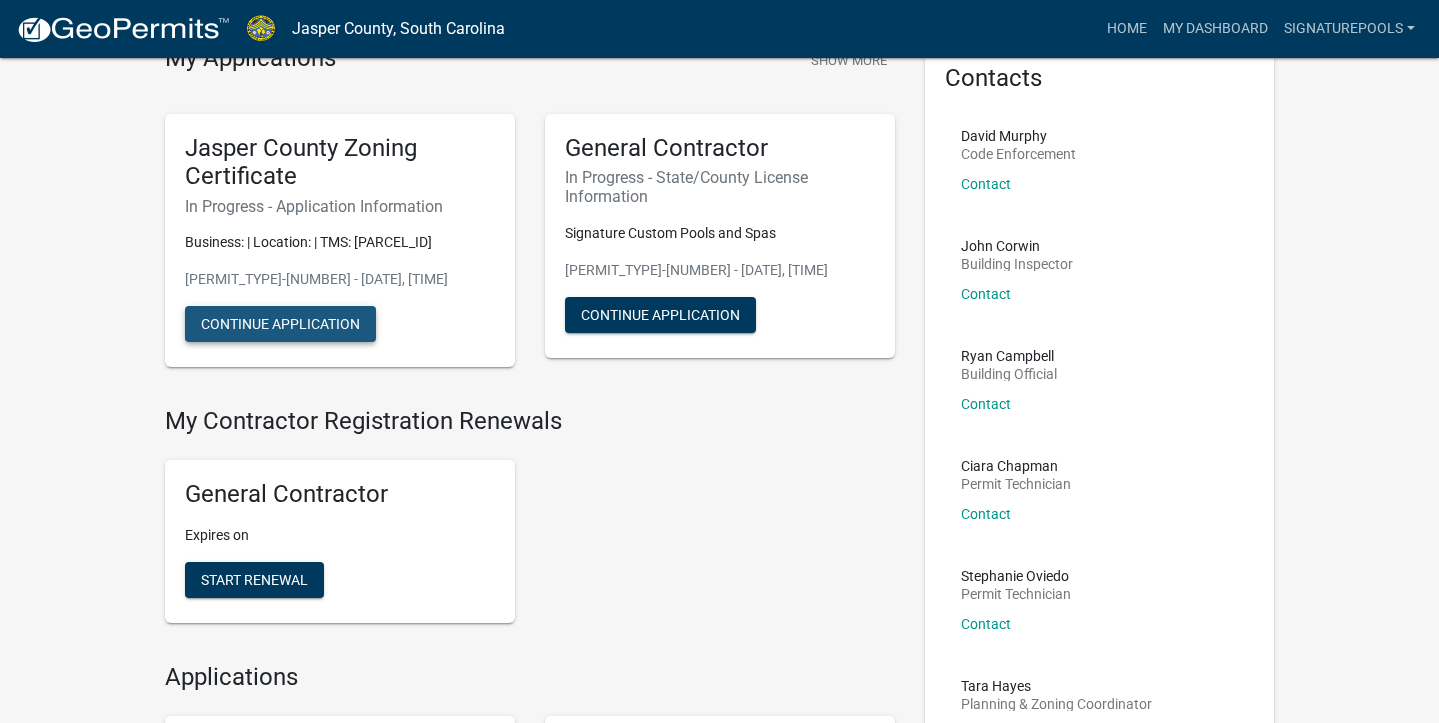 scroll, scrollTop: 0, scrollLeft: 0, axis: both 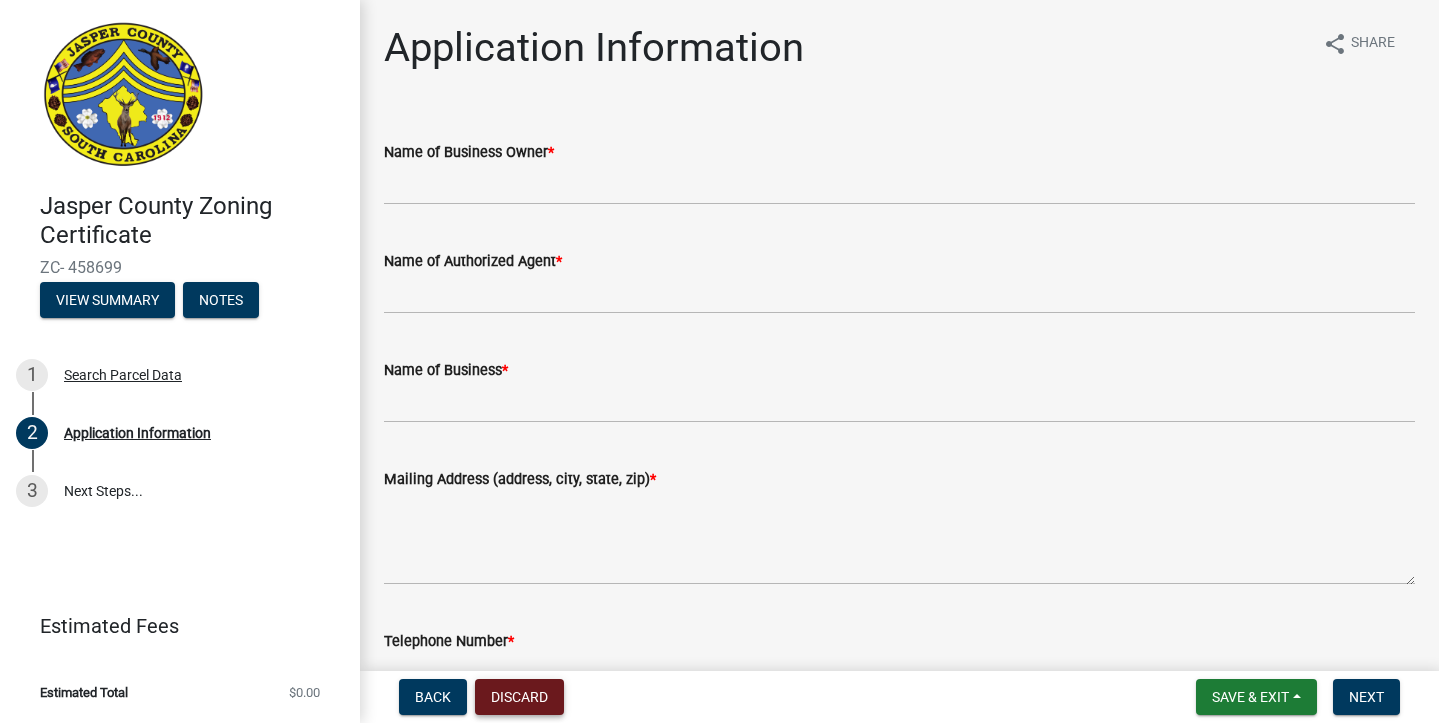 click on "Discard" at bounding box center [519, 697] 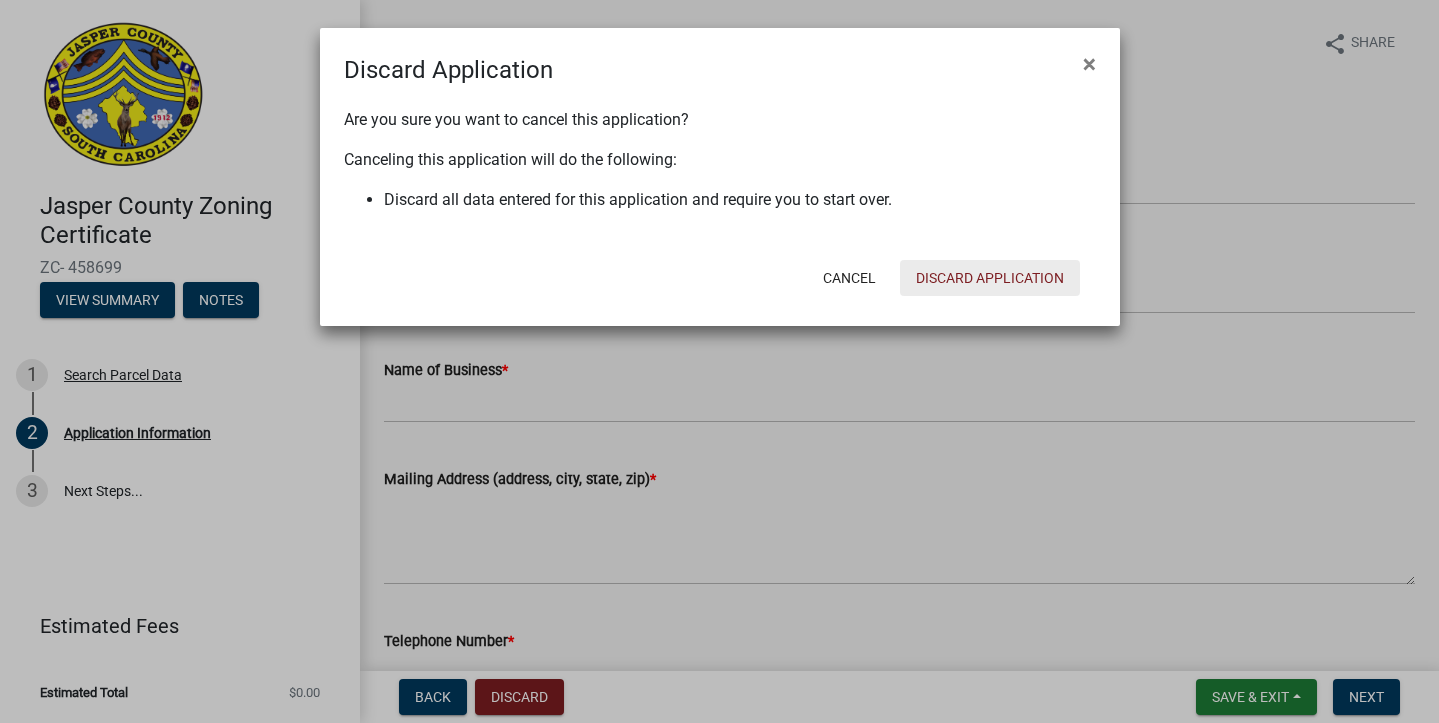 click on "Discard Application" 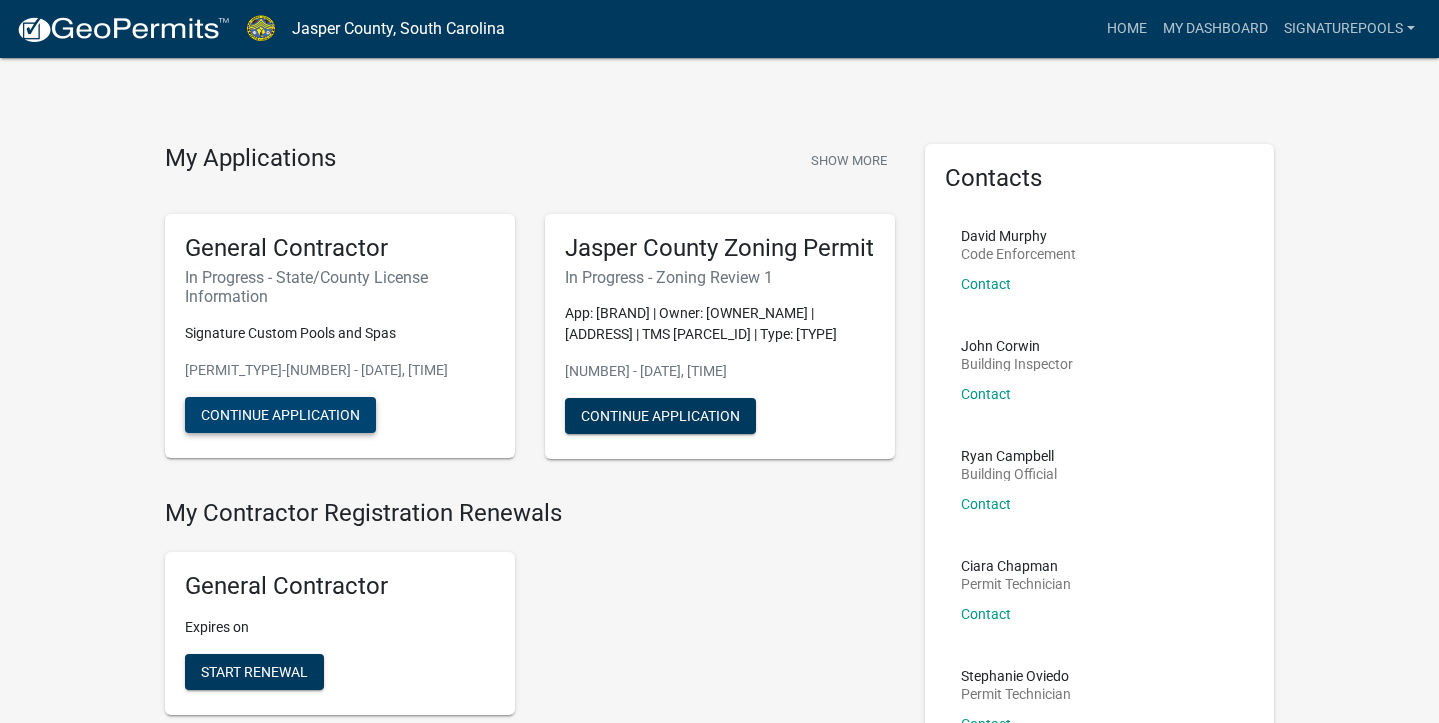 click on "Continue Application" 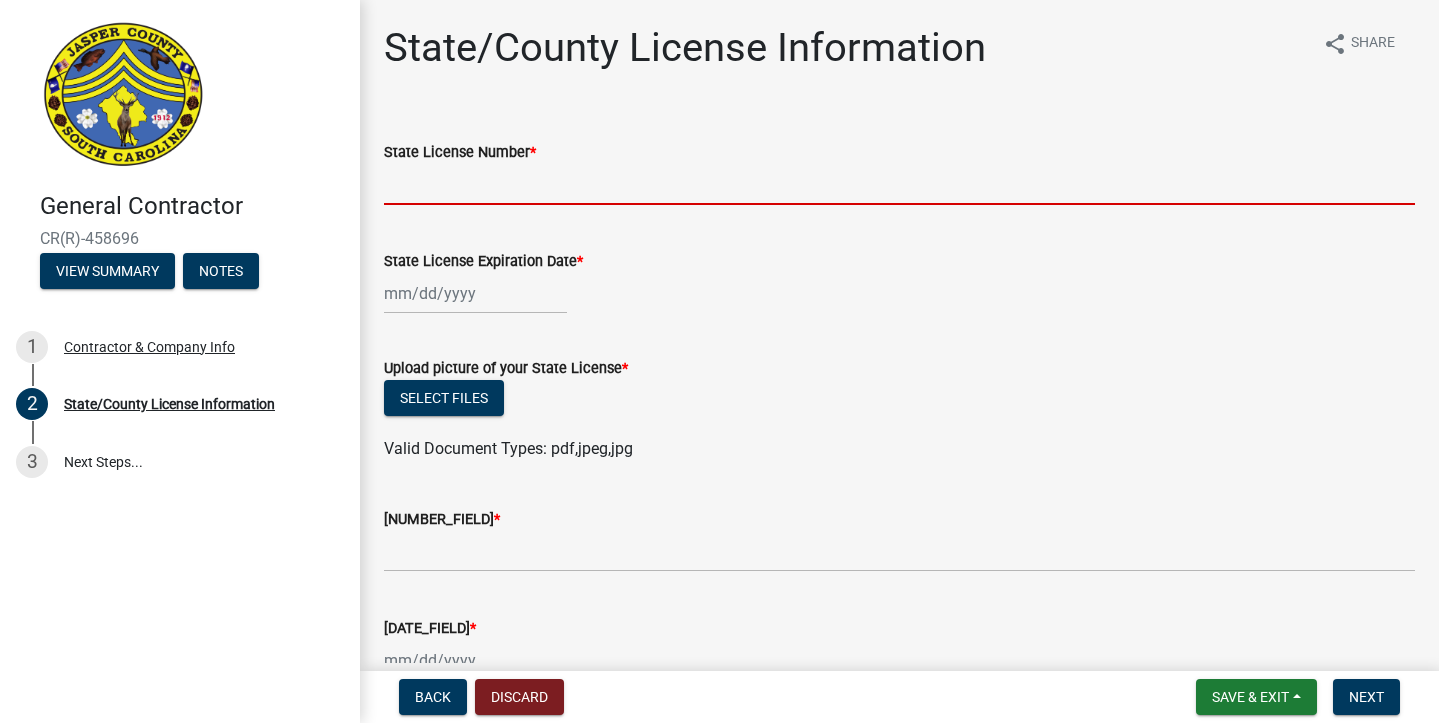 click on "State License Number  *" at bounding box center (899, 184) 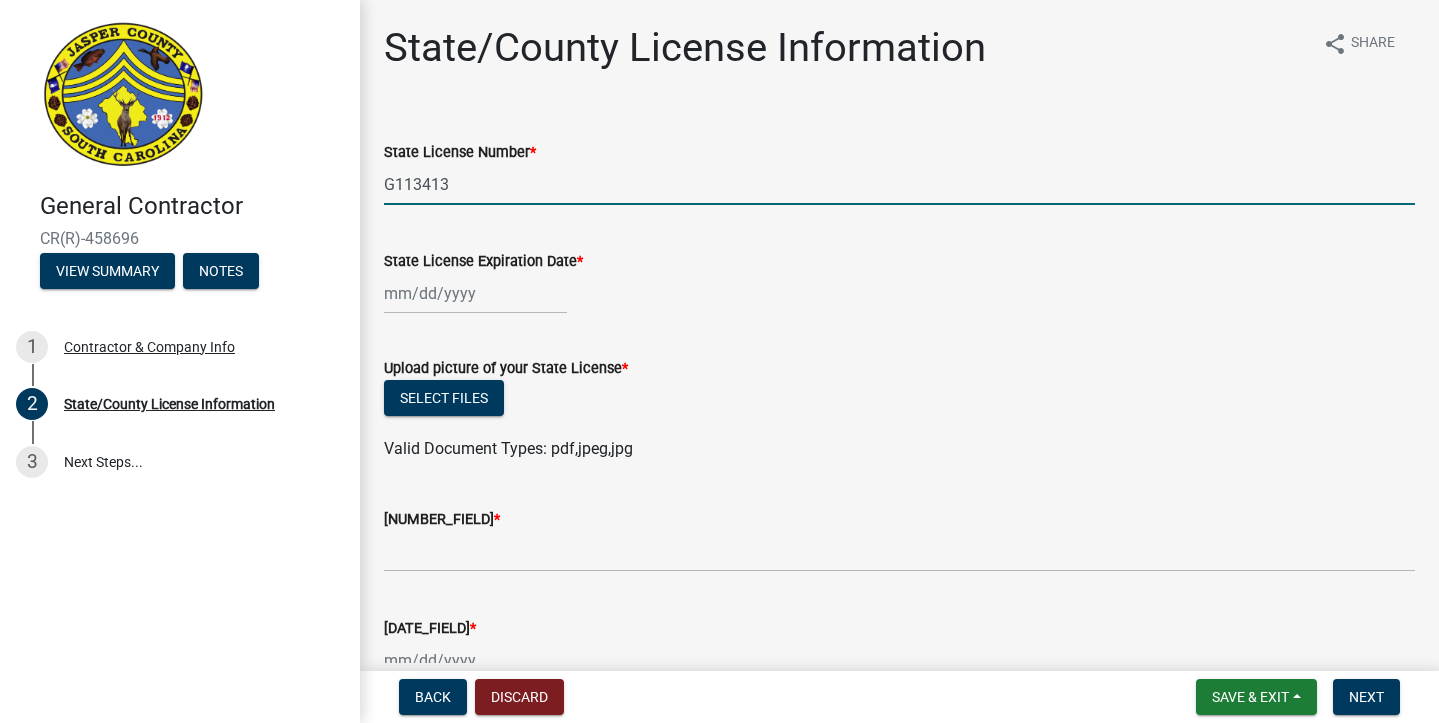 type on "G113413" 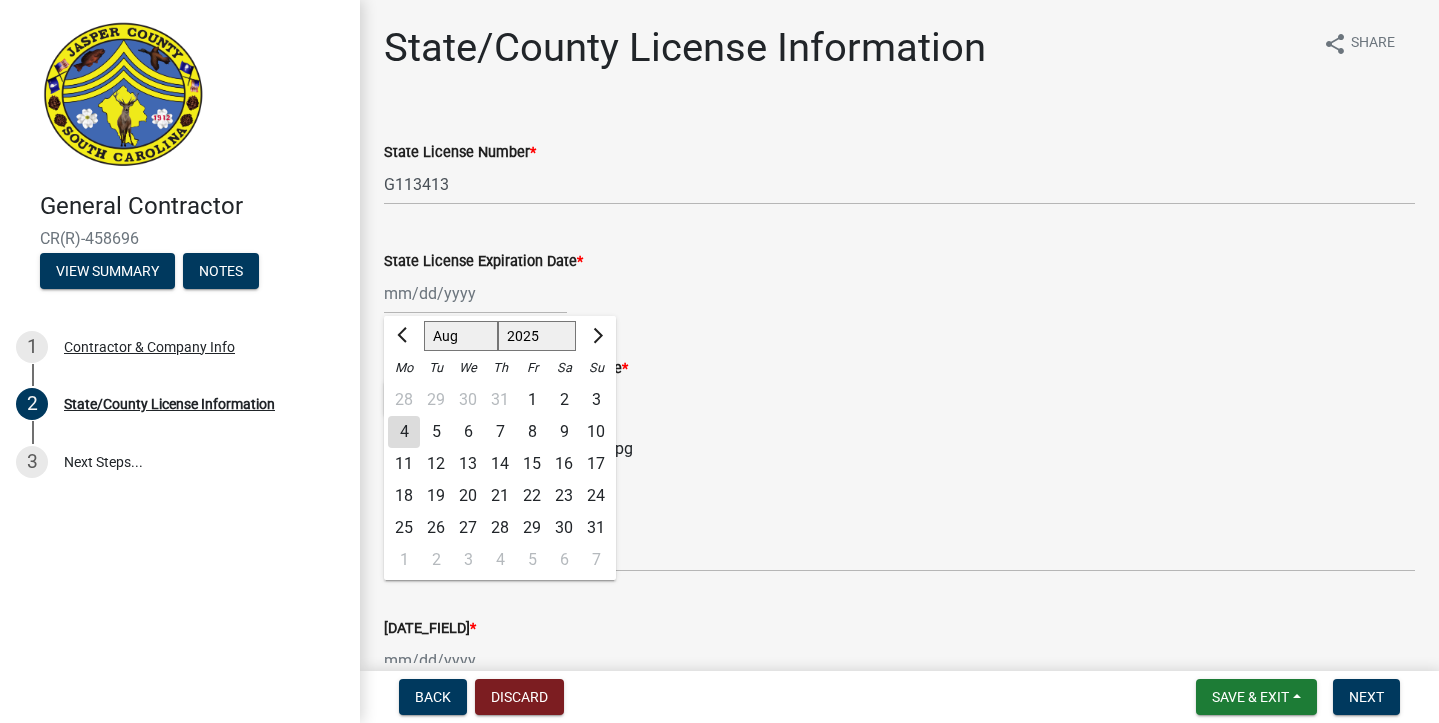 click on "Jan Feb Mar Apr May Jun Jul Aug Sep Oct Nov Dec 1525 1526 1527 1528 1529 1530 1531 1532 1533 1534 1535 1536 1537 1538 1539 1540 1541 1542 1543 1544 1545 1546 1547 1548 1549 1550 1551 1552 1553 1554 1555 1556 1557 1558 1559 1560 1561 1562 1563 1564 1565 1566 1567 1568 1569 1570 1571 1572 1573 1574 1575 1576 1577 1578 1579 1580 1581 1582 1583 1584 1585 1586 1587 1588 1589 1590 1591 1592 1593 1594 1595 1596 1597 1598 1599 1600 1601 1602 1603 1604 1605 1606 1607 1608 1609 1610 1611 1612 1613 1614 1615 1616 1617 1618 1619 1620 1621 1622 1623 1624 1625 1626 1627 1628 1629 1630 1631 1632 1633 1634 1635 1636 1637 1638 1639 1640 1641 1642 1643 1644 1645 1646 1647 1648 1649 1650 1651 1652 1653 1654 1655 1656 1657 1658 1659 1660 1661 1662 1663 1664 1665 1666 1667 1668 1669 1670 1671 1672 1673 1674 1675 1676 1677 1678 1679 1680 1681 1682 1683 1684 1685 1686 1687 1688 1689 1690 1691 1692 1693 1694 1695 1696 1697 1698 1699 1700 1701 1702 1703 1704 1705 1706 1707 1708 1709 1710 1711 1712 1713 1714 1715 1716 1717 1718 1719 1" 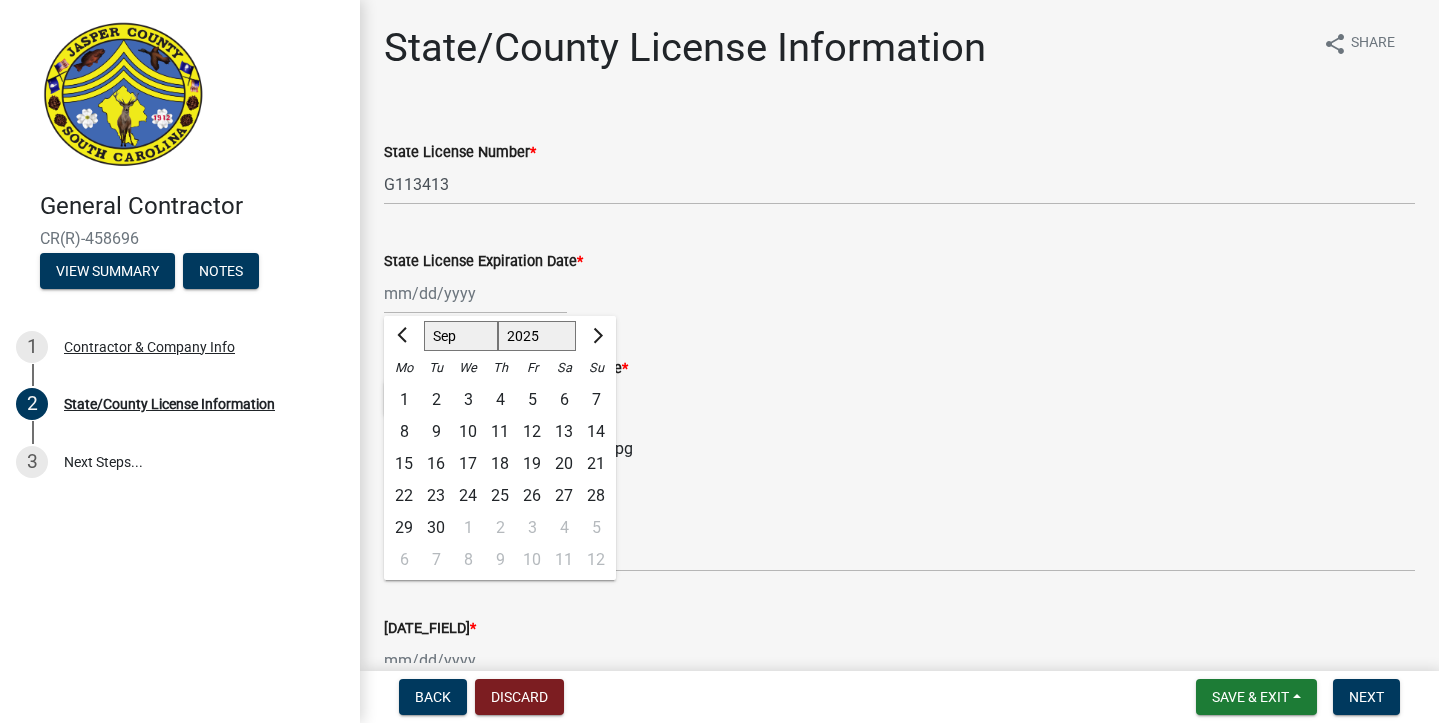 click 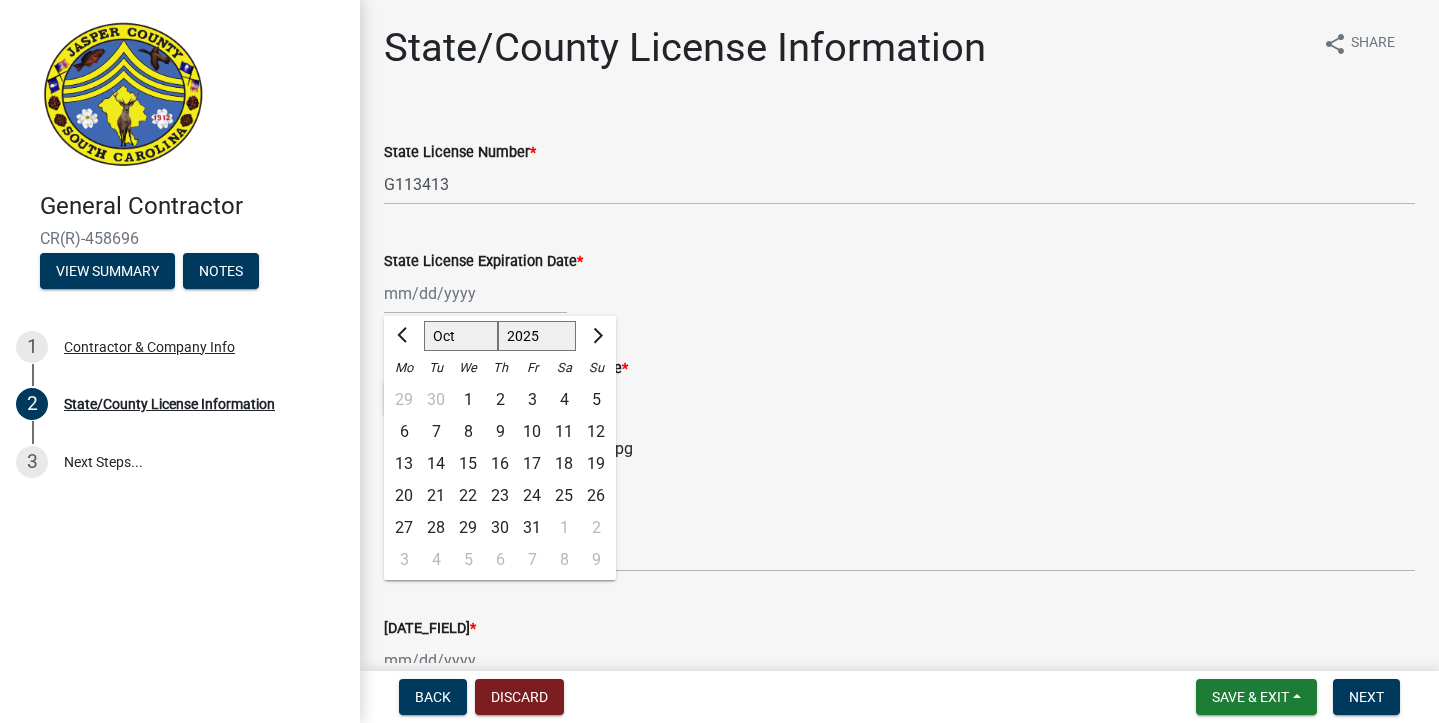click 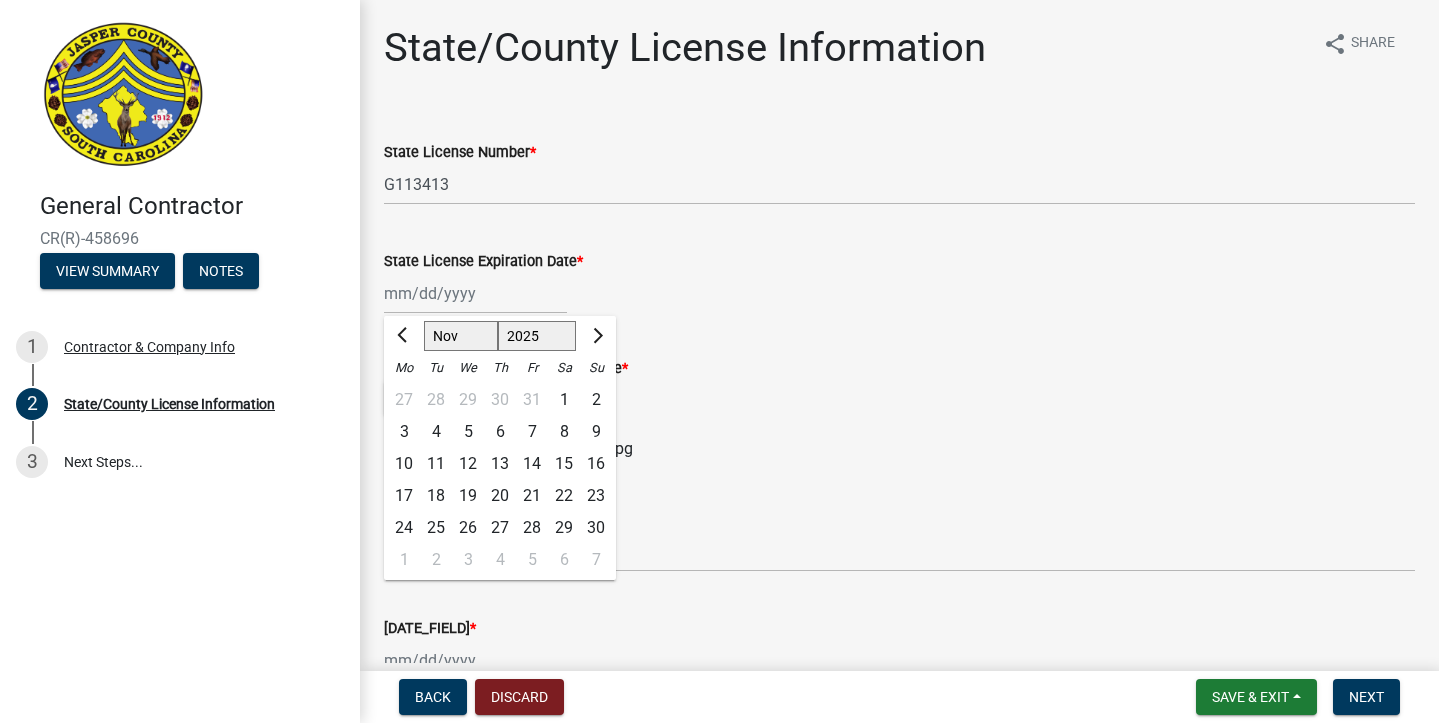 click 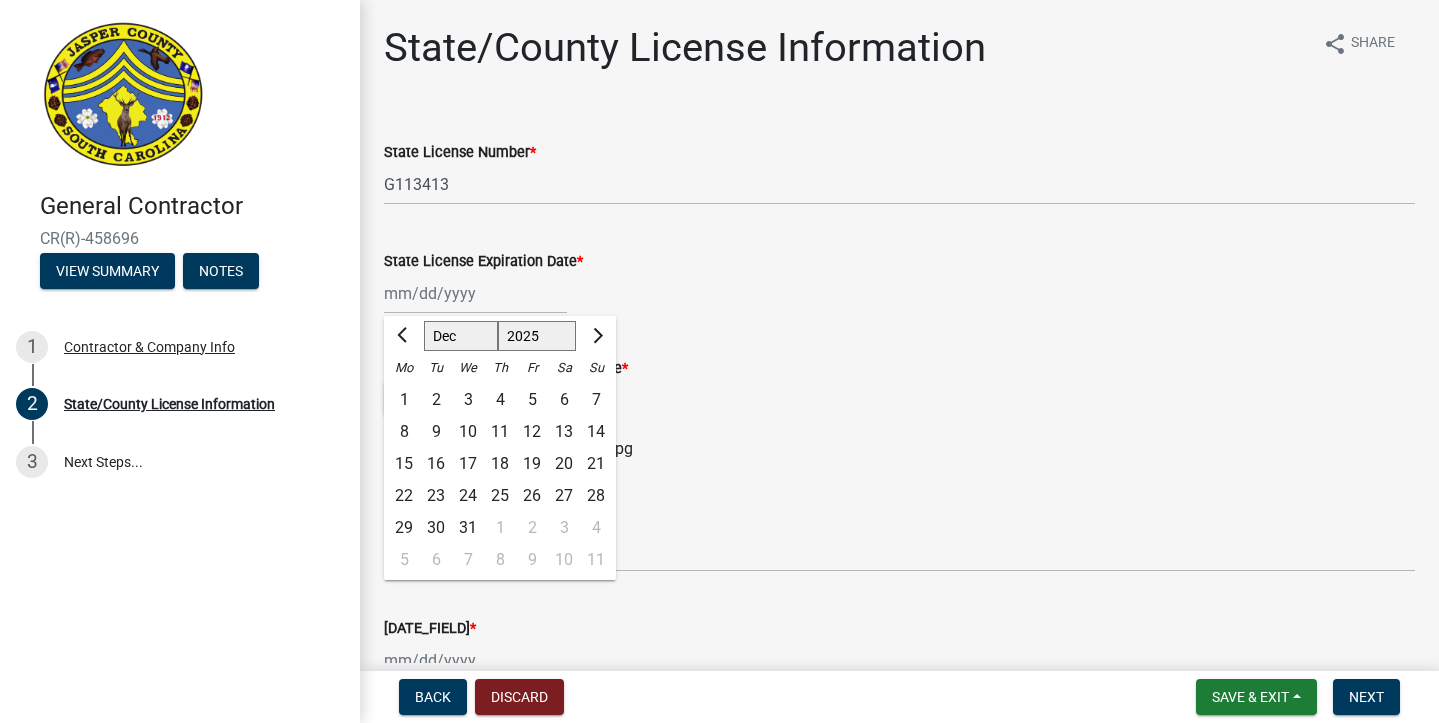click 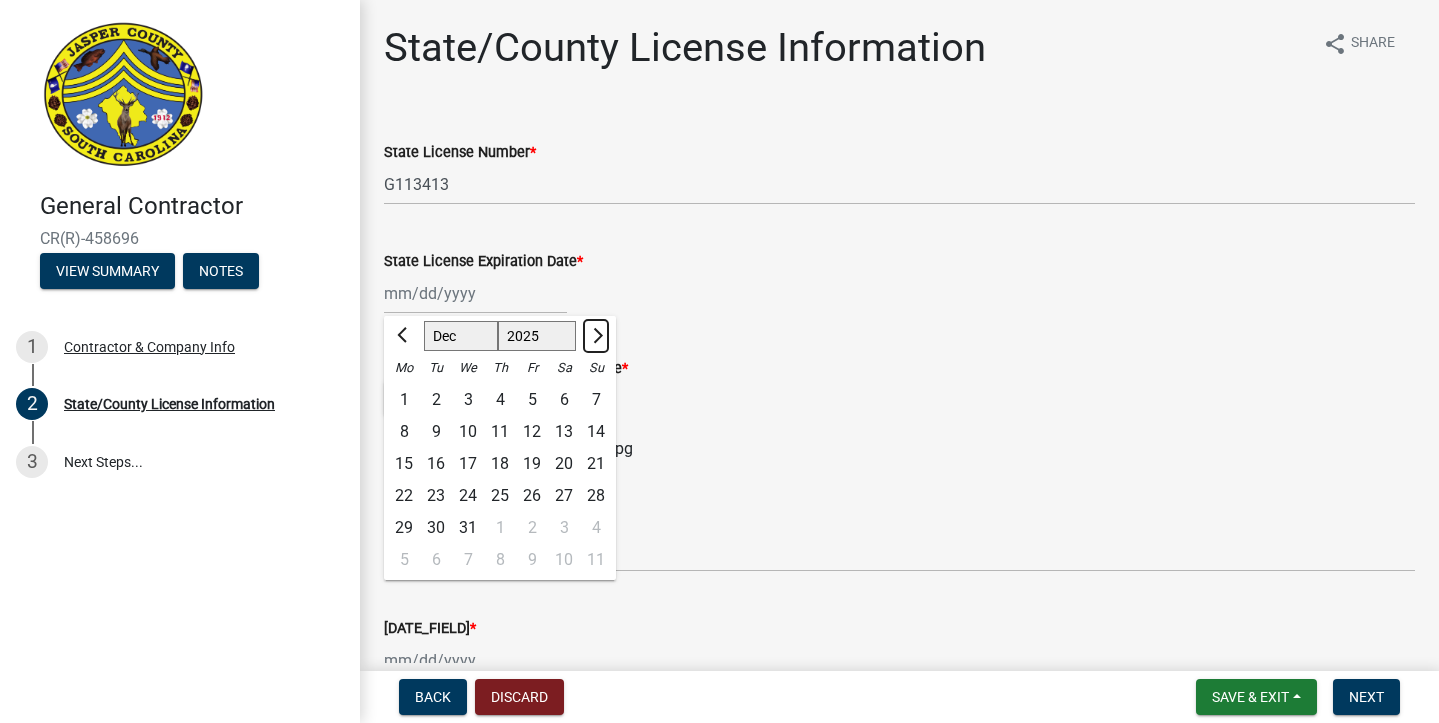 select on "1" 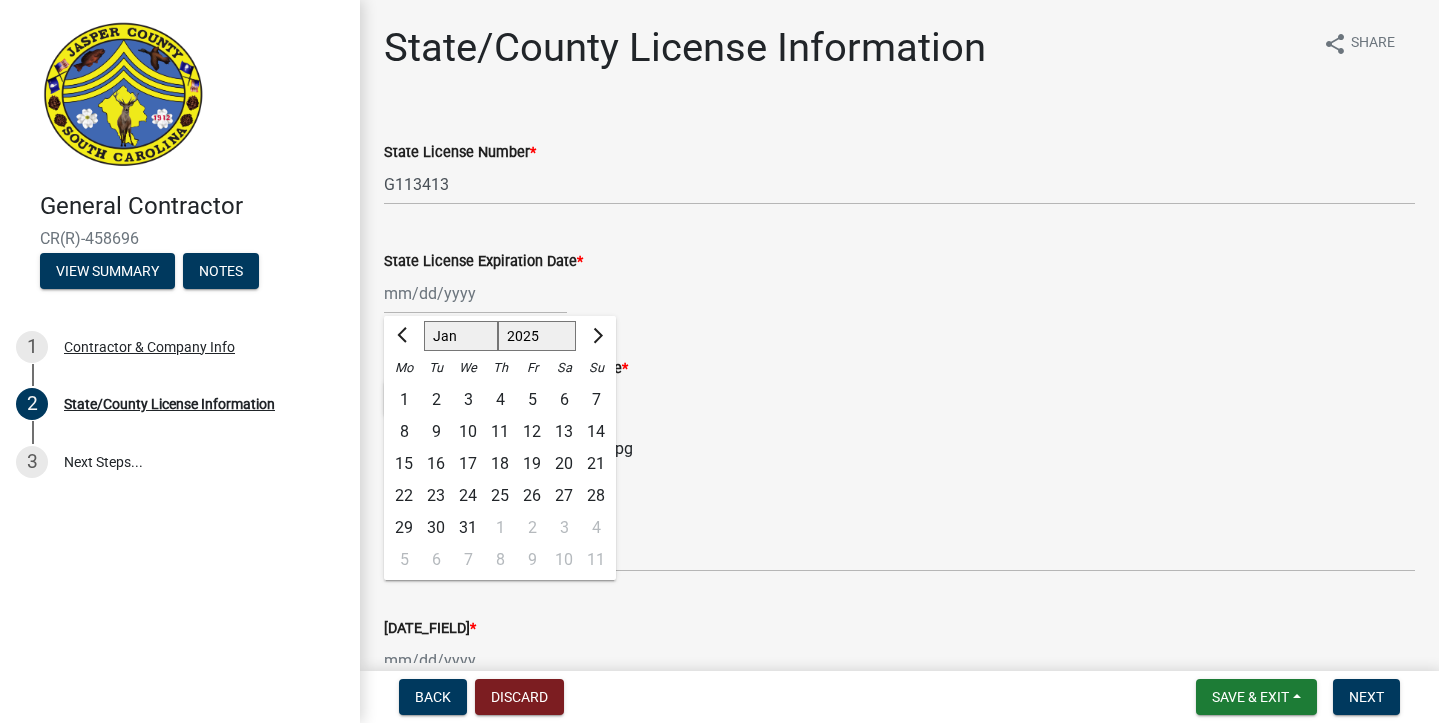 select on "2026" 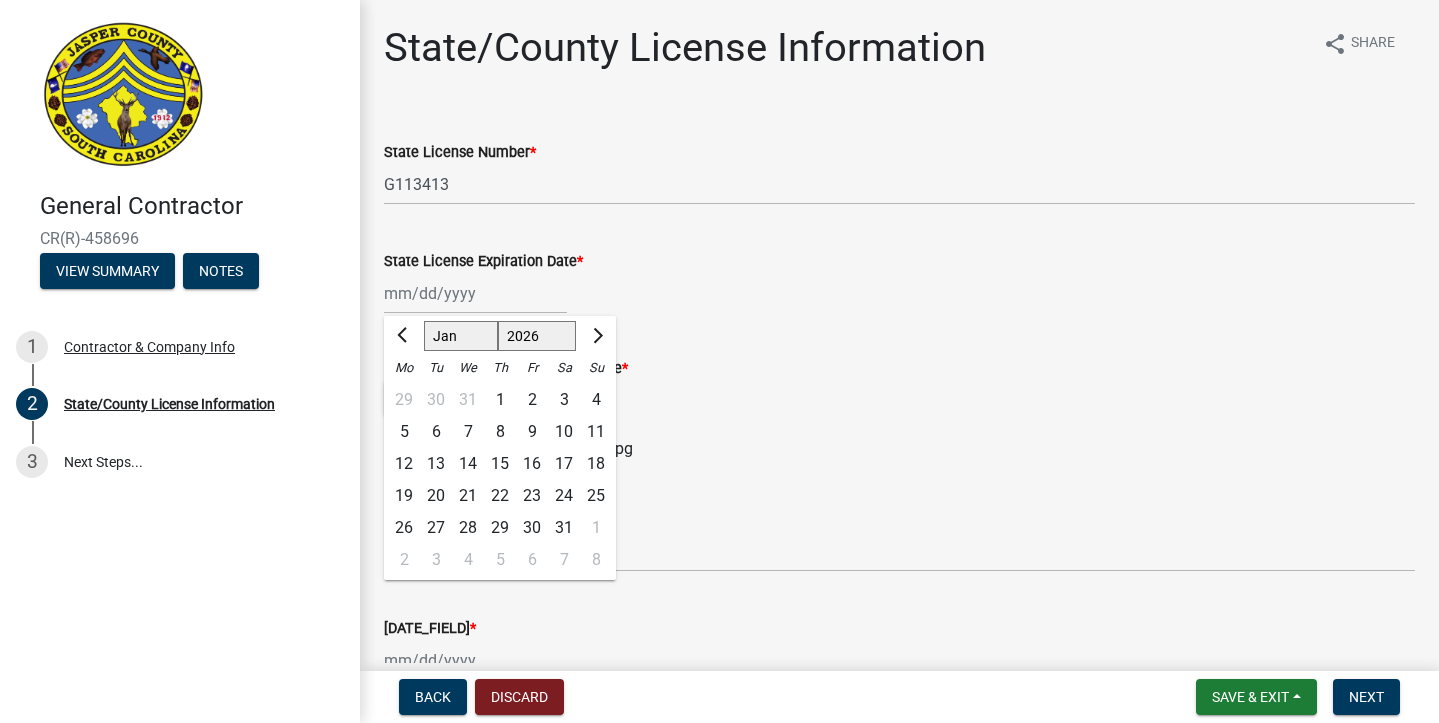 click 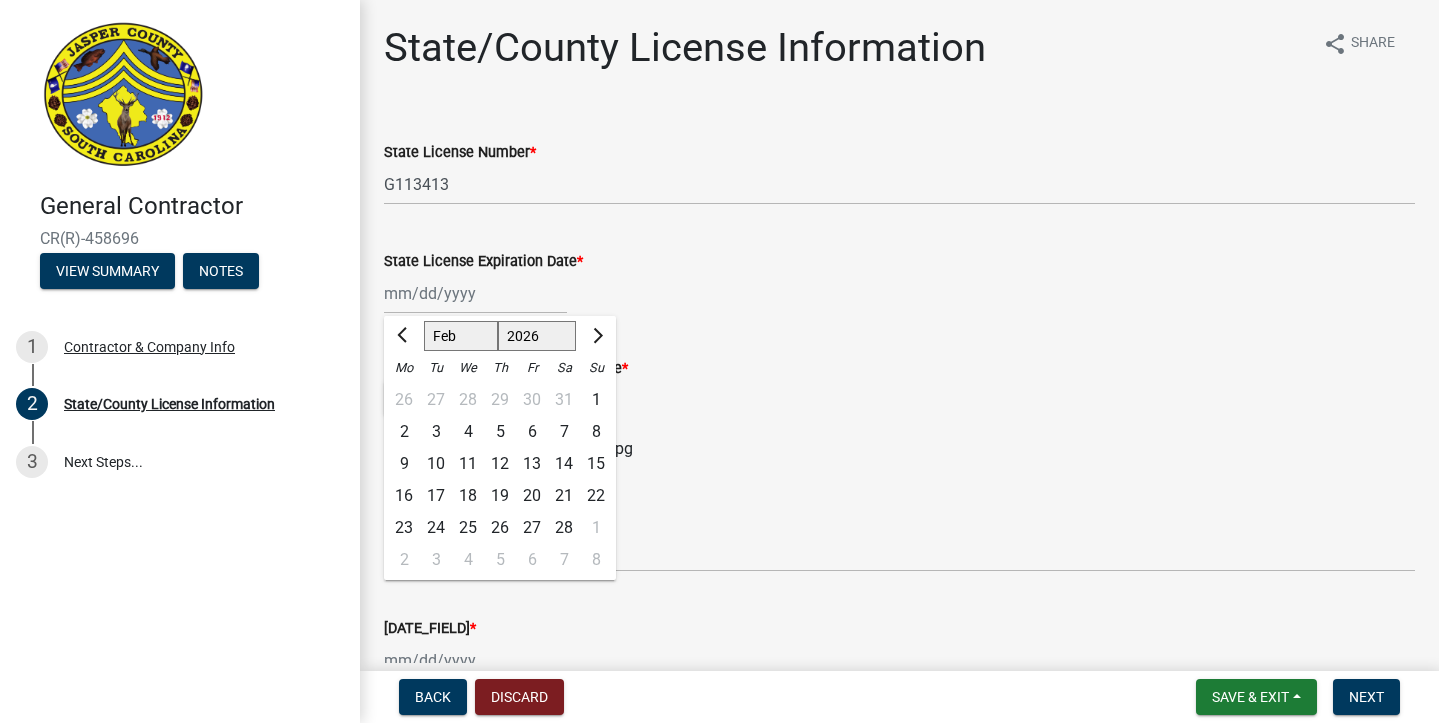 click 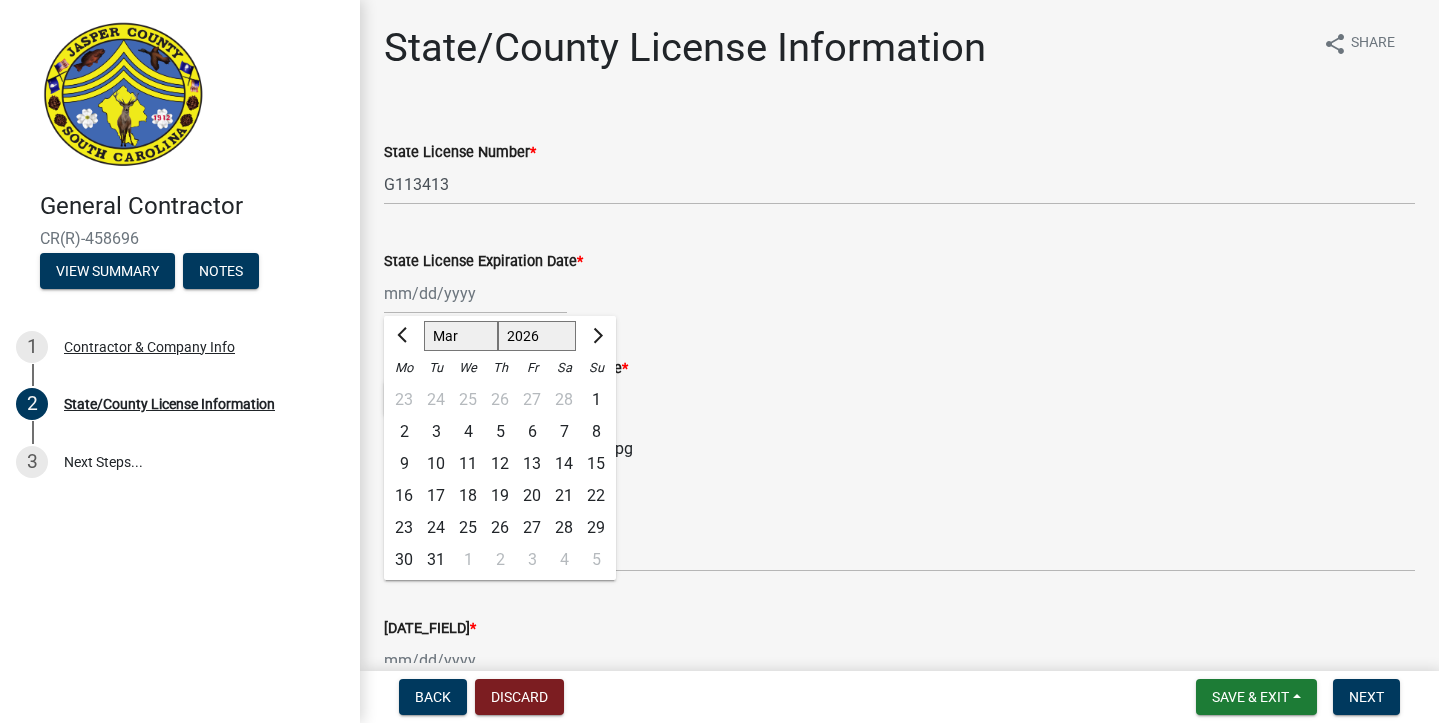 click 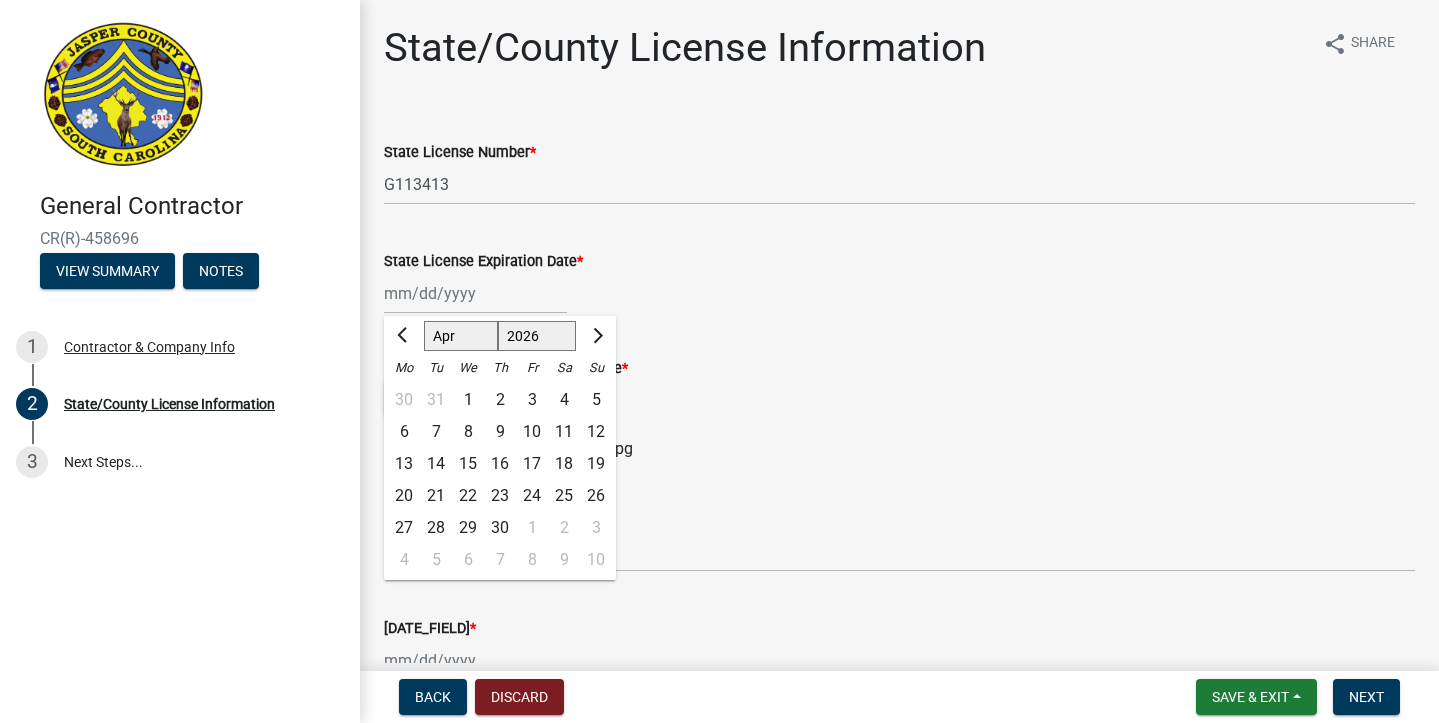 click 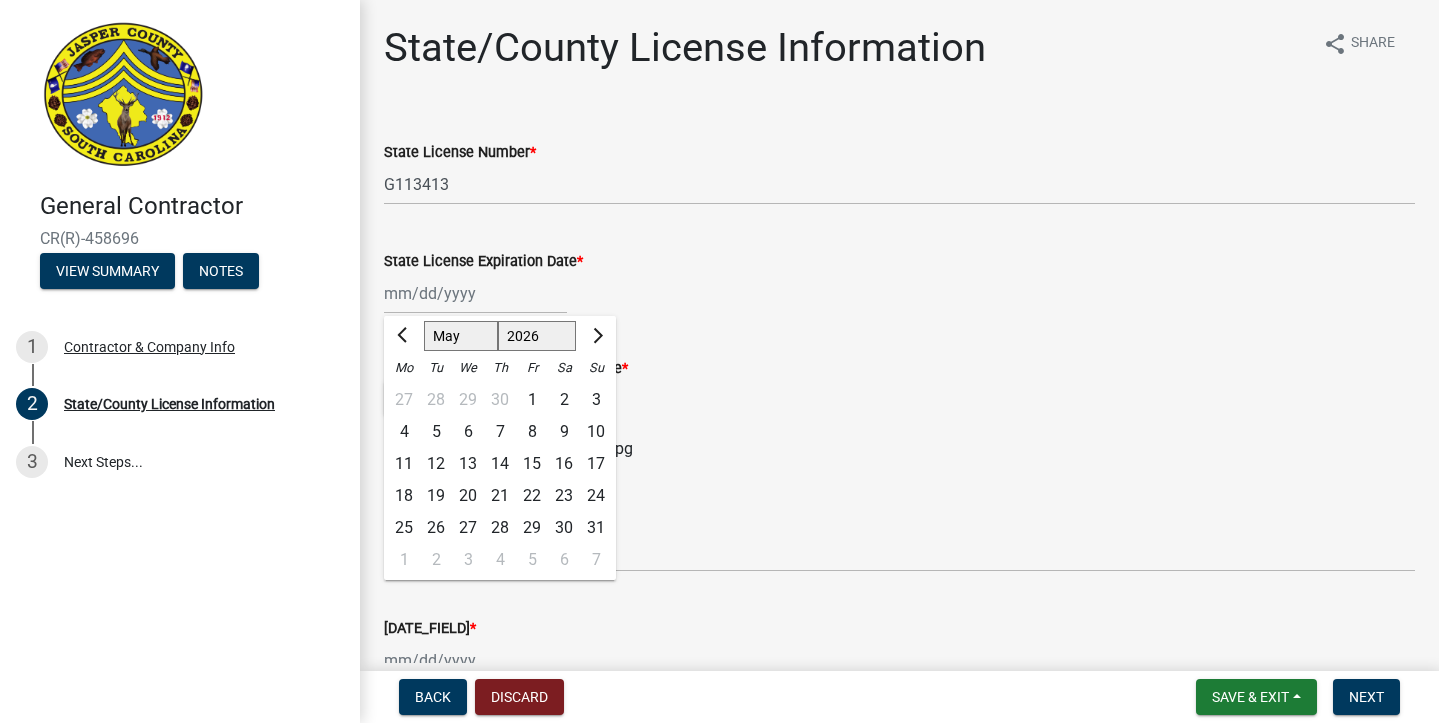 click 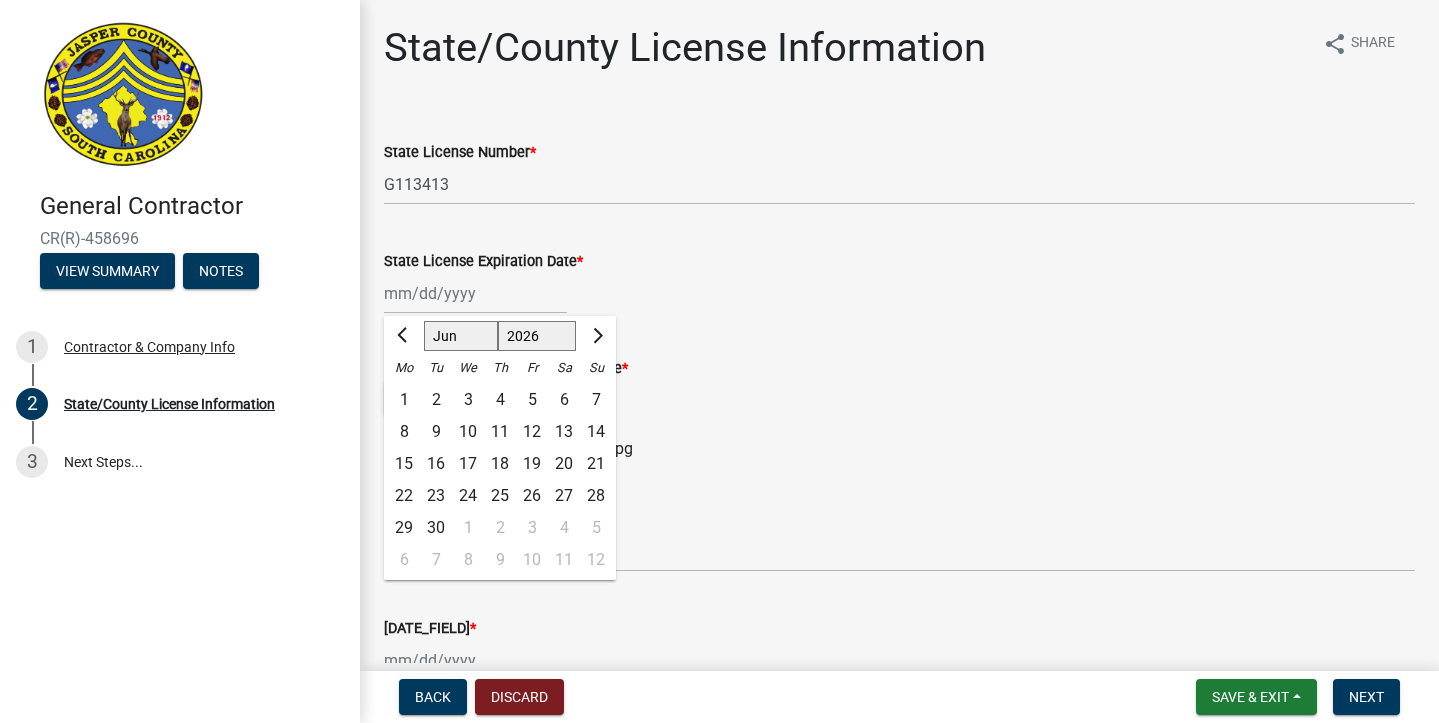 click 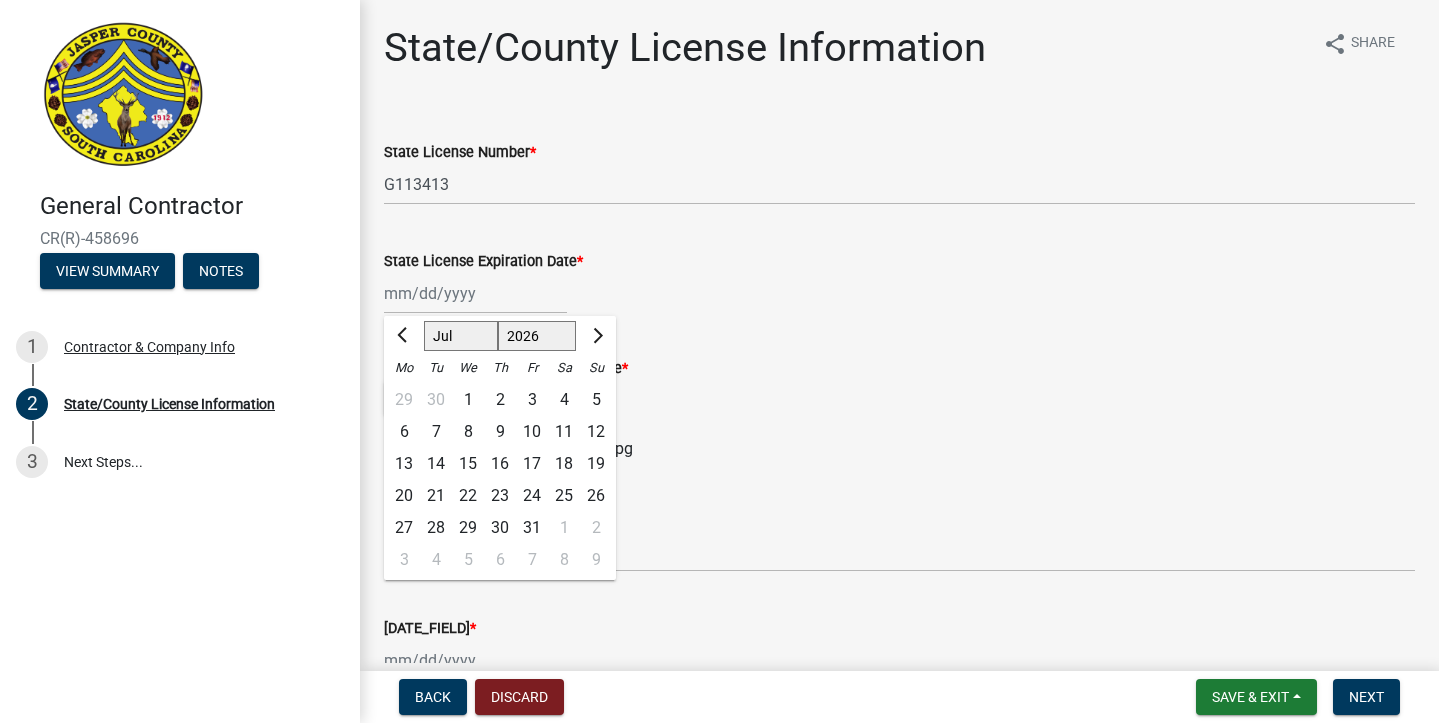 click 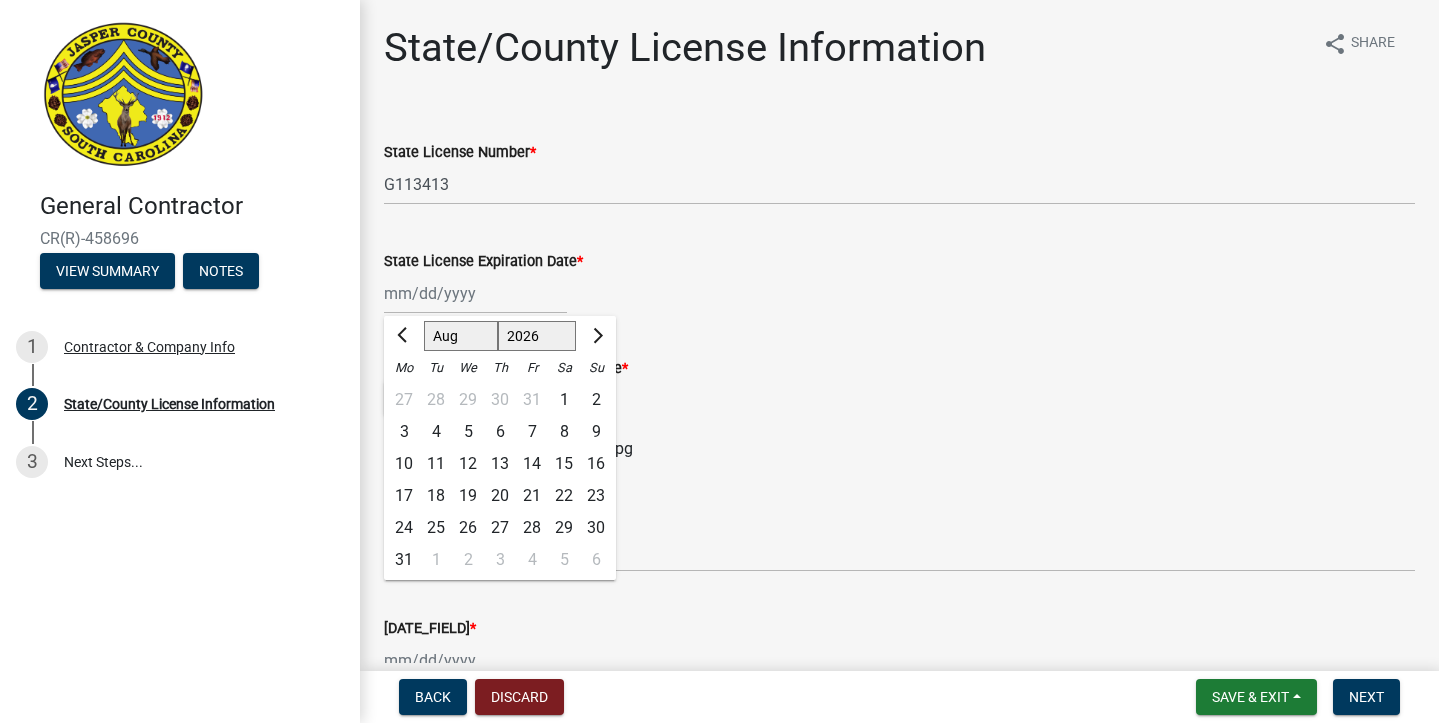 click 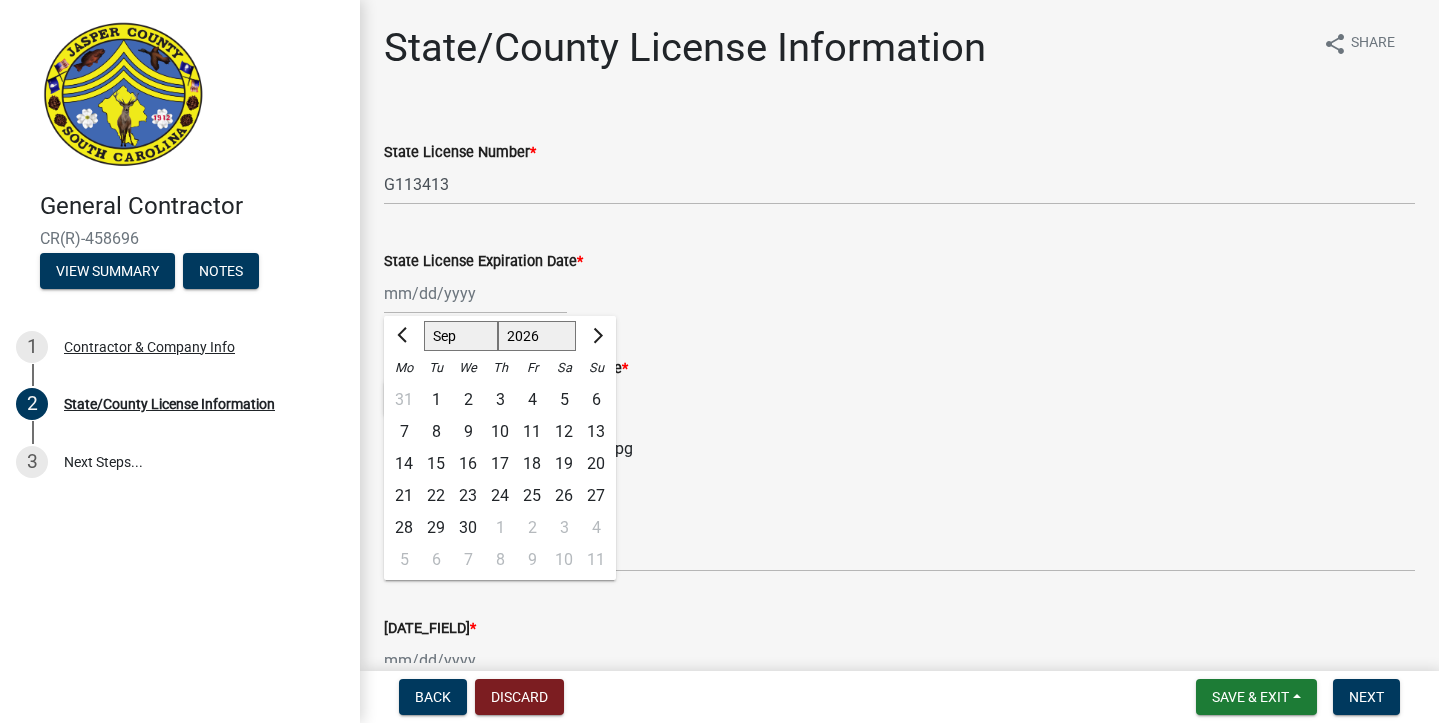 click 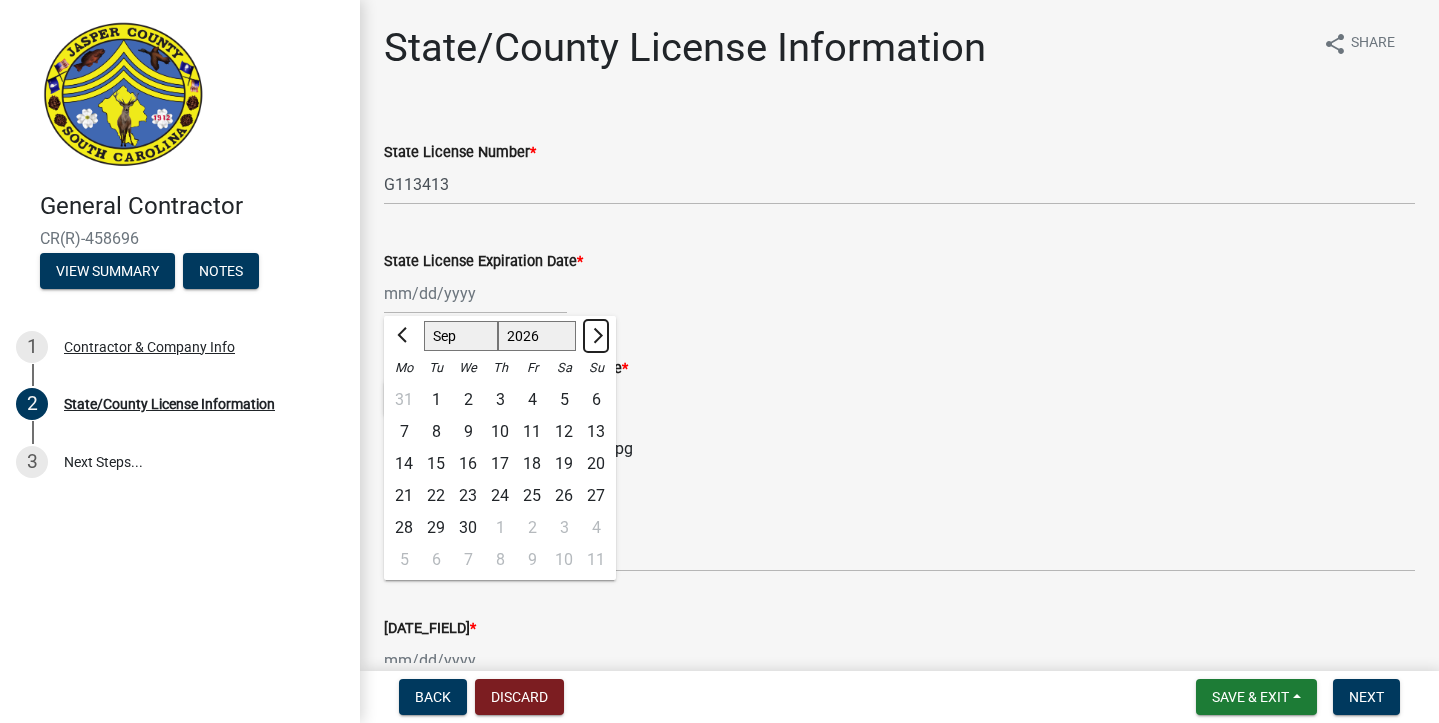 select on "10" 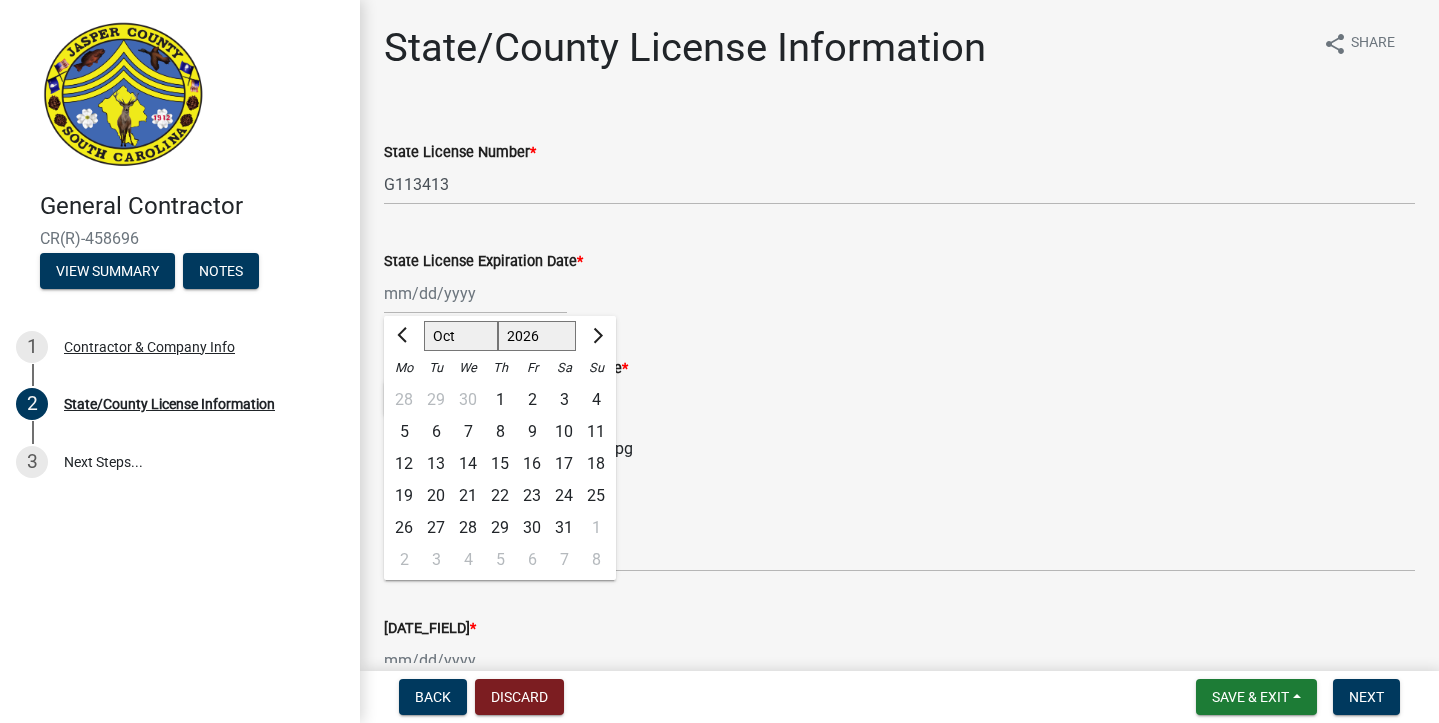 click on "31" 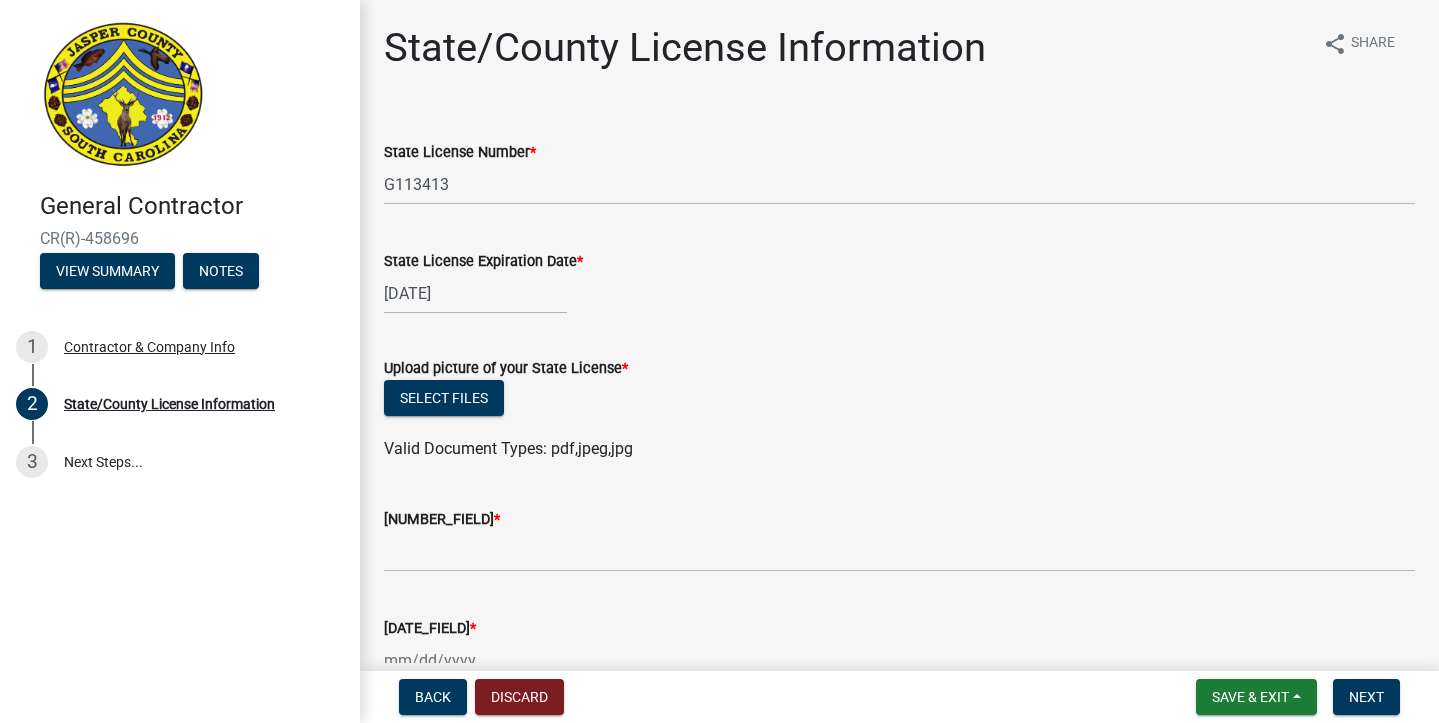 scroll, scrollTop: 0, scrollLeft: 0, axis: both 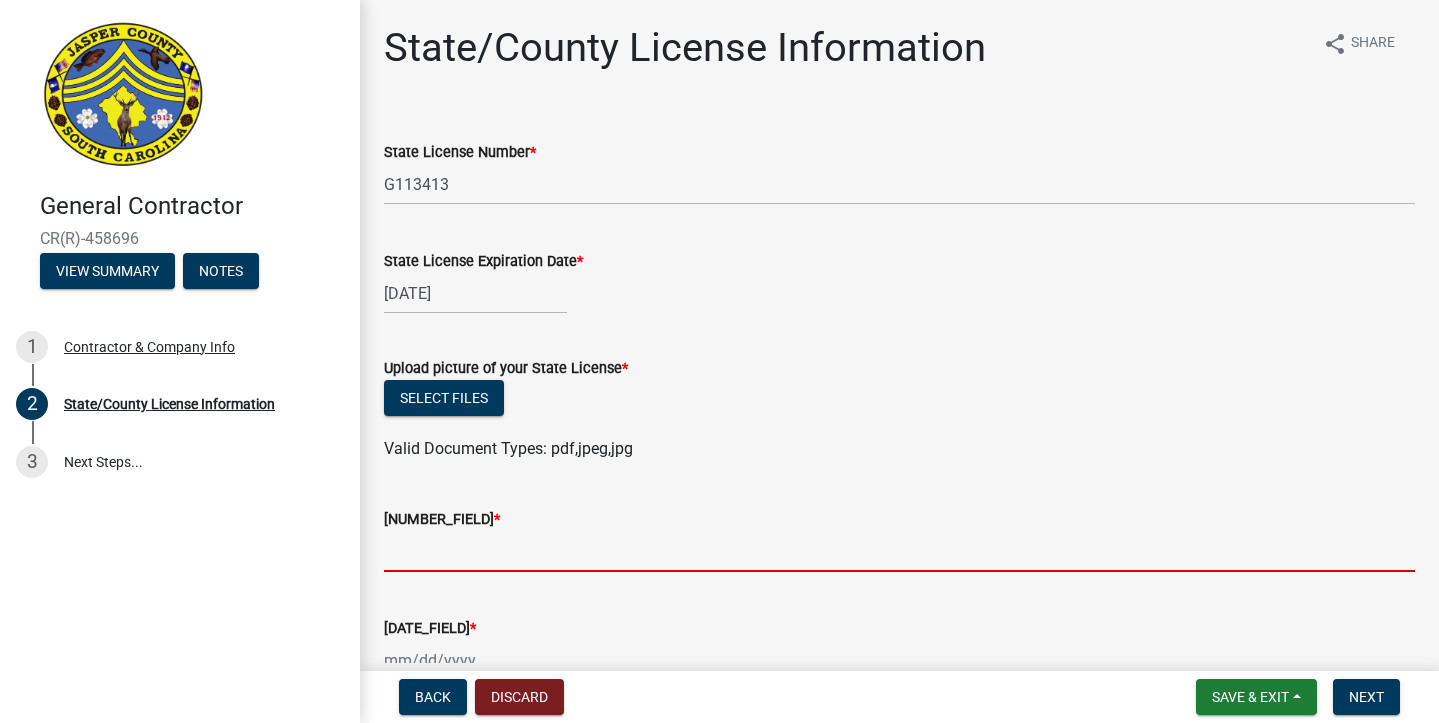 click on "County License Number  *" at bounding box center (899, 551) 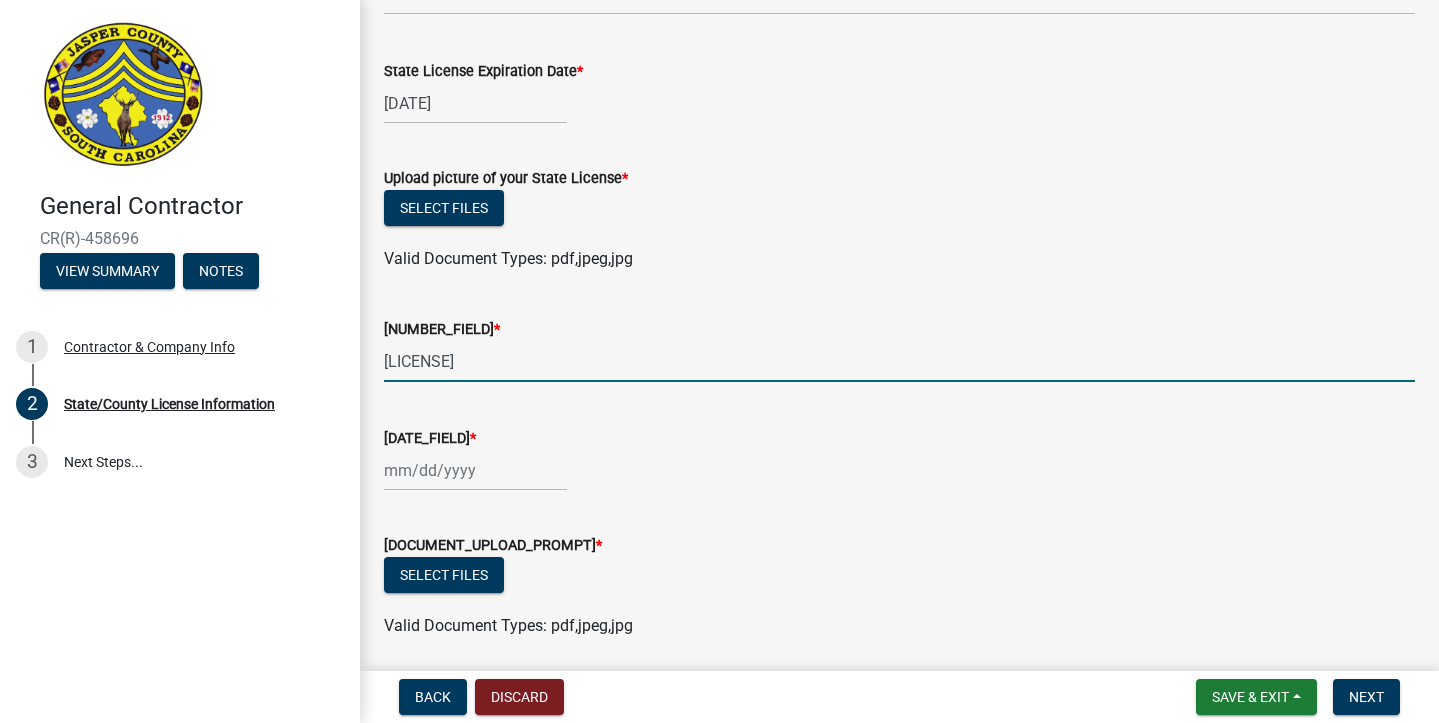 scroll, scrollTop: 210, scrollLeft: 0, axis: vertical 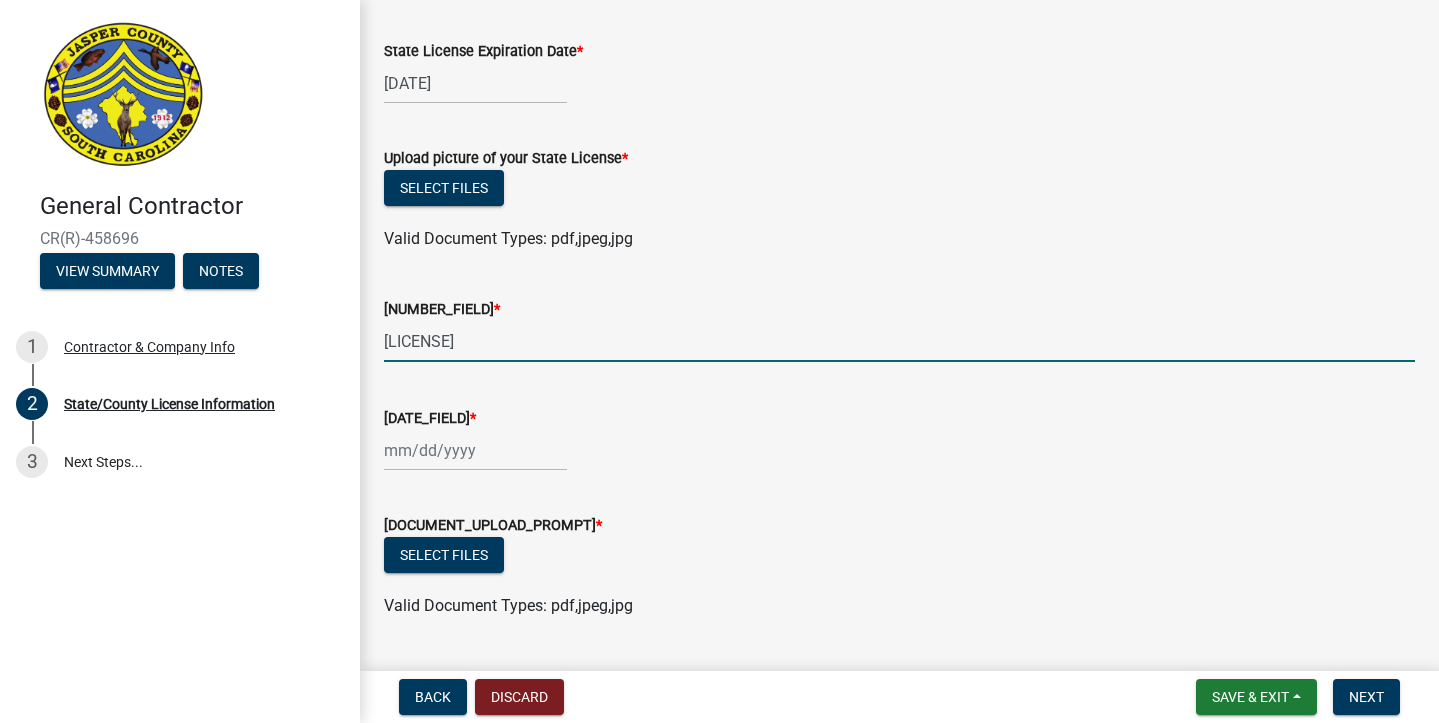 type on "[LICENSE]" 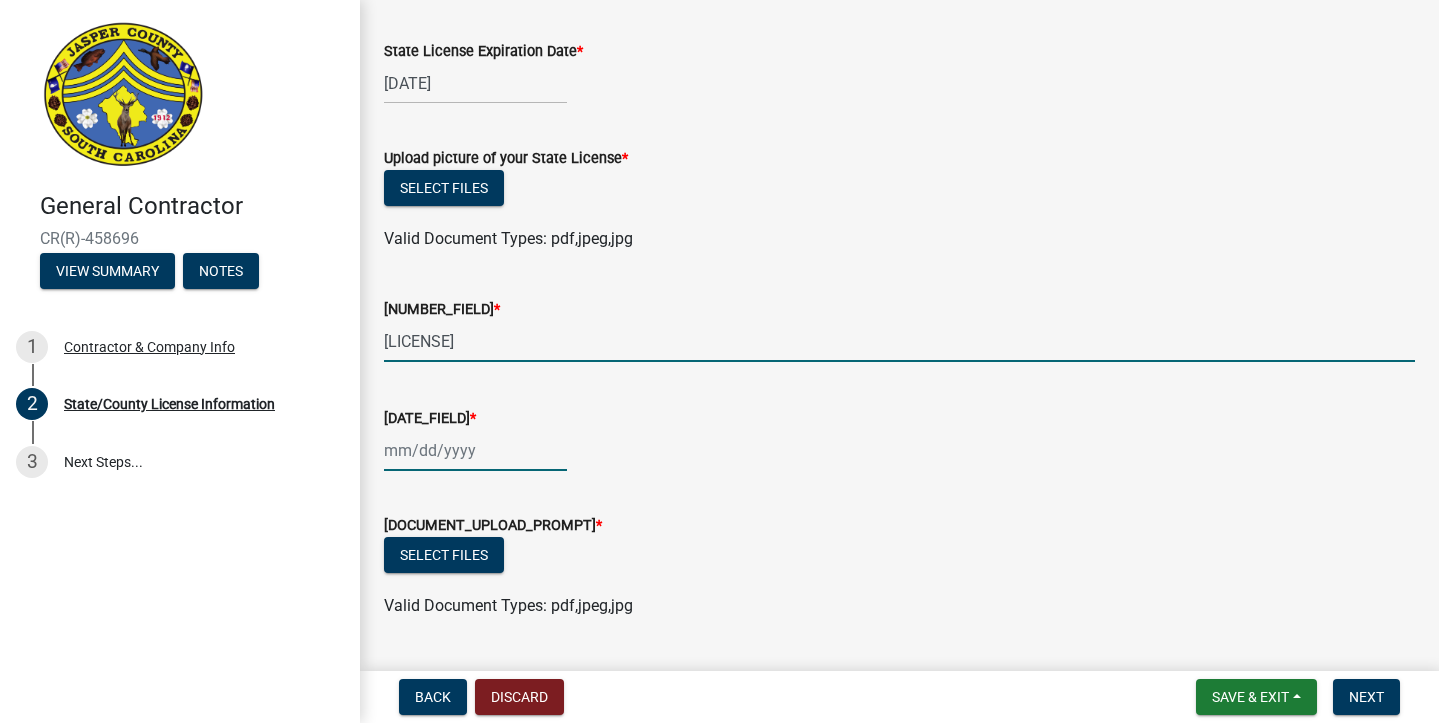 select on "8" 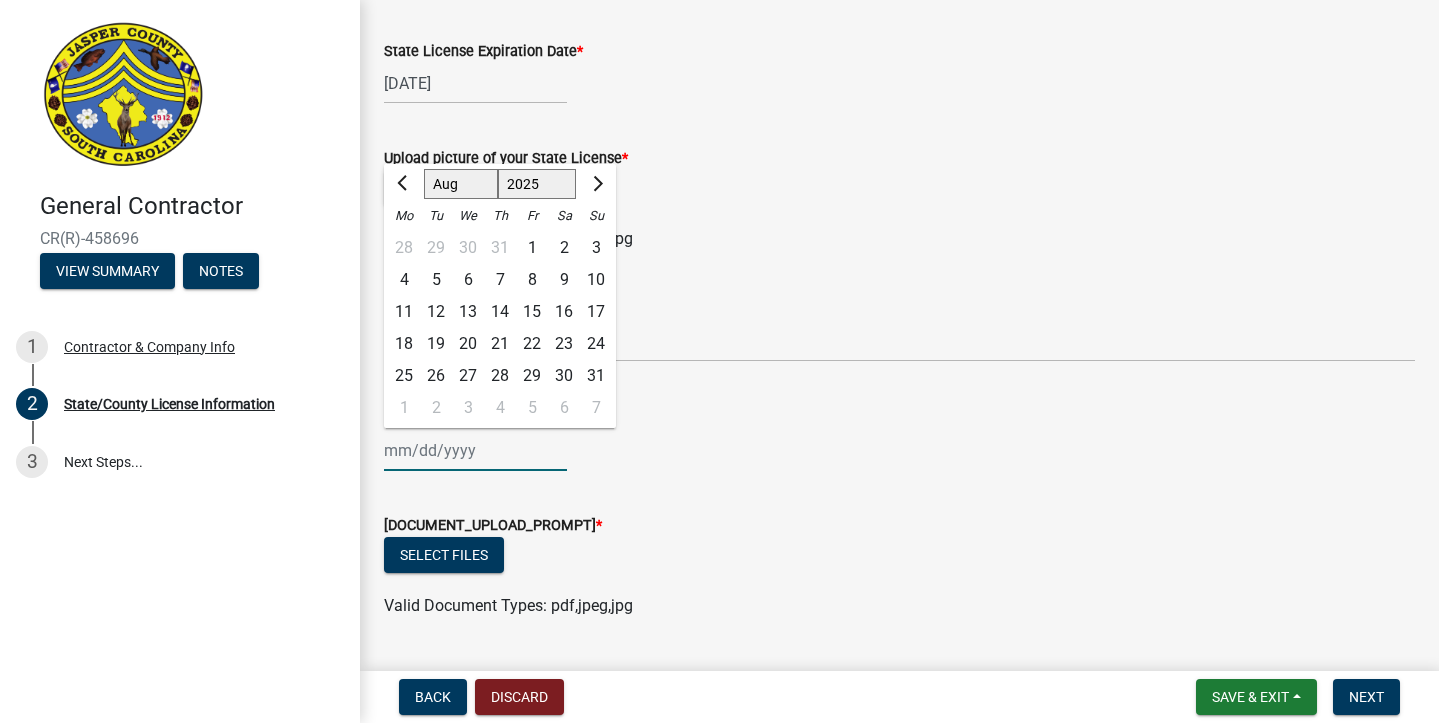 click on "Jan Feb Mar Apr May Jun Jul Aug Sep Oct Nov Dec 1525 1526 1527 1528 1529 1530 1531 1532 1533 1534 1535 1536 1537 1538 1539 1540 1541 1542 1543 1544 1545 1546 1547 1548 1549 1550 1551 1552 1553 1554 1555 1556 1557 1558 1559 1560 1561 1562 1563 1564 1565 1566 1567 1568 1569 1570 1571 1572 1573 1574 1575 1576 1577 1578 1579 1580 1581 1582 1583 1584 1585 1586 1587 1588 1589 1590 1591 1592 1593 1594 1595 1596 1597 1598 1599 1600 1601 1602 1603 1604 1605 1606 1607 1608 1609 1610 1611 1612 1613 1614 1615 1616 1617 1618 1619 1620 1621 1622 1623 1624 1625 1626 1627 1628 1629 1630 1631 1632 1633 1634 1635 1636 1637 1638 1639 1640 1641 1642 1643 1644 1645 1646 1647 1648 1649 1650 1651 1652 1653 1654 1655 1656 1657 1658 1659 1660 1661 1662 1663 1664 1665 1666 1667 1668 1669 1670 1671 1672 1673 1674 1675 1676 1677 1678 1679 1680 1681 1682 1683 1684 1685 1686 1687 1688 1689 1690 1691 1692 1693 1694 1695 1696 1697 1698 1699 1700 1701 1702 1703 1704 1705 1706 1707 1708 1709 1710 1711 1712 1713 1714 1715 1716 1717 1718 1719 1" 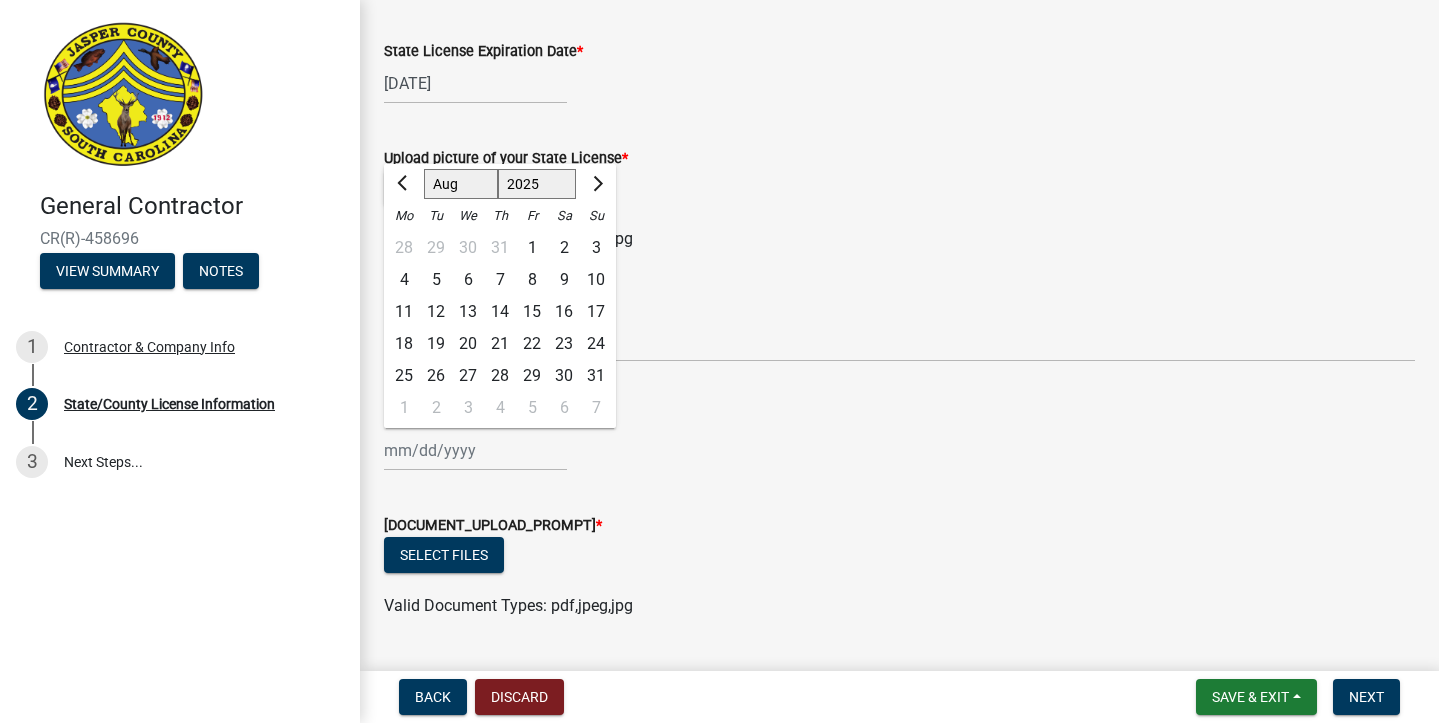 click 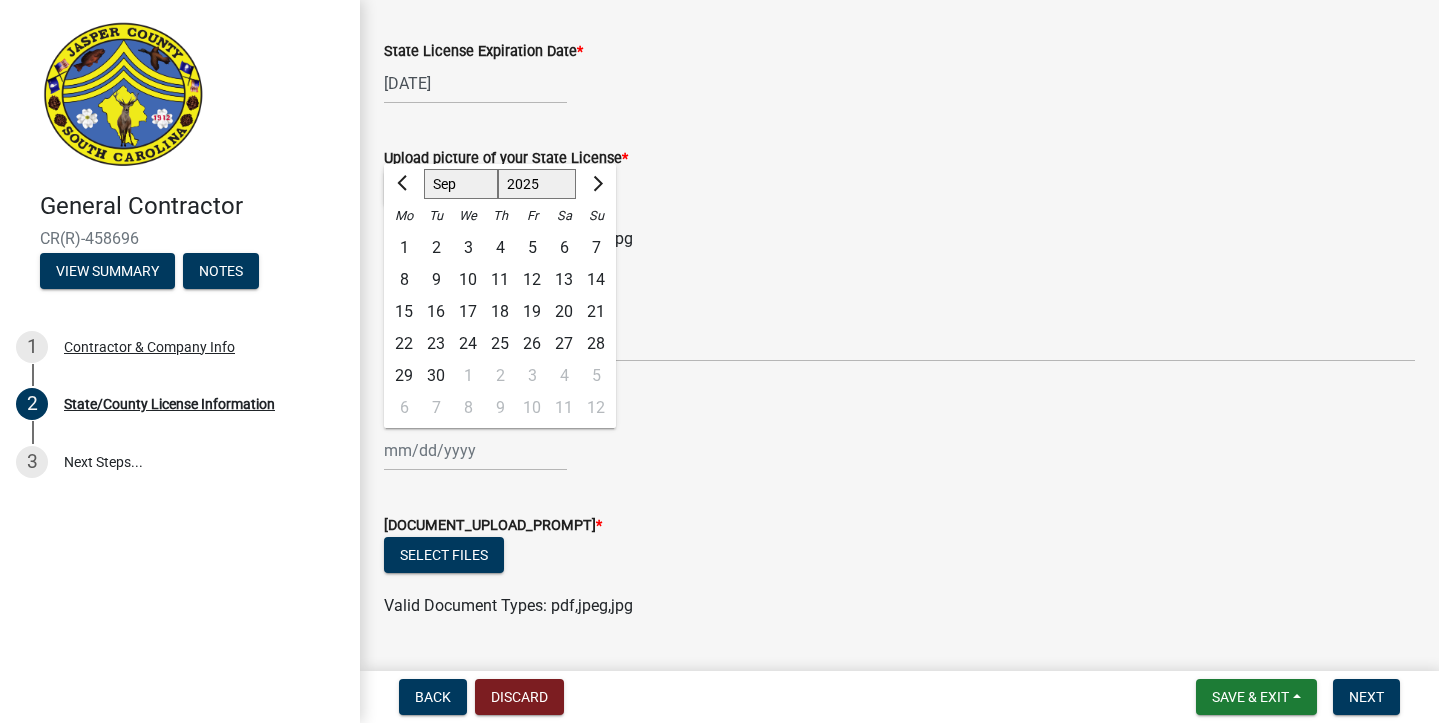 click 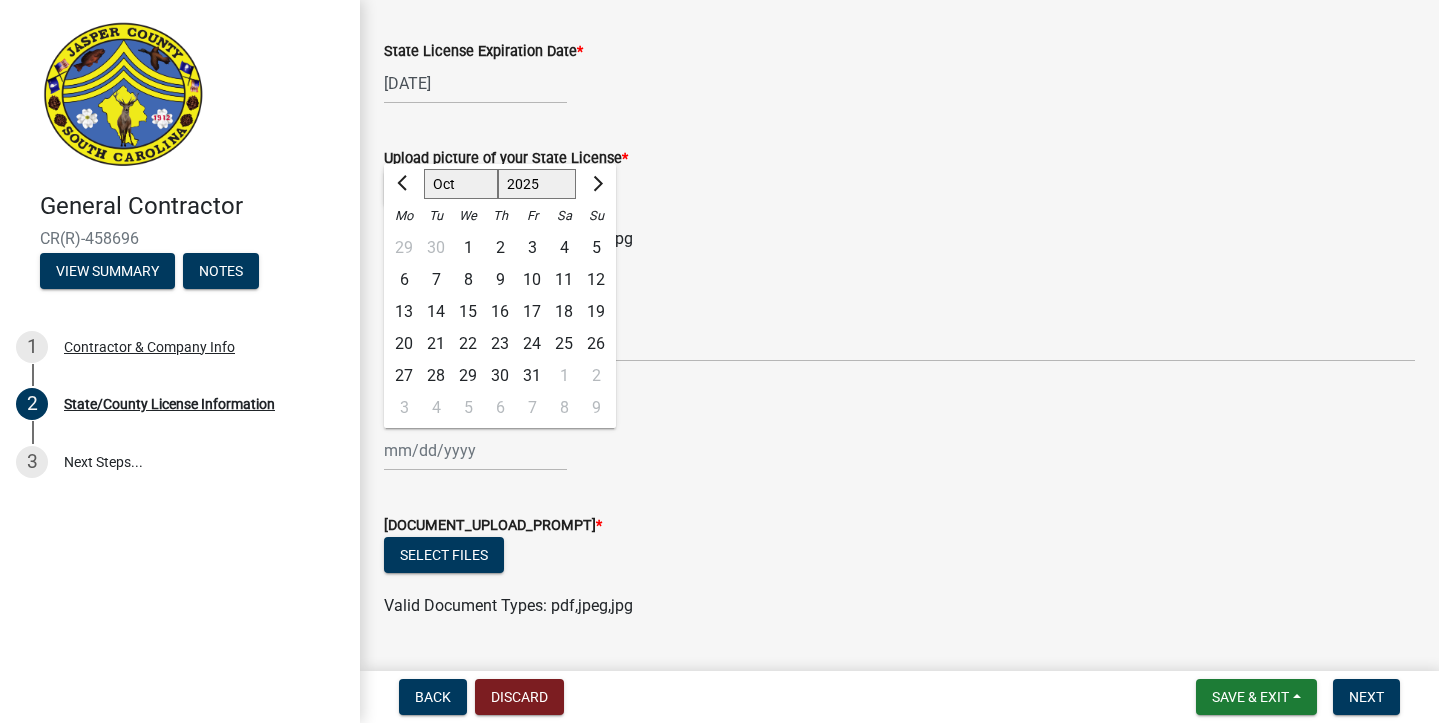 click 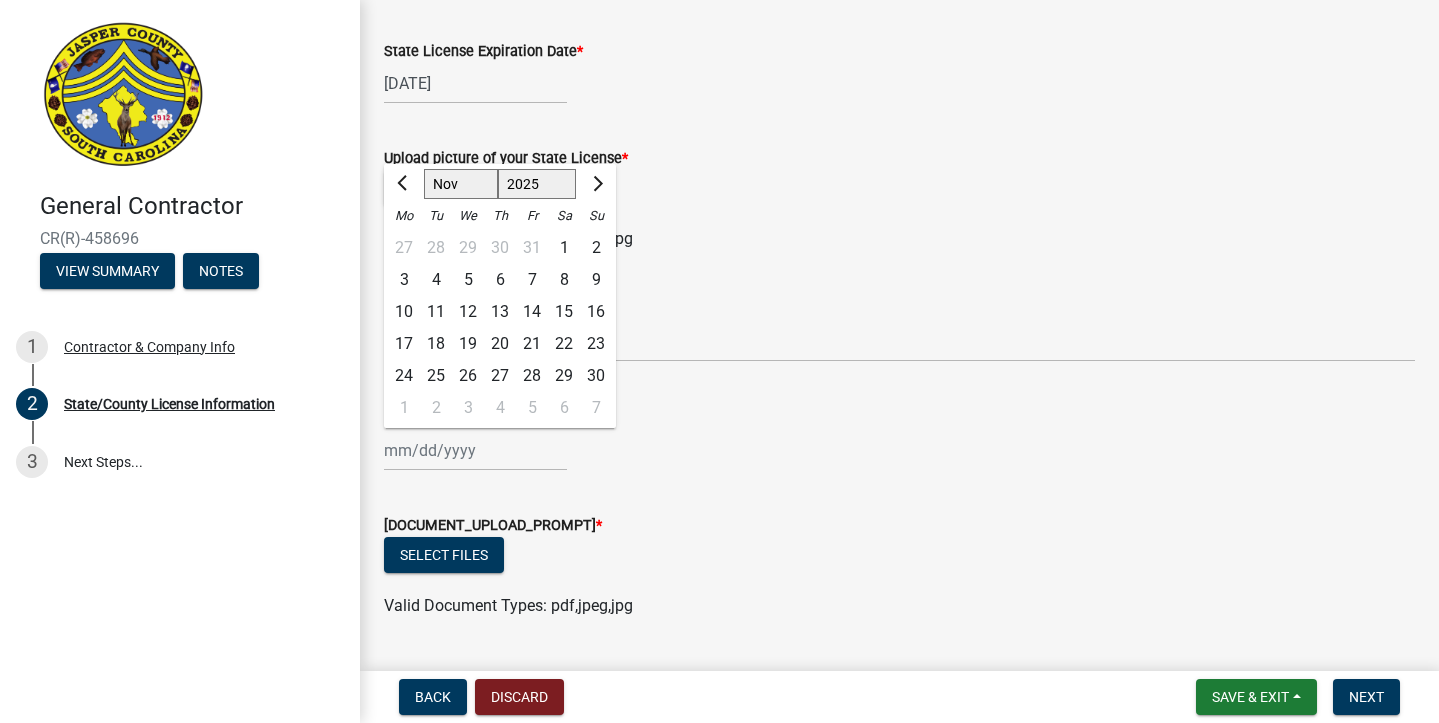 click 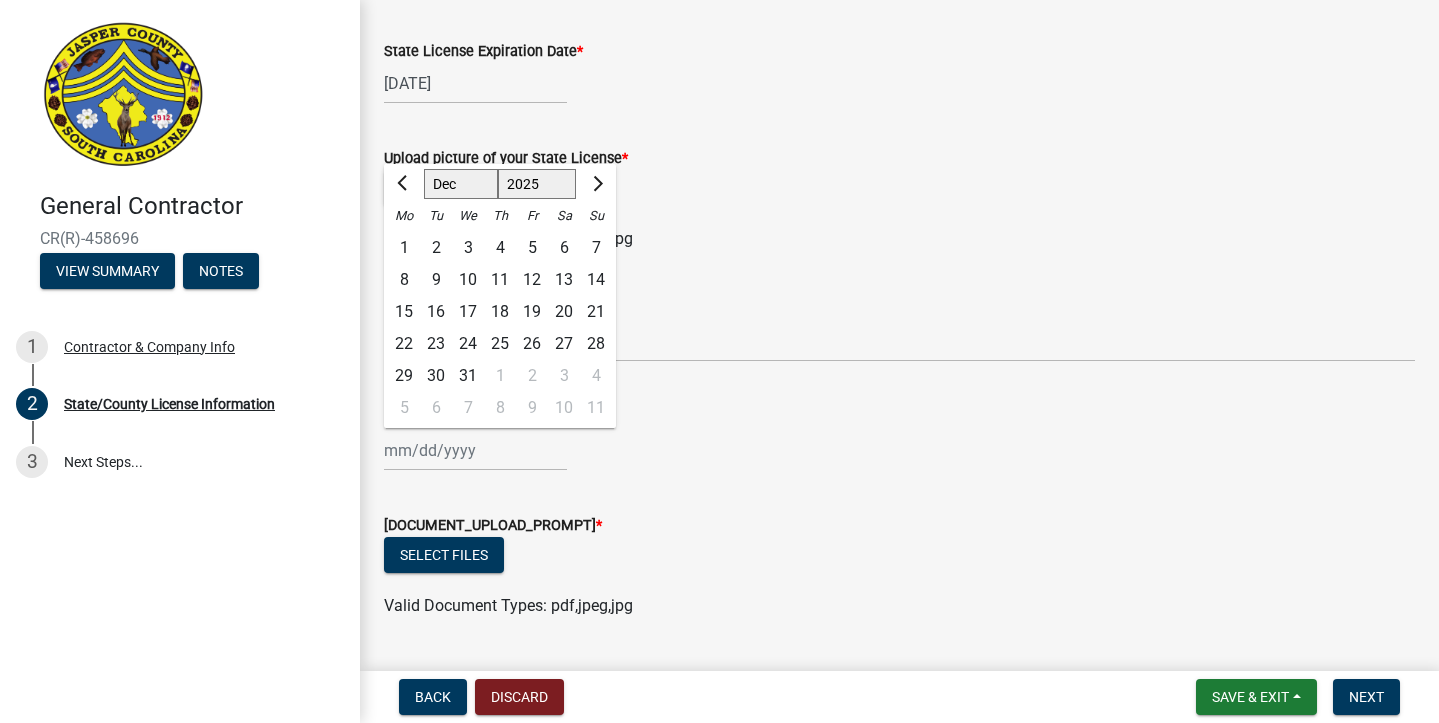 click 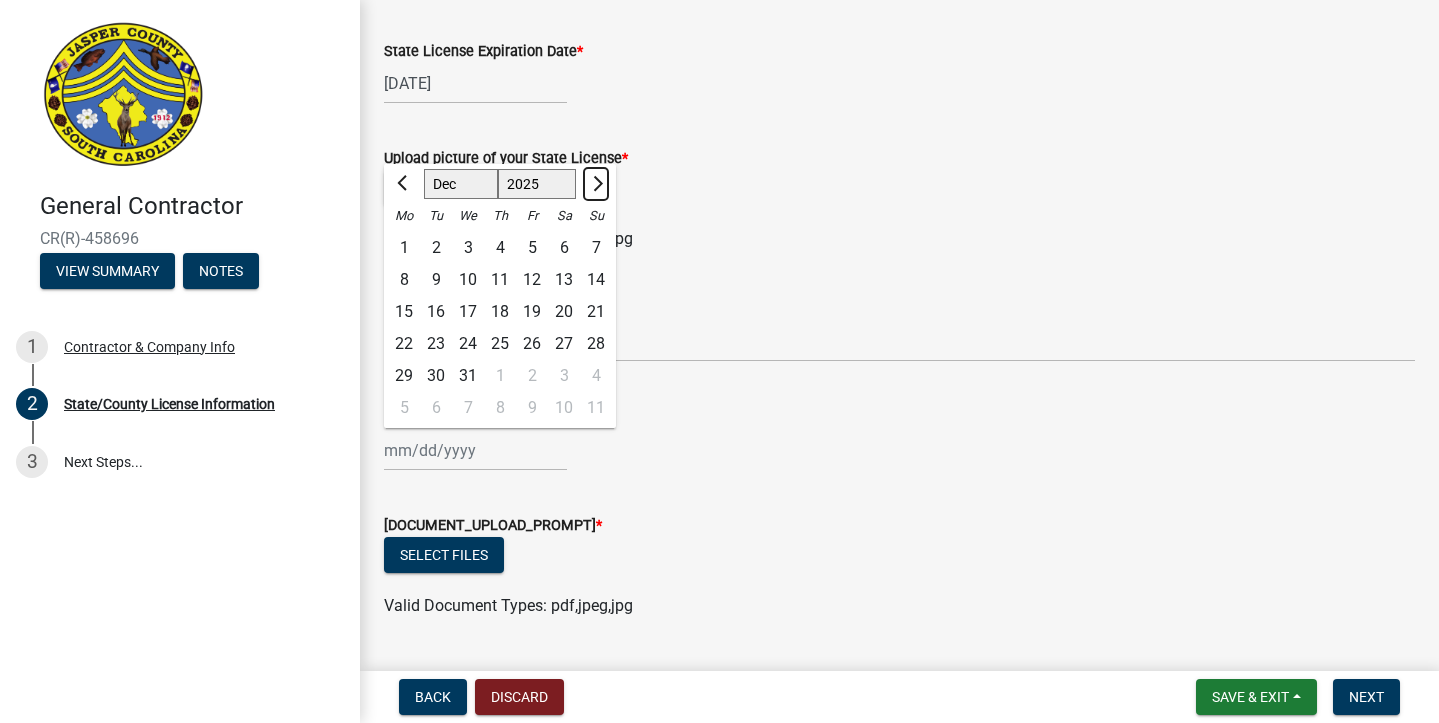 select on "1" 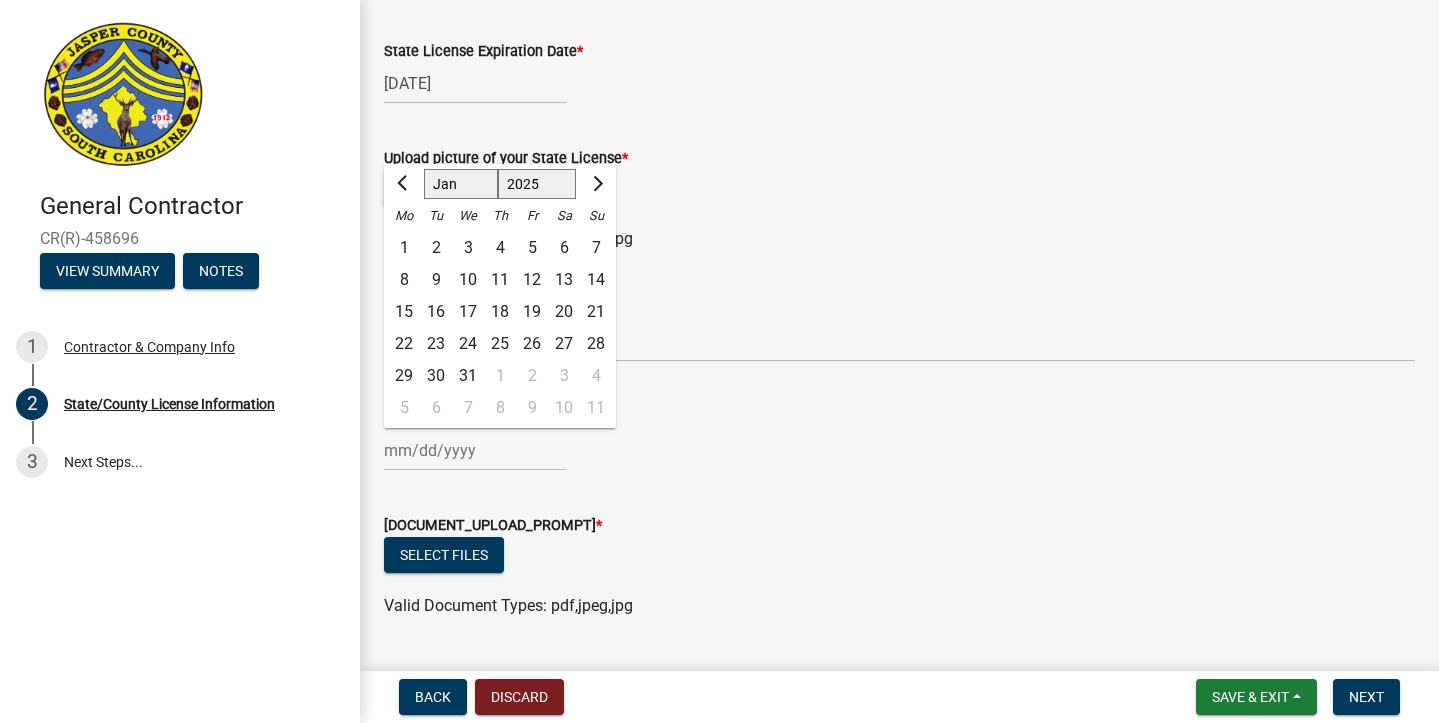 select on "2026" 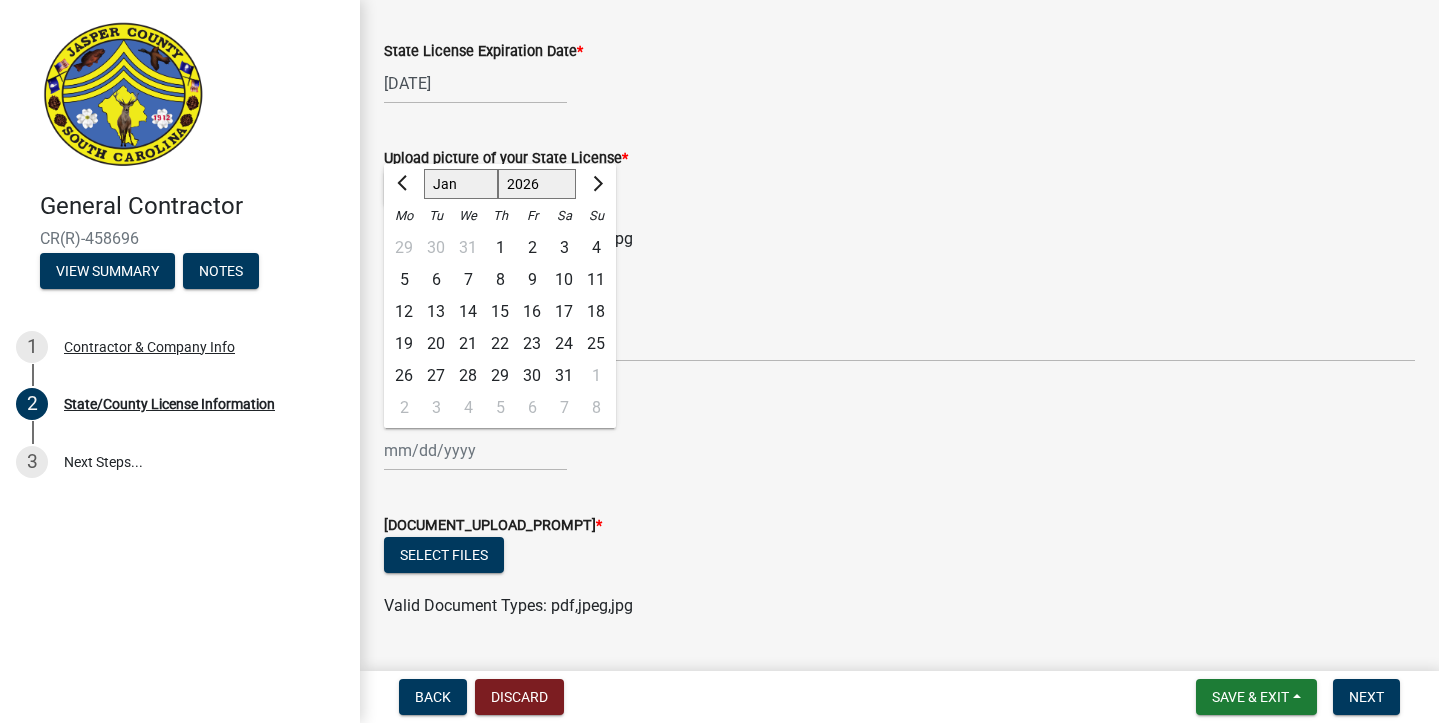 click 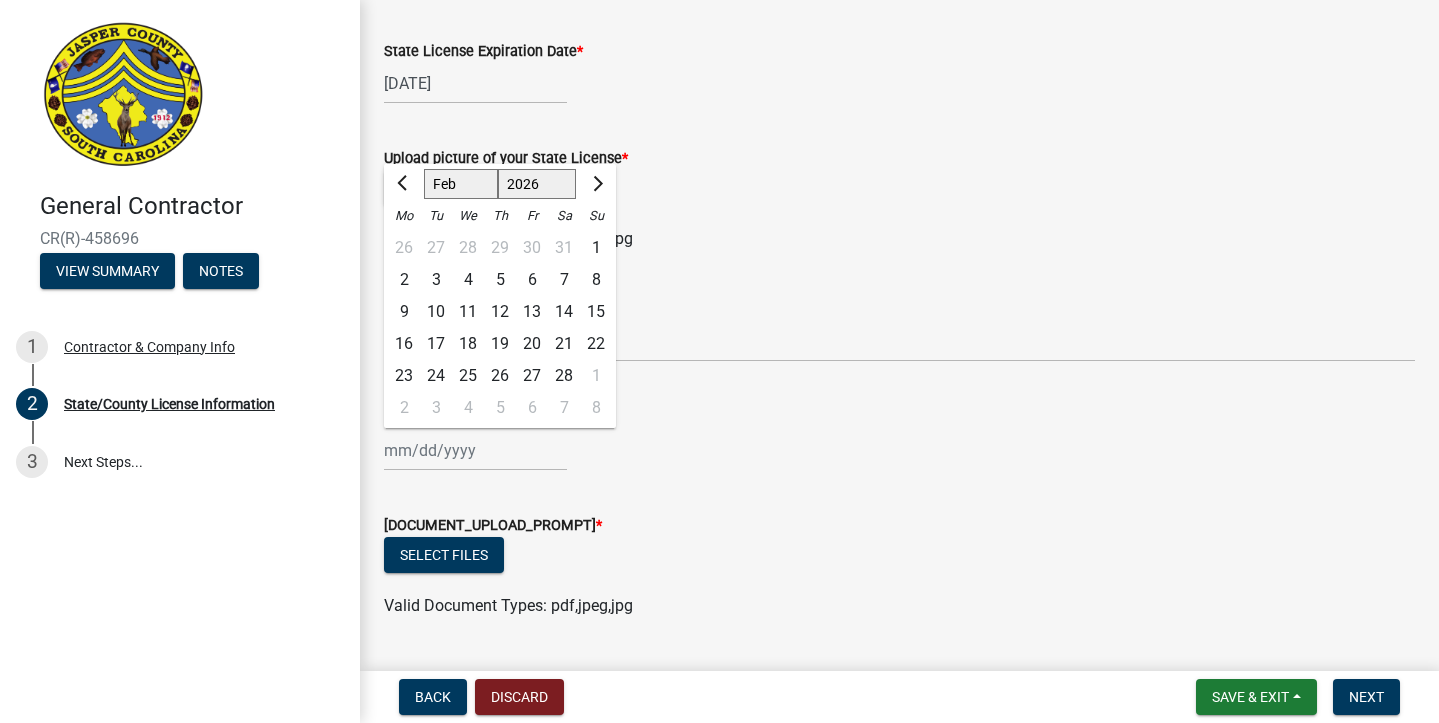 click 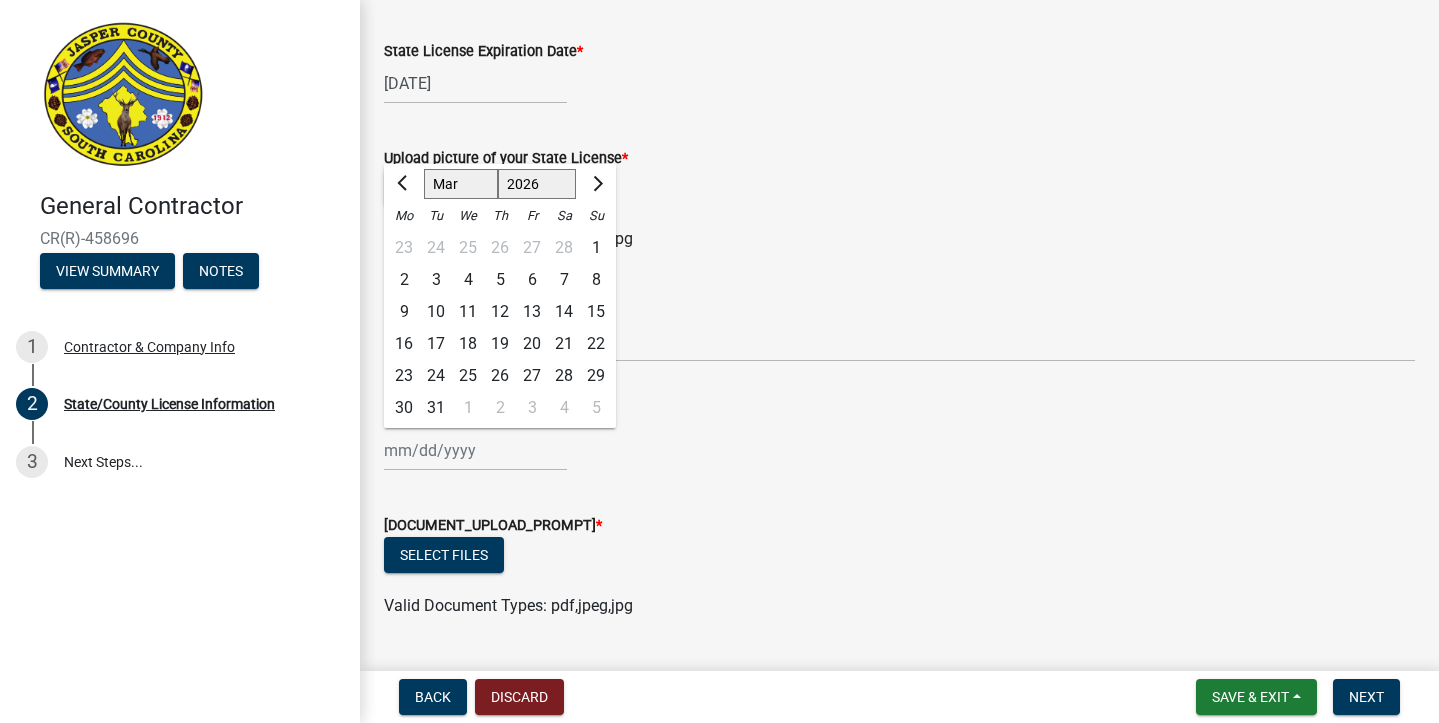 click 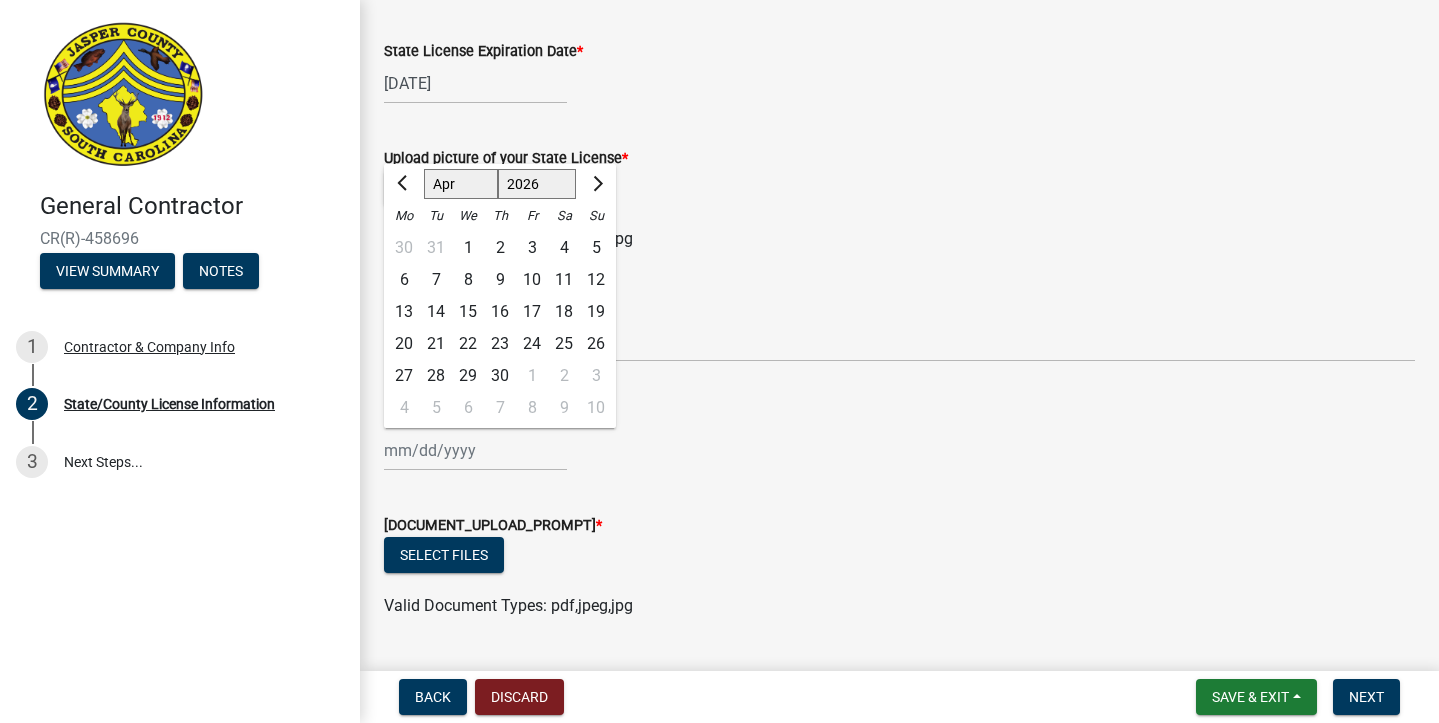 click 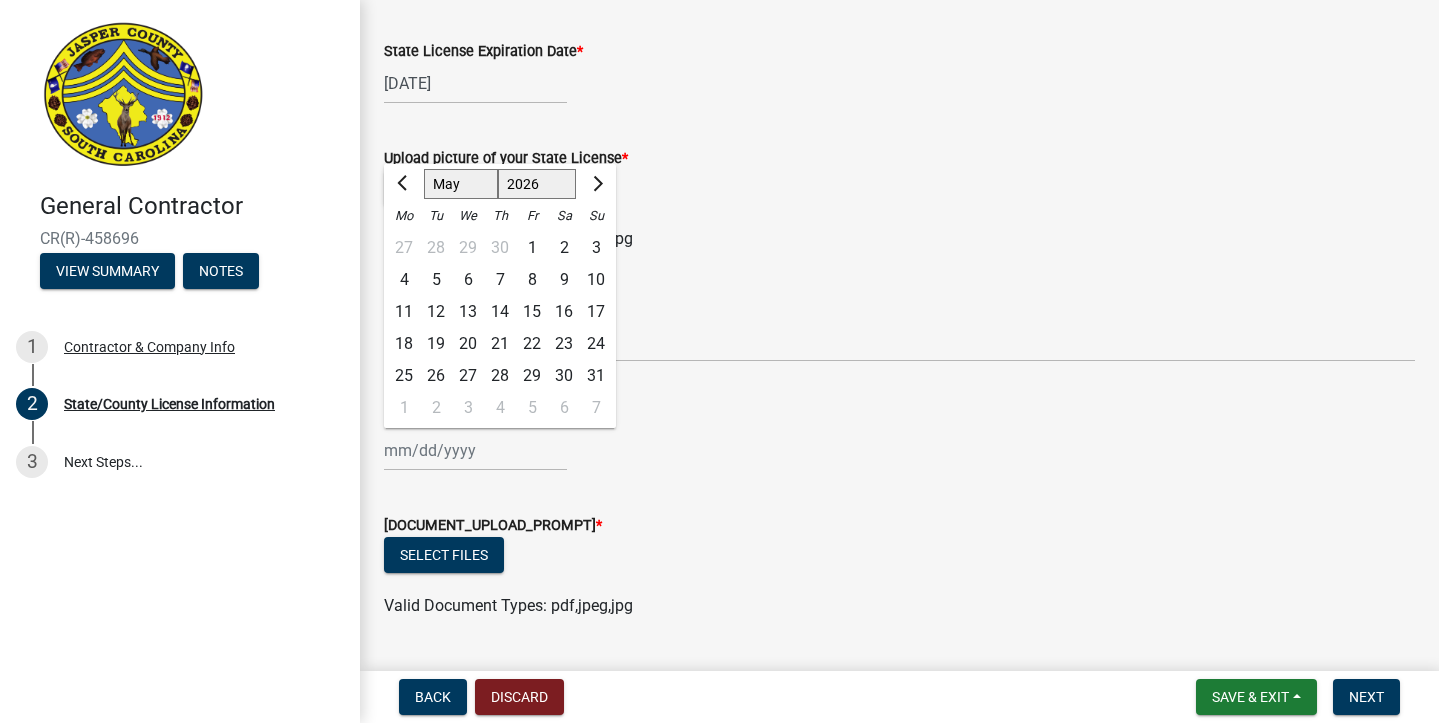 click 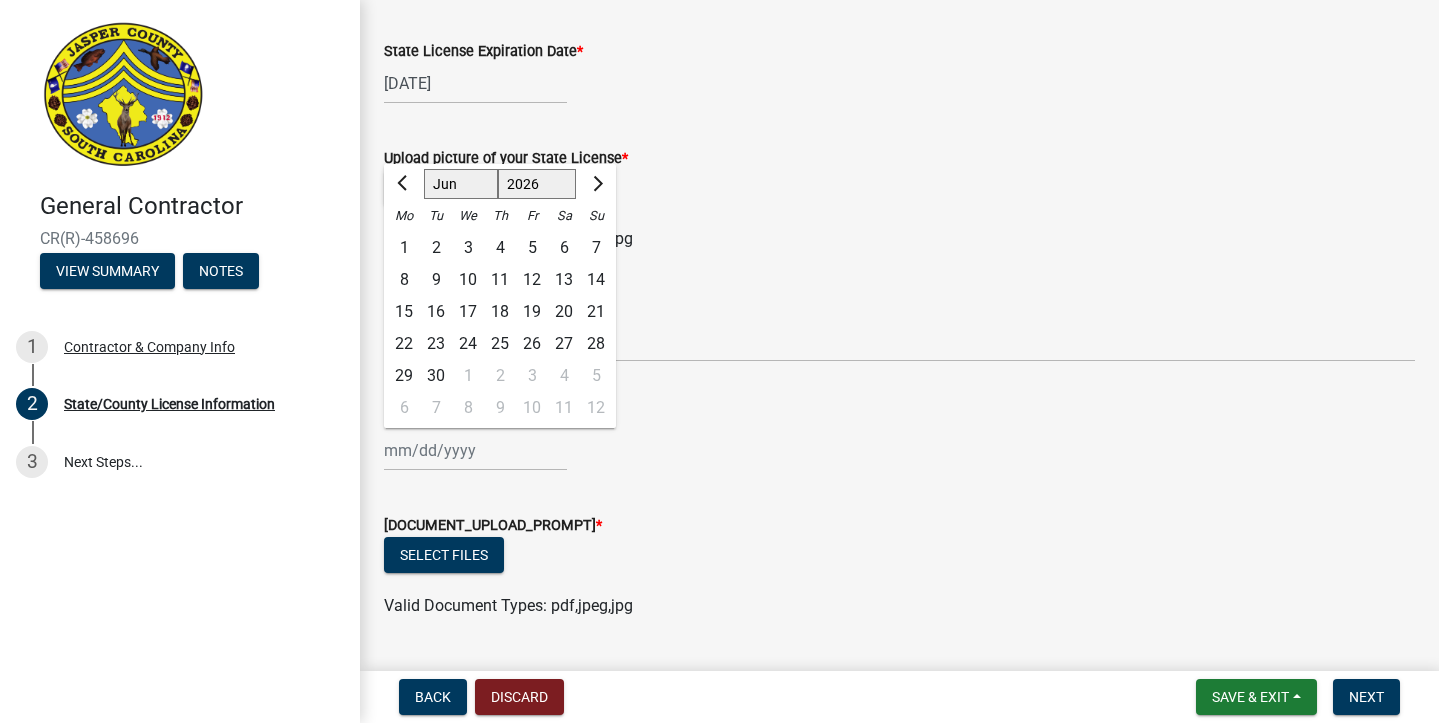click 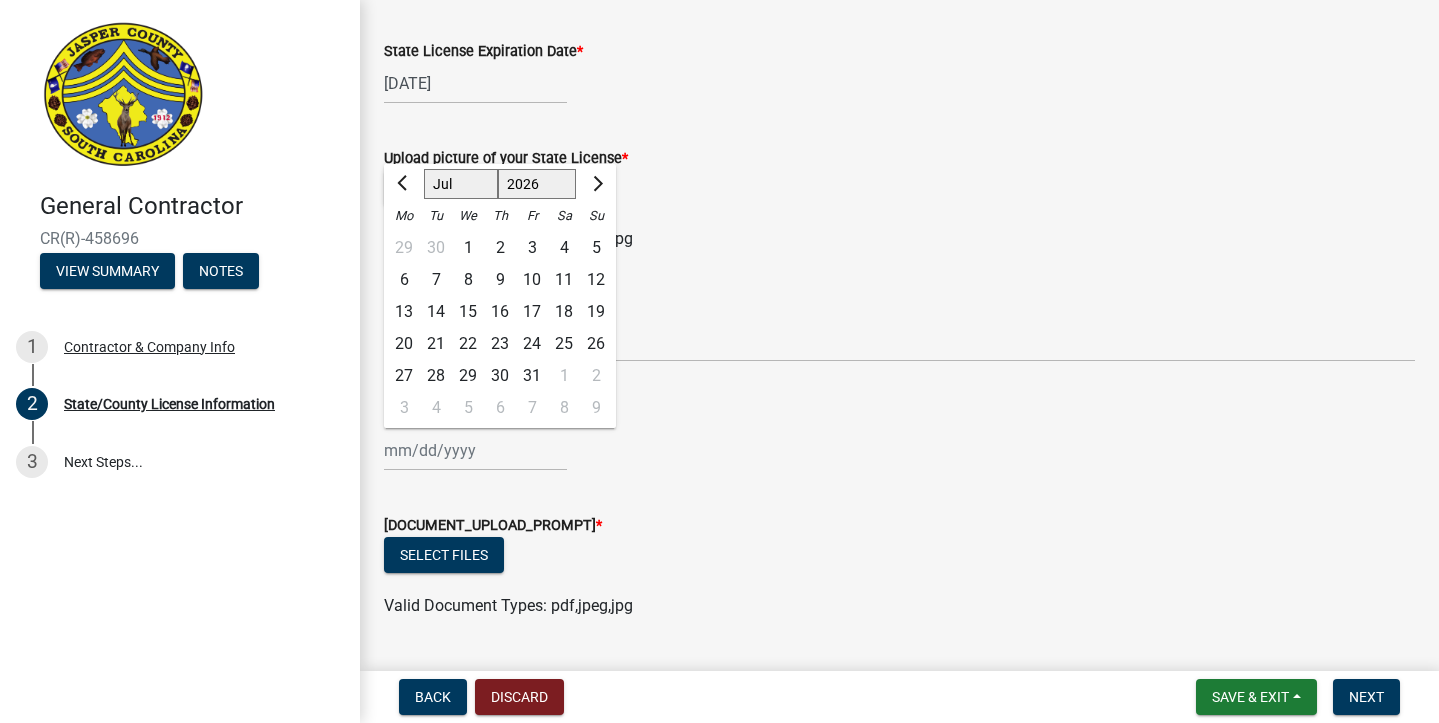 click 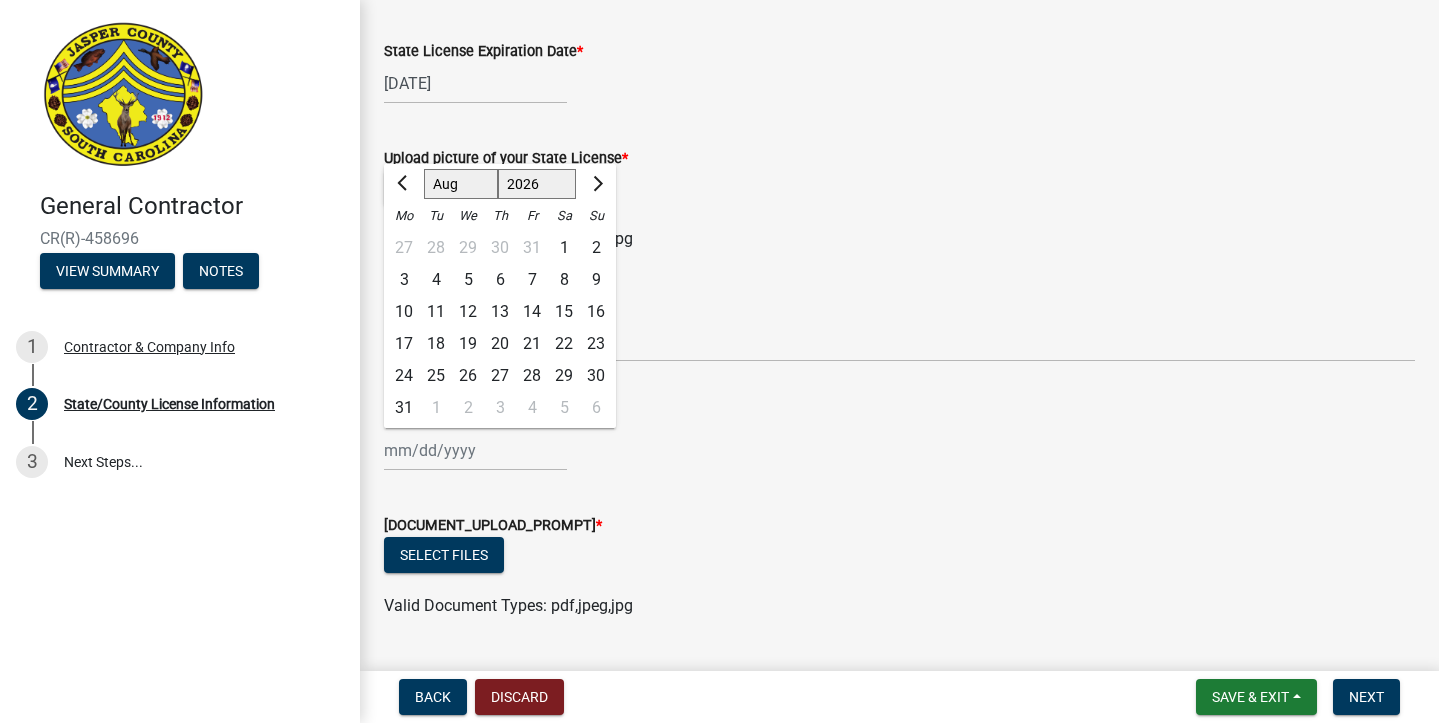 click 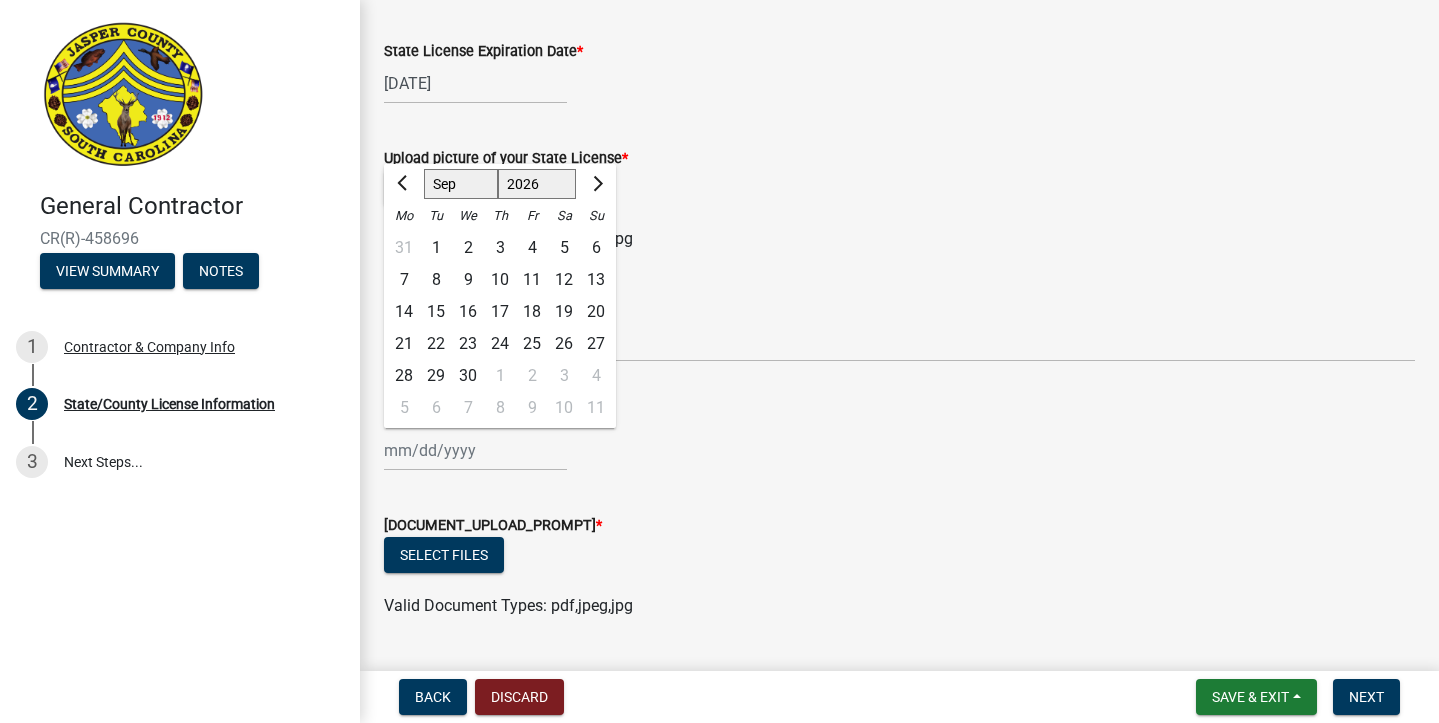 click 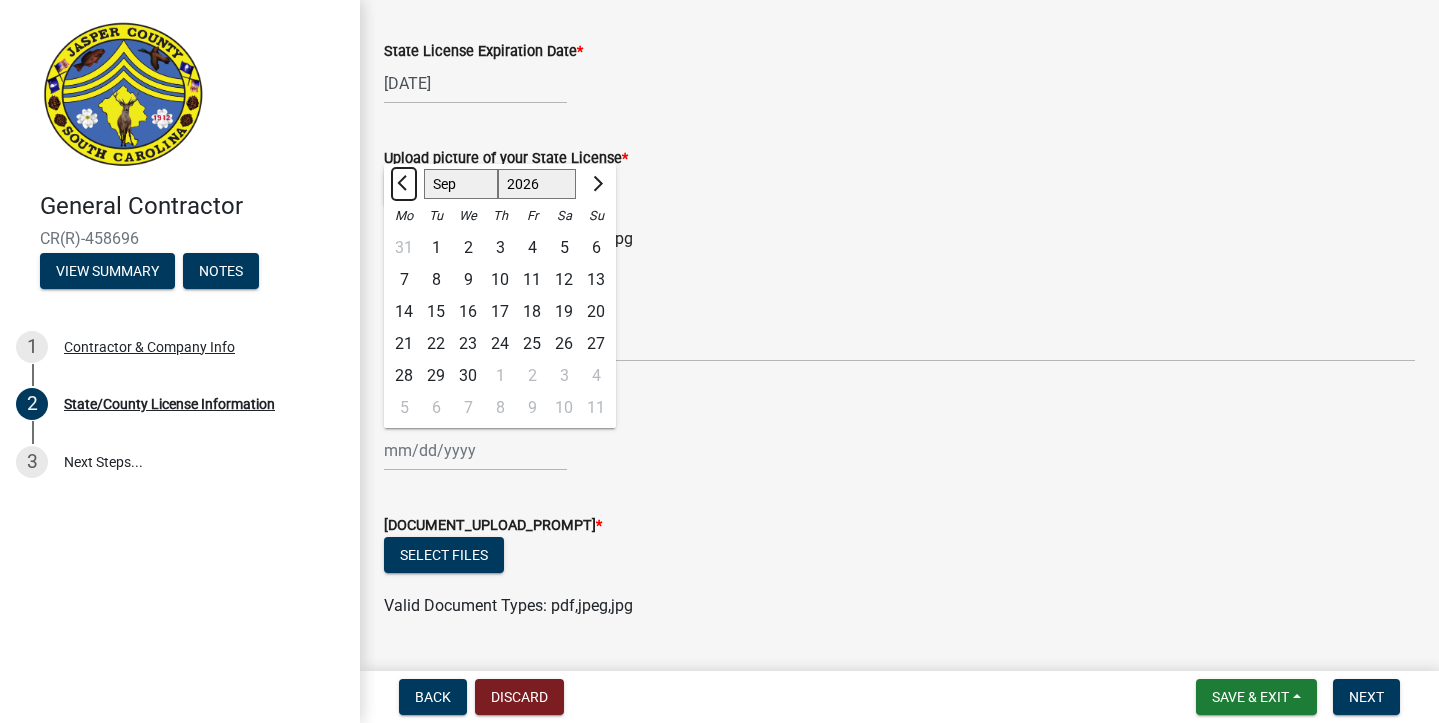 select on "8" 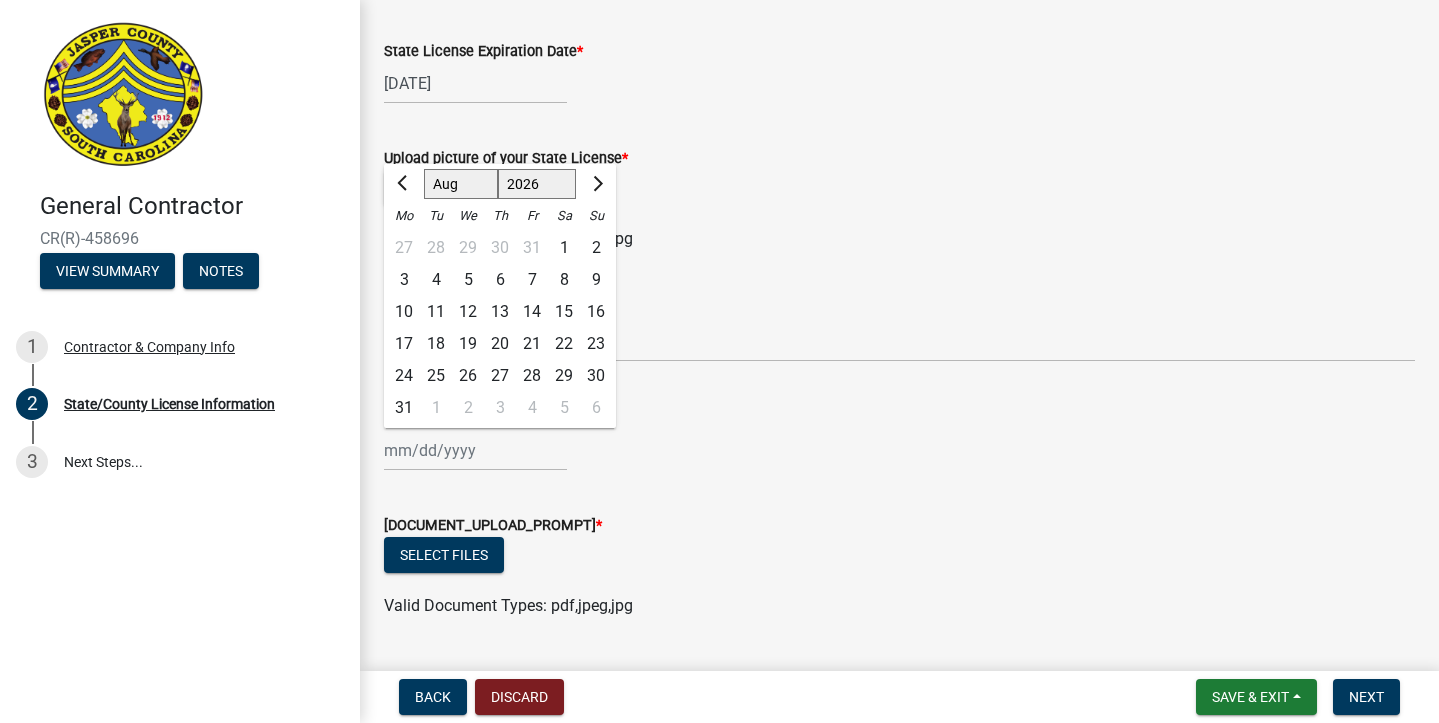 click on "3" 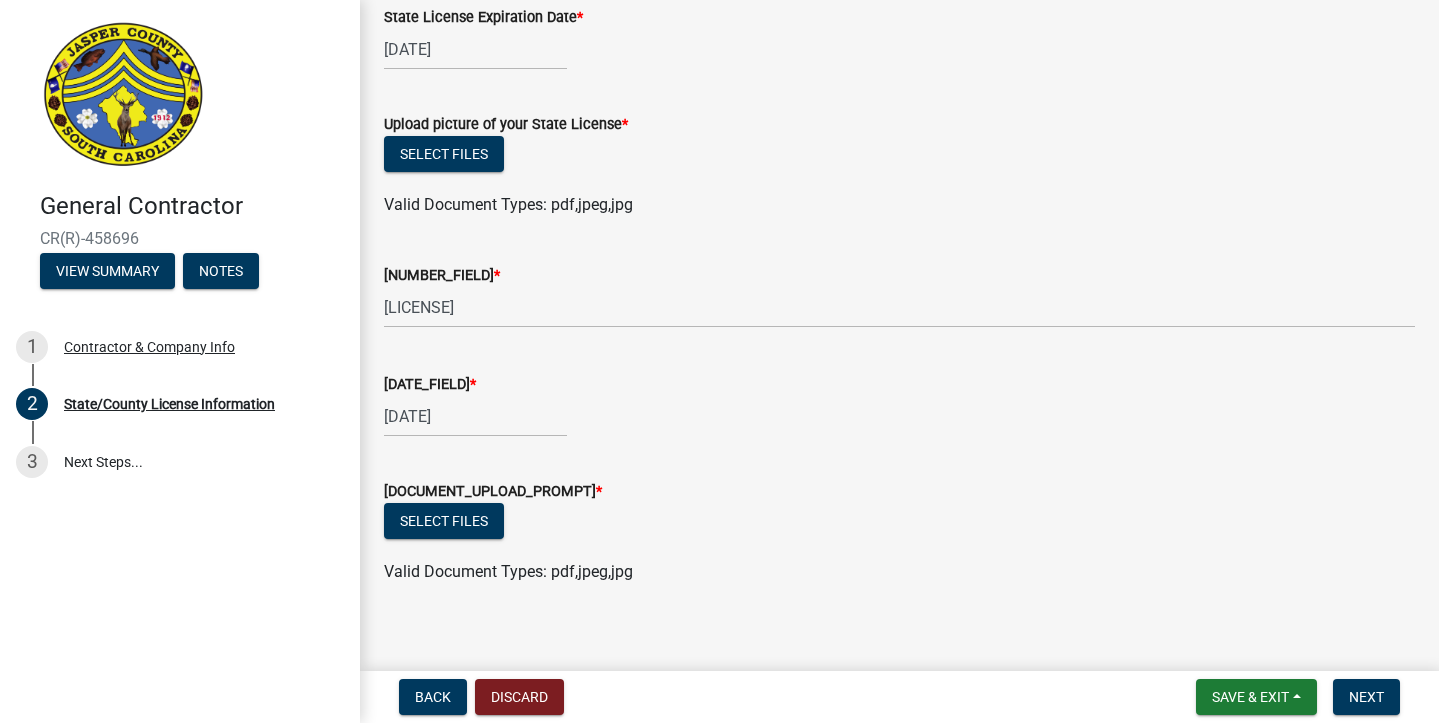 scroll, scrollTop: 243, scrollLeft: 0, axis: vertical 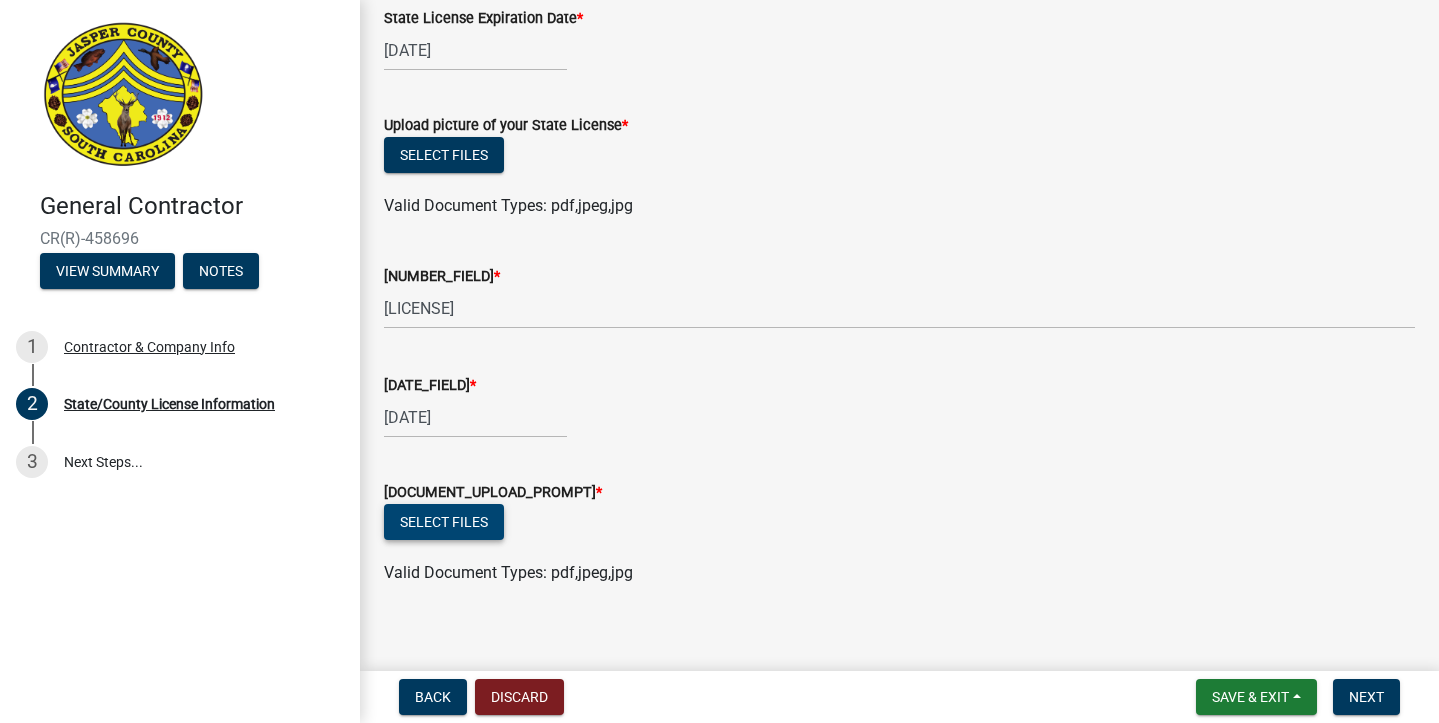 click on "Select files" 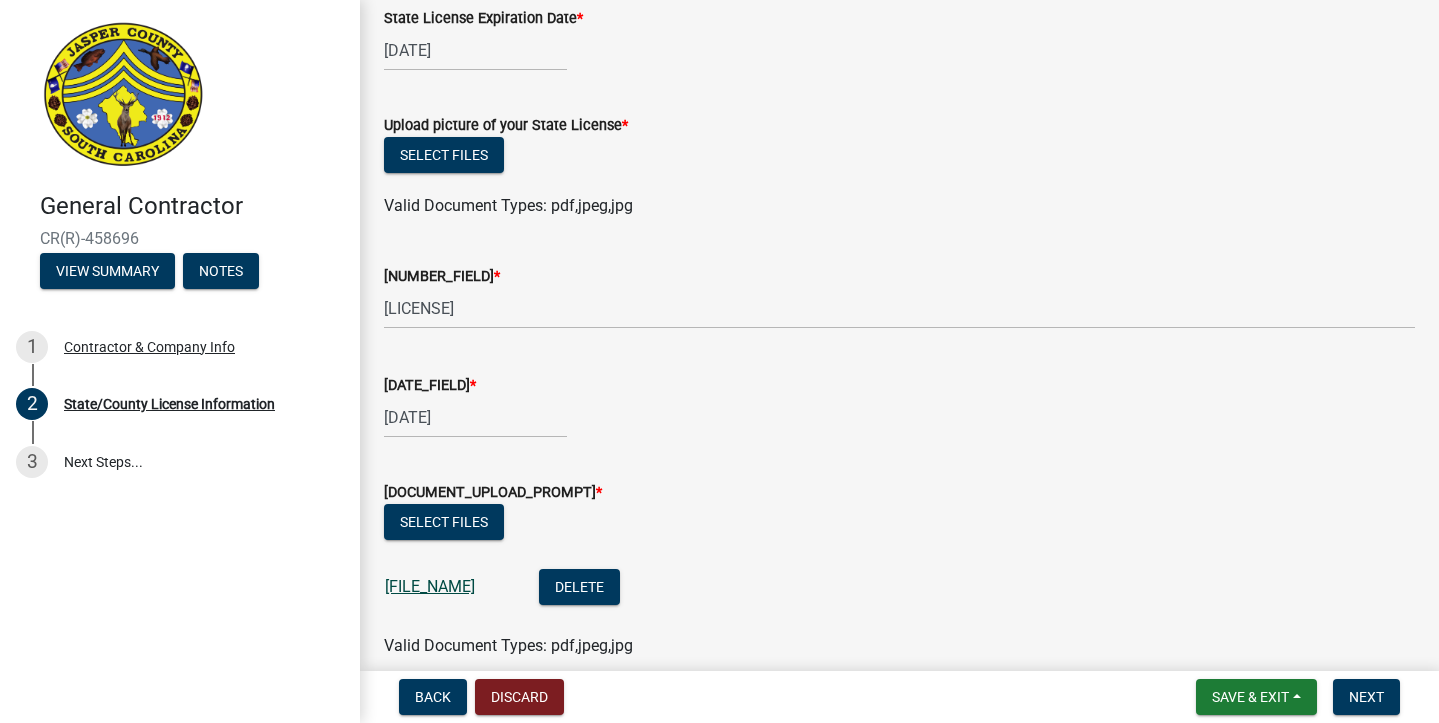 click on "[FILE_NAME]" 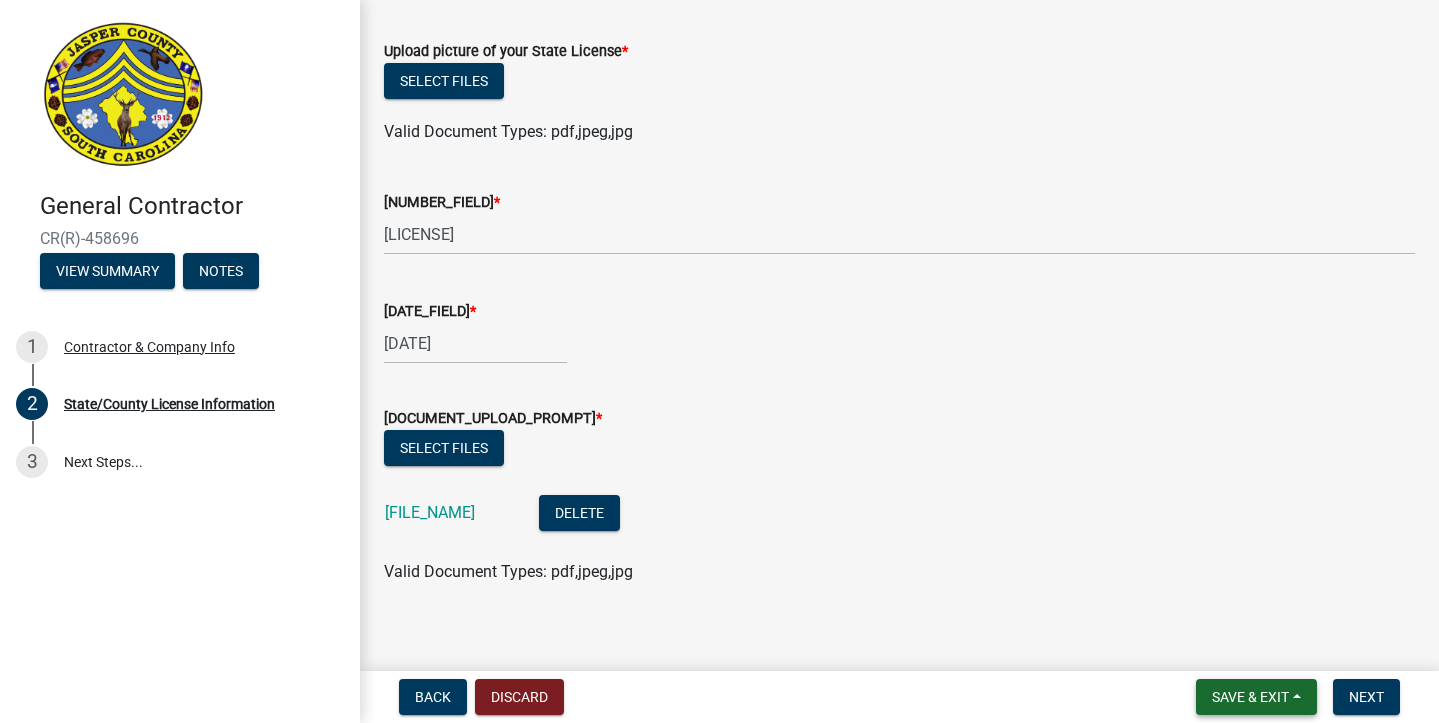 scroll, scrollTop: 316, scrollLeft: 0, axis: vertical 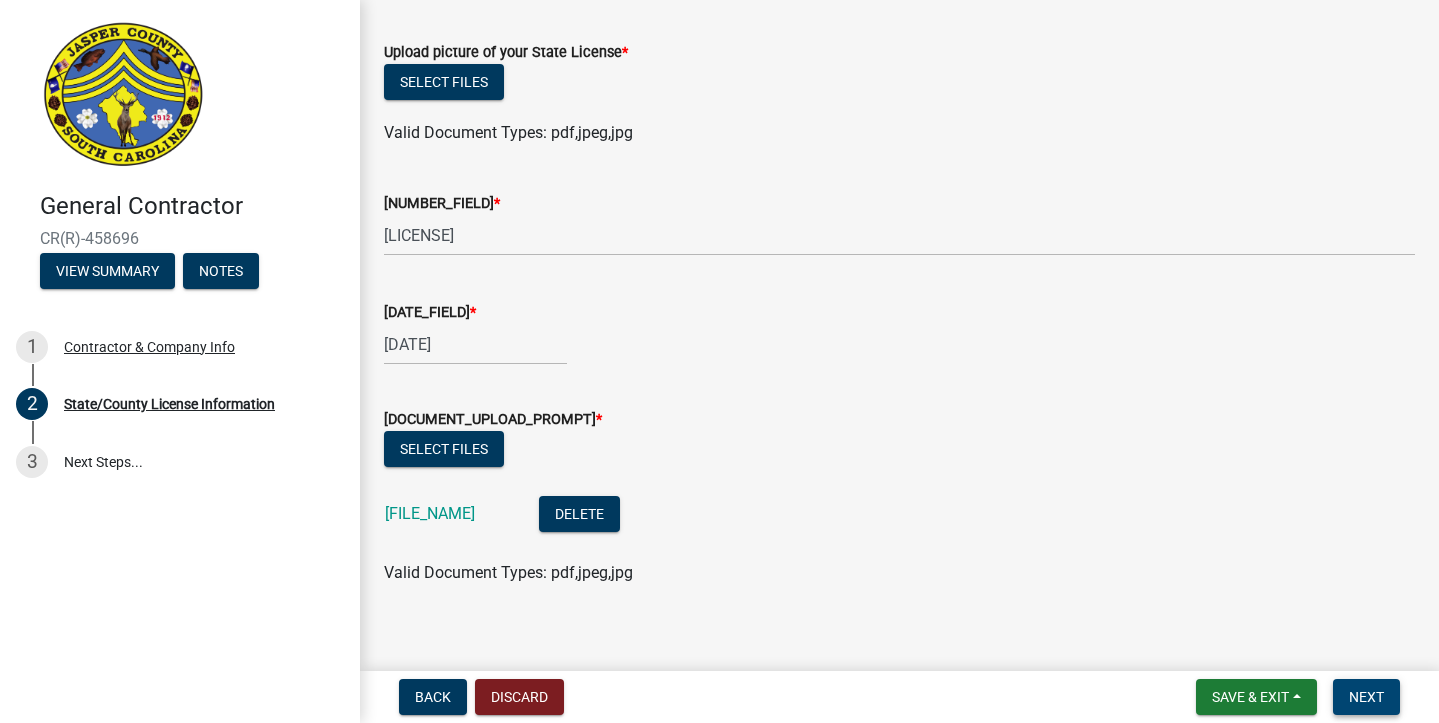 click on "Next" at bounding box center [1366, 697] 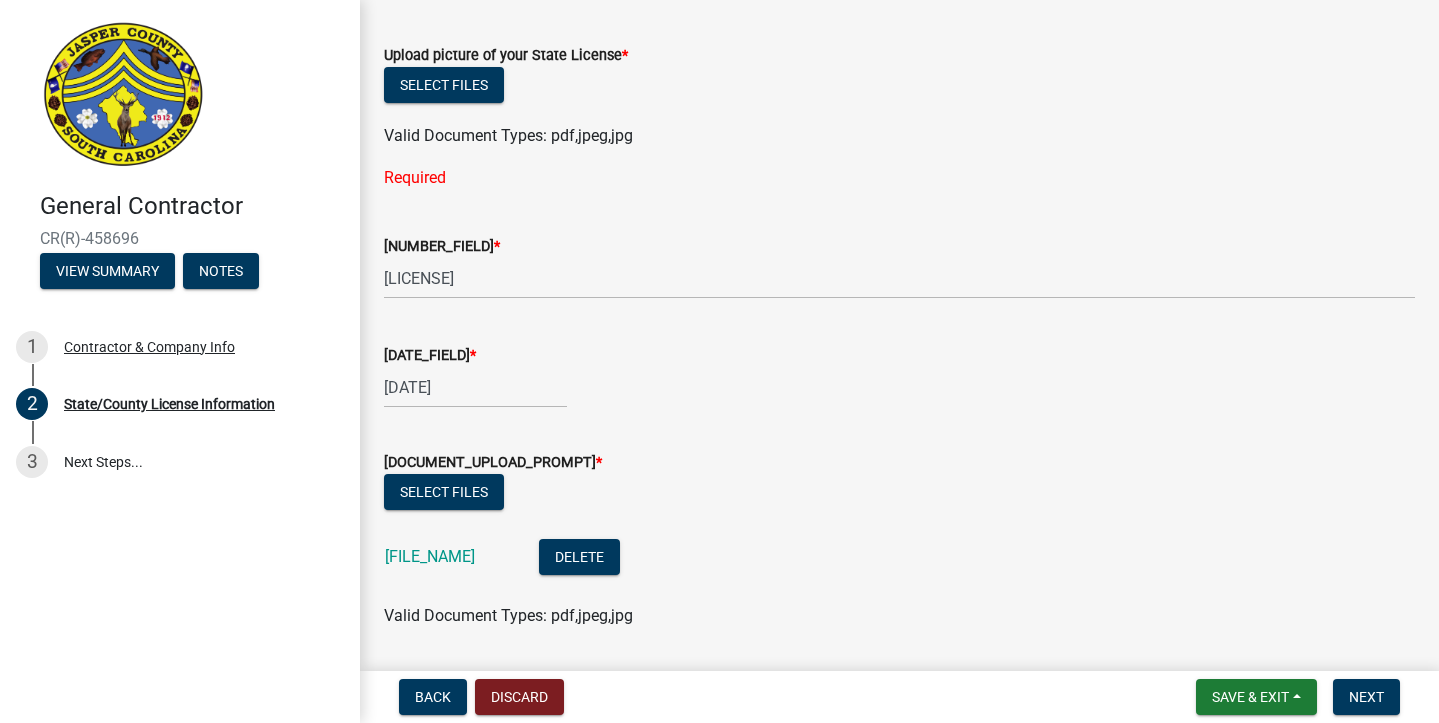 scroll, scrollTop: 316, scrollLeft: 0, axis: vertical 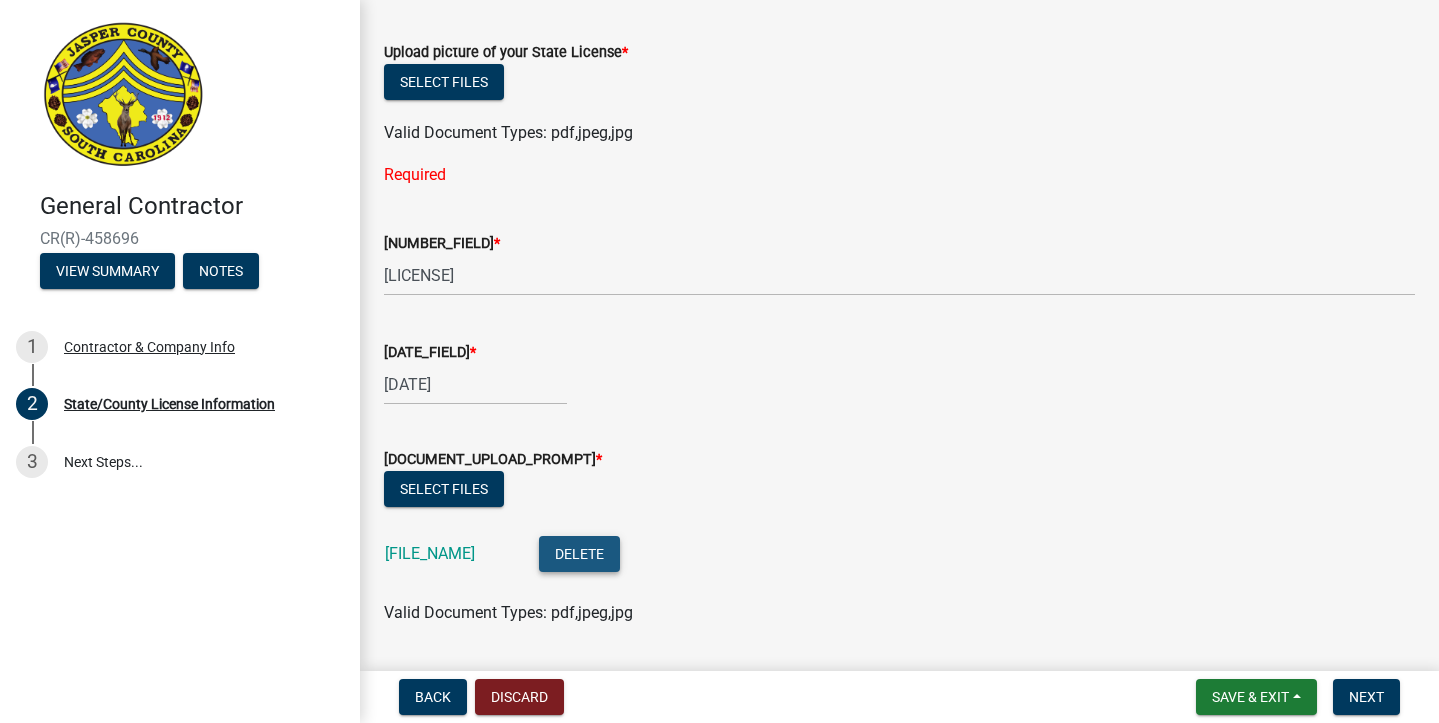 click on "Delete" at bounding box center (579, 554) 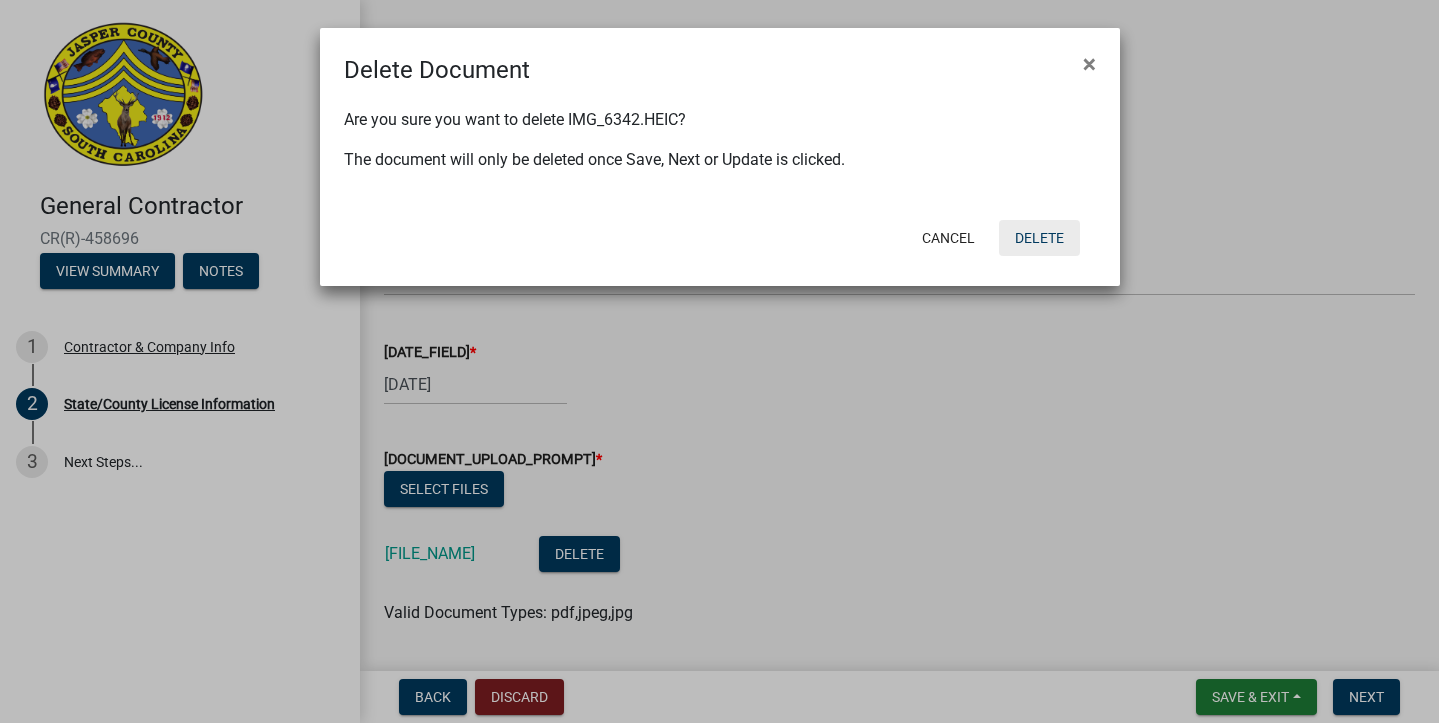 click on "Delete" 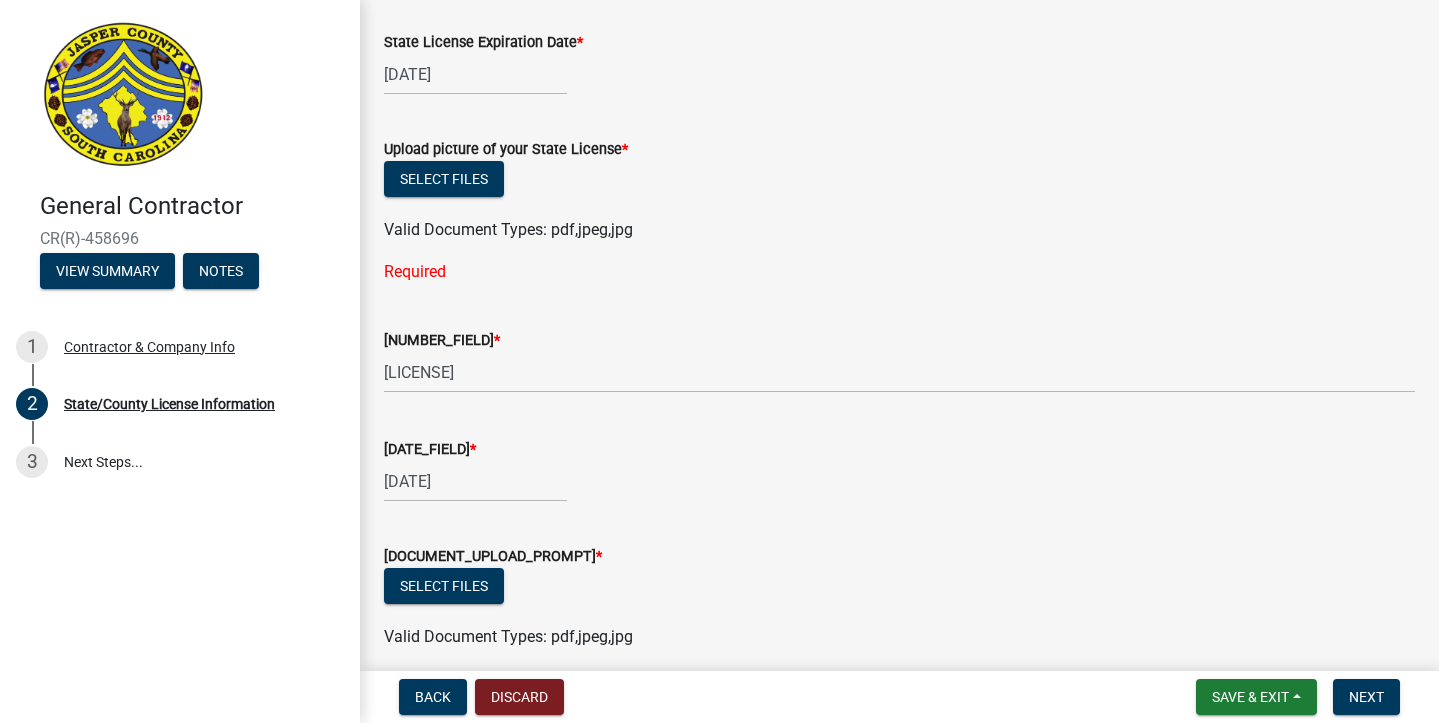 scroll, scrollTop: 211, scrollLeft: 0, axis: vertical 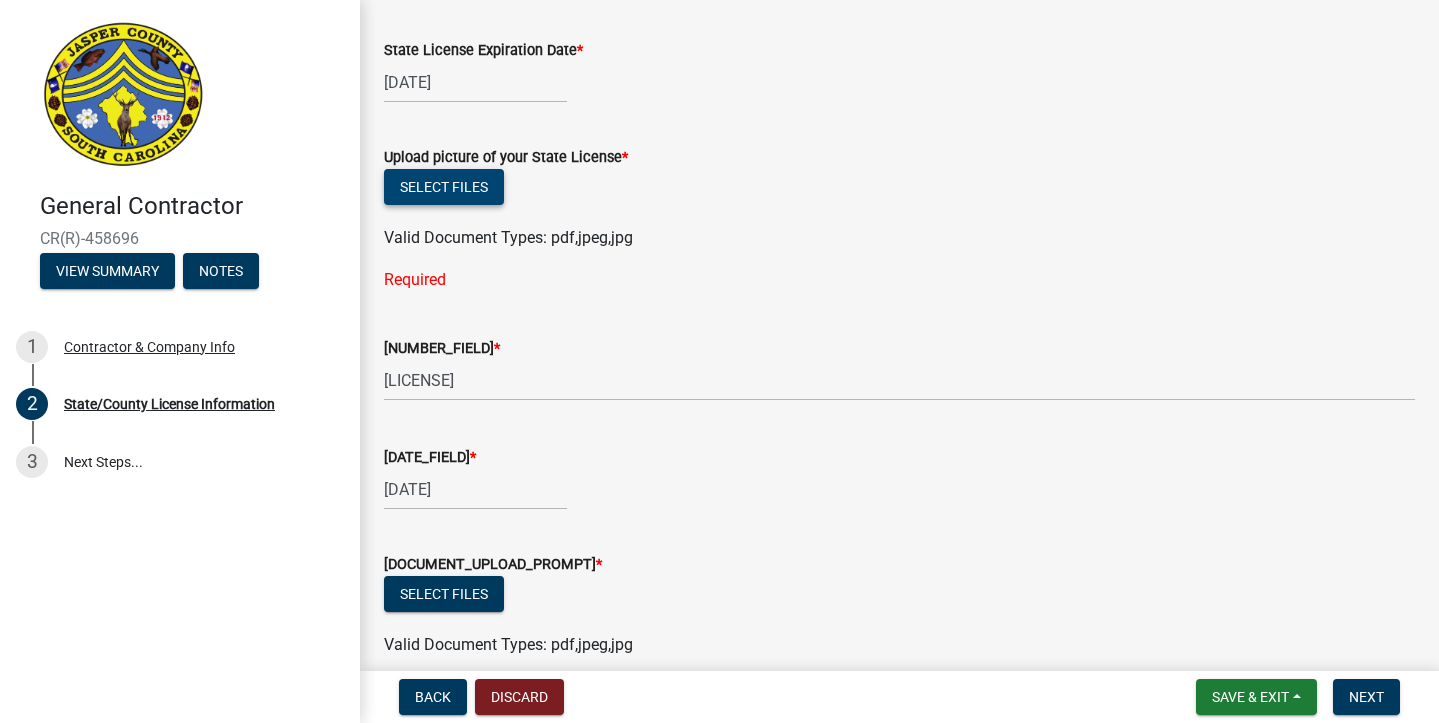 click on "Select files" 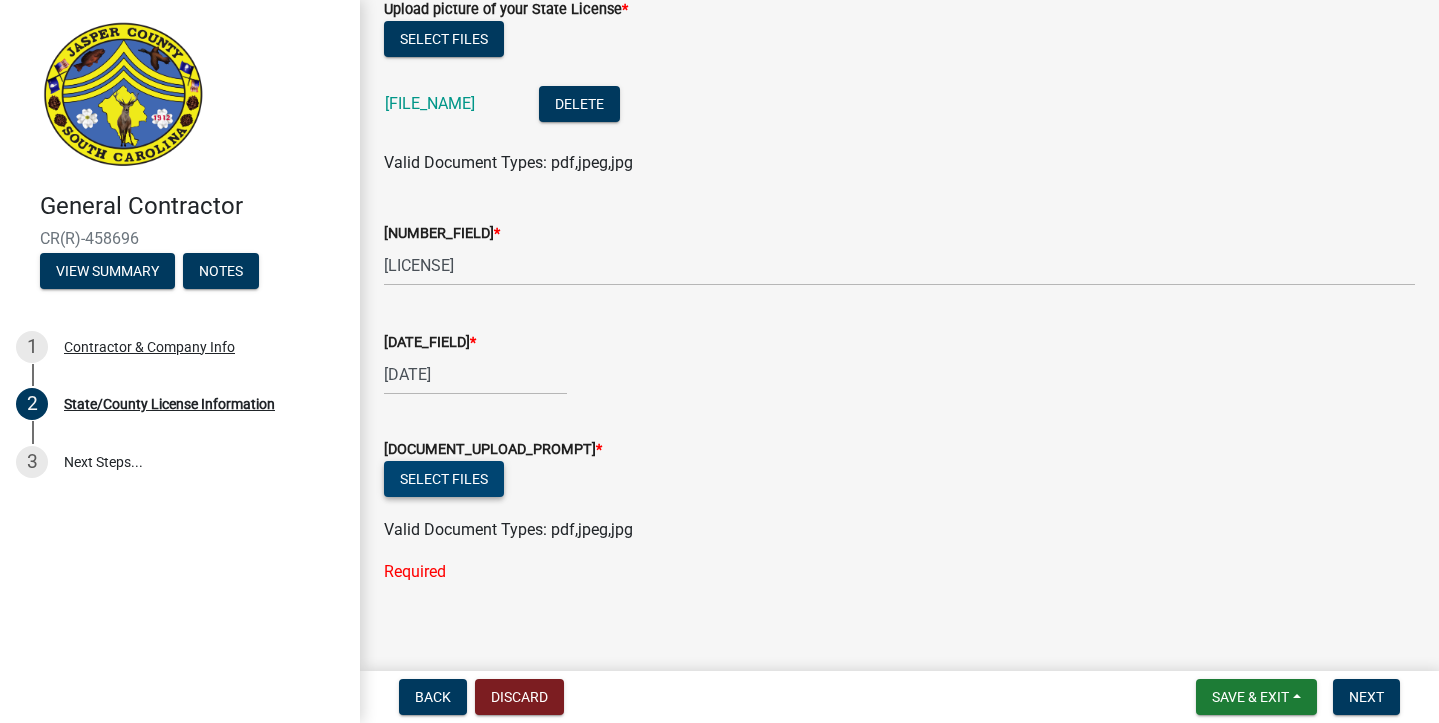 scroll, scrollTop: 358, scrollLeft: 0, axis: vertical 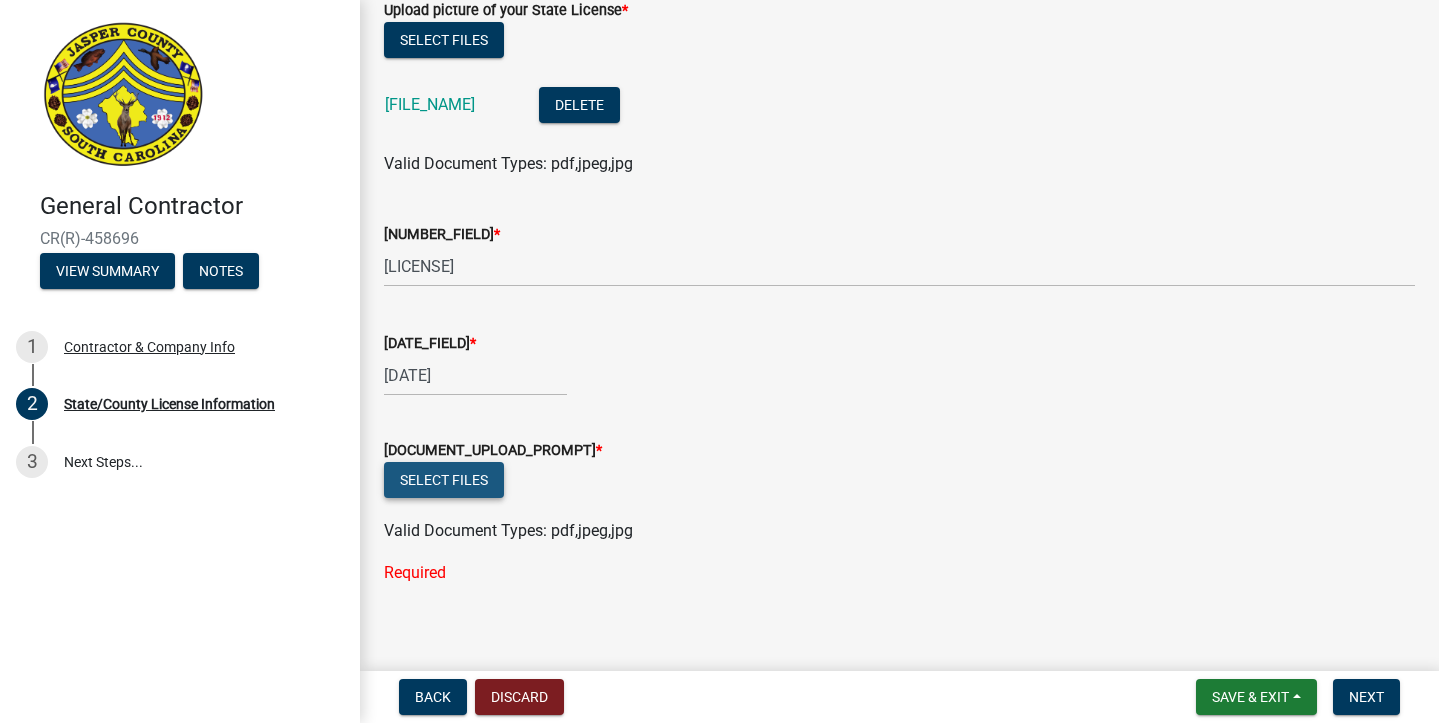 click on "Select files" 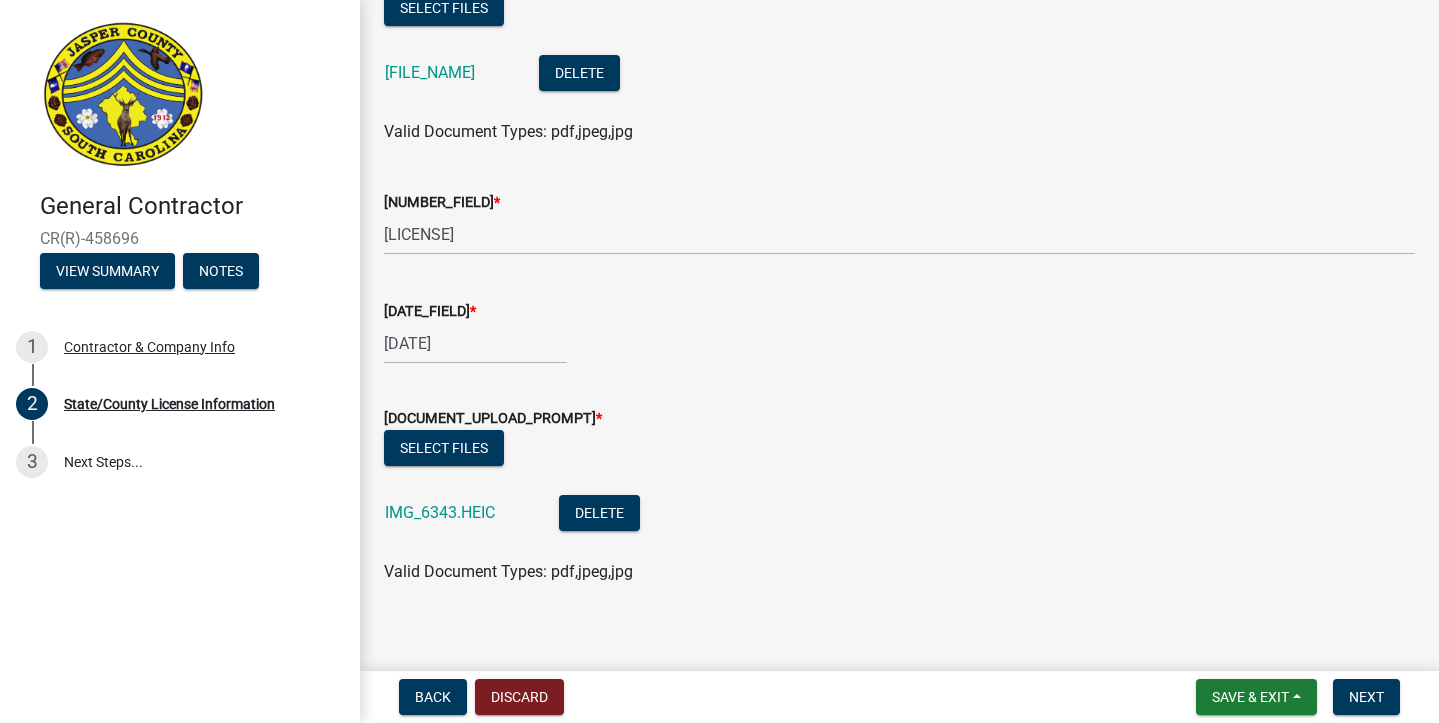 scroll, scrollTop: 389, scrollLeft: 0, axis: vertical 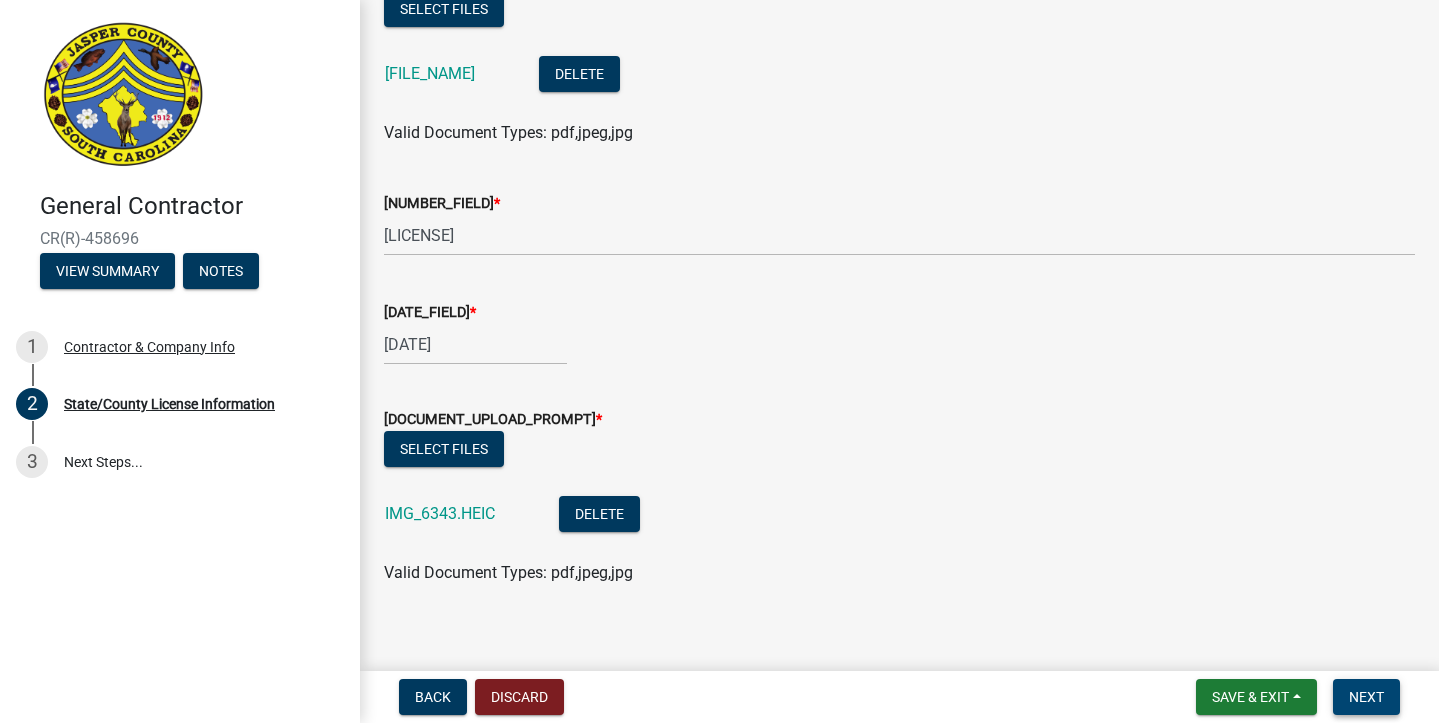 click on "Next" at bounding box center [1366, 697] 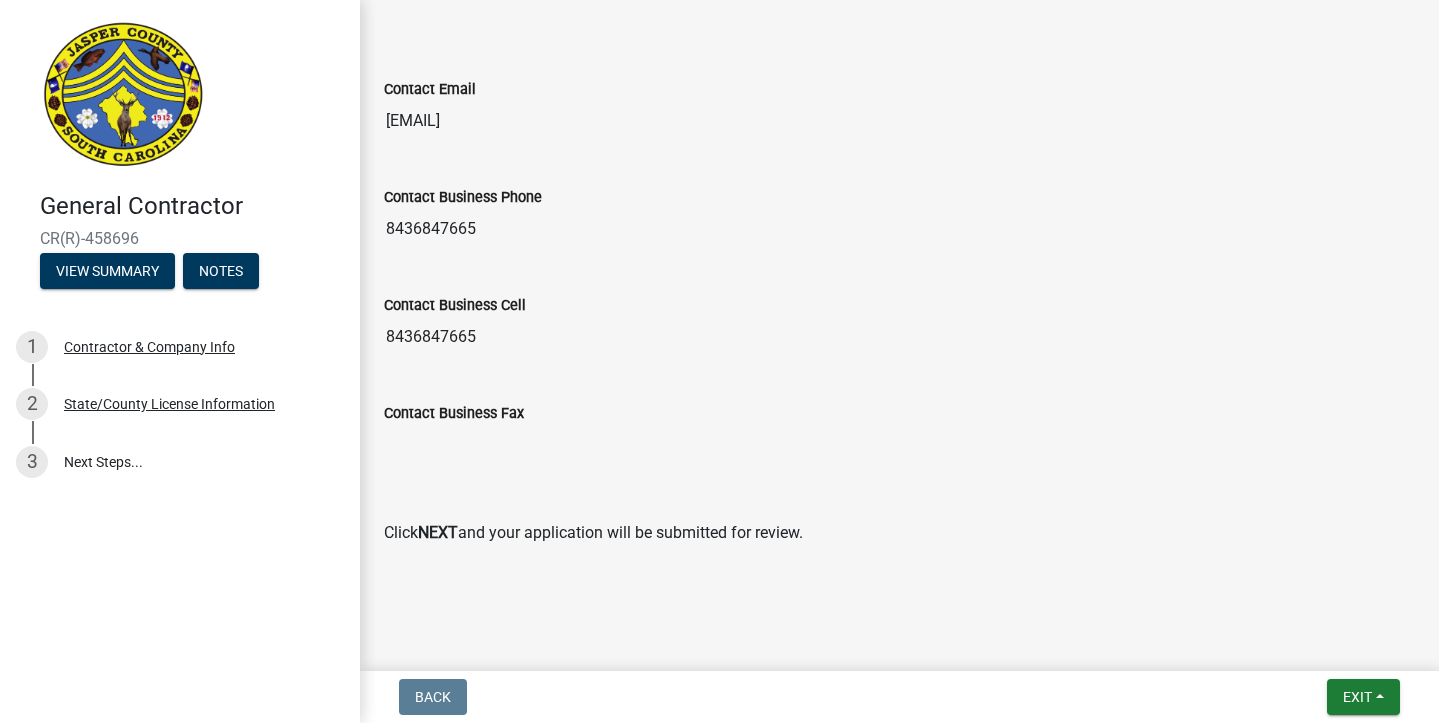 scroll, scrollTop: 1378, scrollLeft: 0, axis: vertical 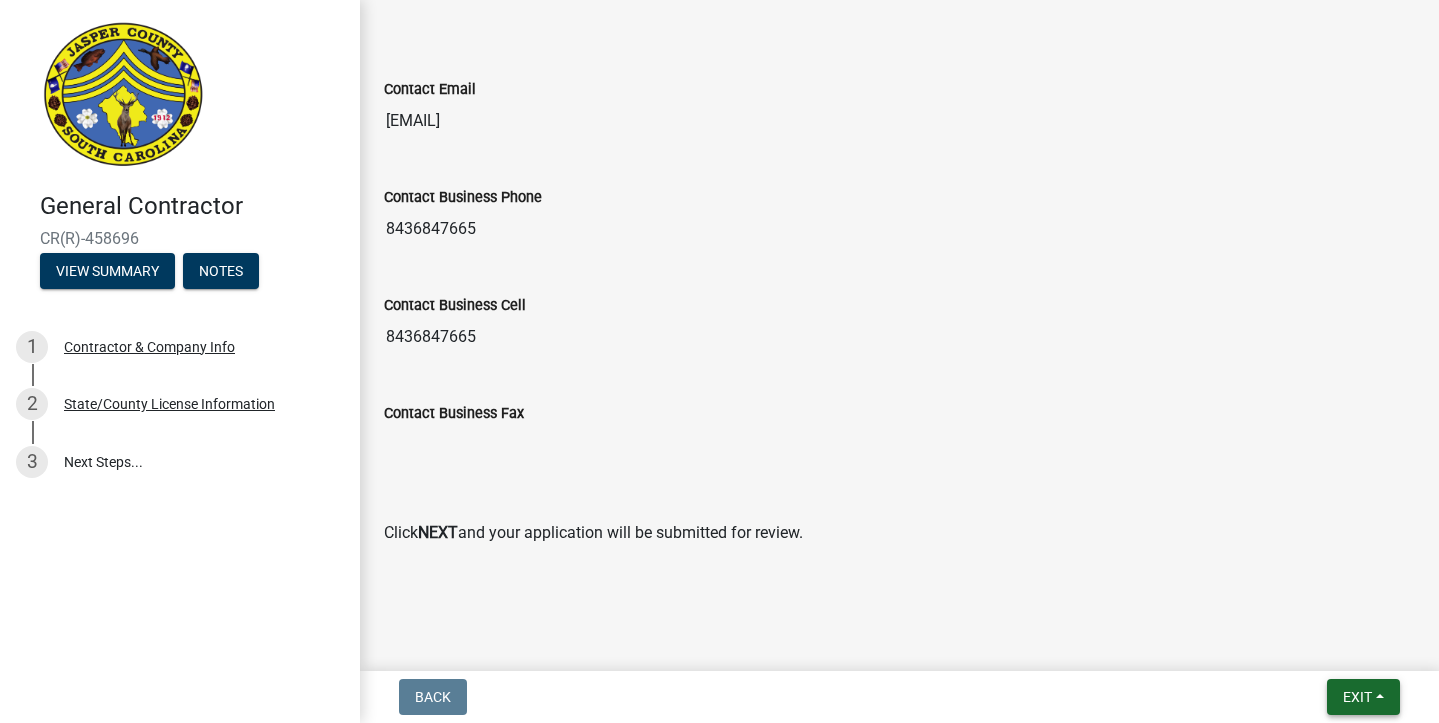 click on "Exit" at bounding box center [1357, 697] 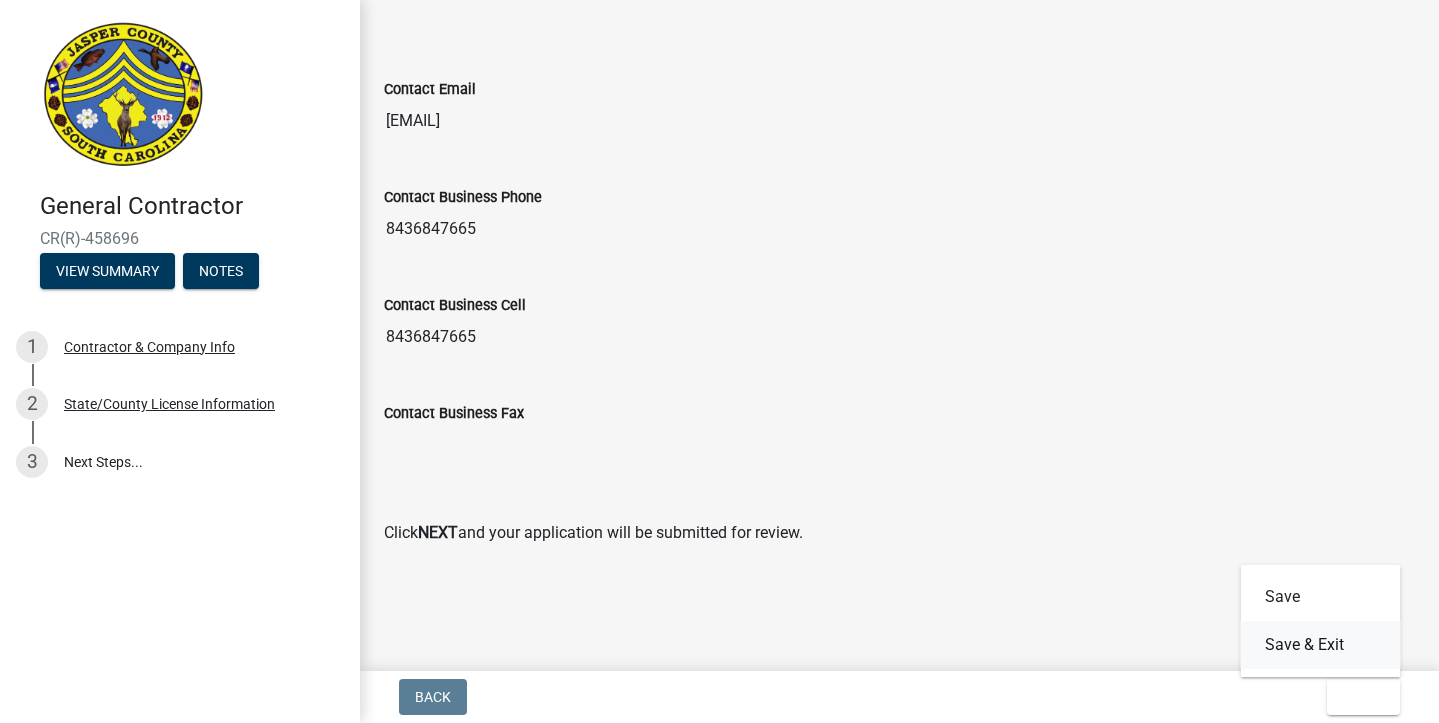 click on "Save & Exit" at bounding box center (1321, 645) 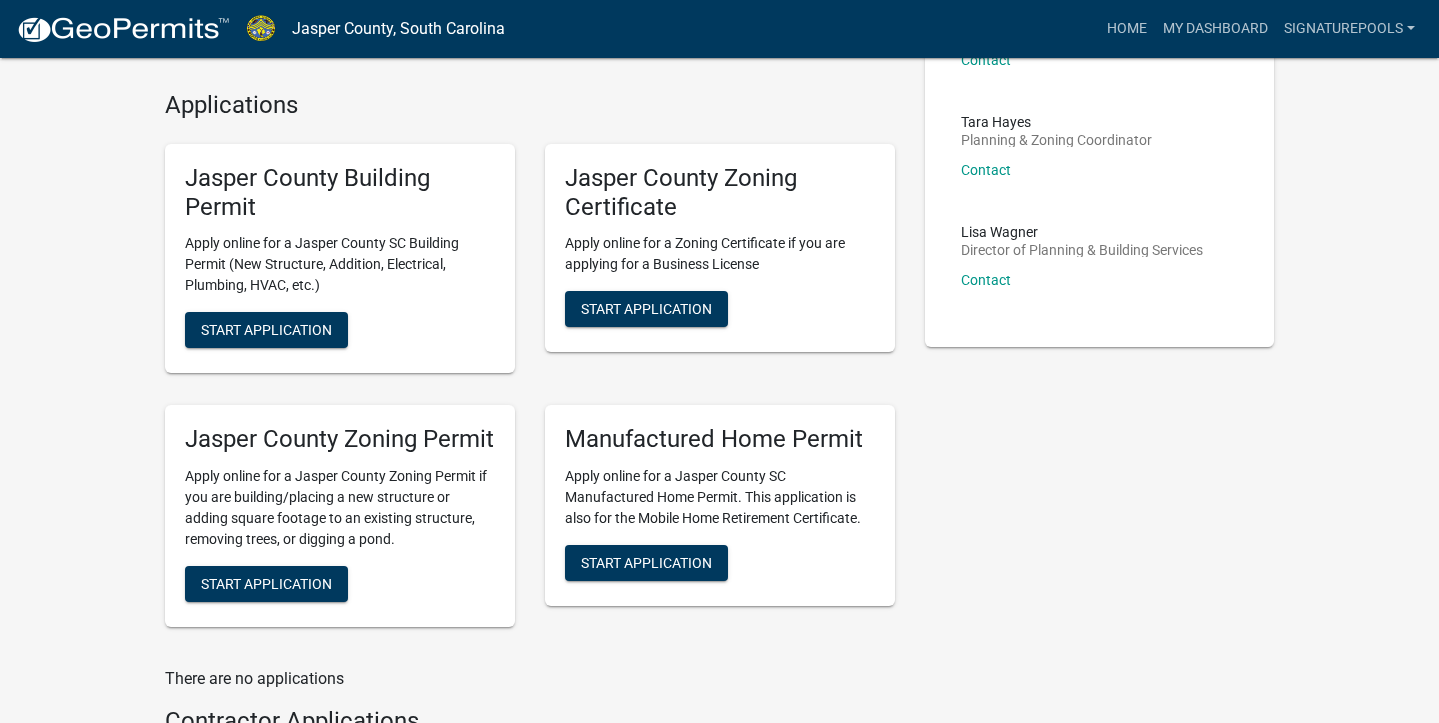scroll, scrollTop: 665, scrollLeft: 0, axis: vertical 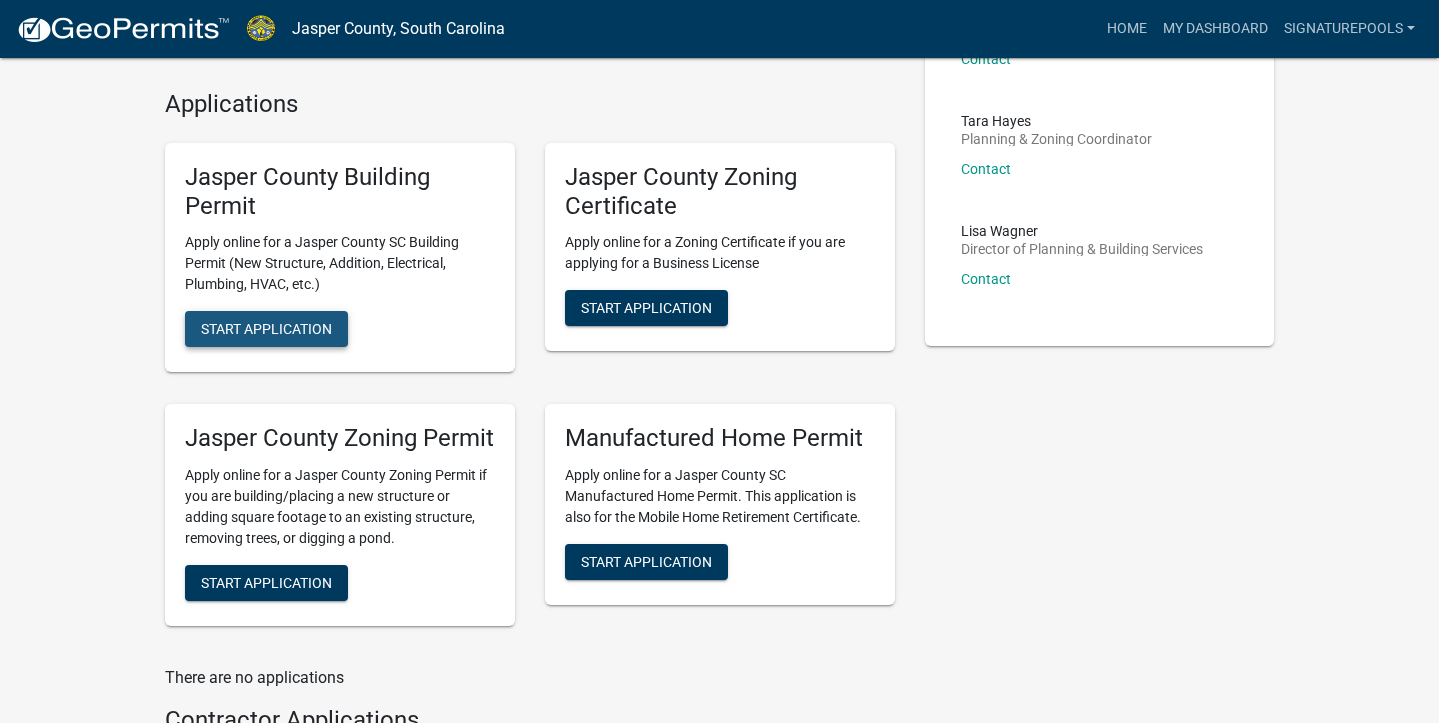 click on "Start Application" 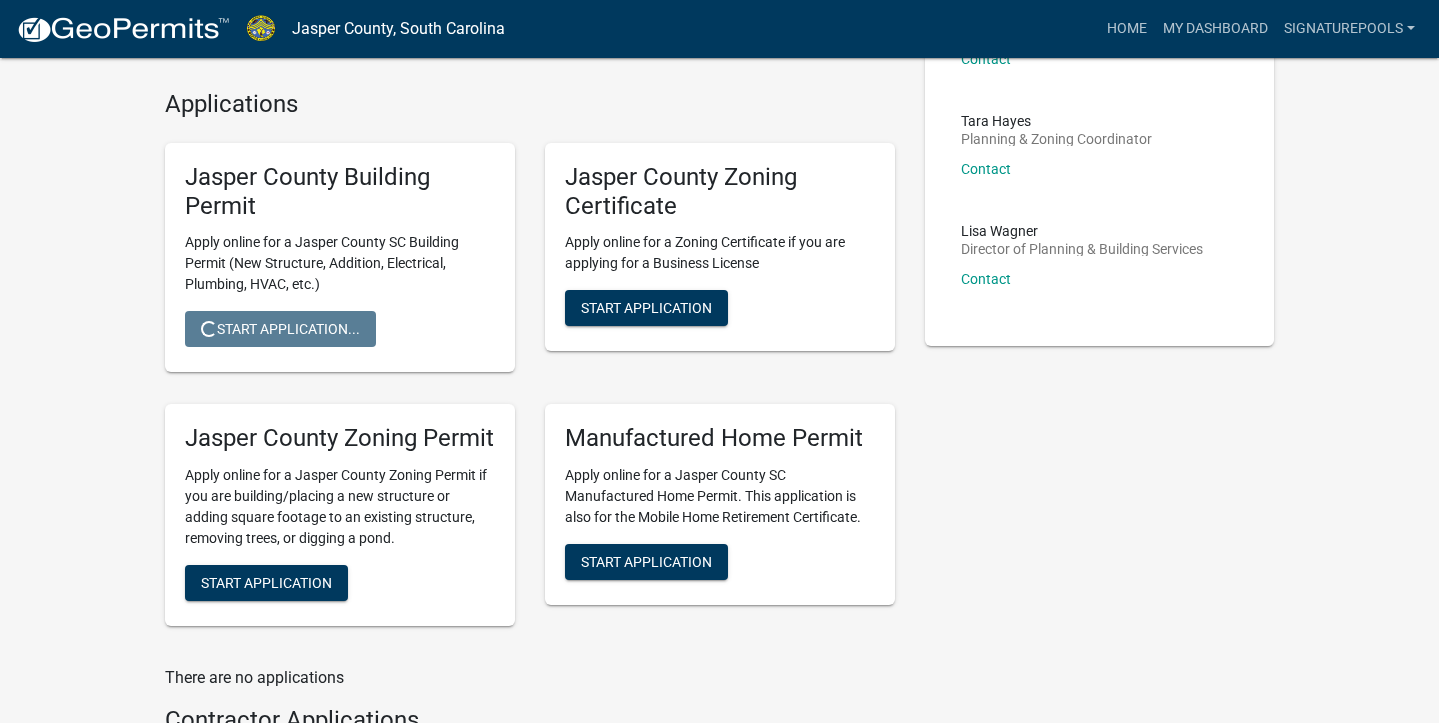 scroll, scrollTop: 0, scrollLeft: 0, axis: both 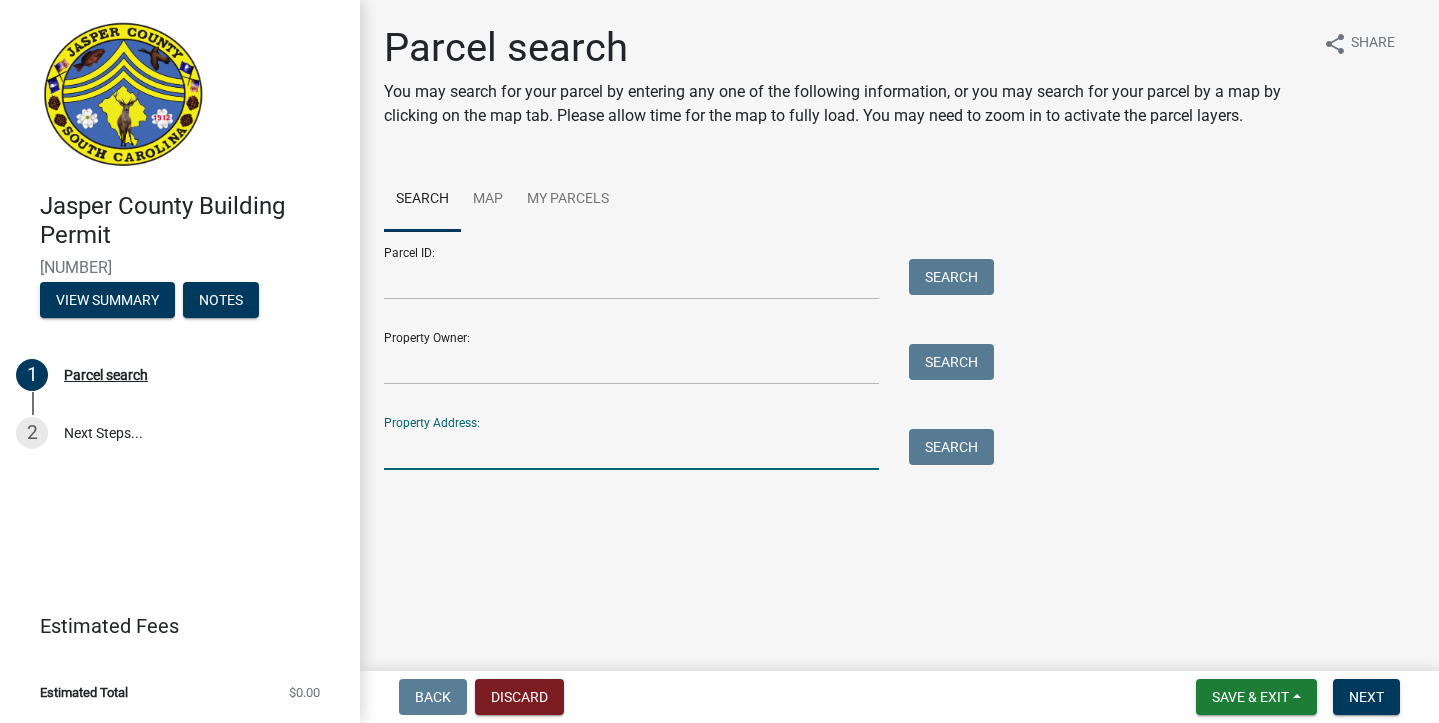 click on "Property Address:" at bounding box center [631, 449] 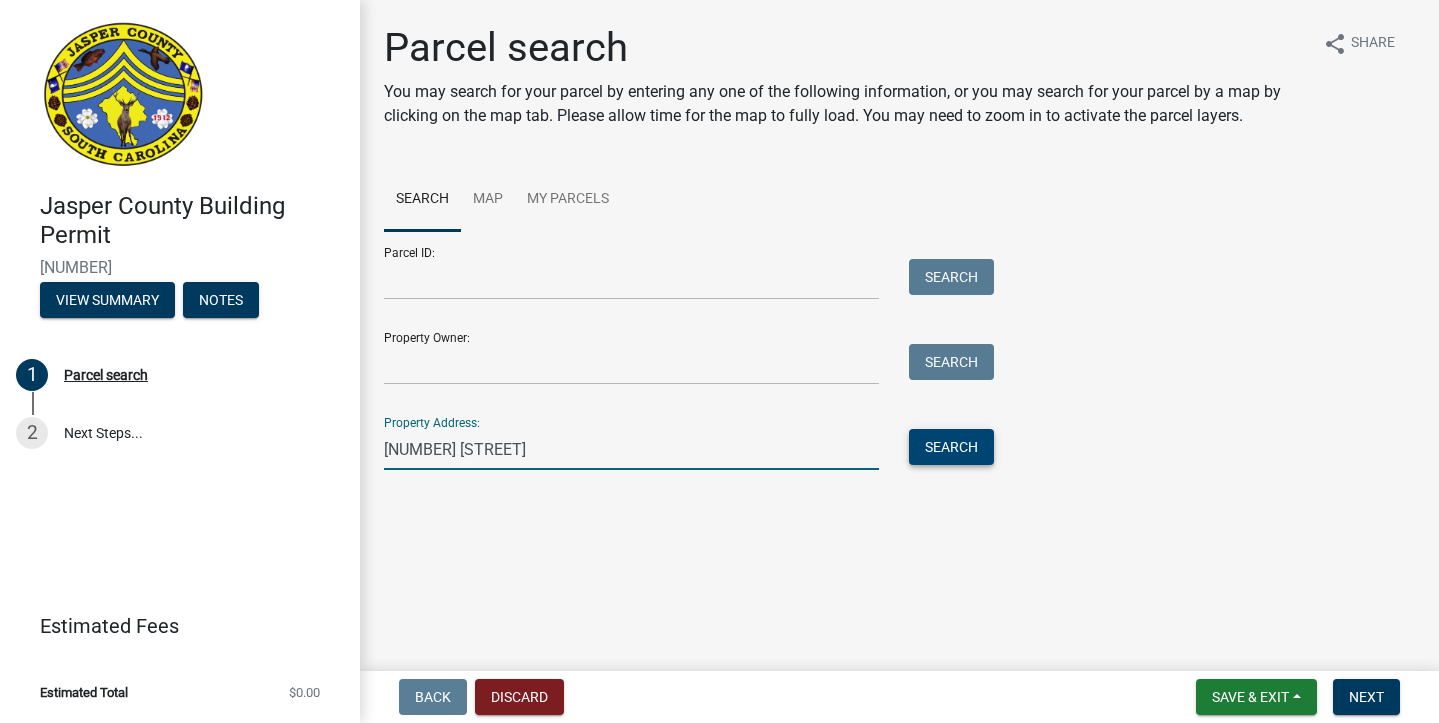 type on "[NUMBER] [STREET]" 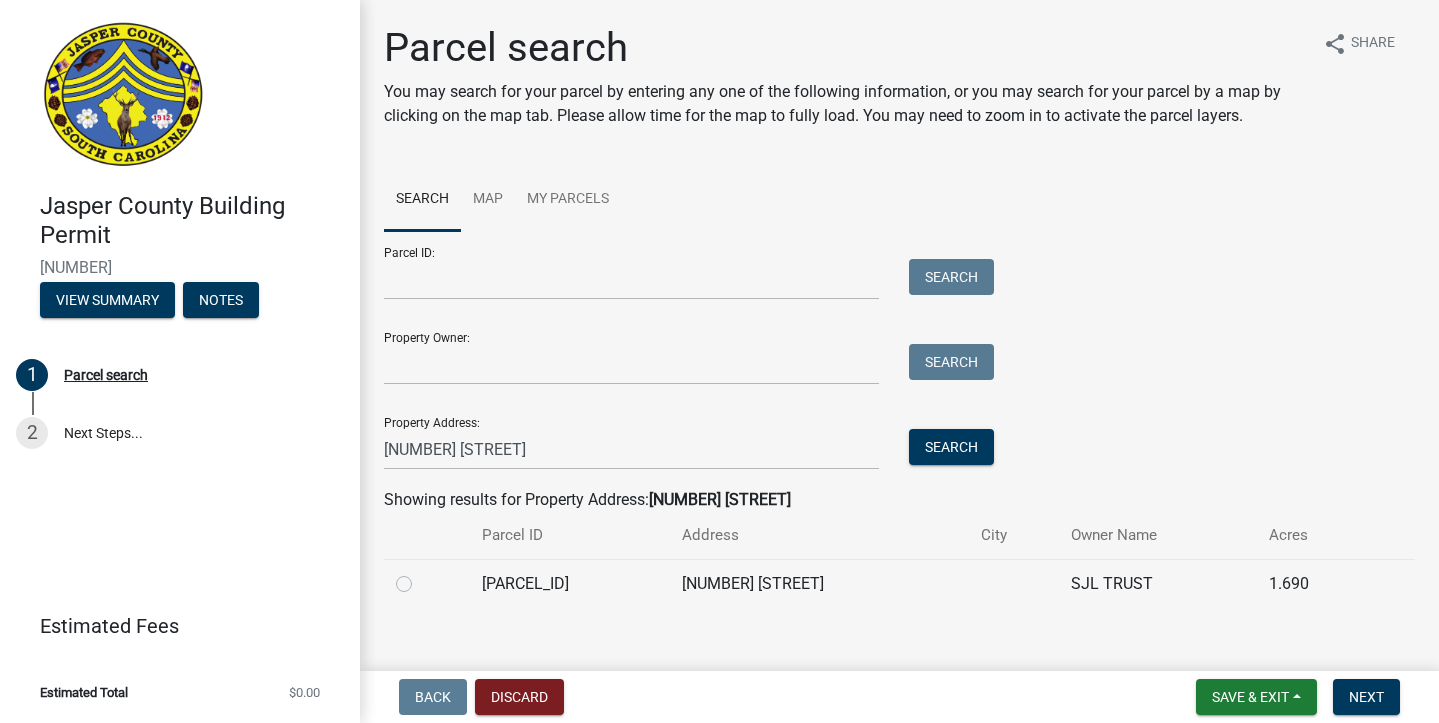 click 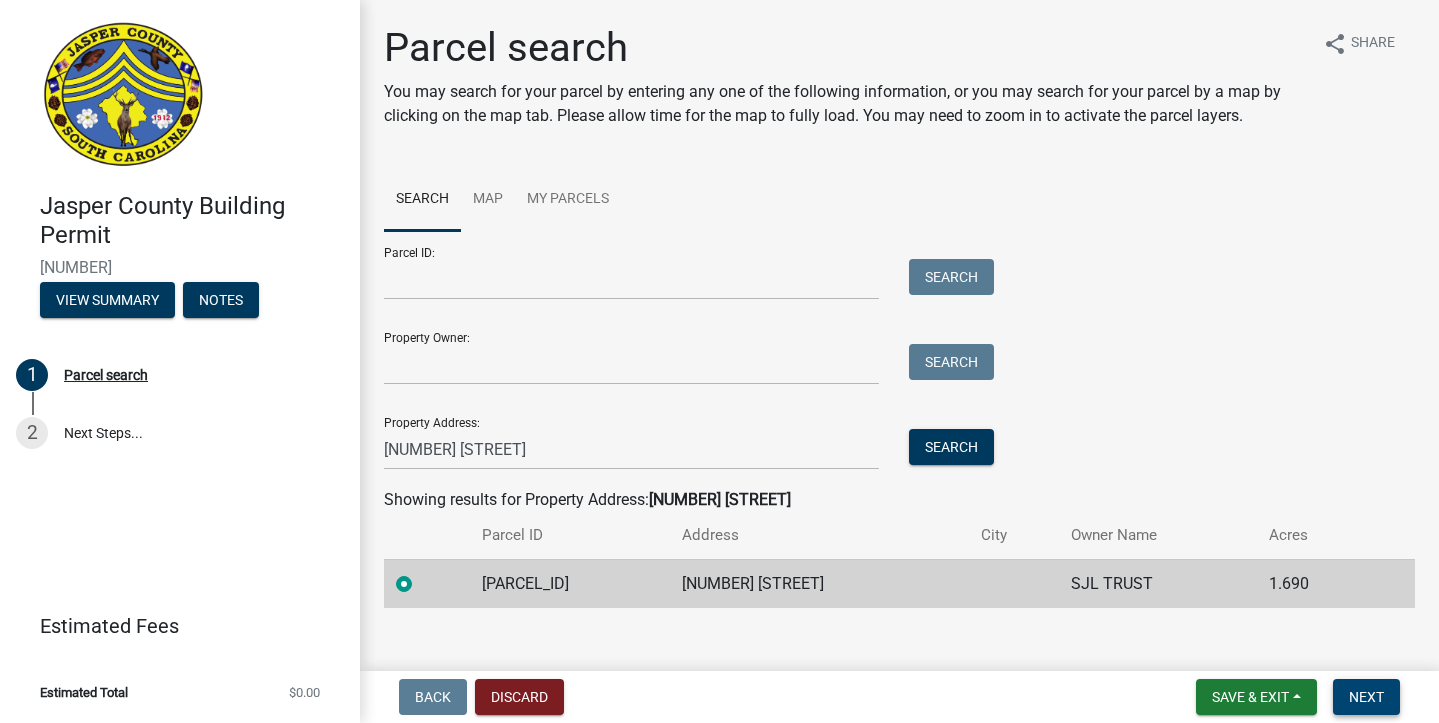 click on "Next" at bounding box center [1366, 697] 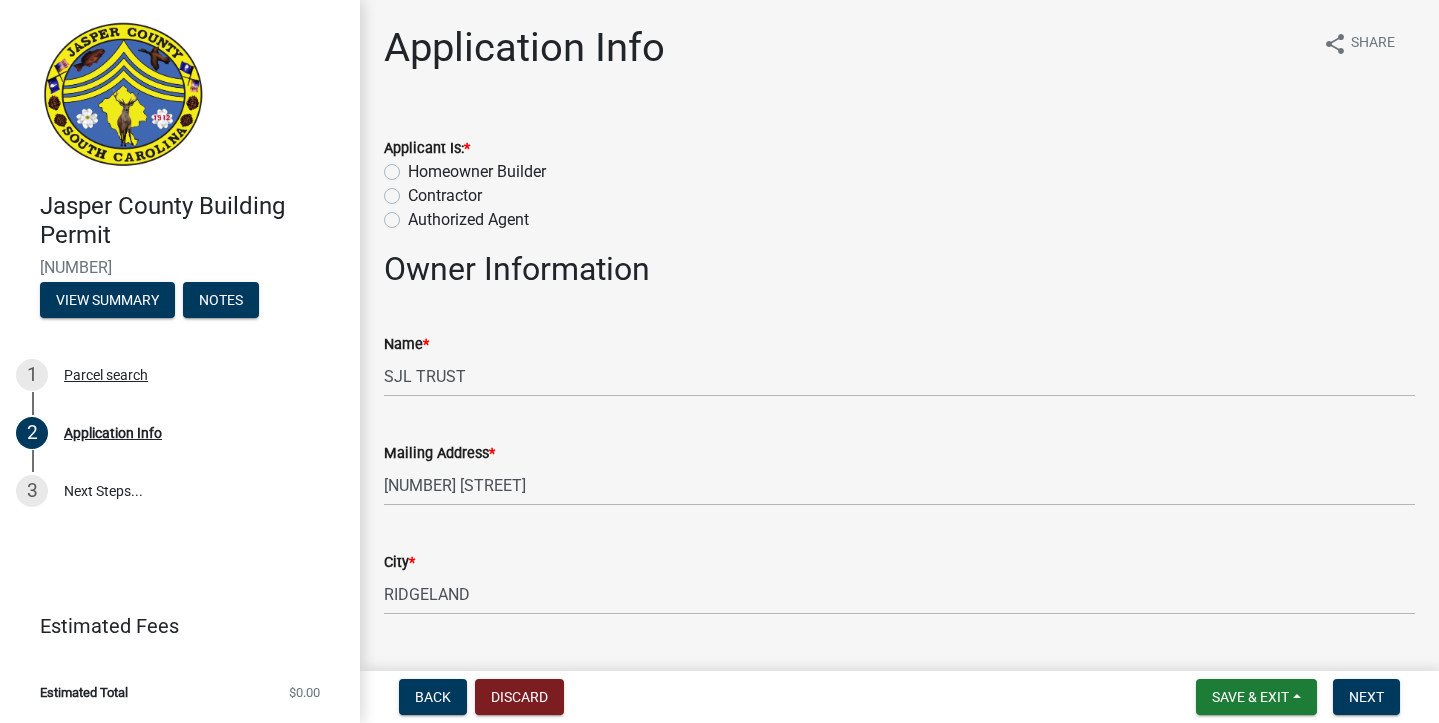 scroll, scrollTop: 0, scrollLeft: 0, axis: both 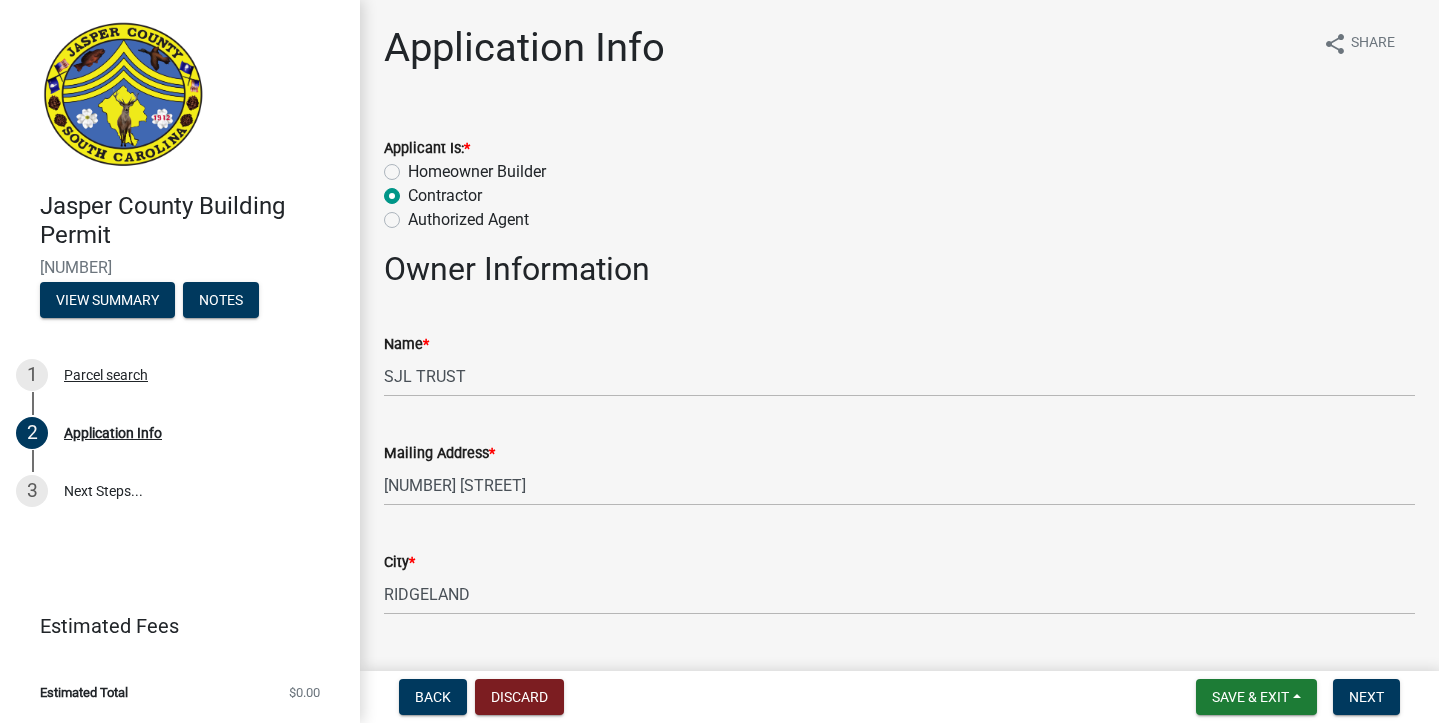 radio on "true" 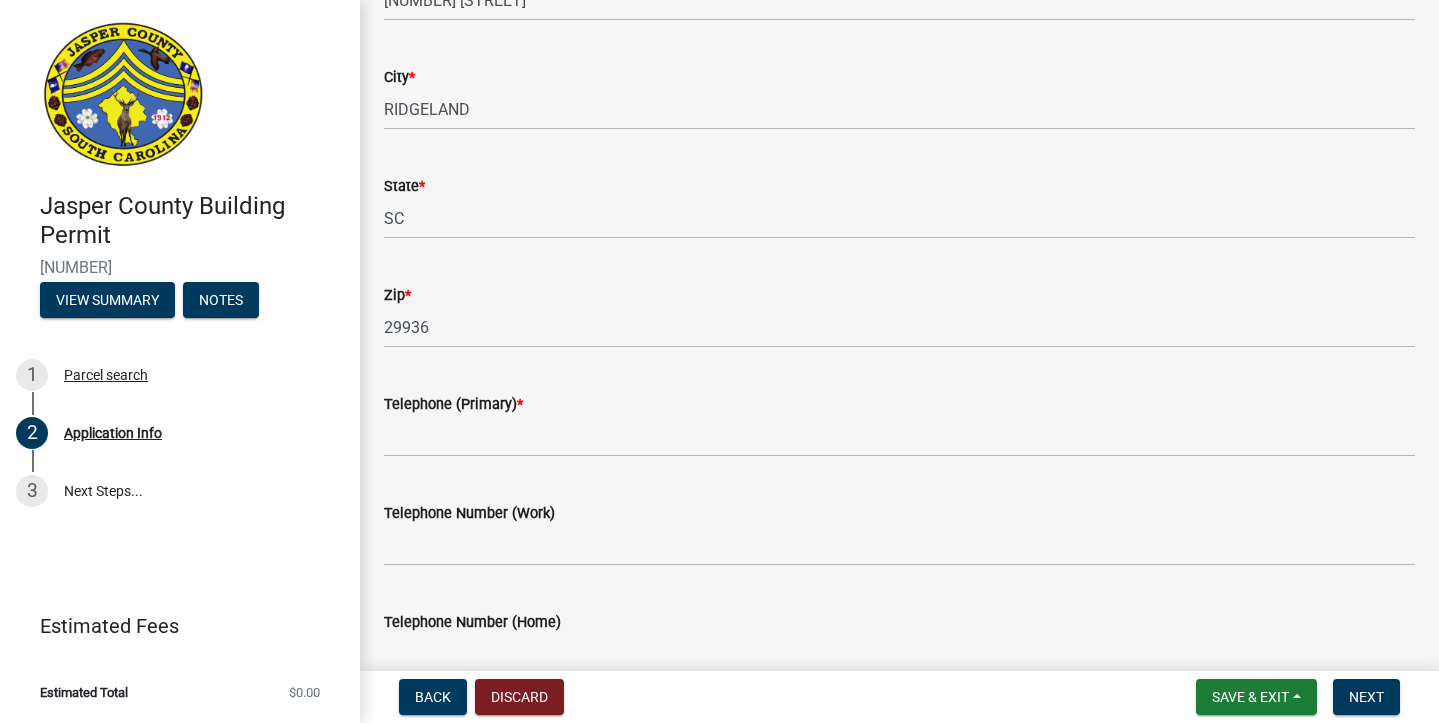 scroll, scrollTop: 493, scrollLeft: 0, axis: vertical 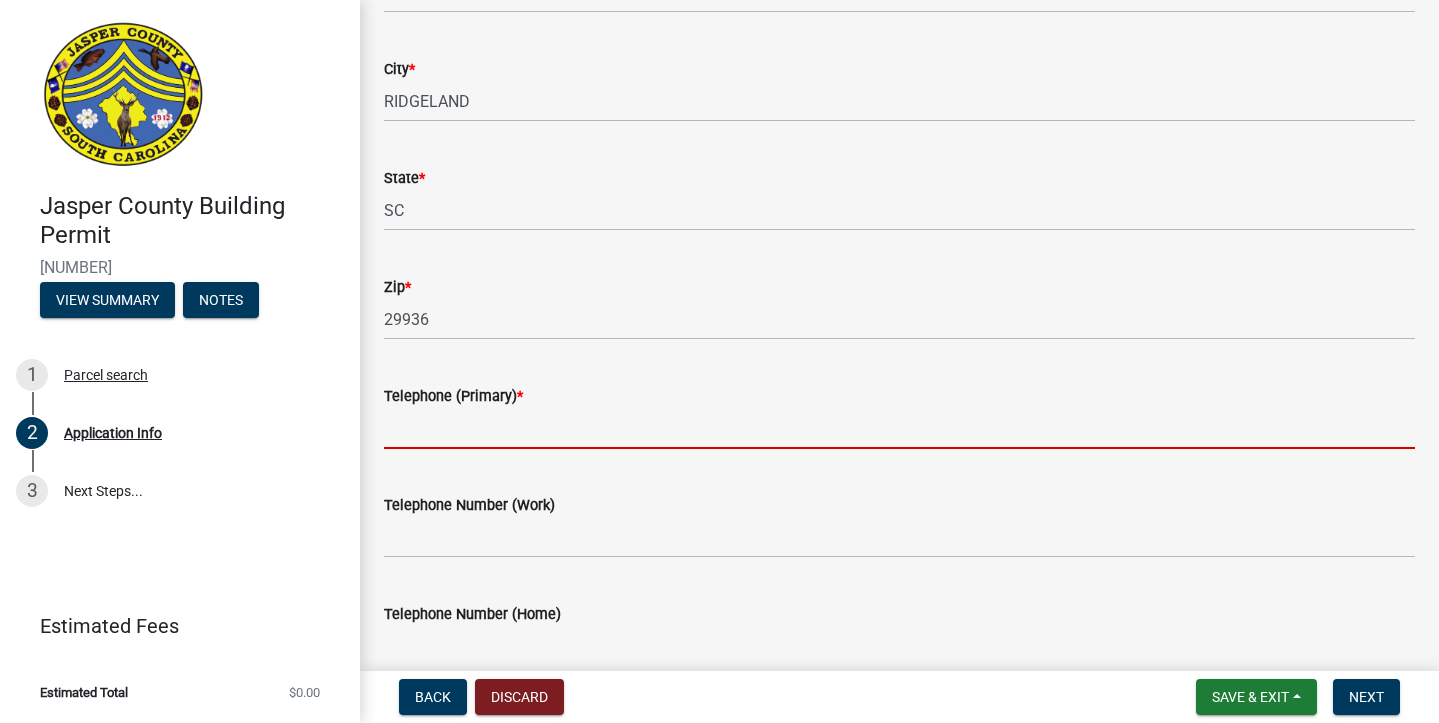 click on "Telephone (Primary)  *" at bounding box center (899, 428) 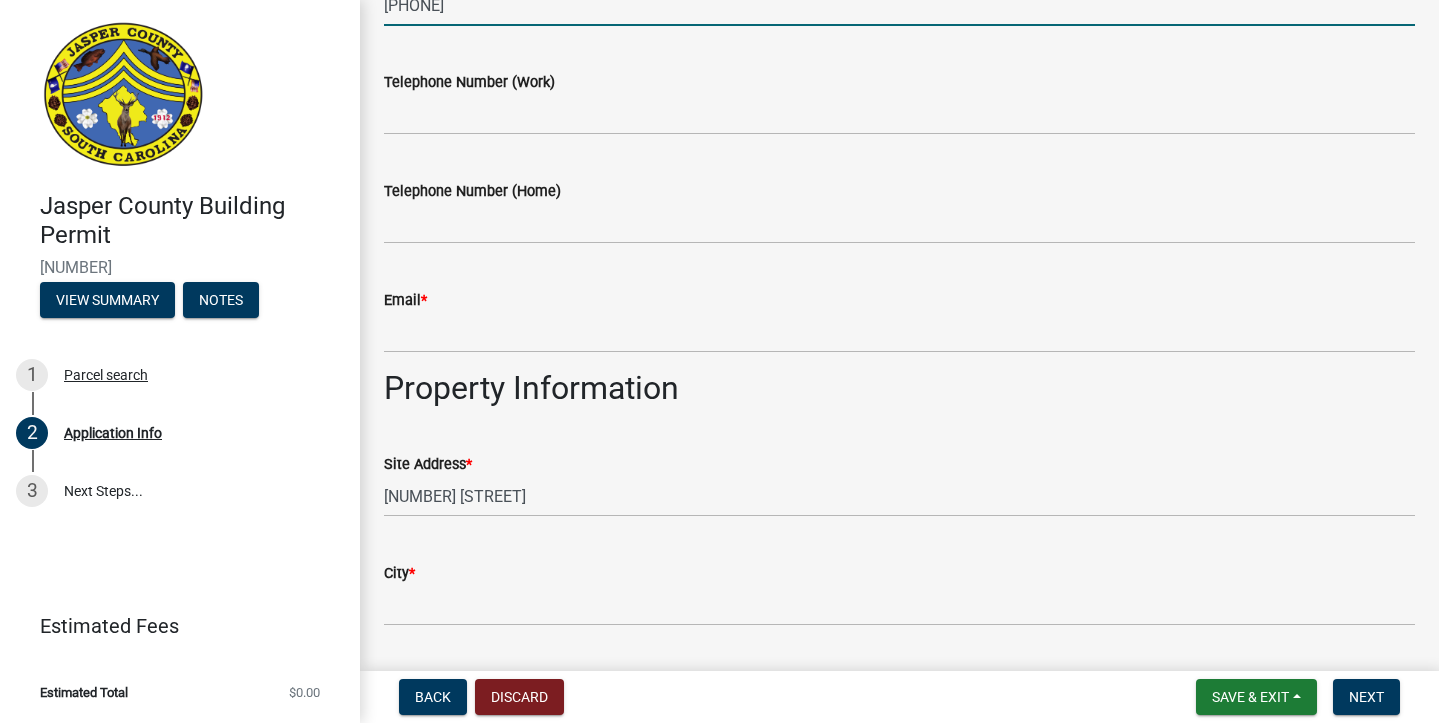 scroll, scrollTop: 942, scrollLeft: 0, axis: vertical 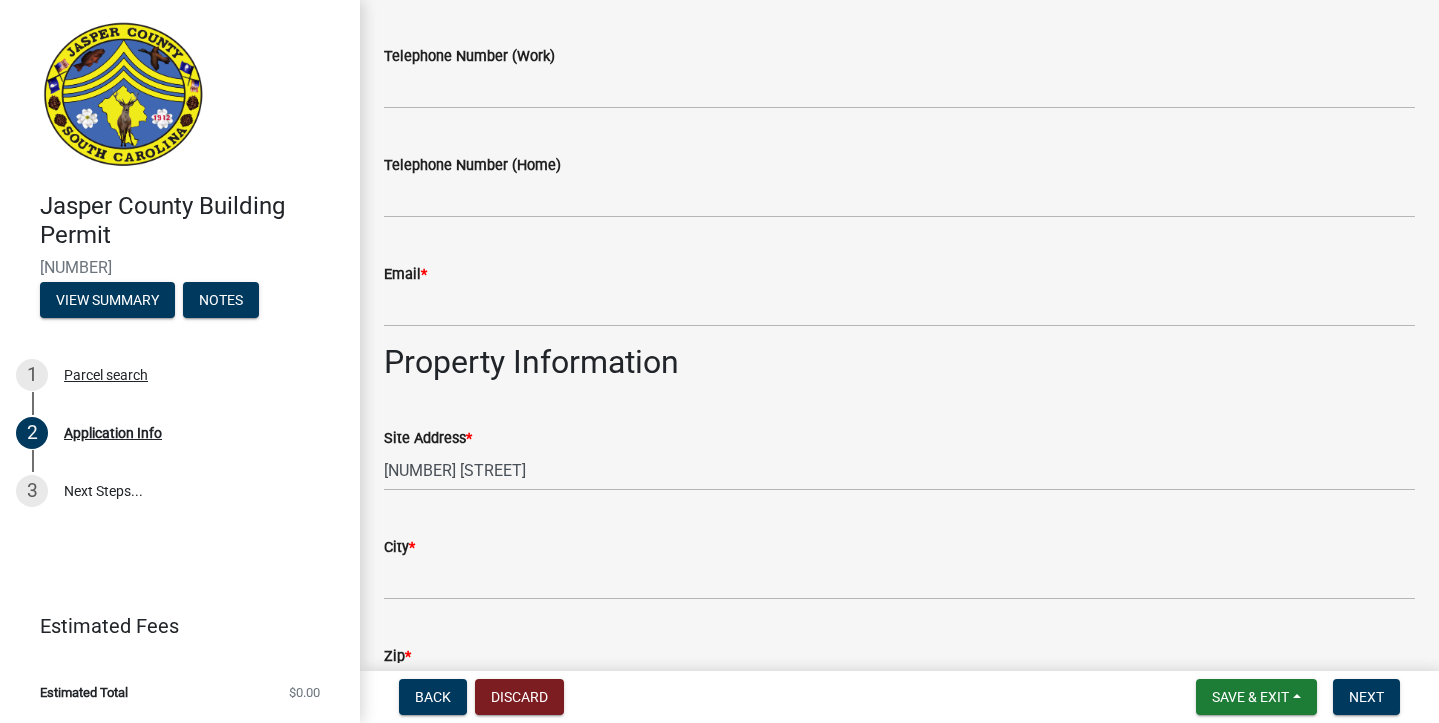 type on "[PHONE]" 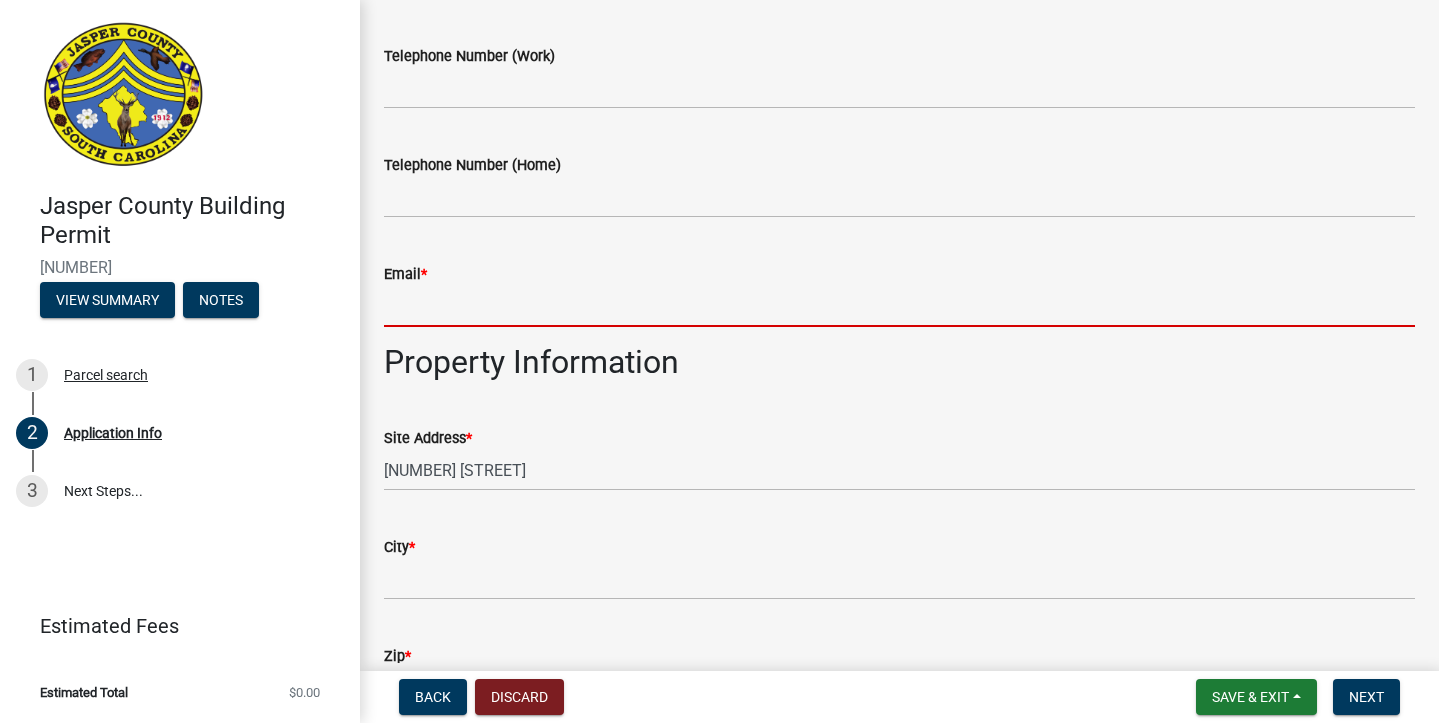 click on "Email  *" at bounding box center (899, 306) 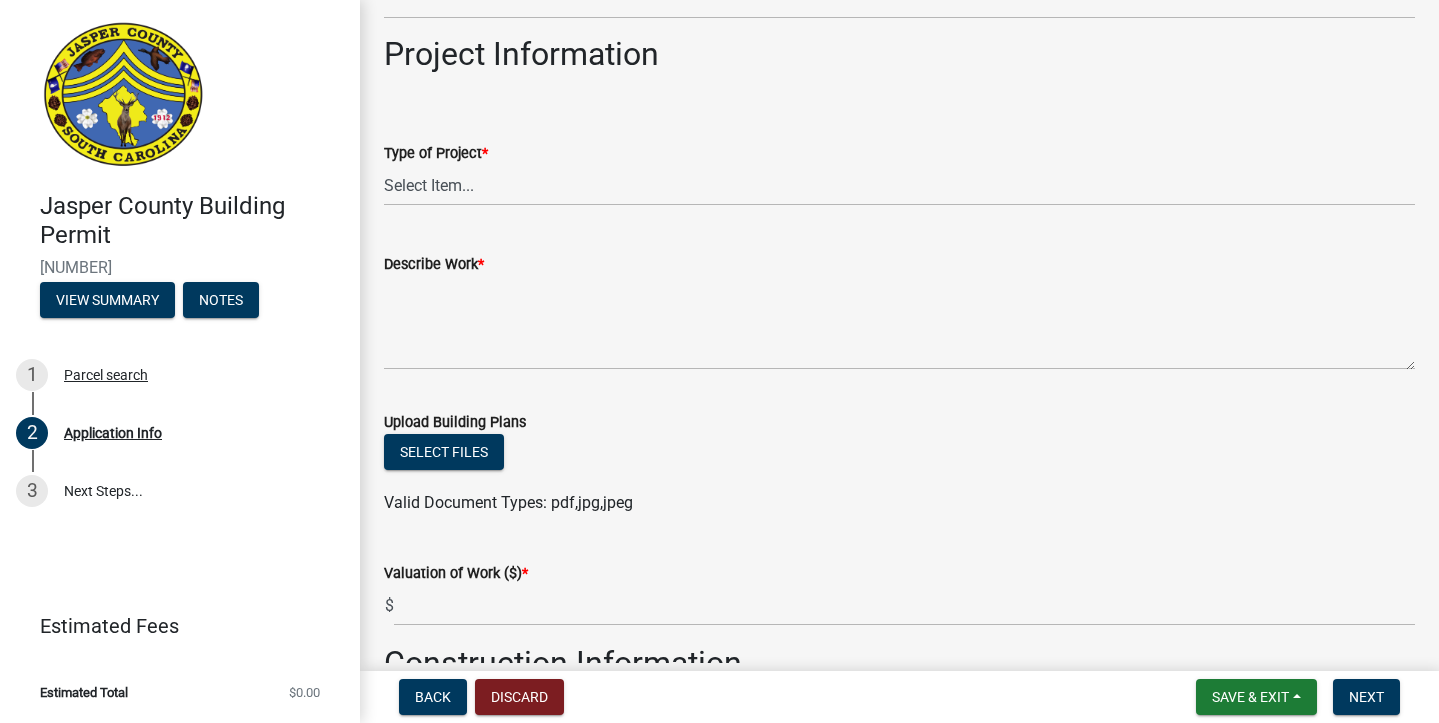 scroll, scrollTop: 2096, scrollLeft: 0, axis: vertical 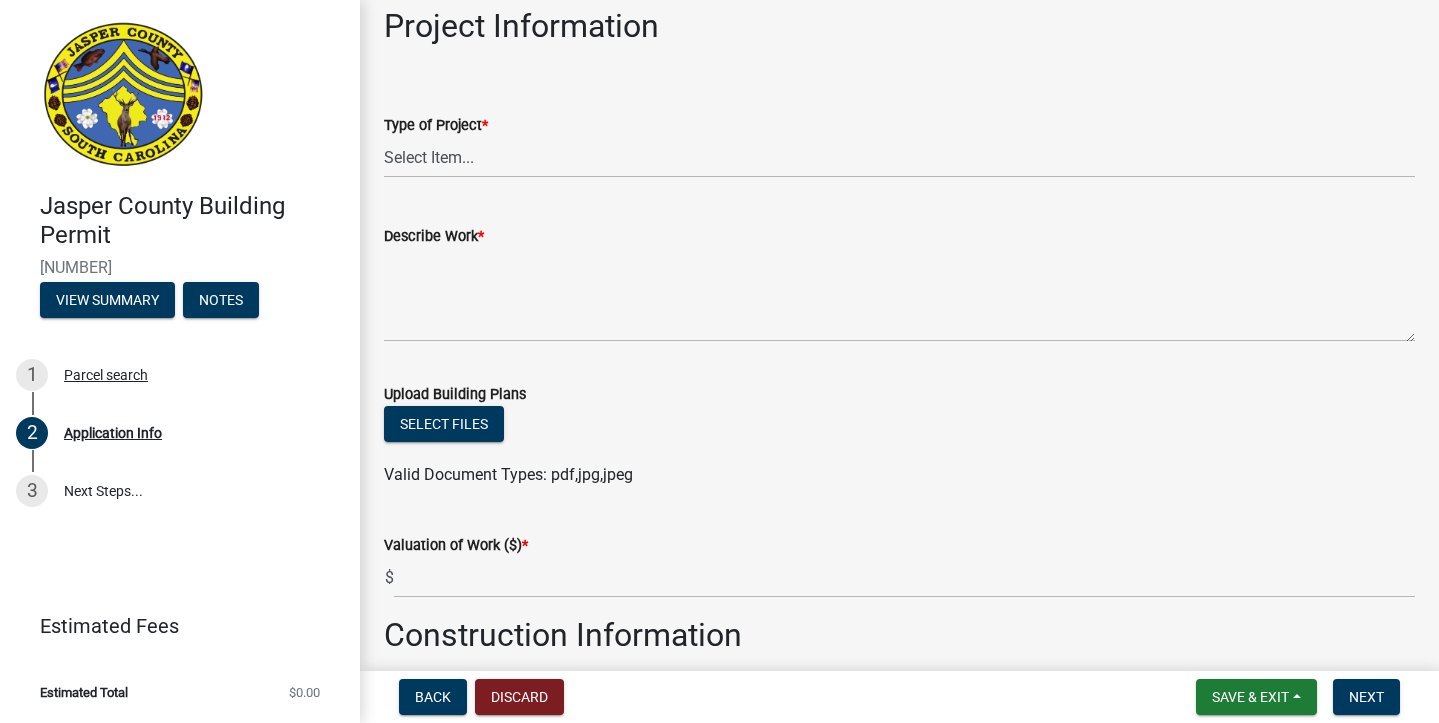 type on "steven@example.com" 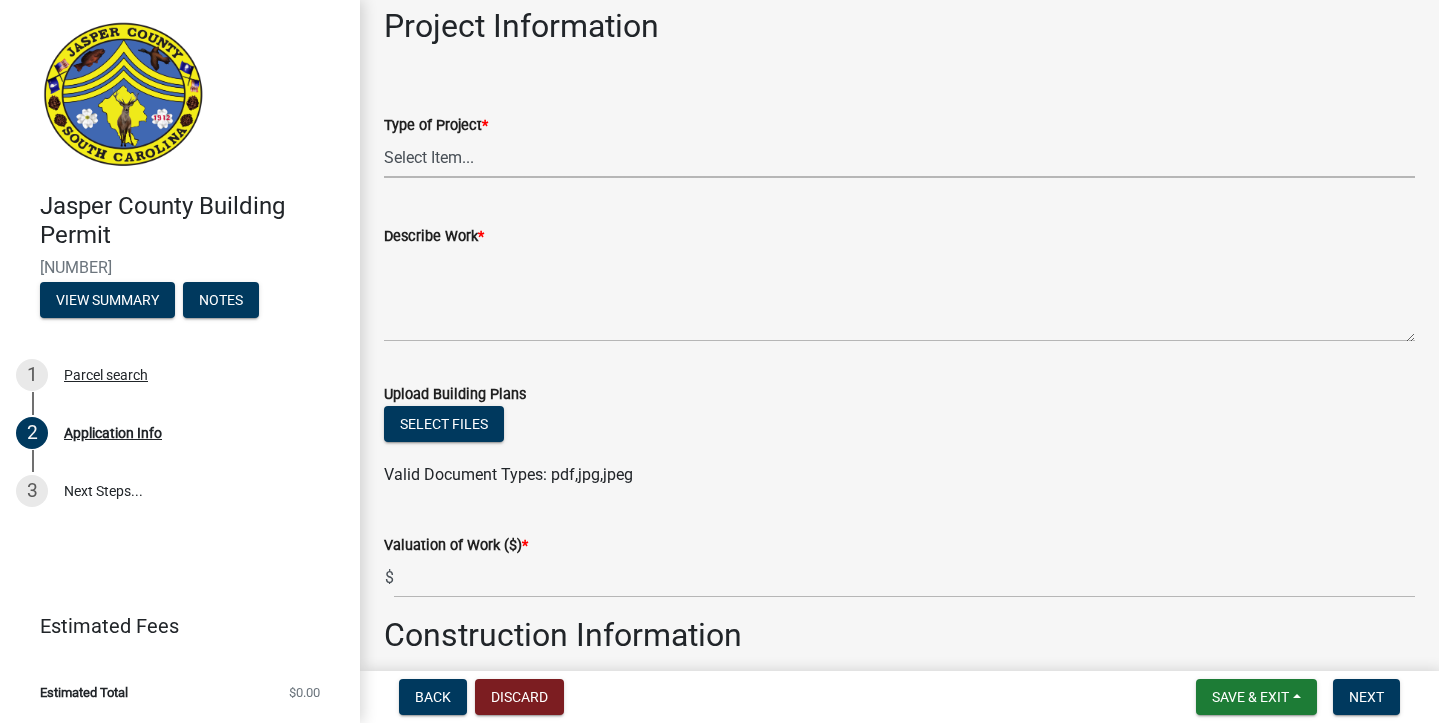 select on "[UUID]" 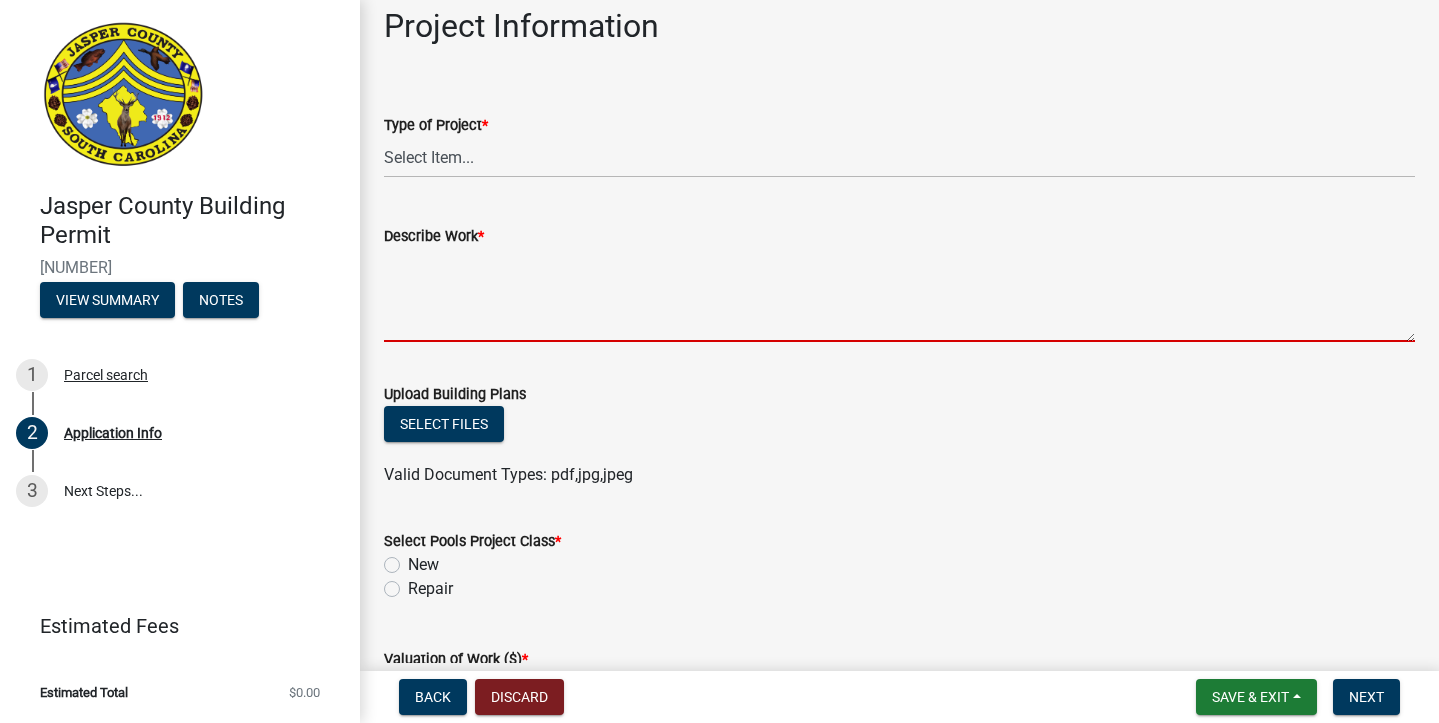 click on "Describe Work  *" at bounding box center (899, 295) 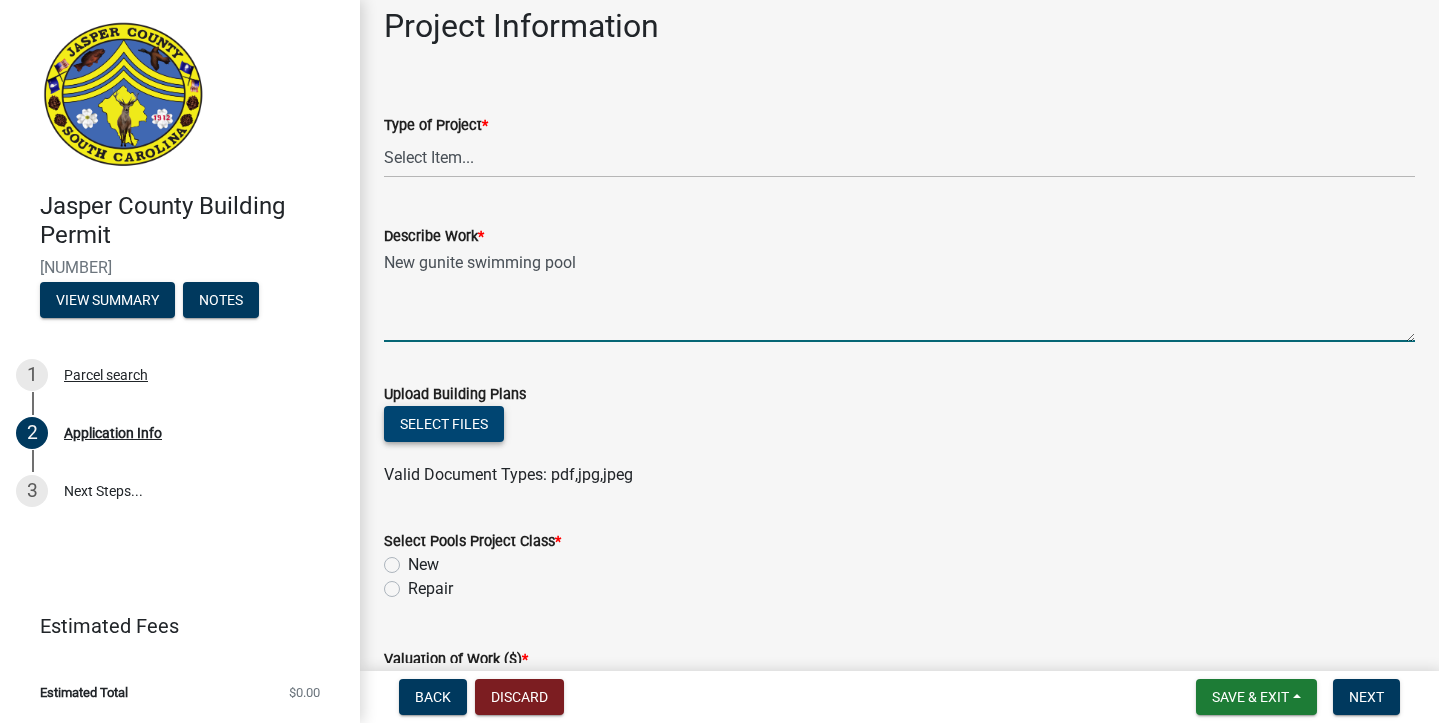 type on "New gunite swimming pool" 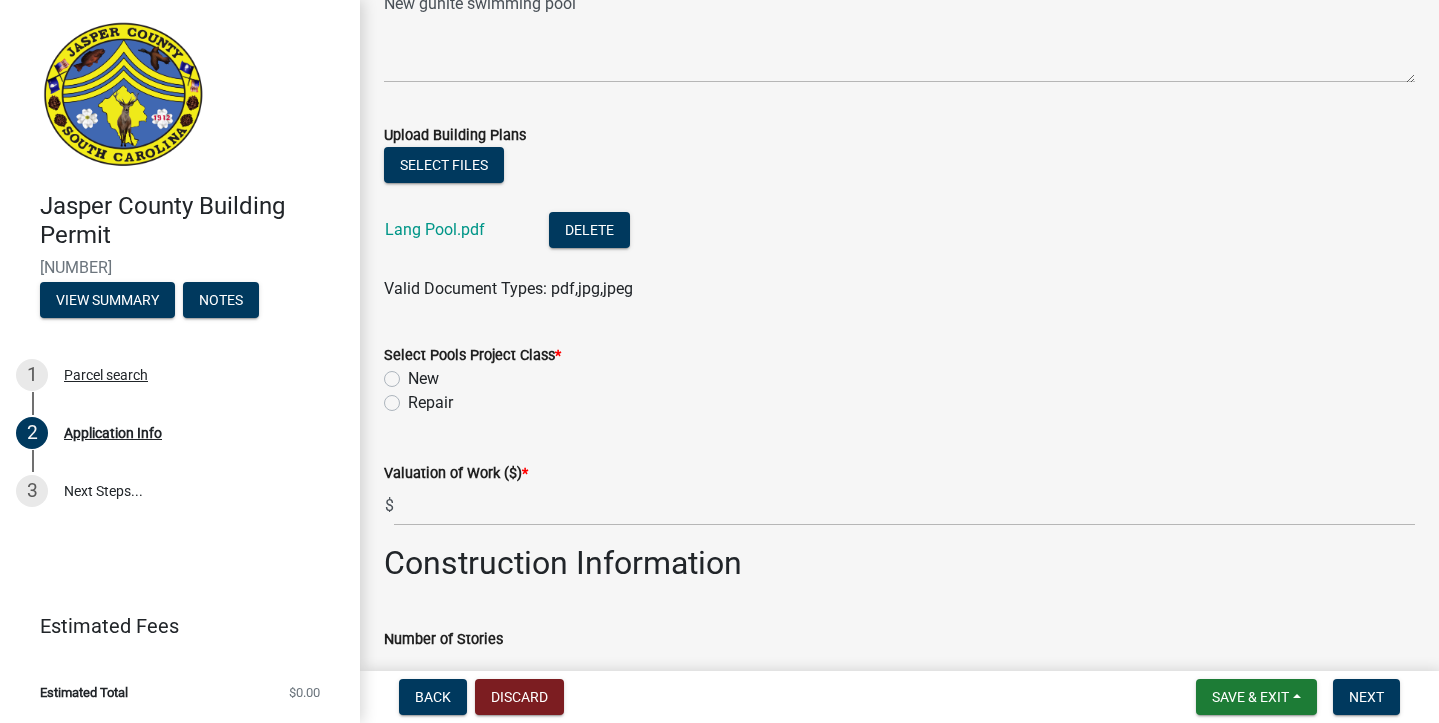 scroll, scrollTop: 2358, scrollLeft: 0, axis: vertical 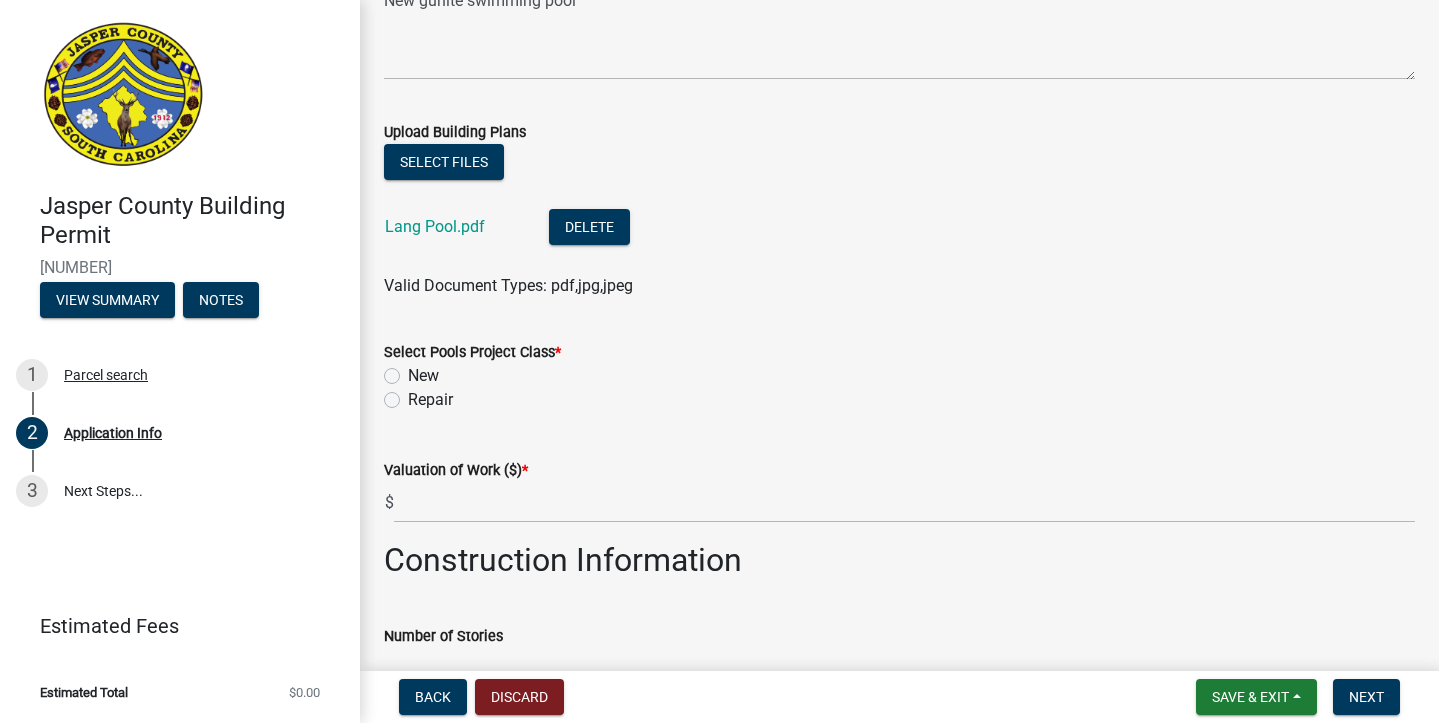 click on "New" 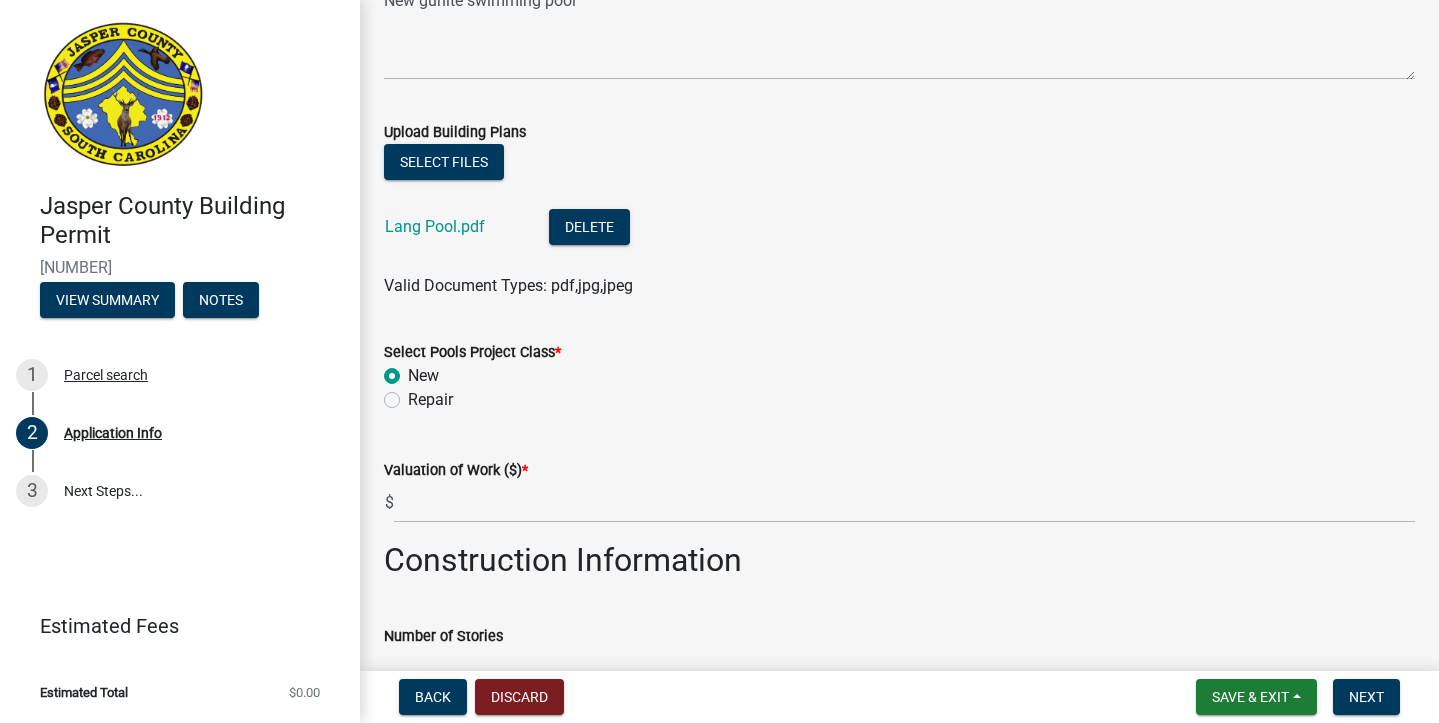 radio on "true" 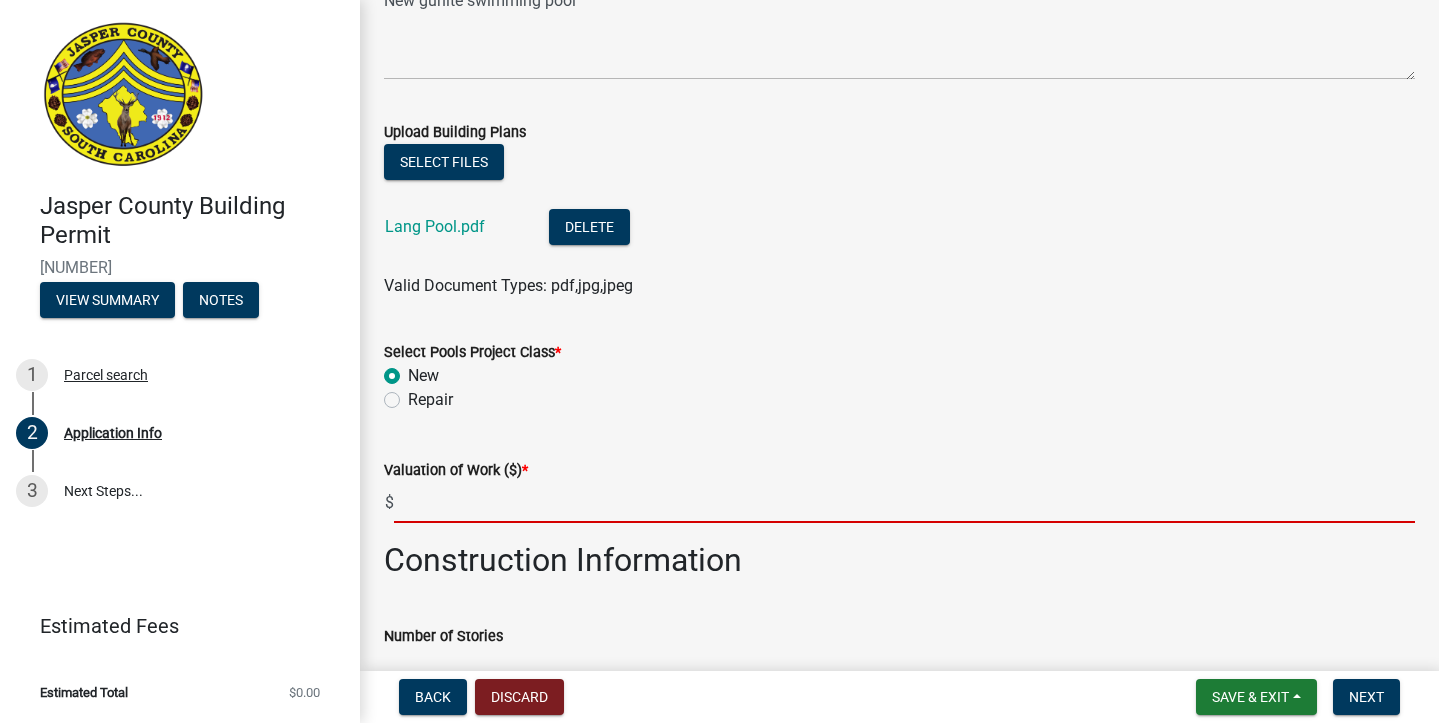 click 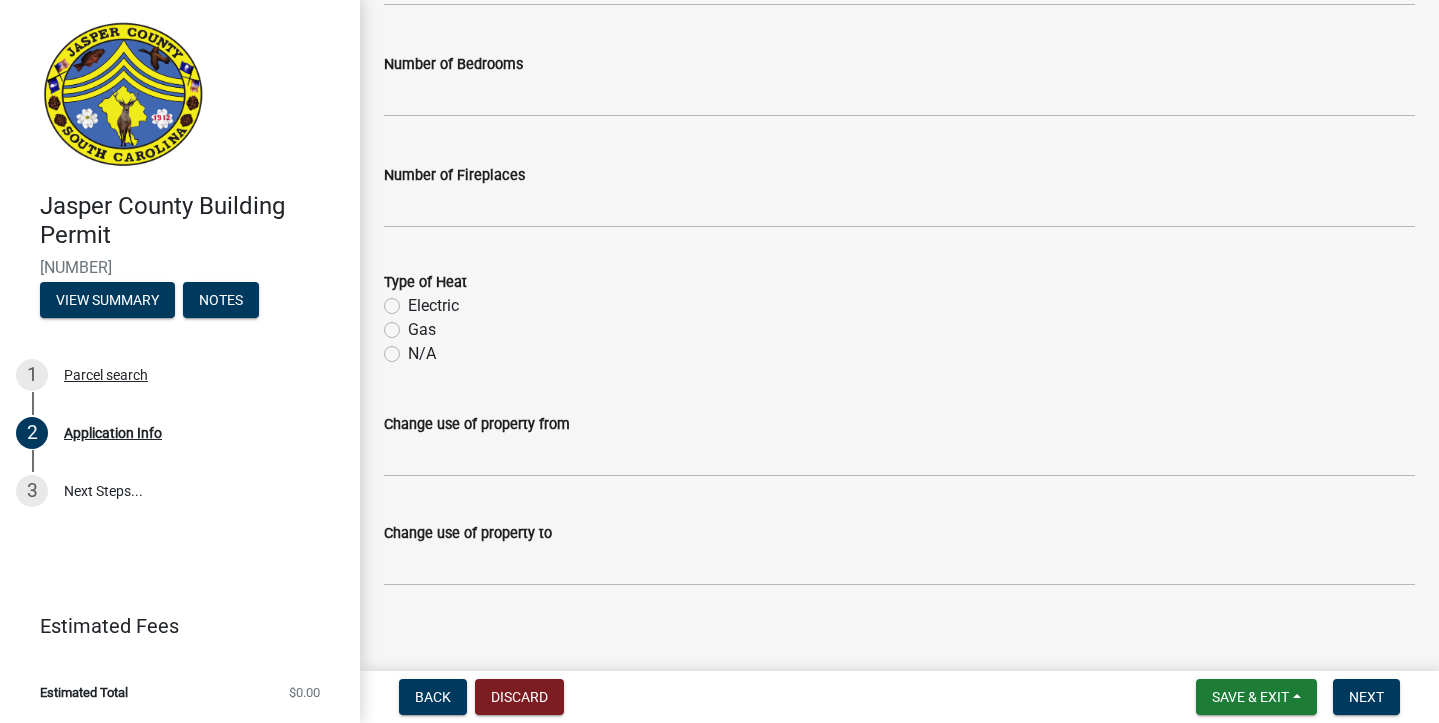 scroll, scrollTop: 3262, scrollLeft: 0, axis: vertical 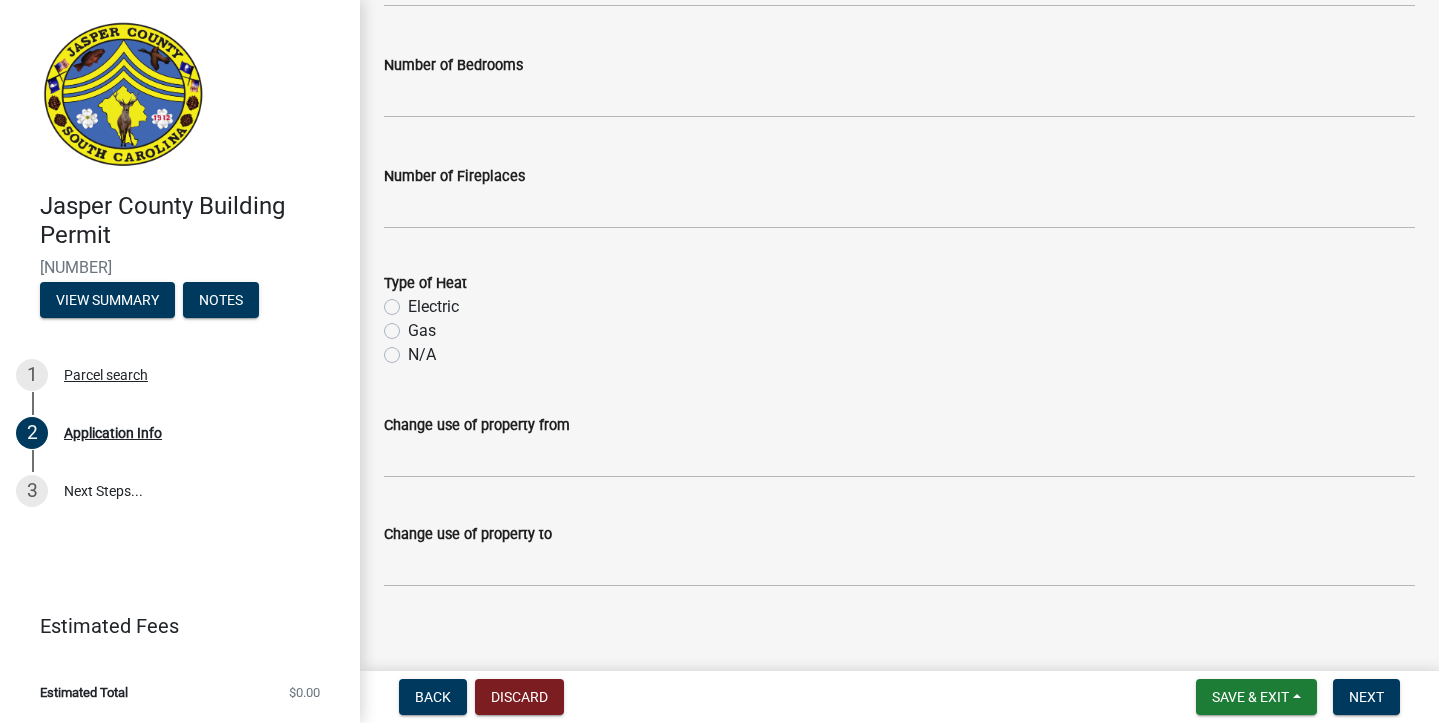 type on "[ZIP_CODE]" 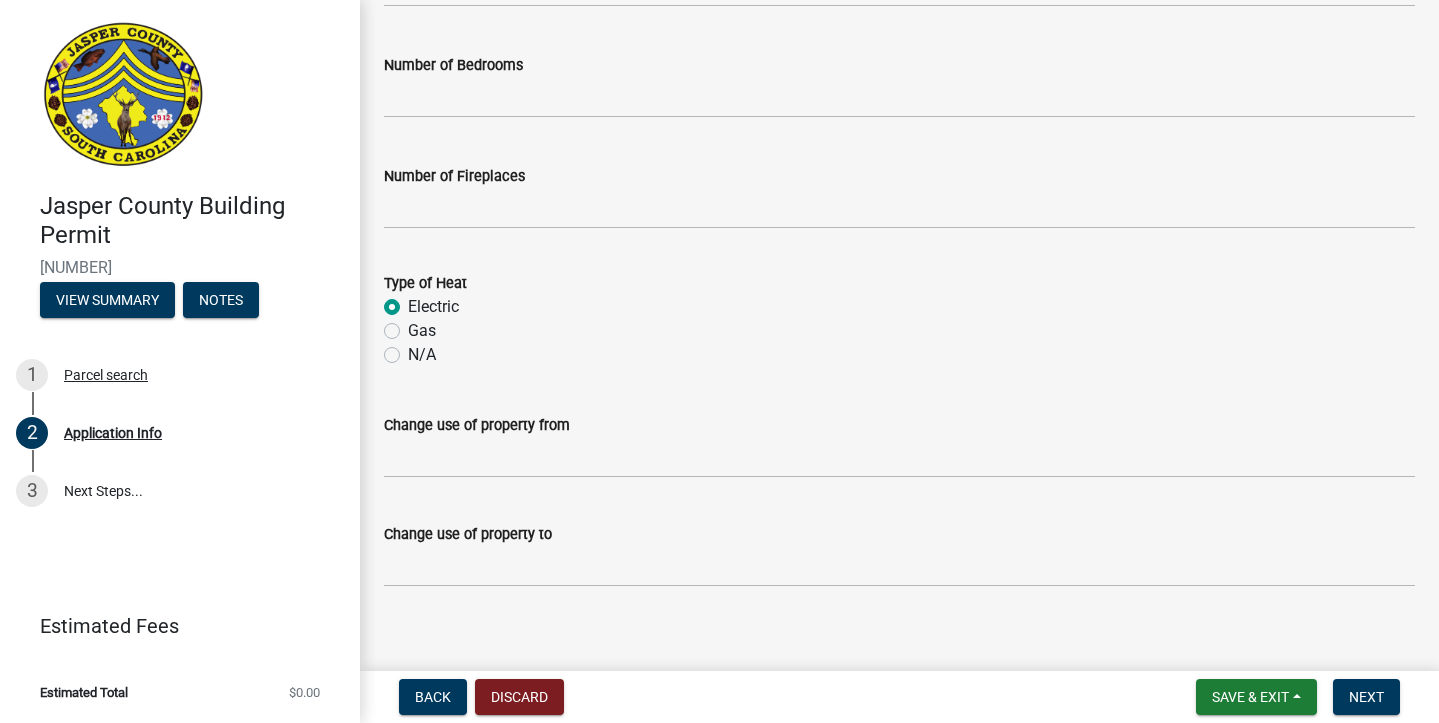 radio on "true" 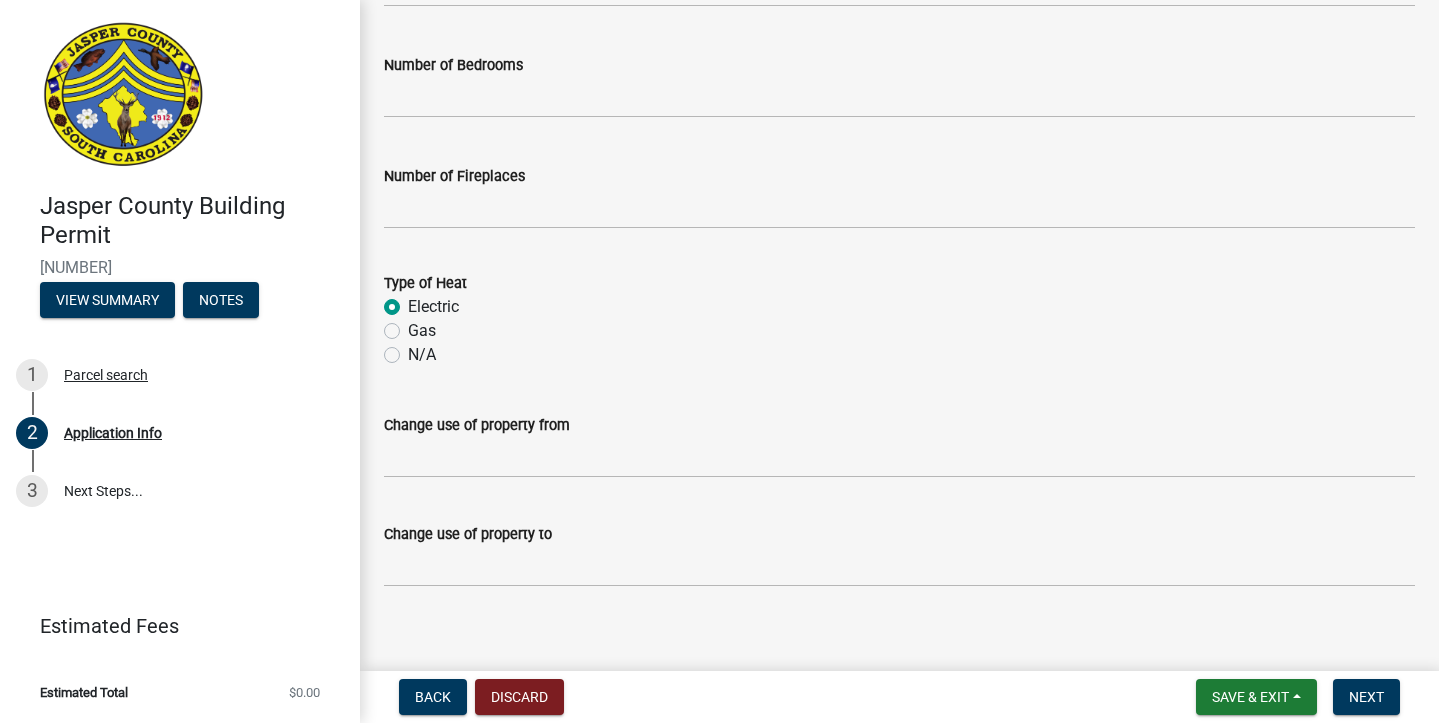 scroll, scrollTop: 0, scrollLeft: 0, axis: both 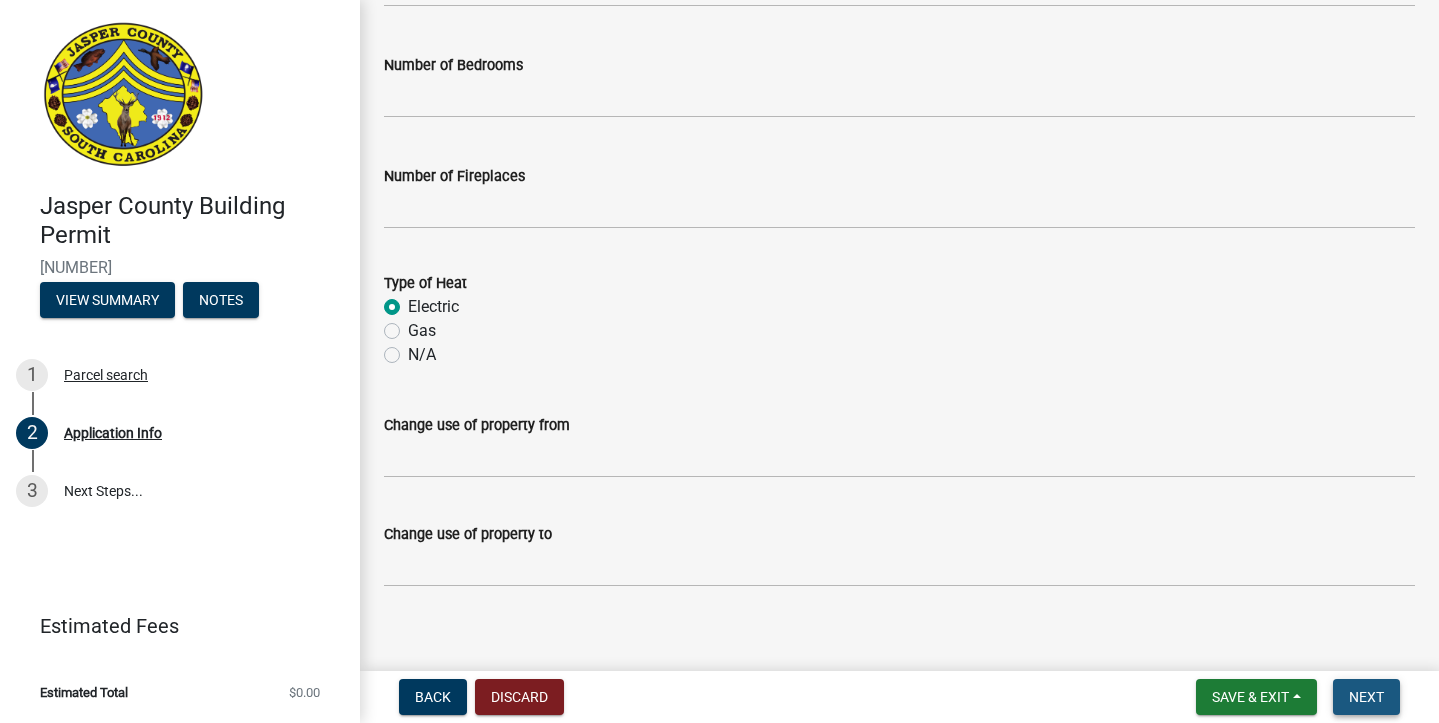 click on "Next" at bounding box center (1366, 697) 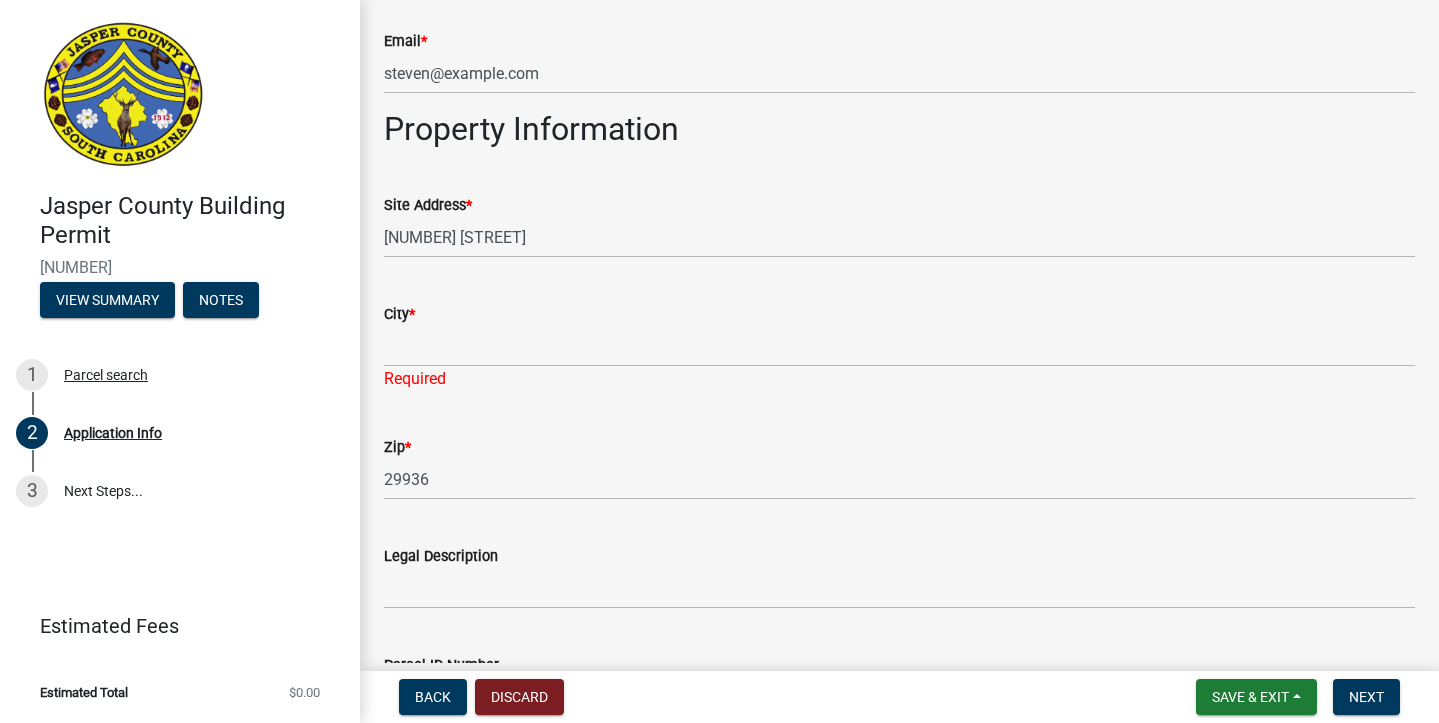 scroll, scrollTop: 1112, scrollLeft: 0, axis: vertical 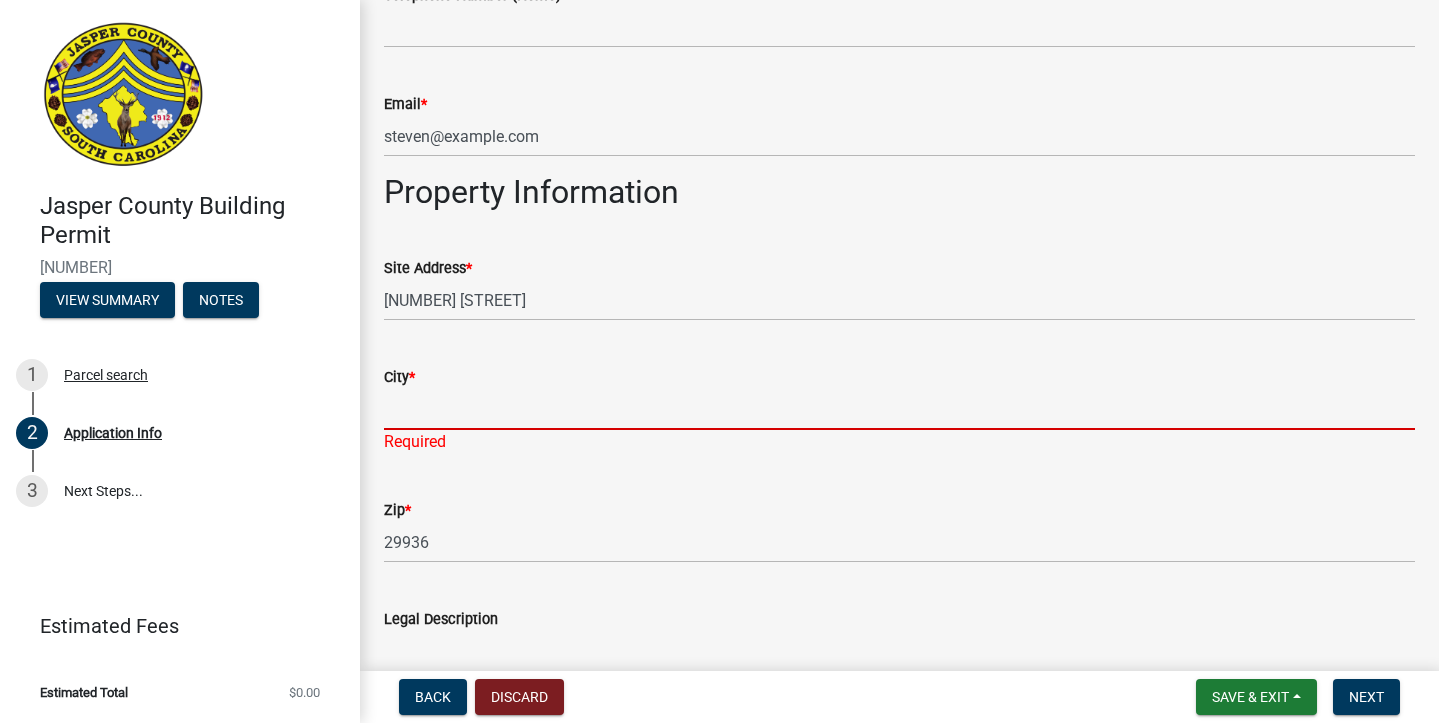 click on "City  *" at bounding box center [899, 409] 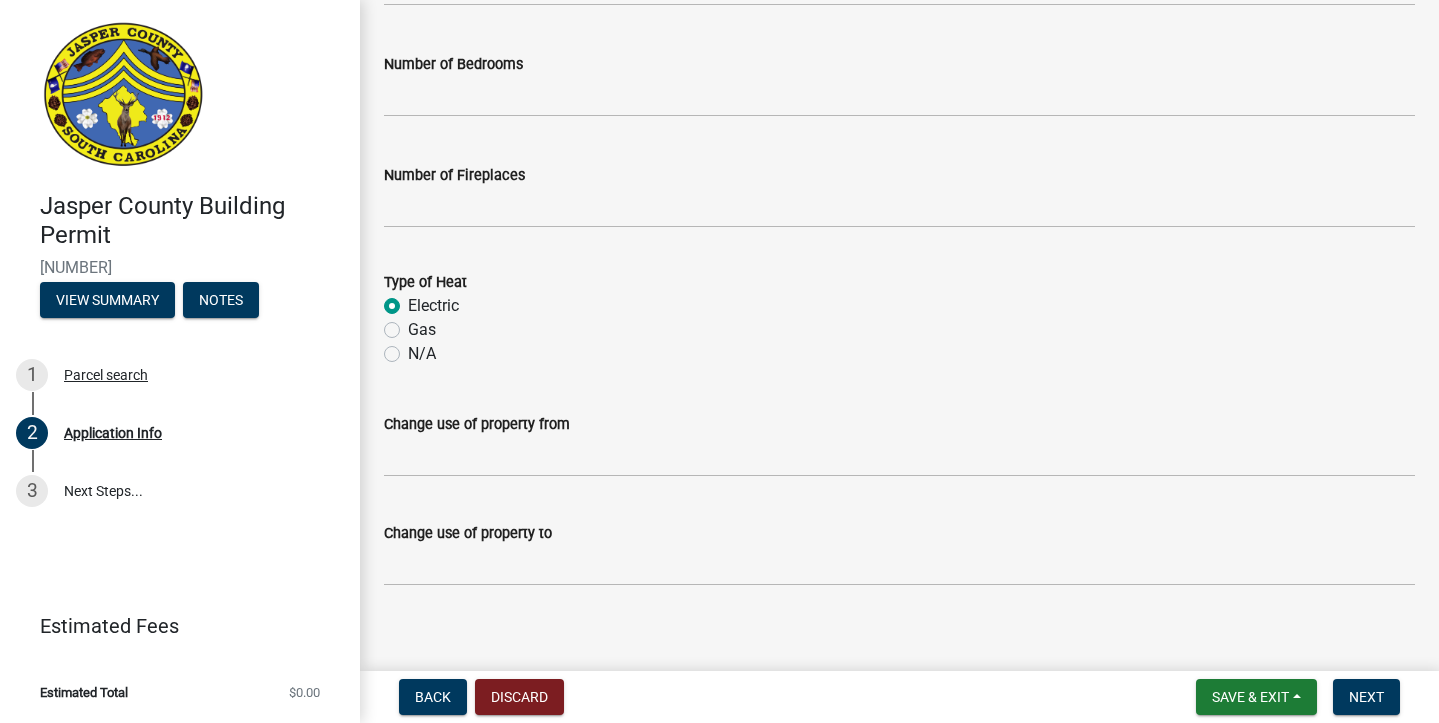 scroll, scrollTop: 3286, scrollLeft: 0, axis: vertical 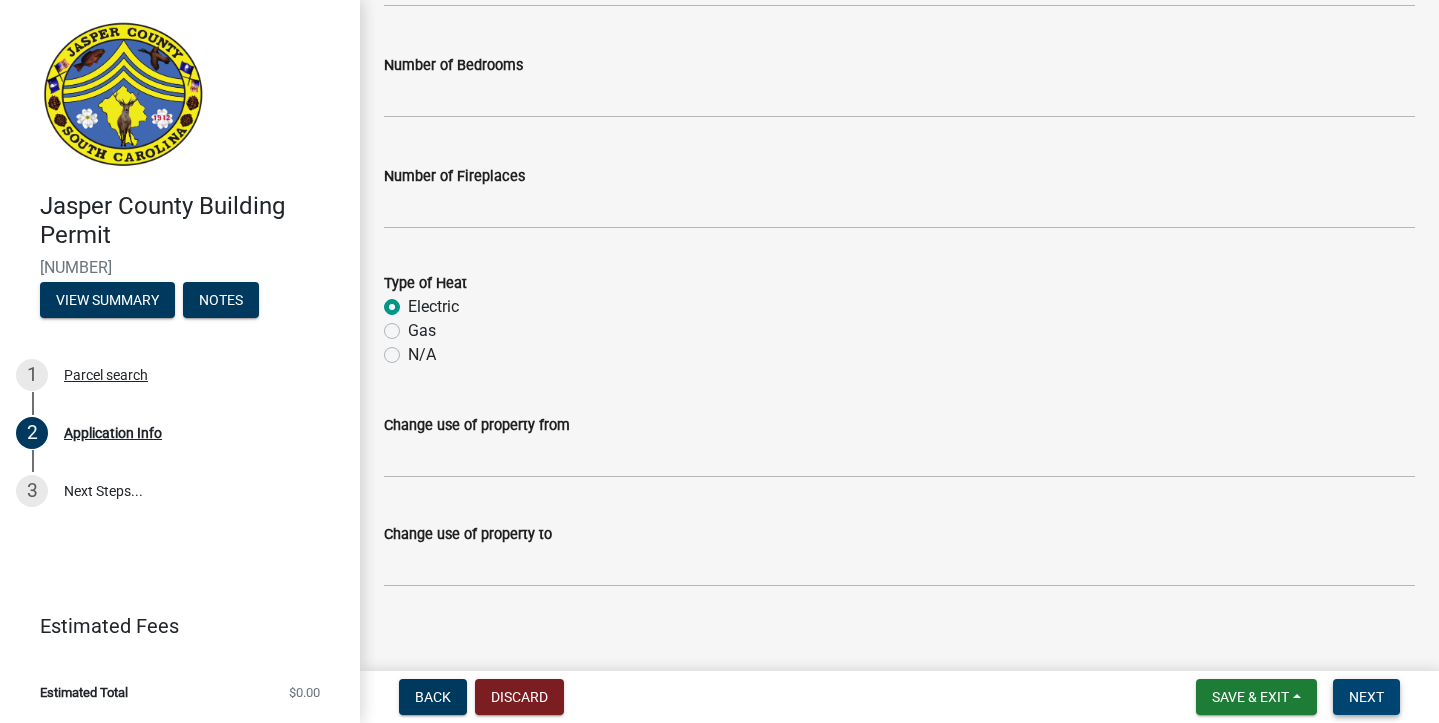 type on "Ridgeland" 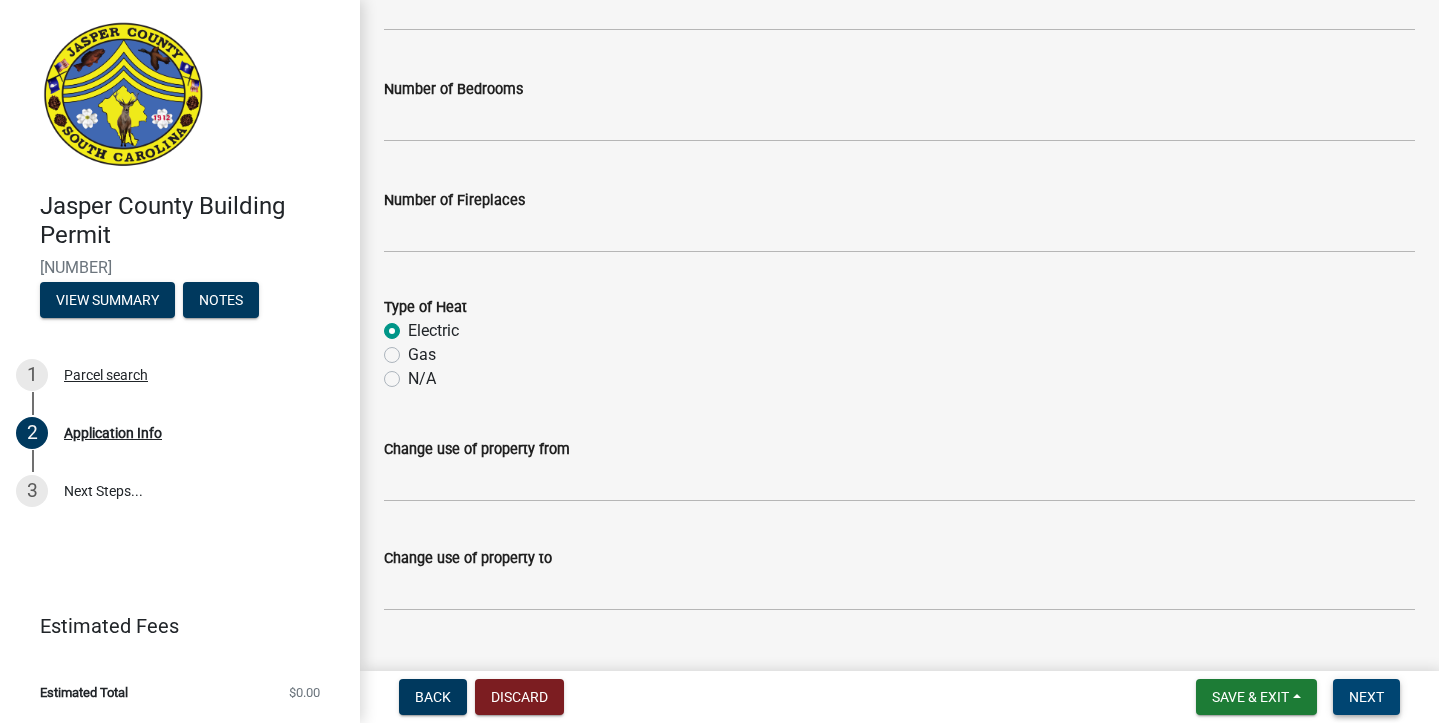 click on "Next" at bounding box center (1366, 697) 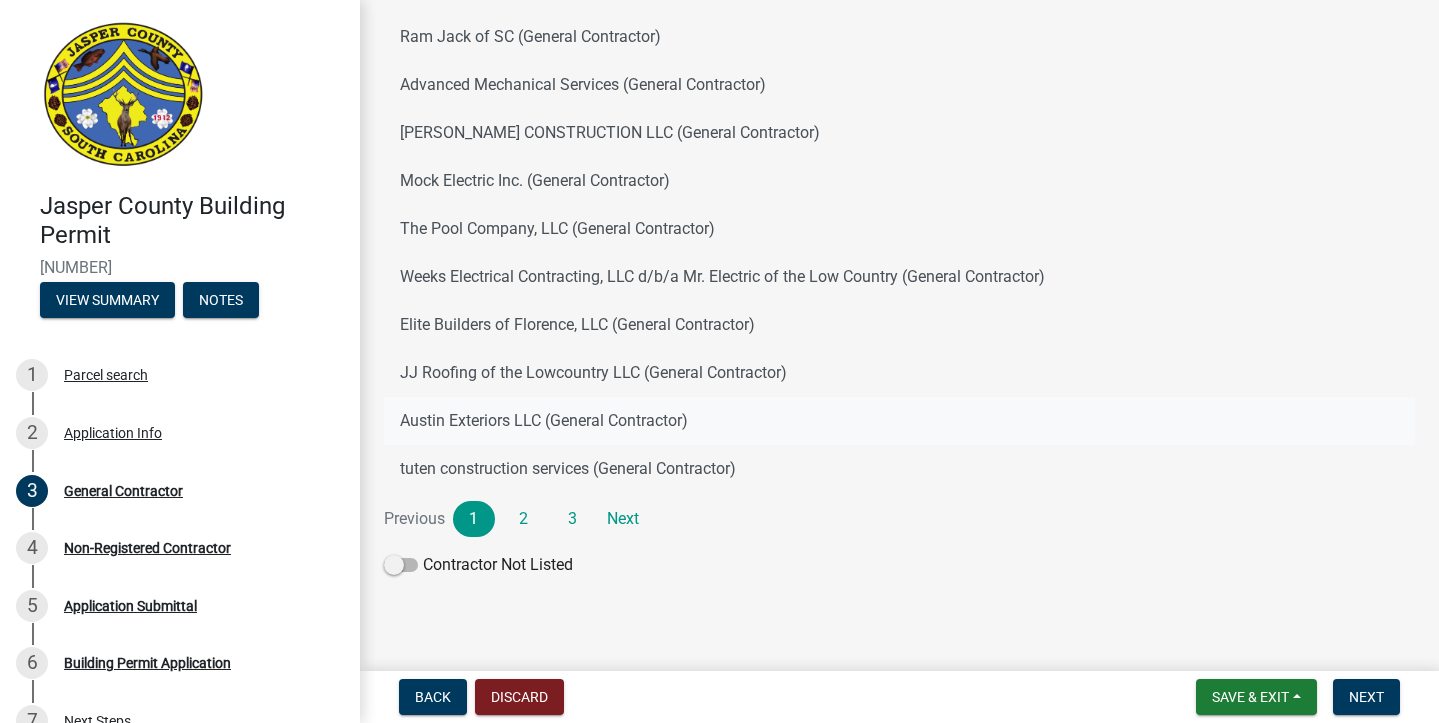 scroll, scrollTop: 224, scrollLeft: 0, axis: vertical 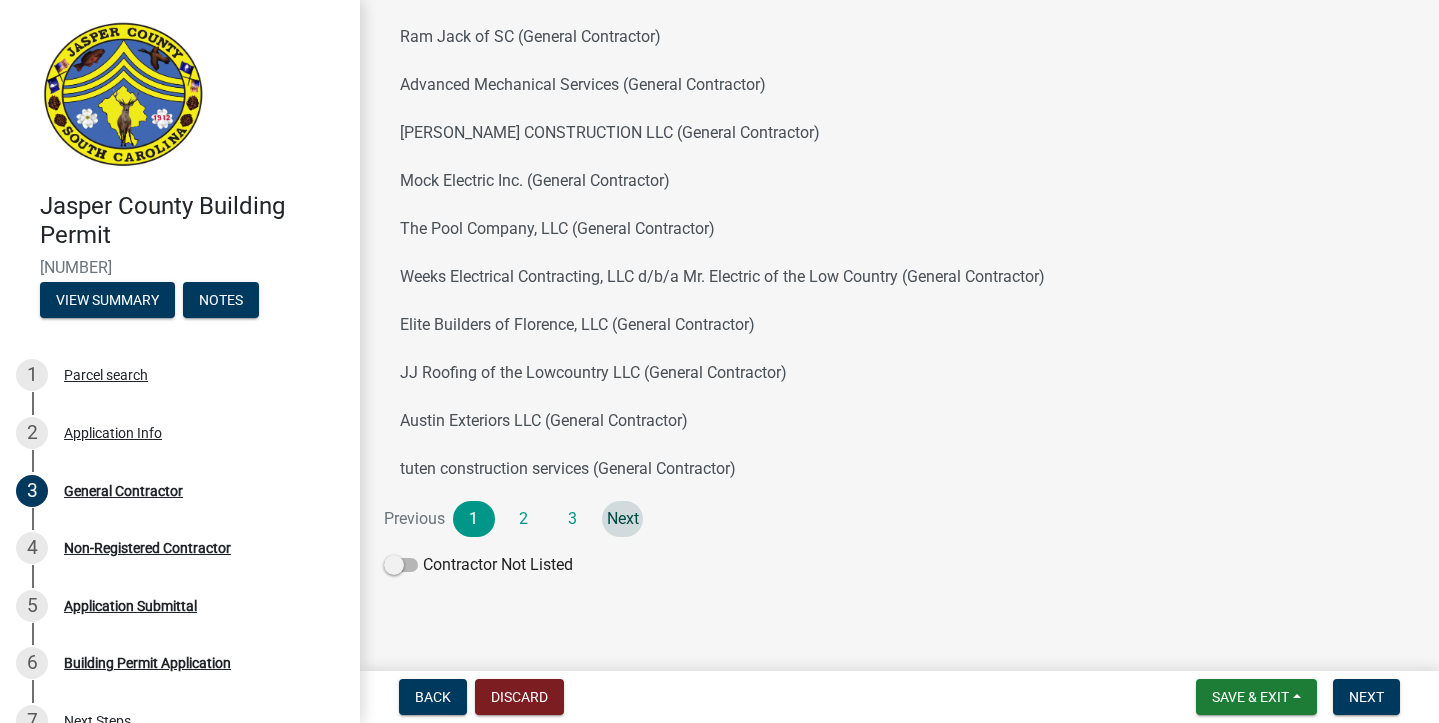 click on "Next" 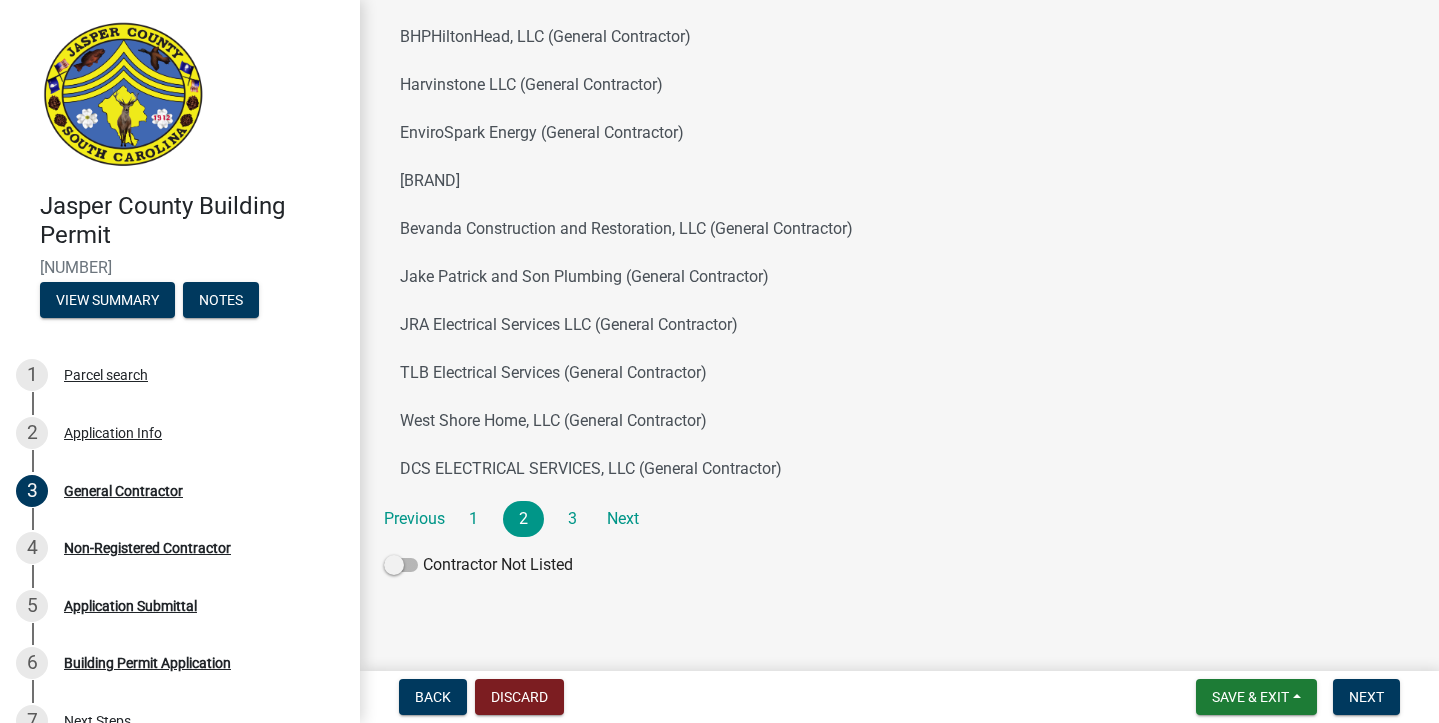 scroll, scrollTop: 224, scrollLeft: 0, axis: vertical 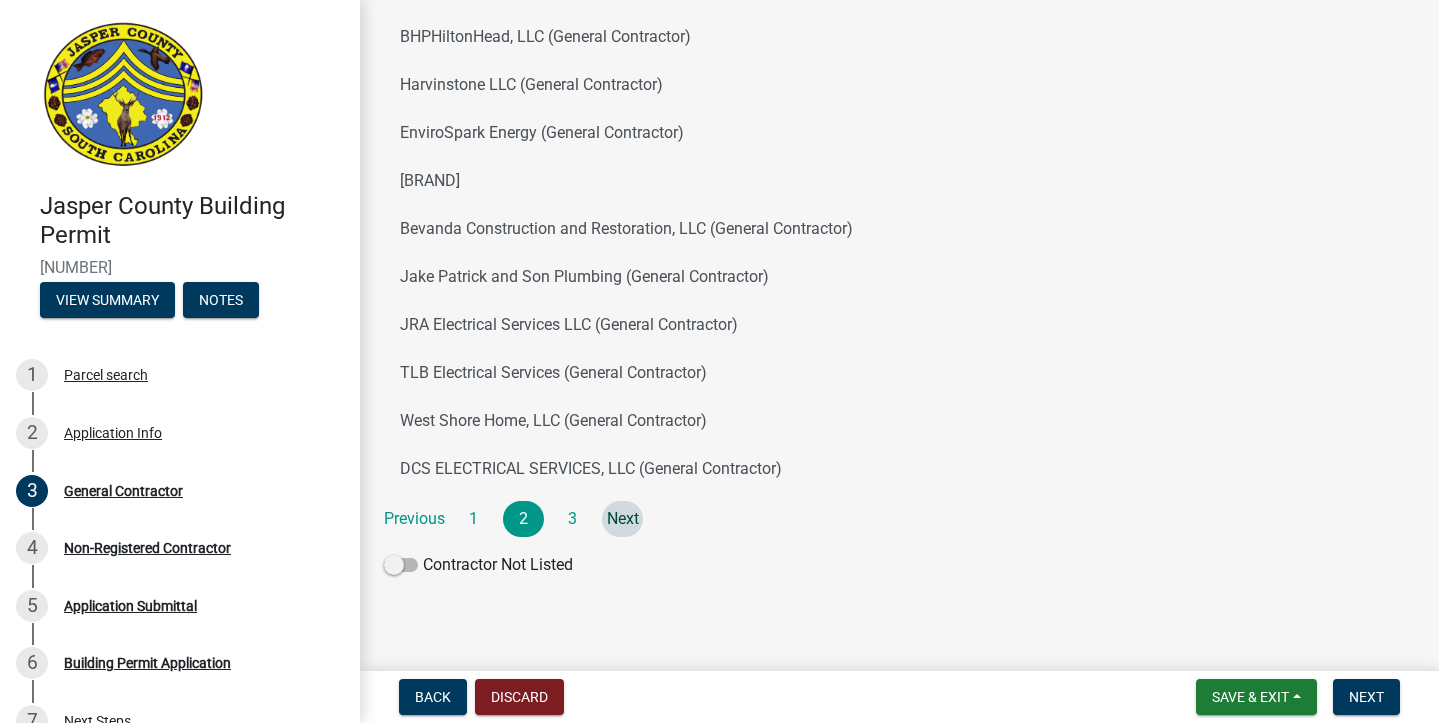 click on "Next" 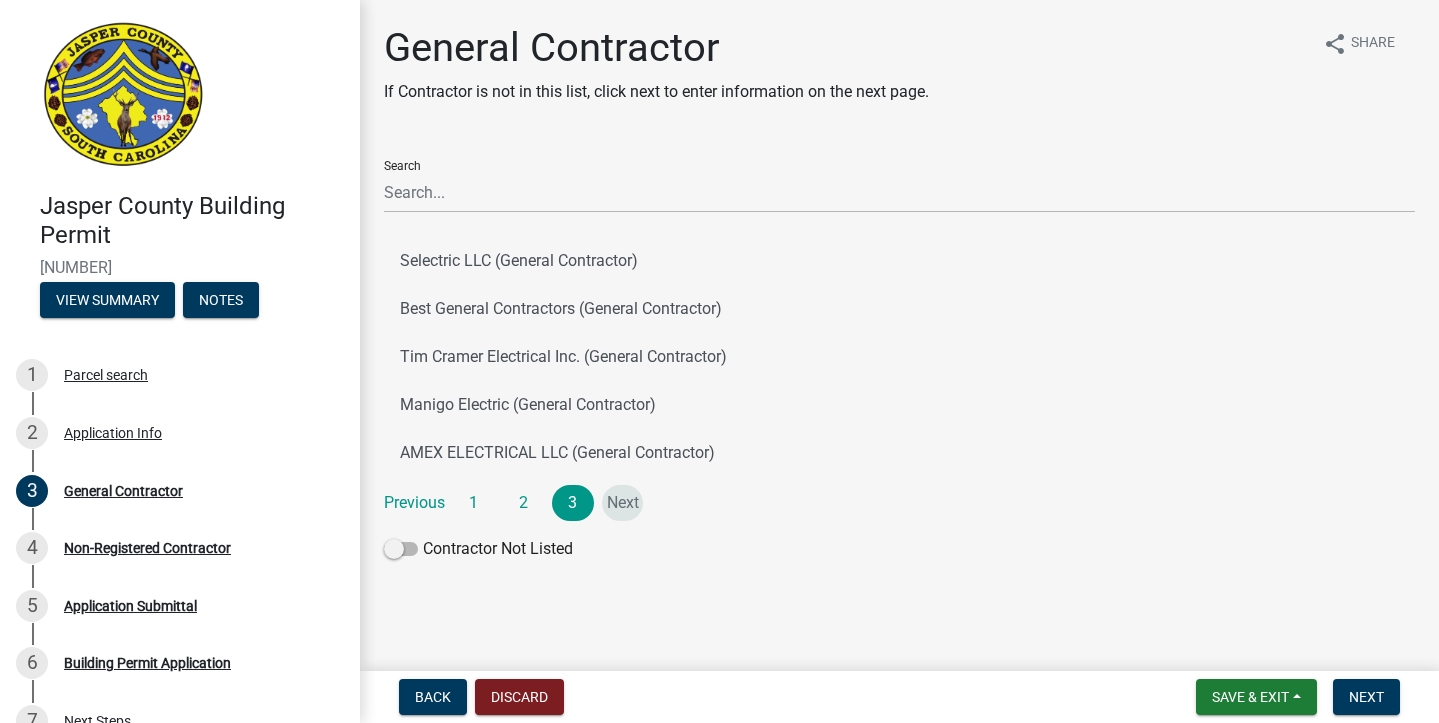 scroll, scrollTop: 0, scrollLeft: 0, axis: both 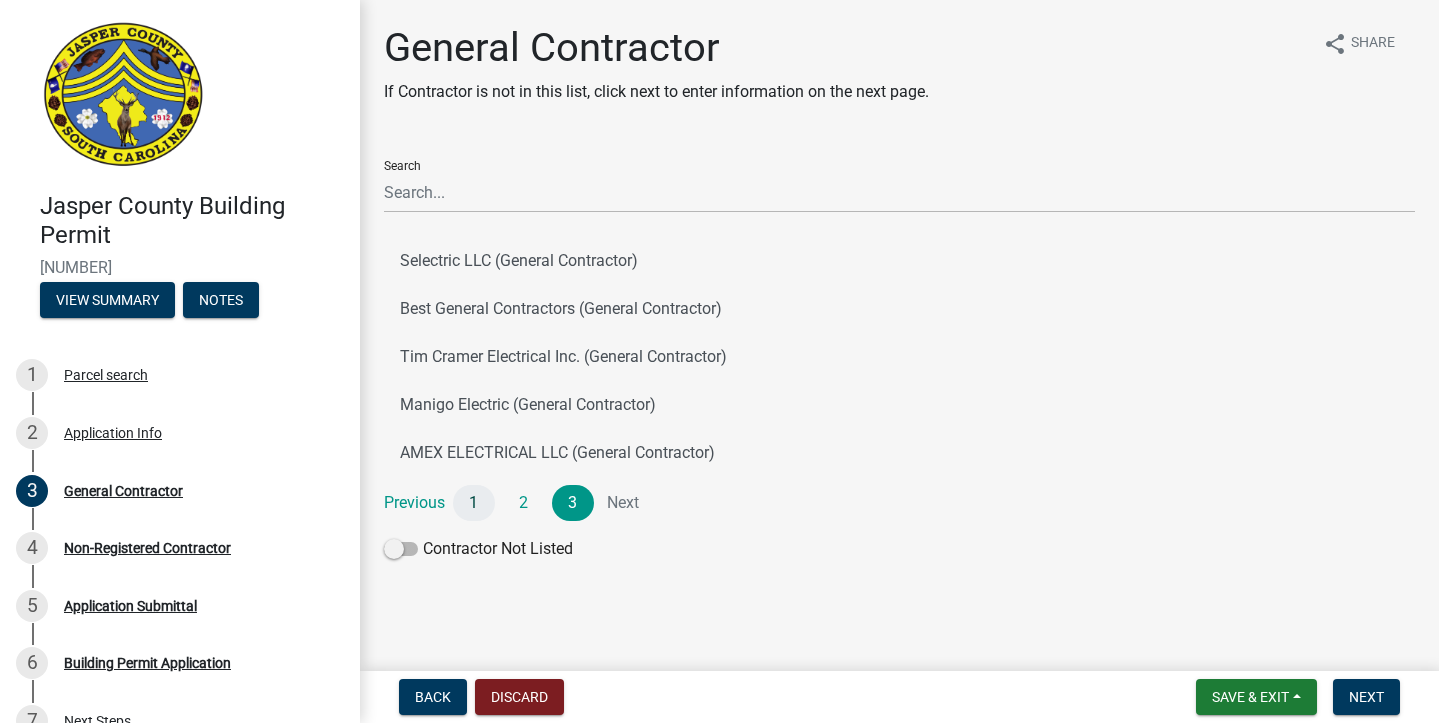 click on "1" 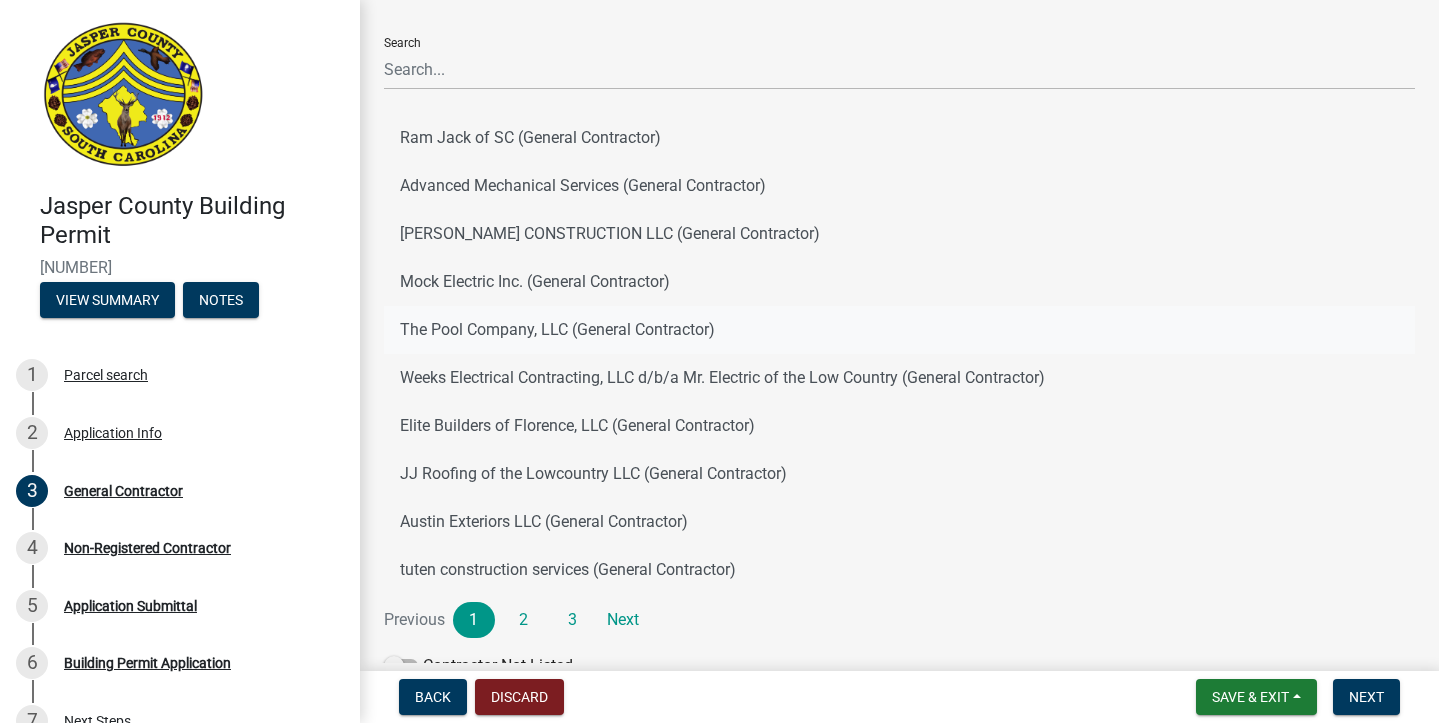 scroll, scrollTop: 126, scrollLeft: 0, axis: vertical 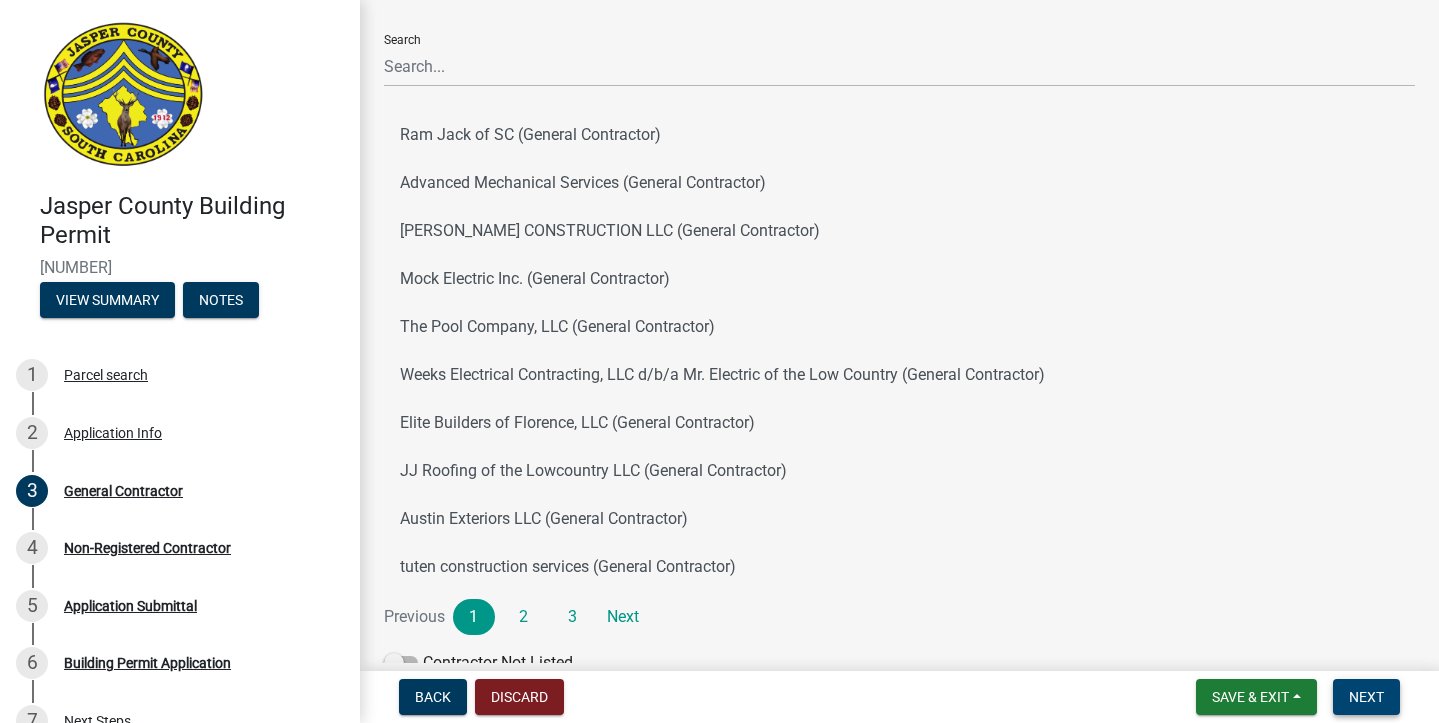 click on "Next" at bounding box center (1366, 697) 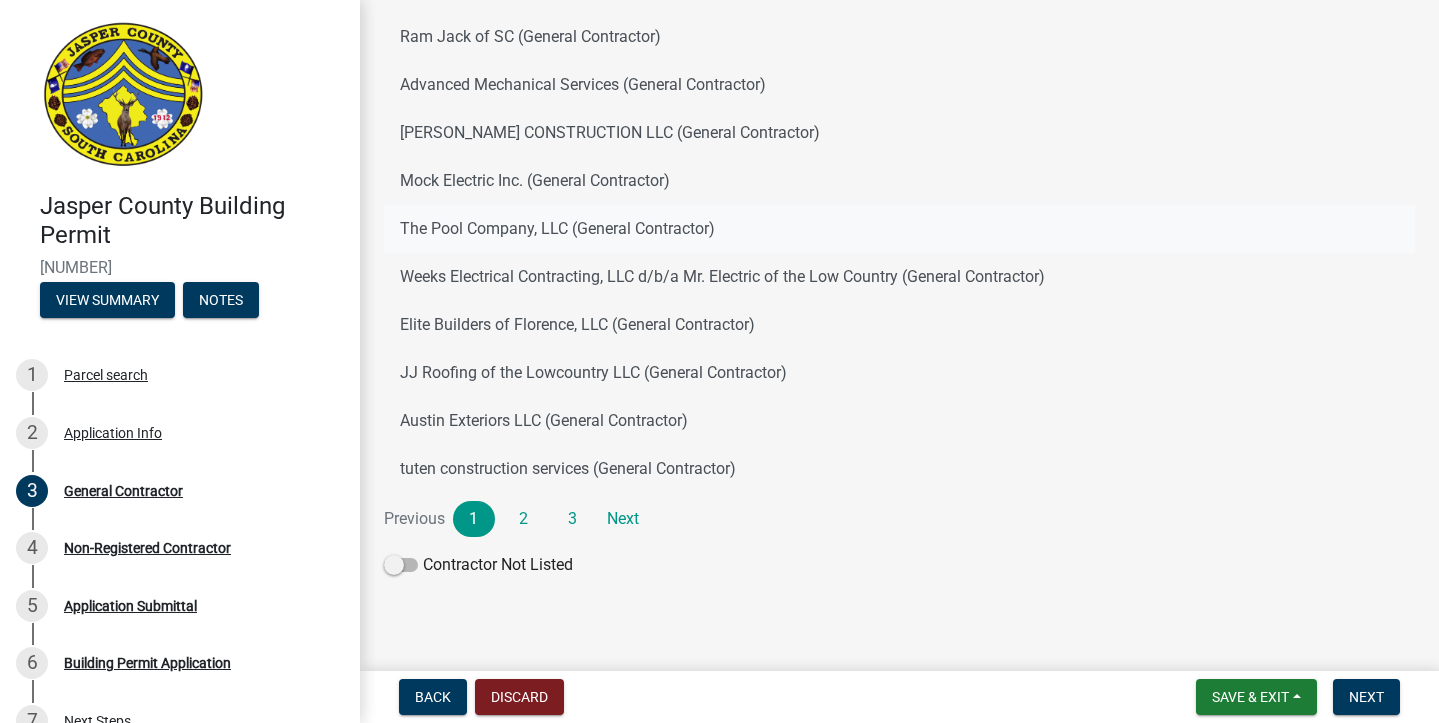 scroll, scrollTop: 264, scrollLeft: 0, axis: vertical 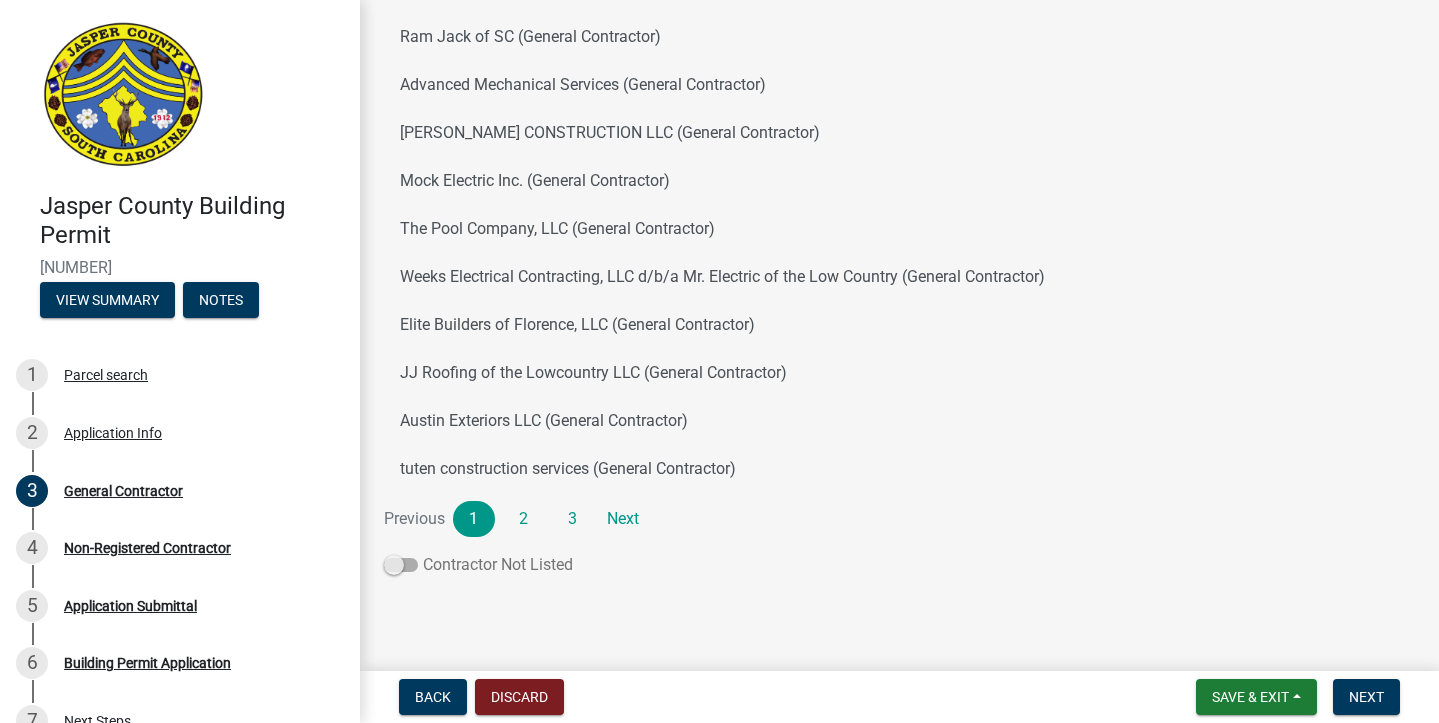 click 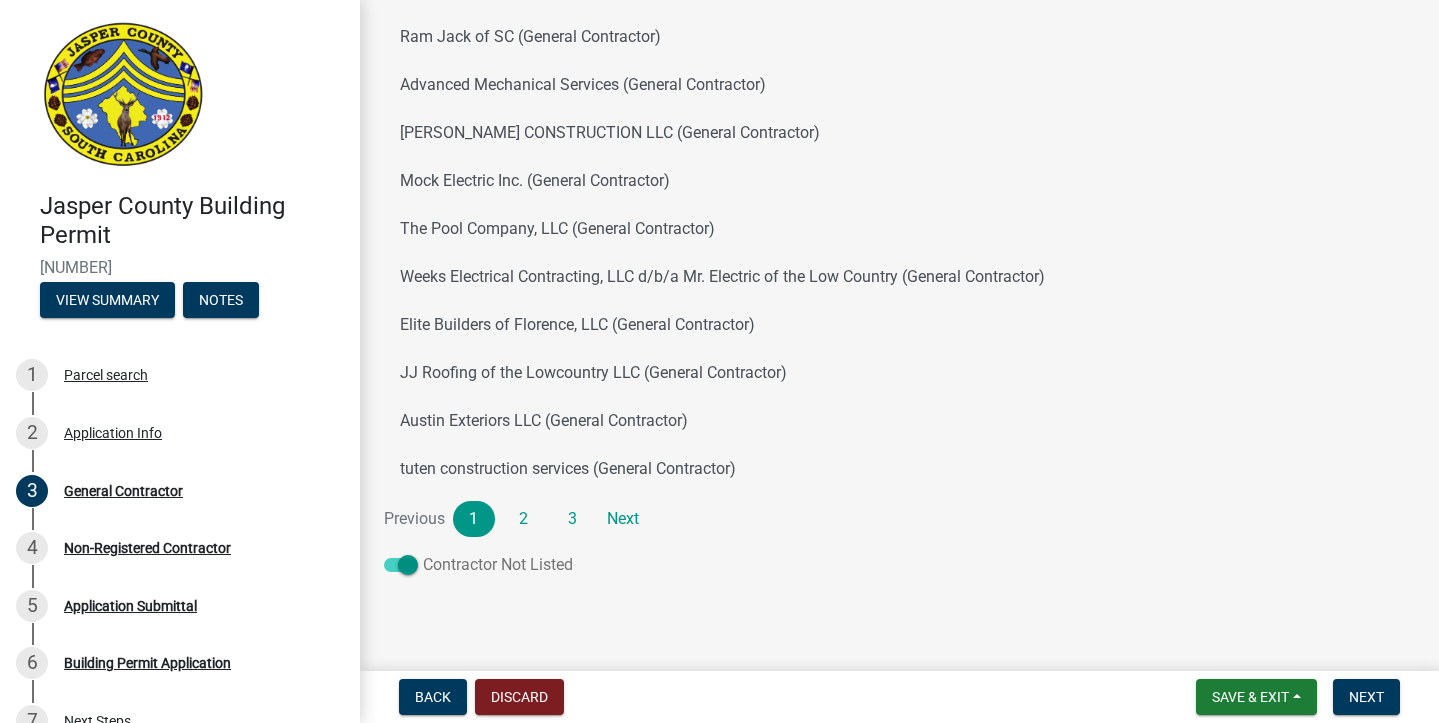scroll, scrollTop: 224, scrollLeft: 0, axis: vertical 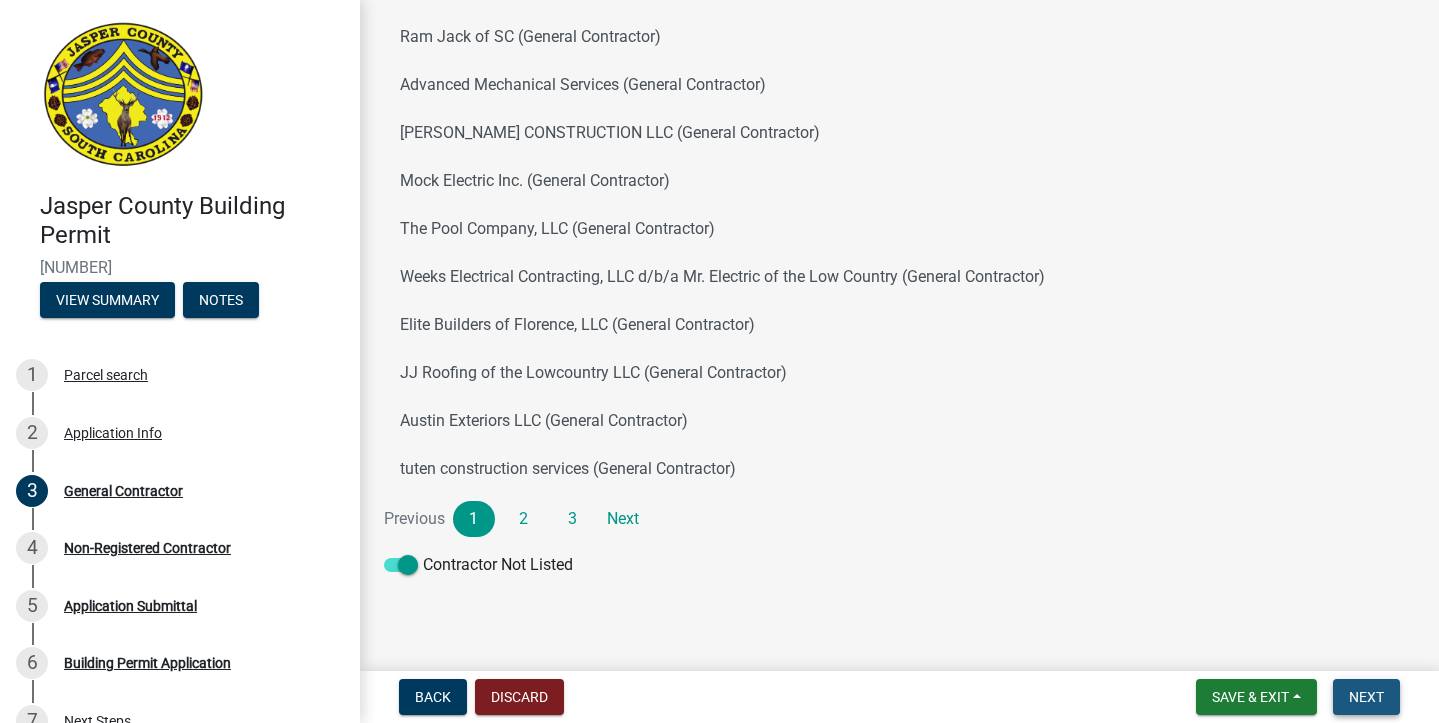 click on "Next" at bounding box center [1366, 697] 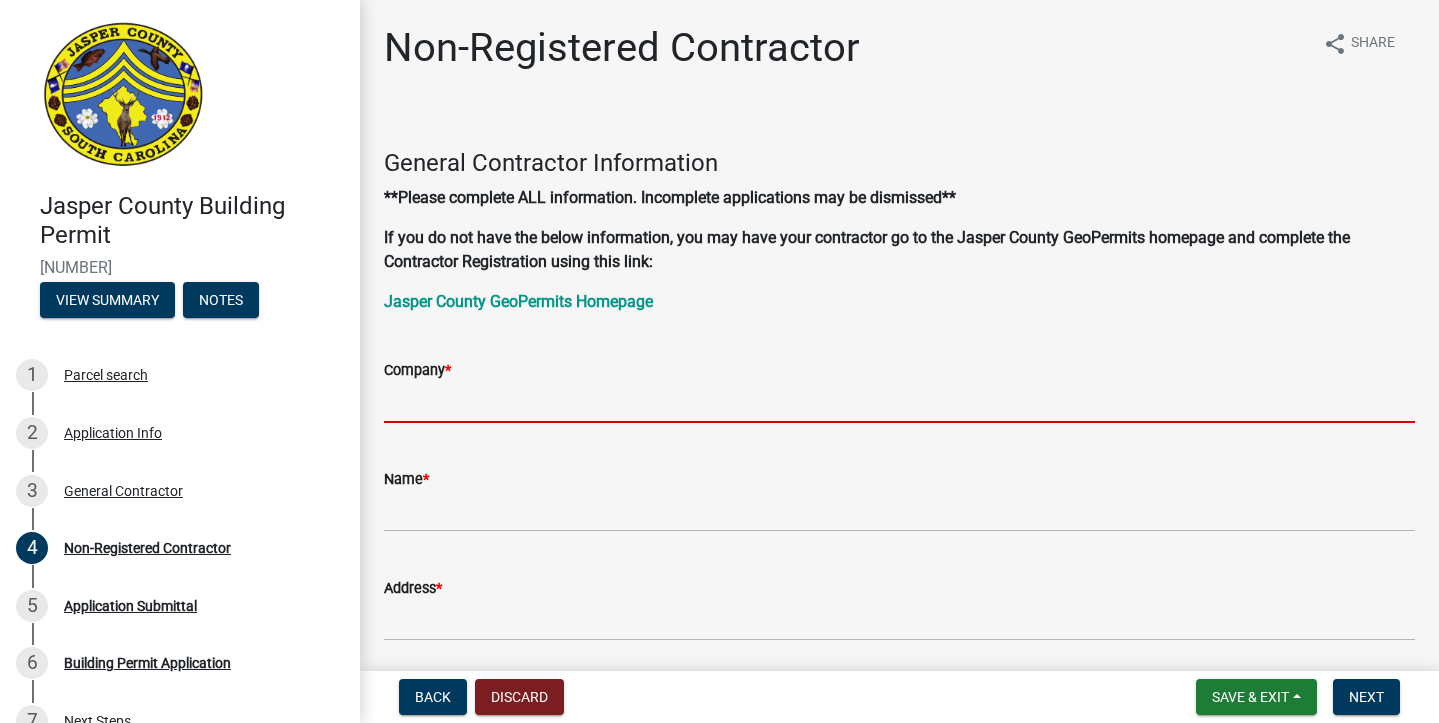 click on "Company  *" at bounding box center [899, 402] 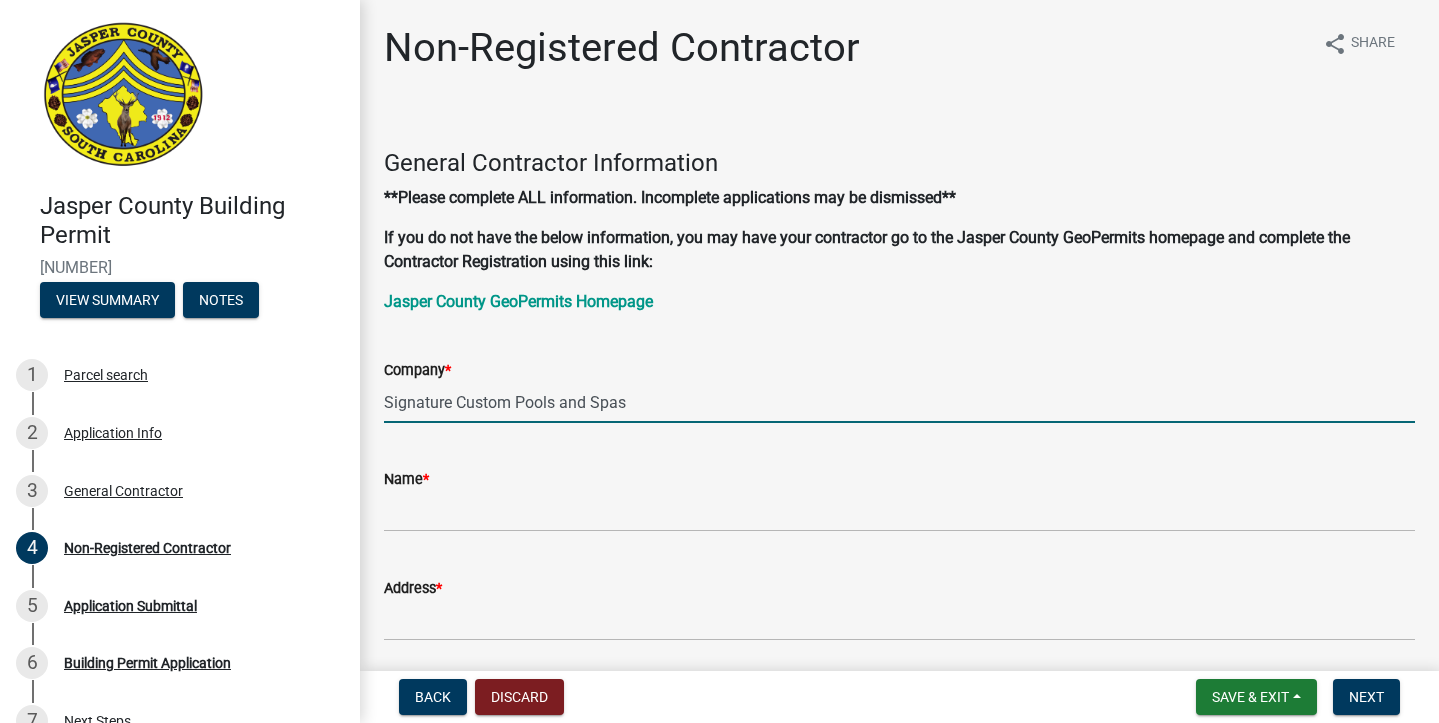 type on "Signature Custom Pools and Spas" 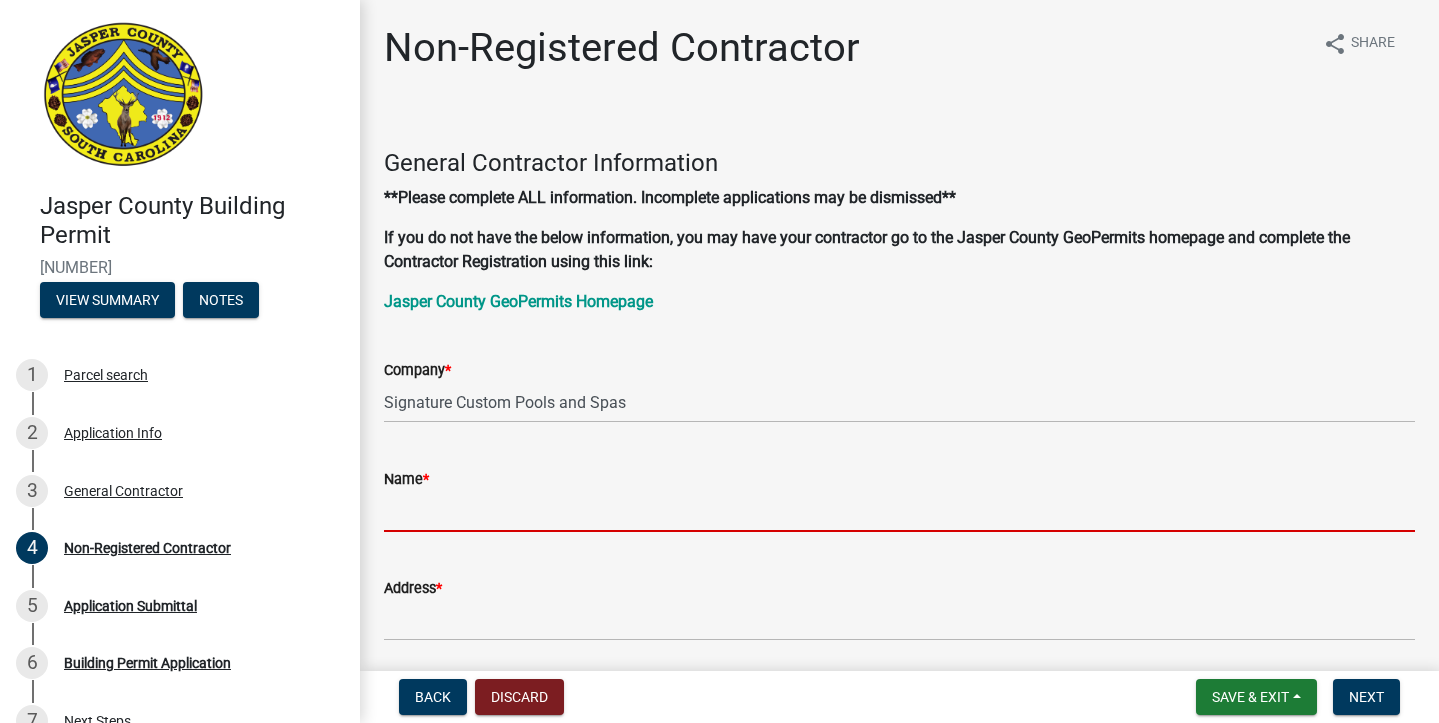 click on "Name  *" at bounding box center [899, 511] 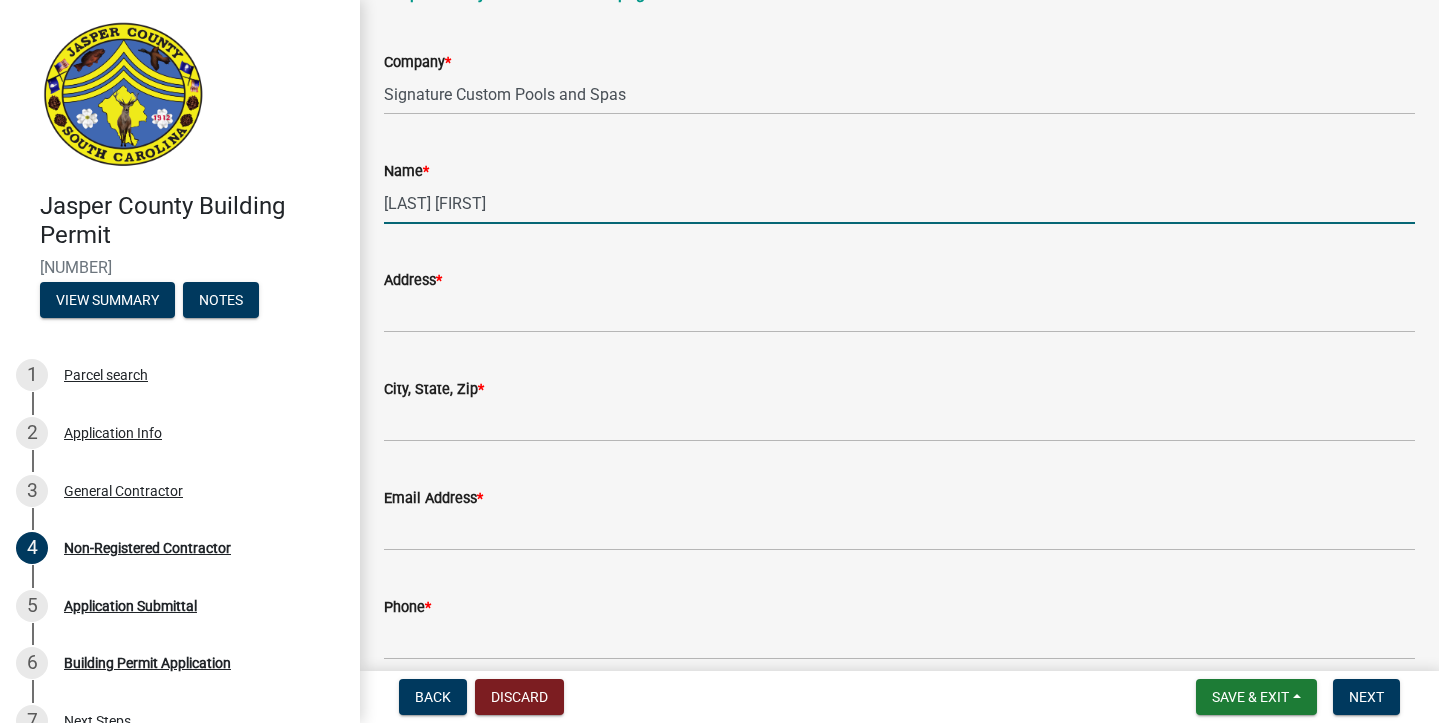 scroll, scrollTop: 324, scrollLeft: 0, axis: vertical 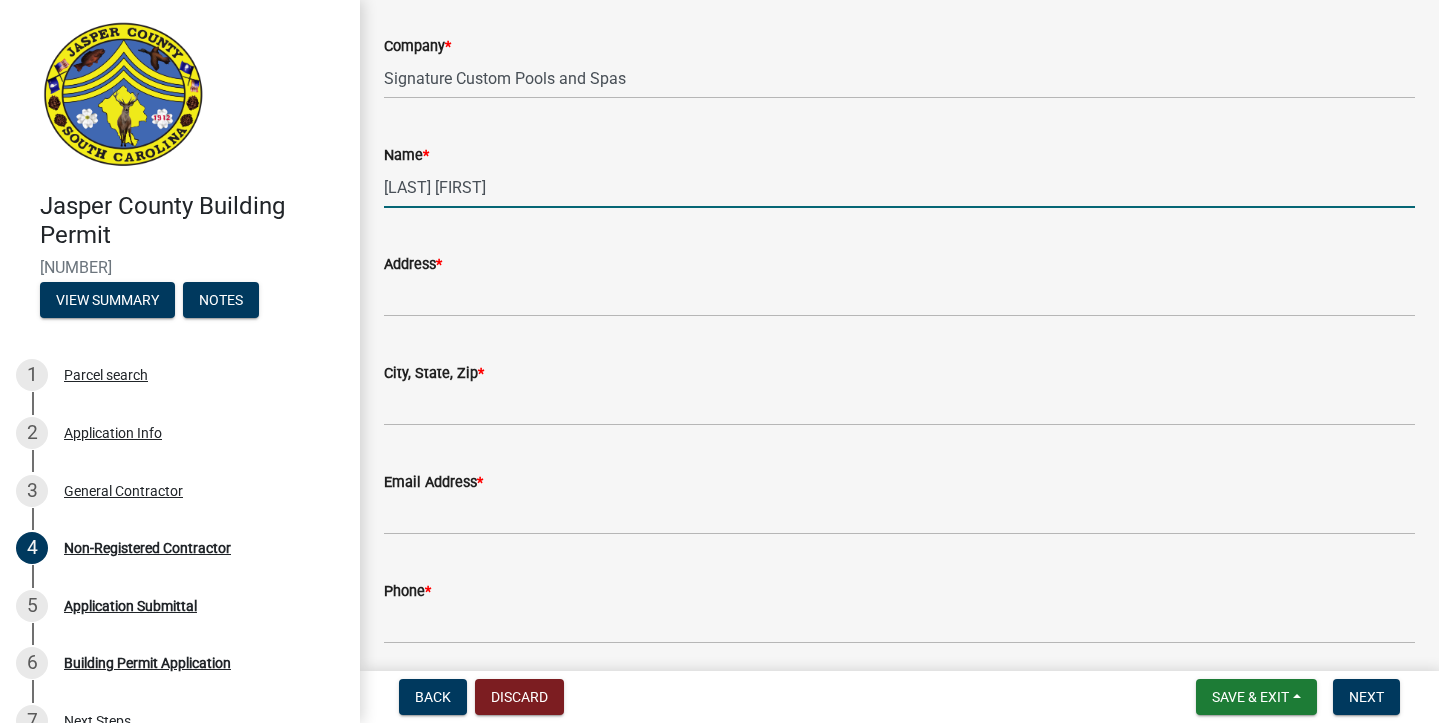 type on "[LAST] [FIRST]" 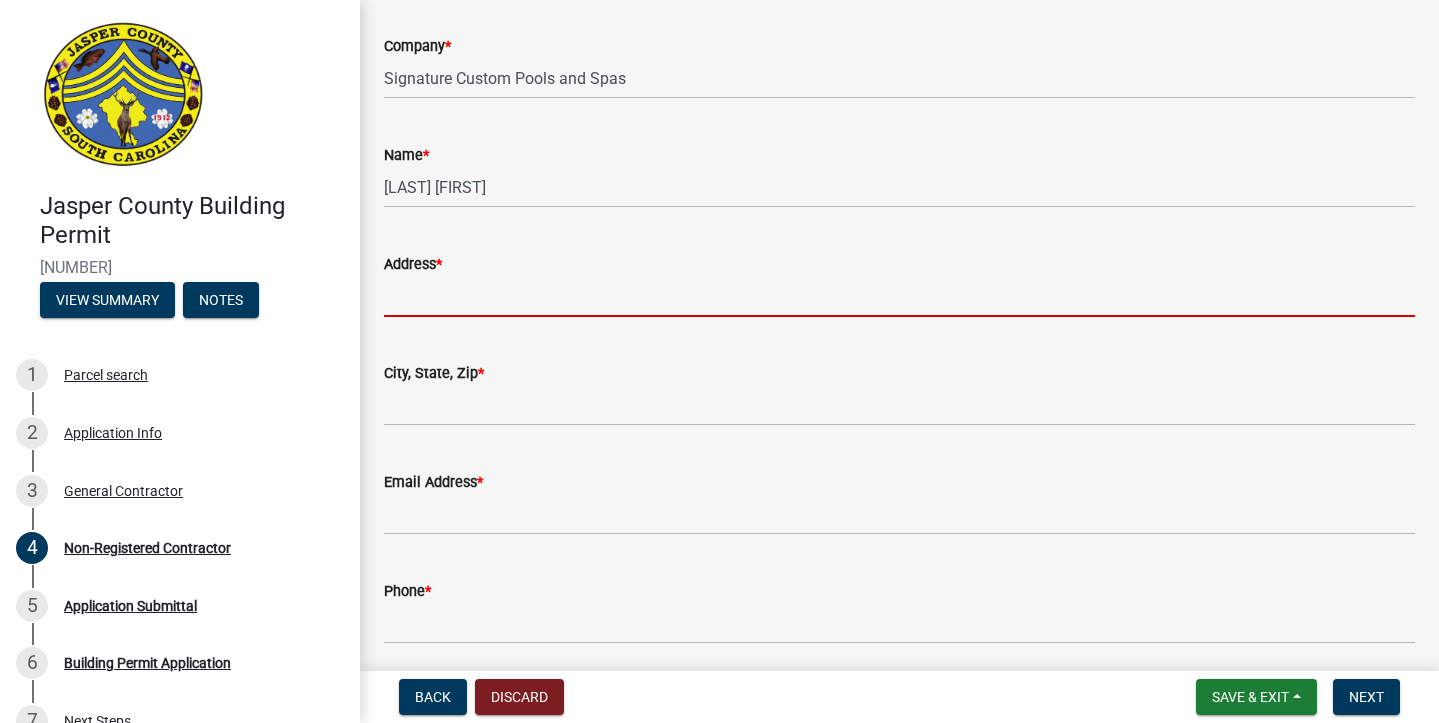click on "Address  *" at bounding box center (899, 296) 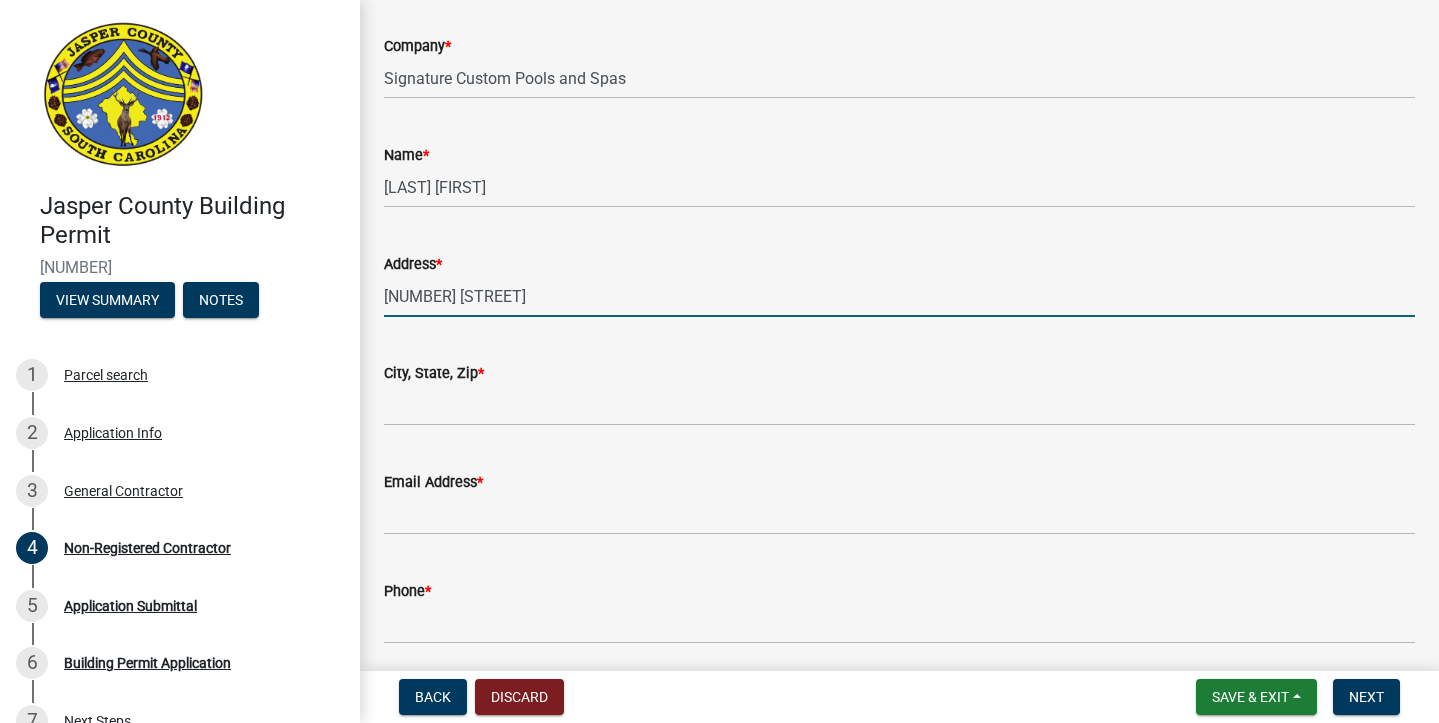 type on "[NUMBER] [STREET]" 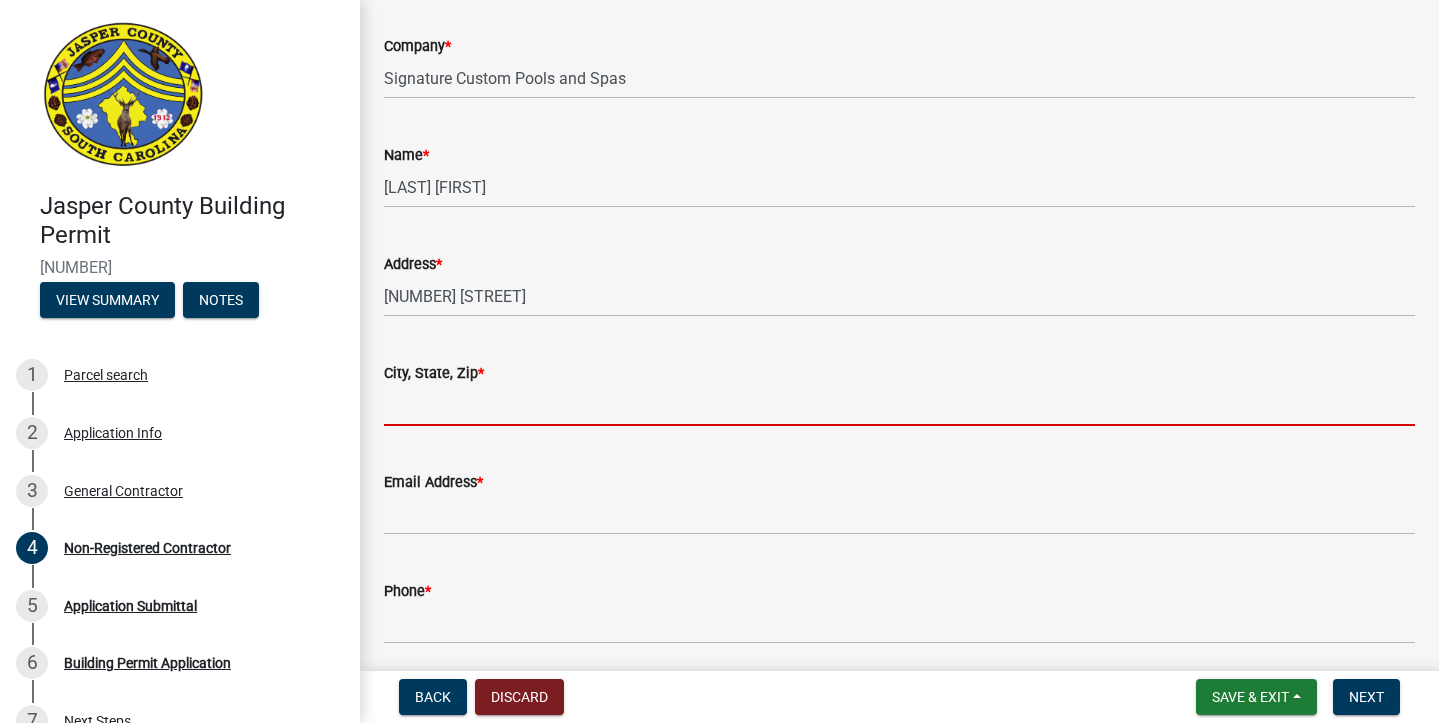 click on "City, State, Zip  *" at bounding box center [899, 405] 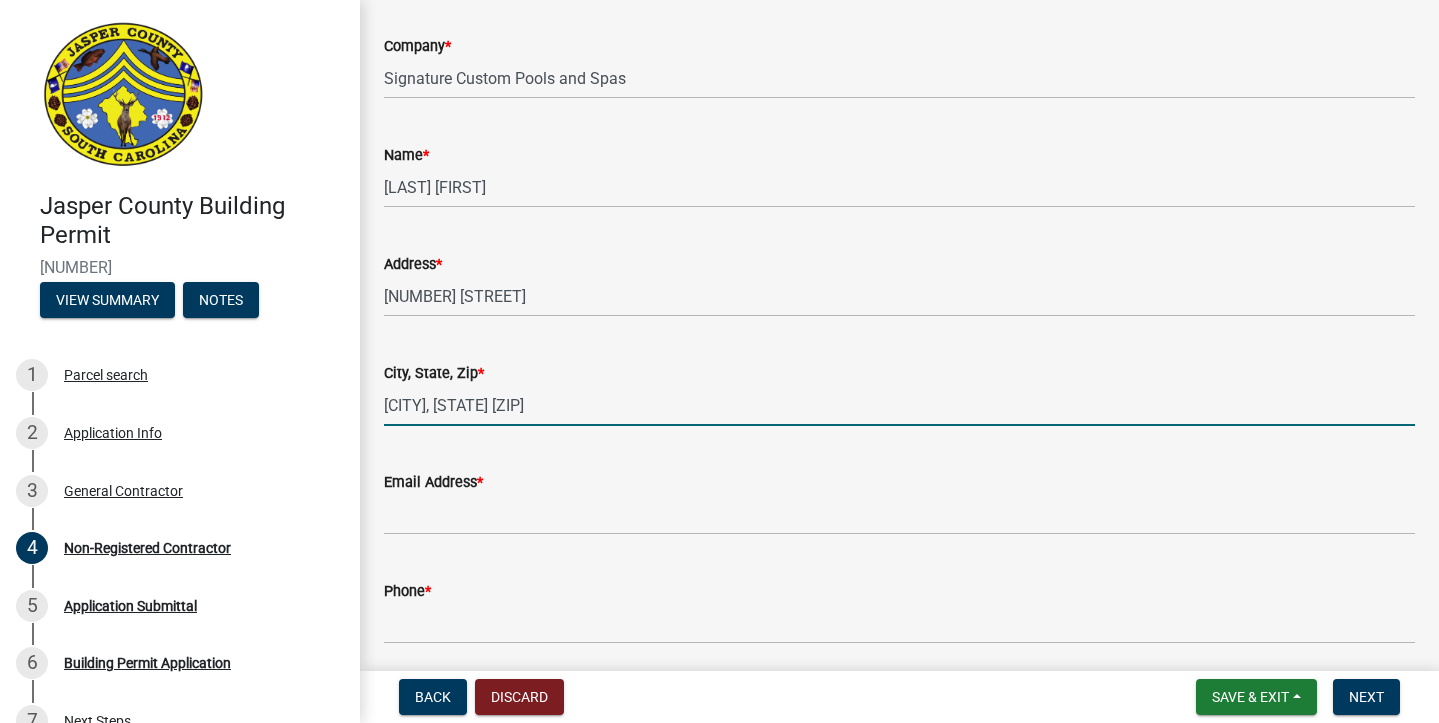 type on "[CITY], [STATE] [ZIP]" 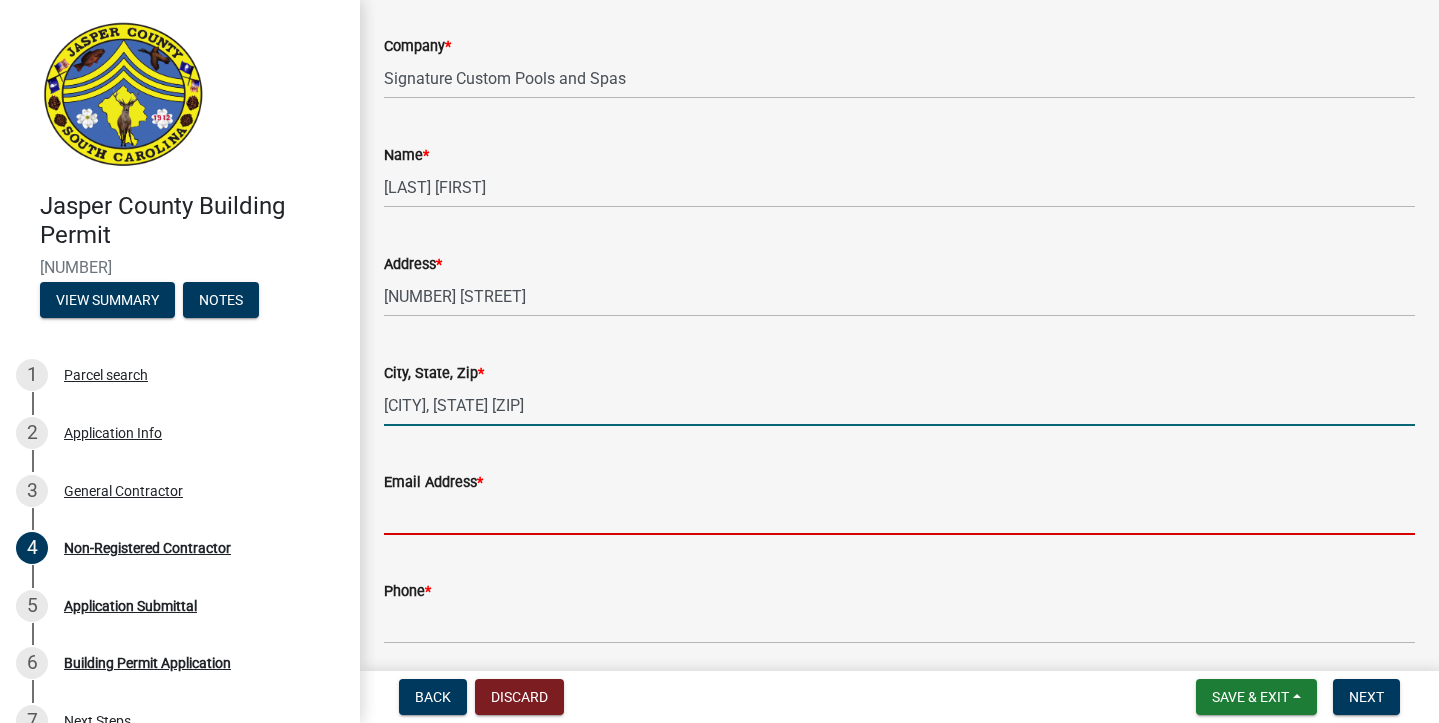 click on "Email Address  *" at bounding box center (899, 514) 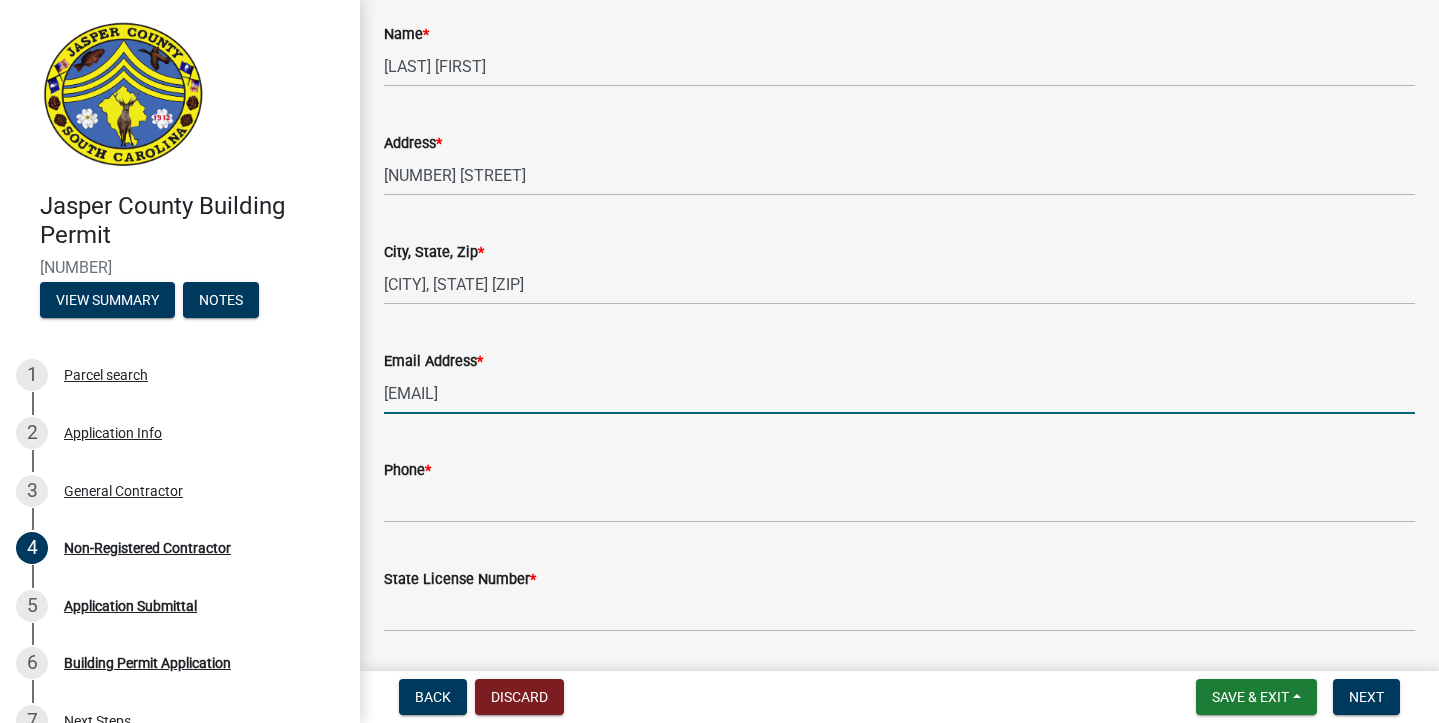 scroll, scrollTop: 452, scrollLeft: 0, axis: vertical 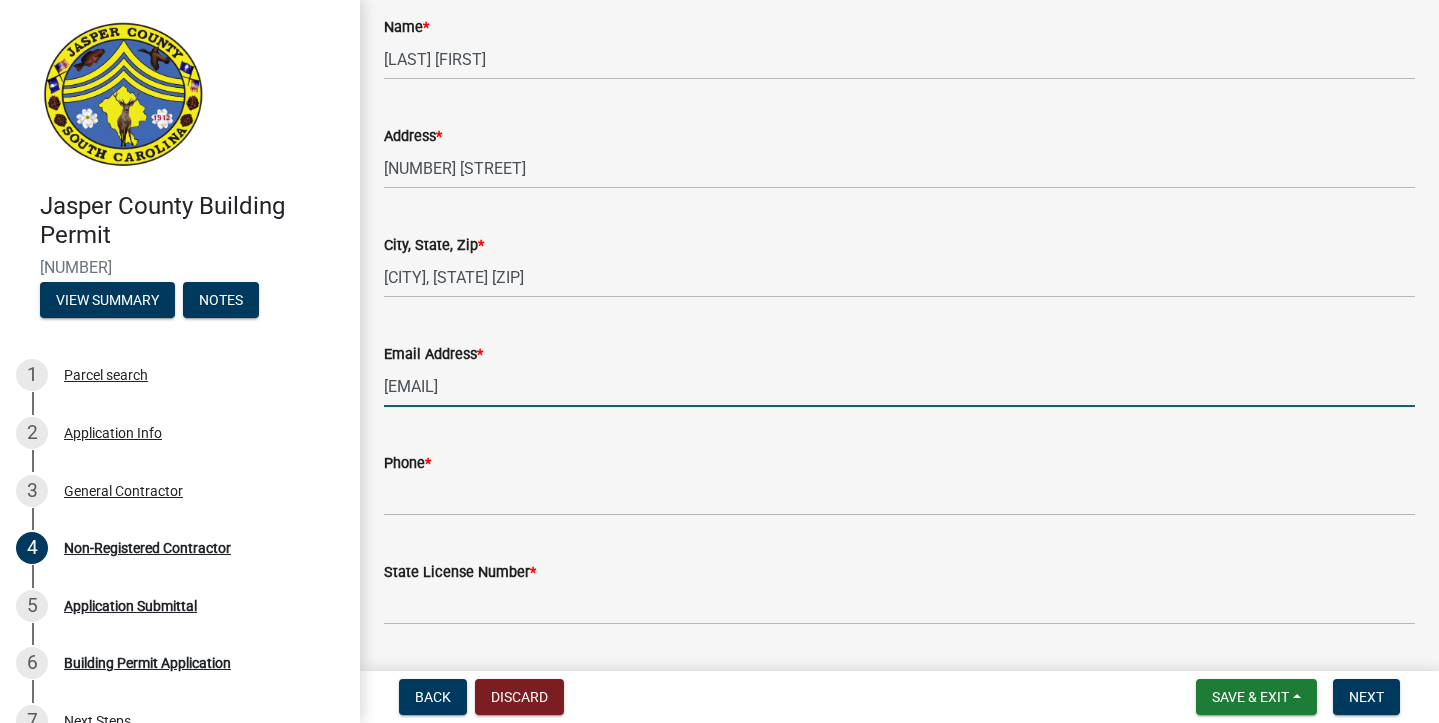type on "[EMAIL]" 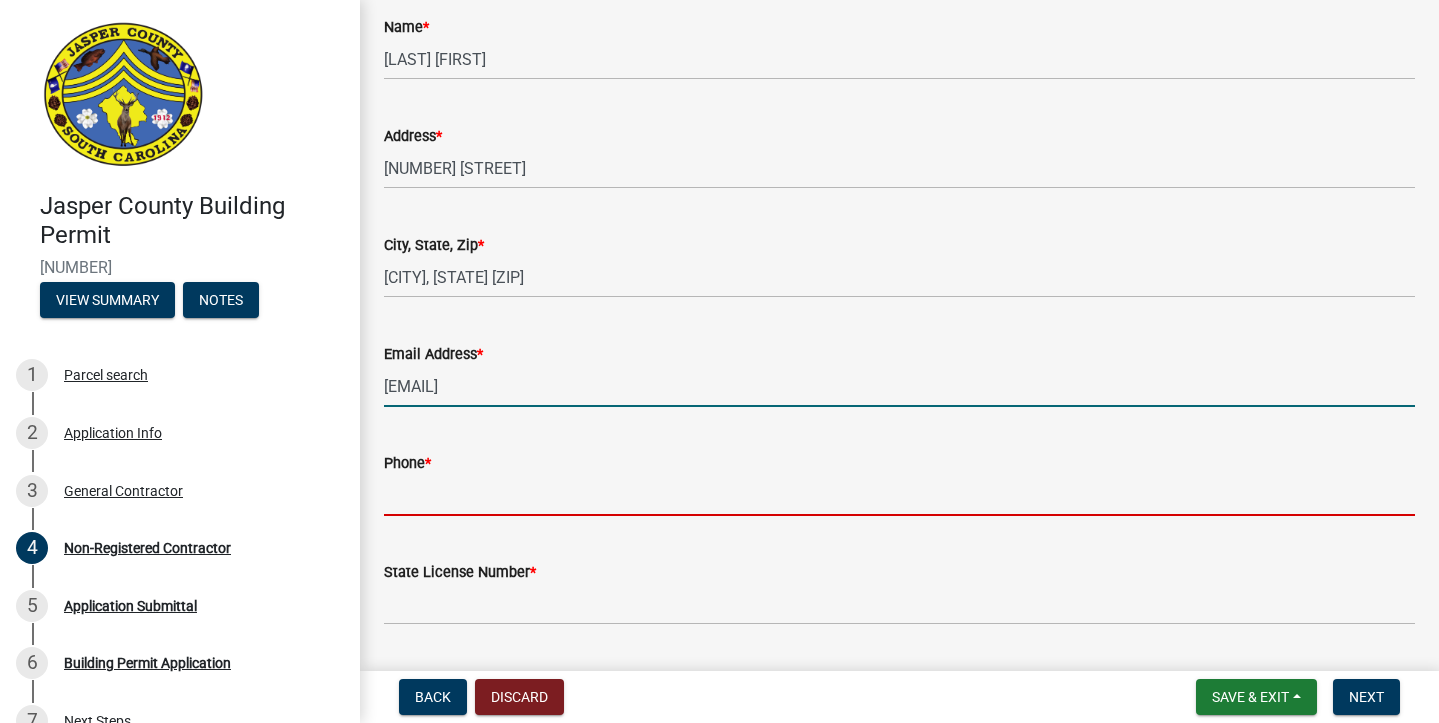 click on "Phone  *" at bounding box center [899, 495] 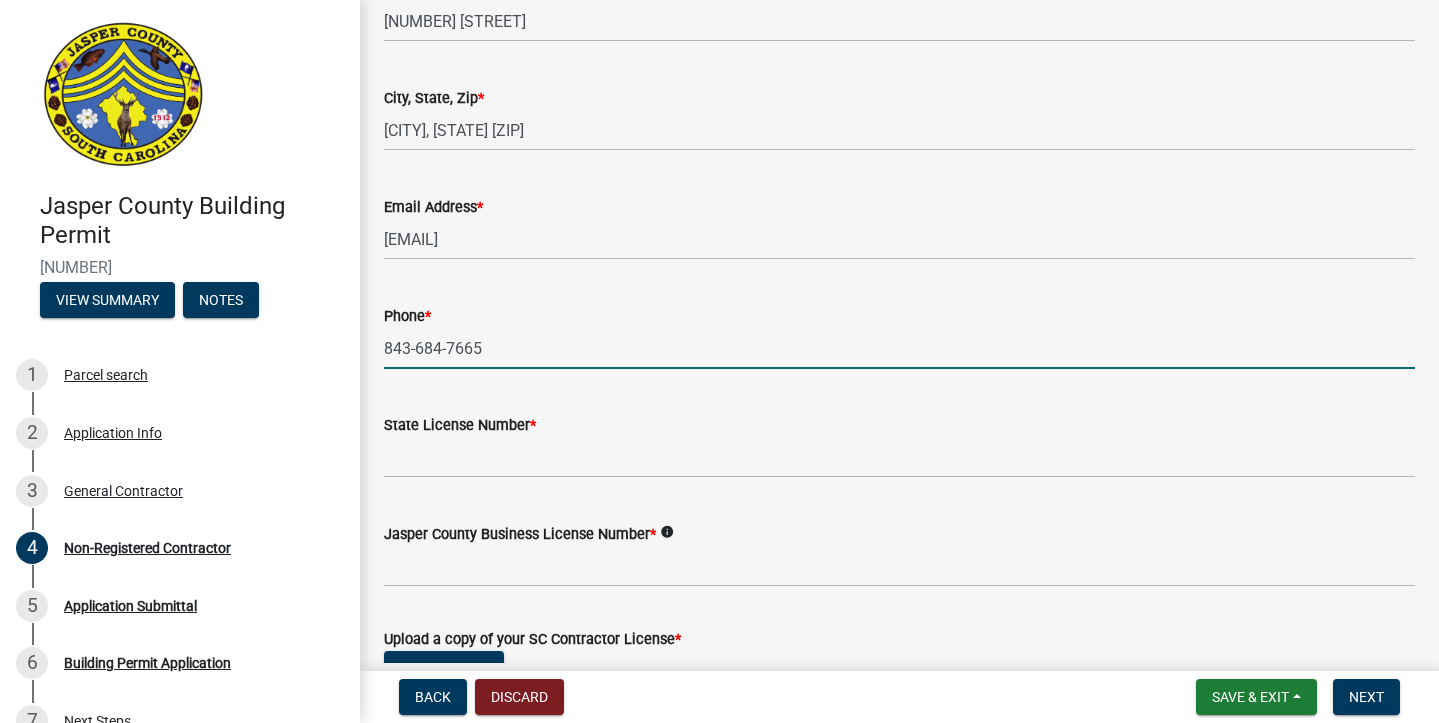 scroll, scrollTop: 657, scrollLeft: 0, axis: vertical 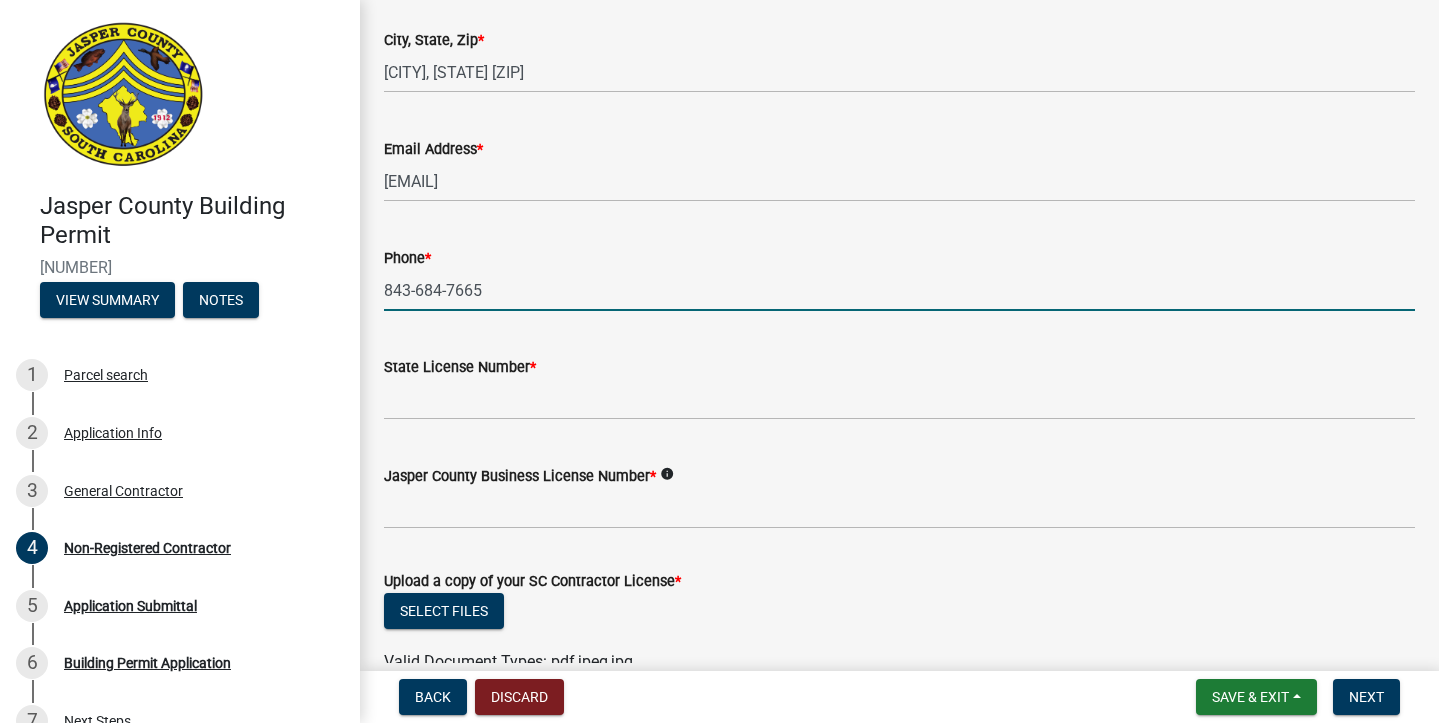 type on "843-684-7665" 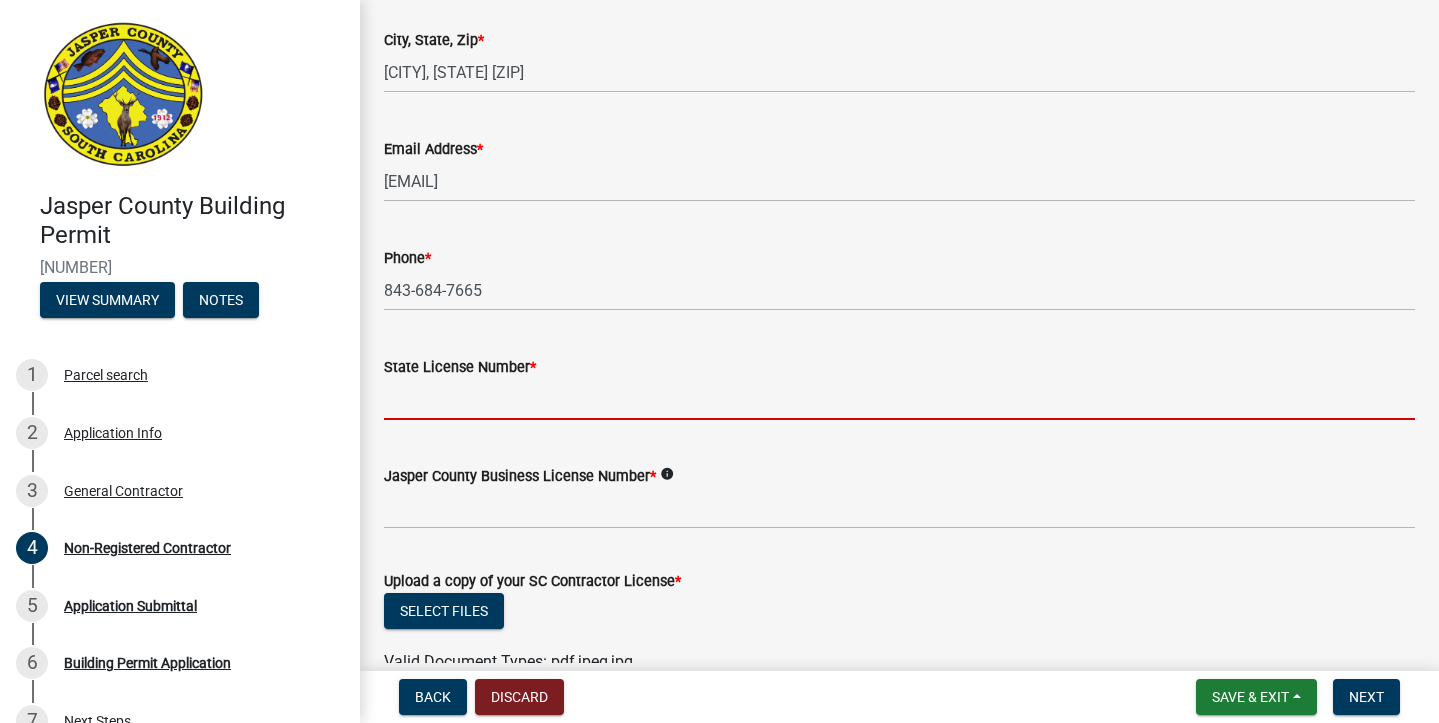 click on "State License Number  *" at bounding box center (899, 399) 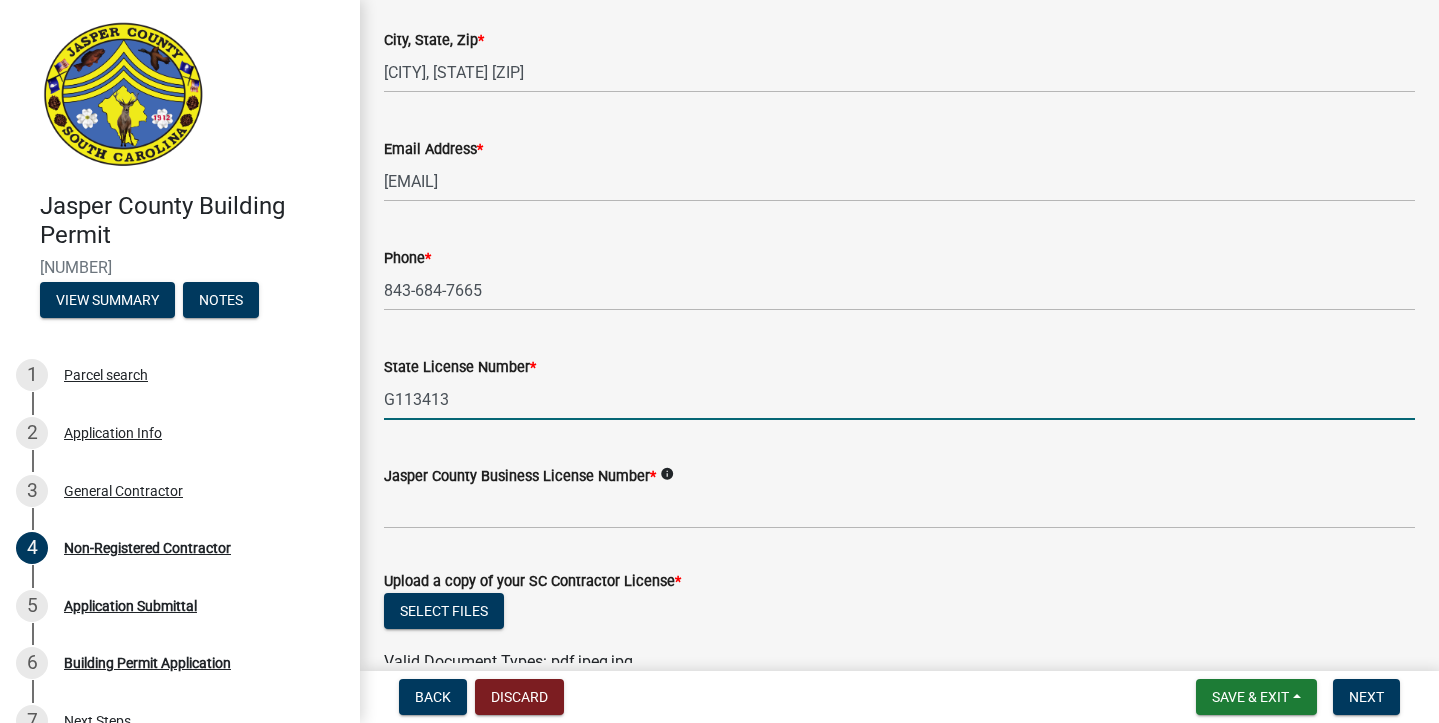 type on "G113413" 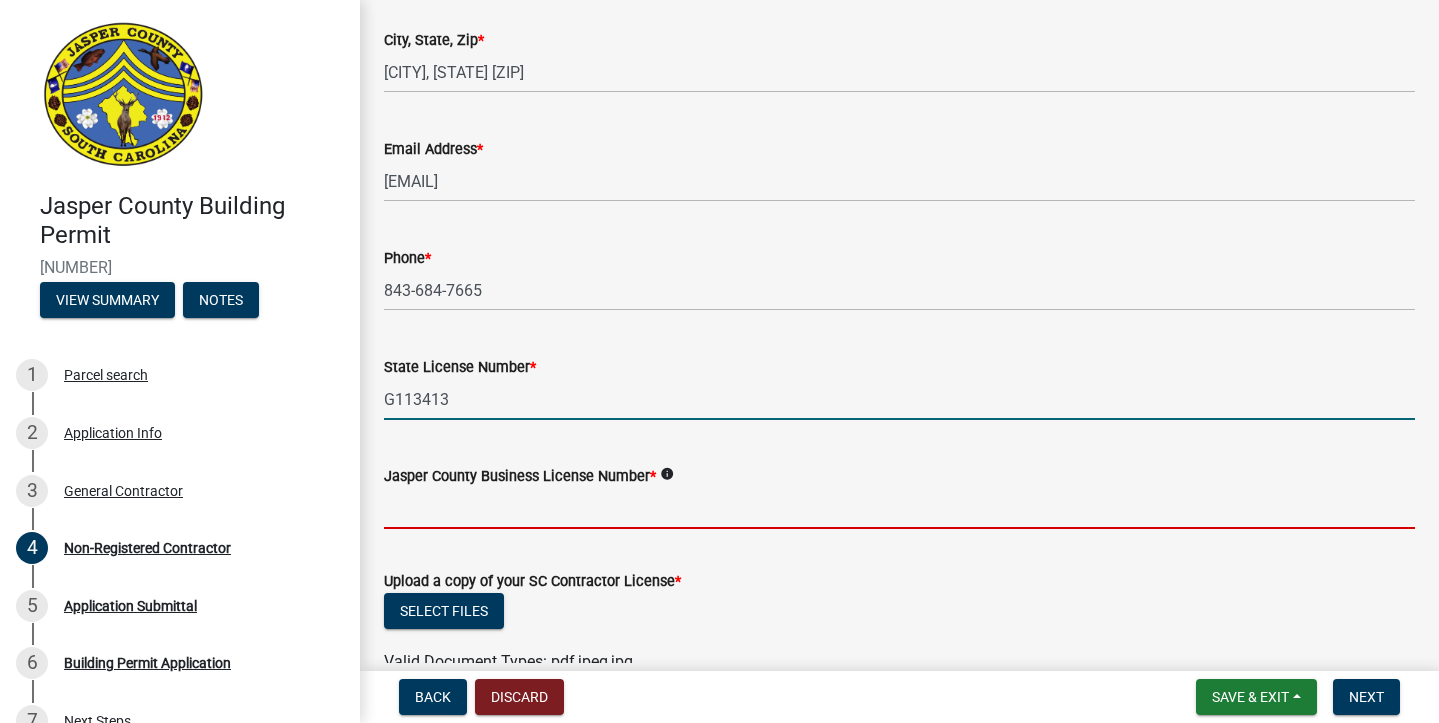 click on "Jasper County Business License Number  *" at bounding box center (899, 508) 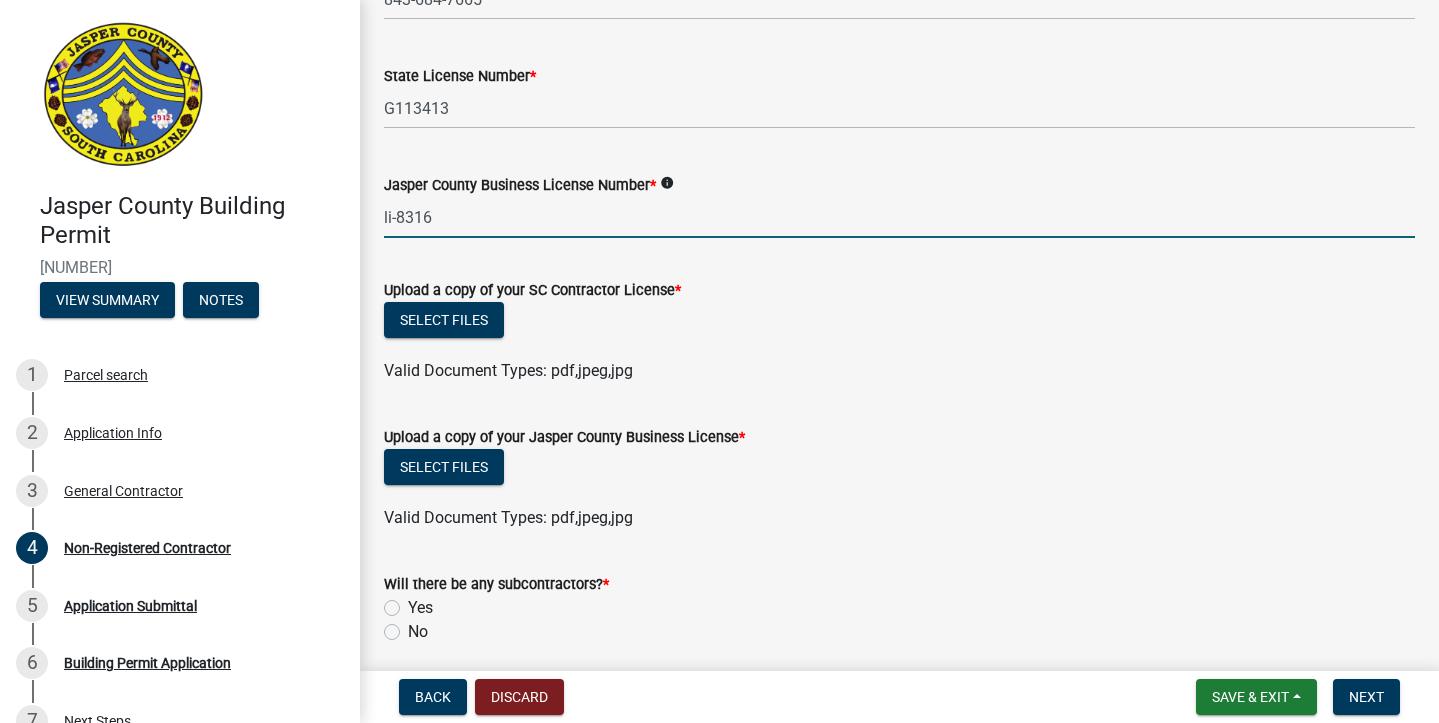 scroll, scrollTop: 951, scrollLeft: 0, axis: vertical 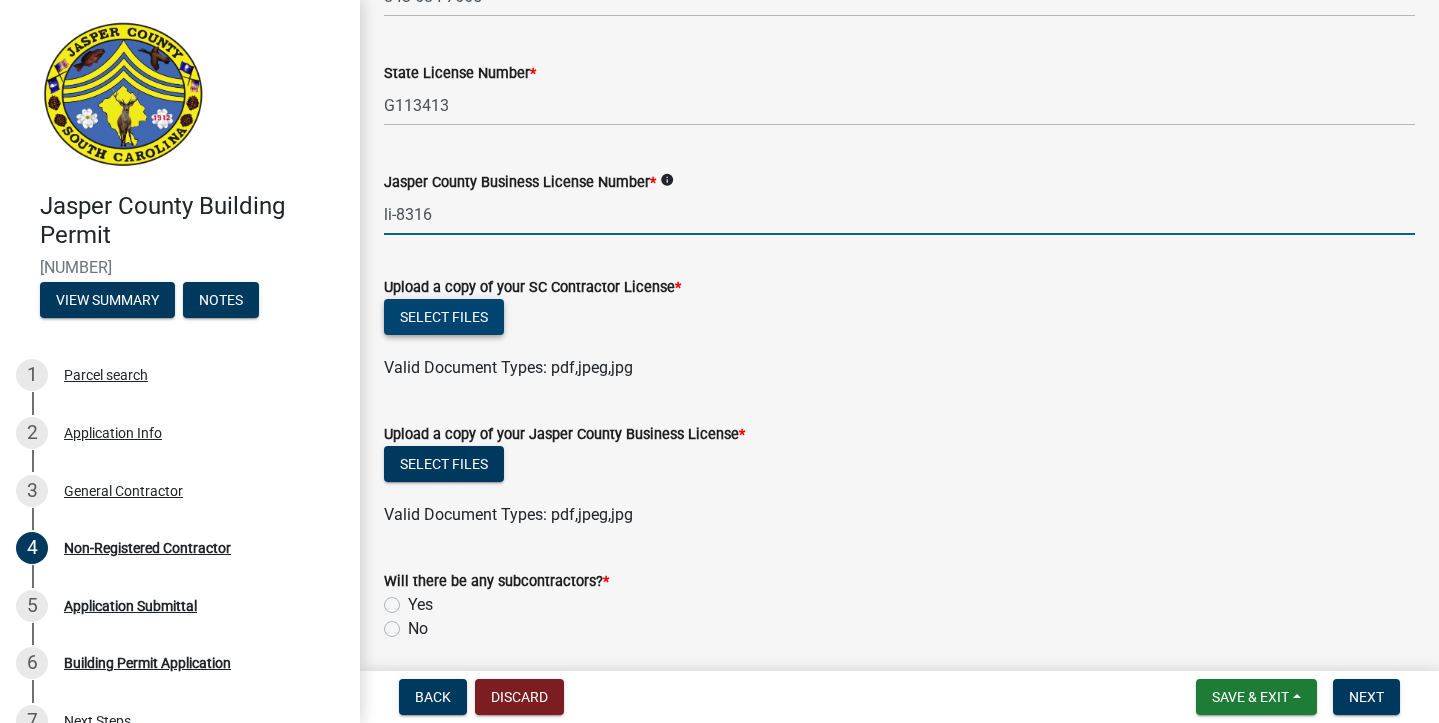 type on "li-8316" 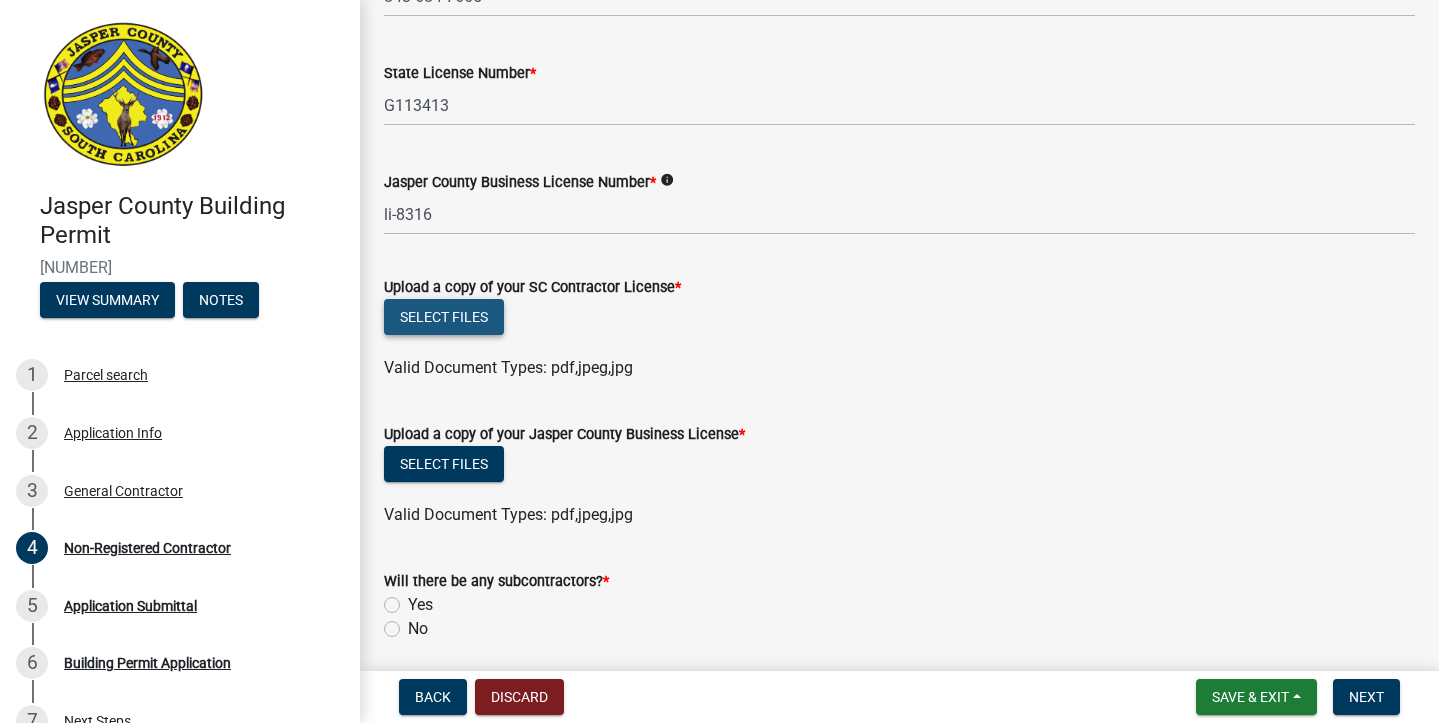 click on "Select files" 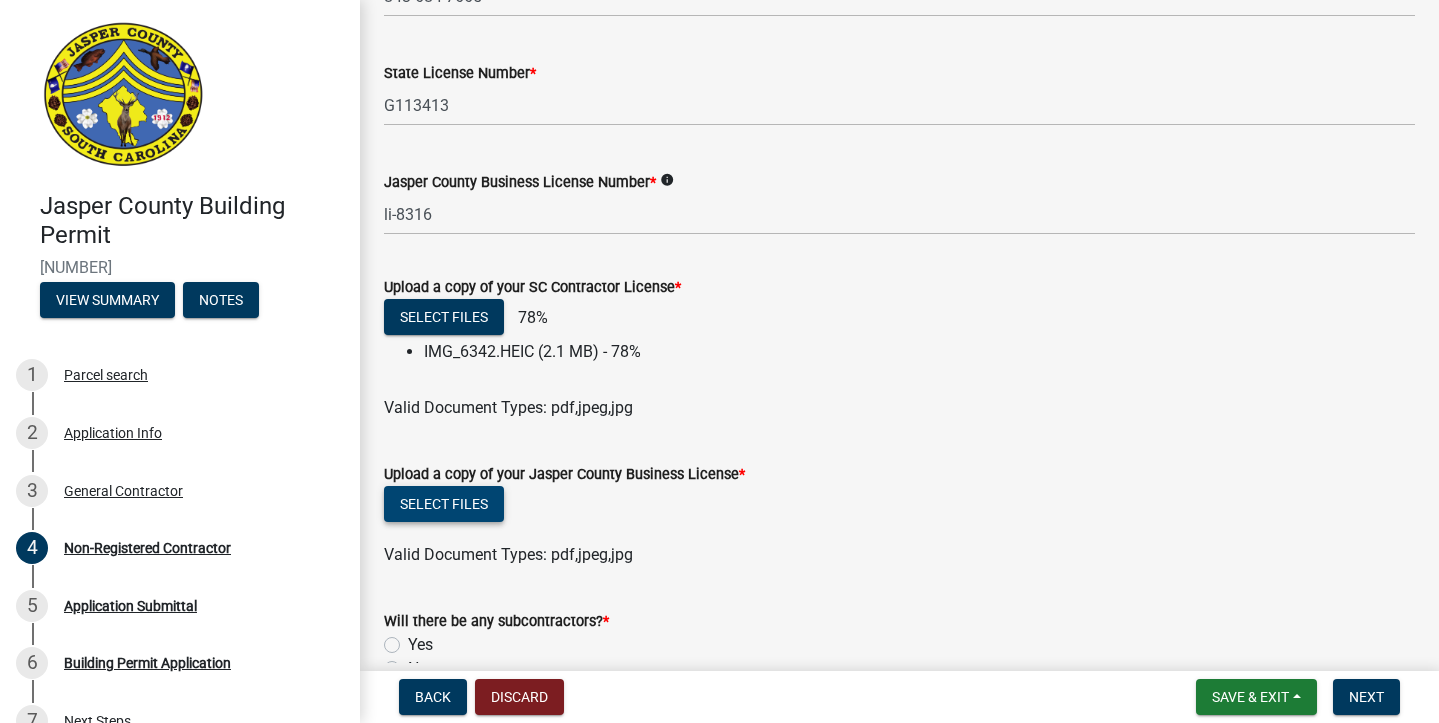 click on "Select files" 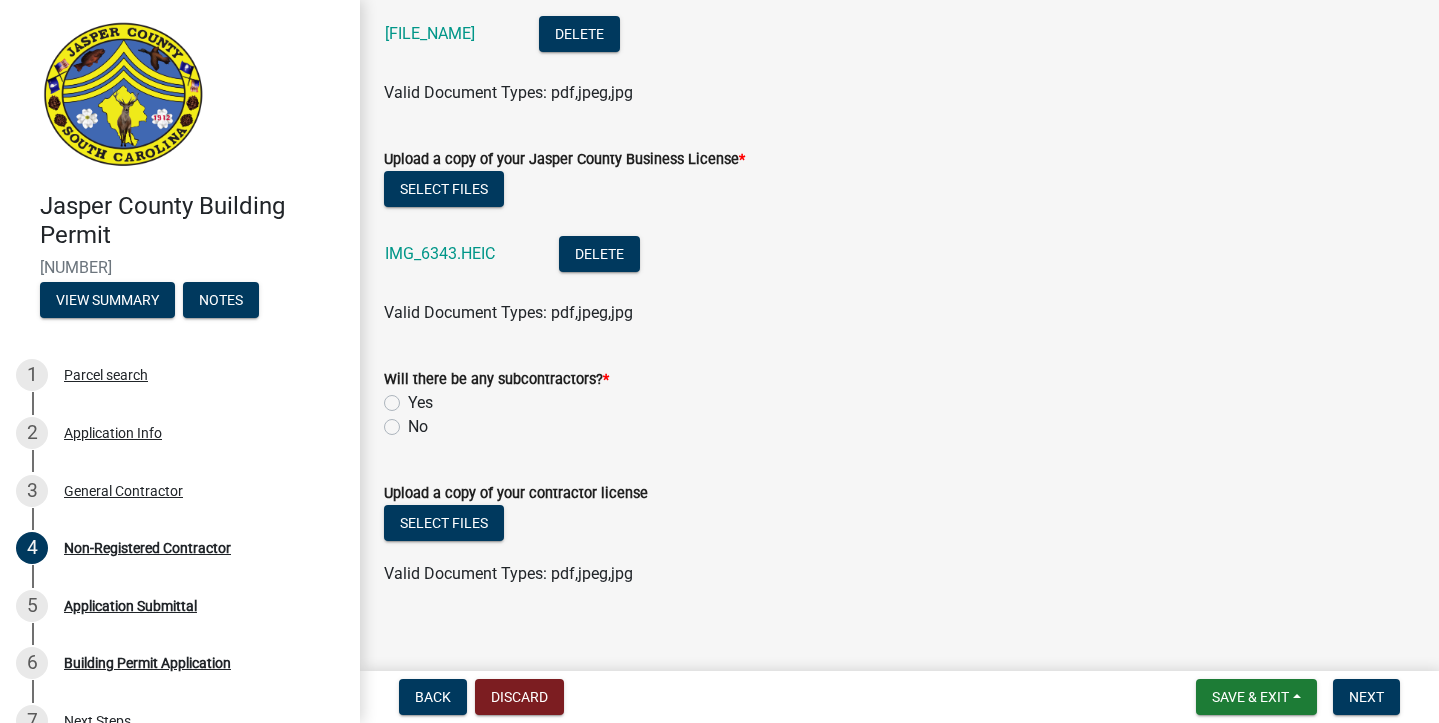 scroll, scrollTop: 1298, scrollLeft: 0, axis: vertical 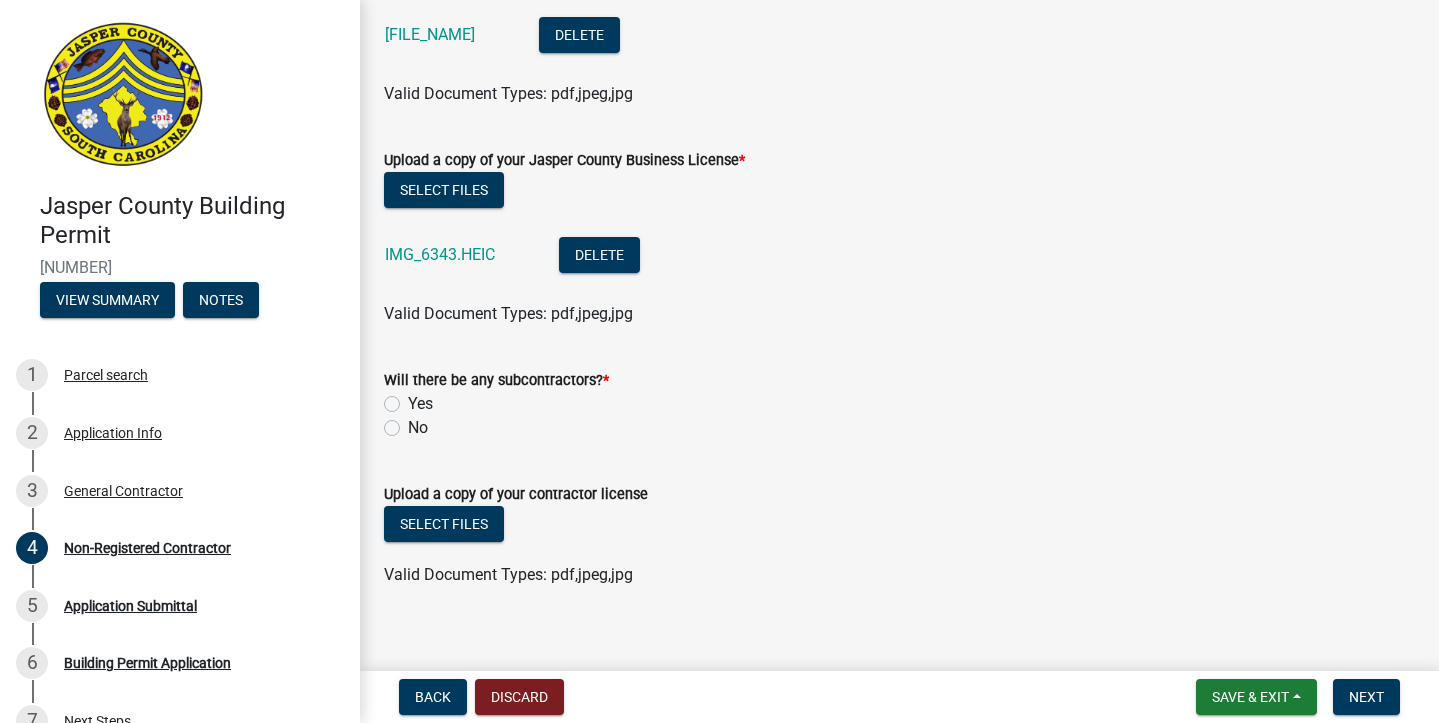 click on "No" 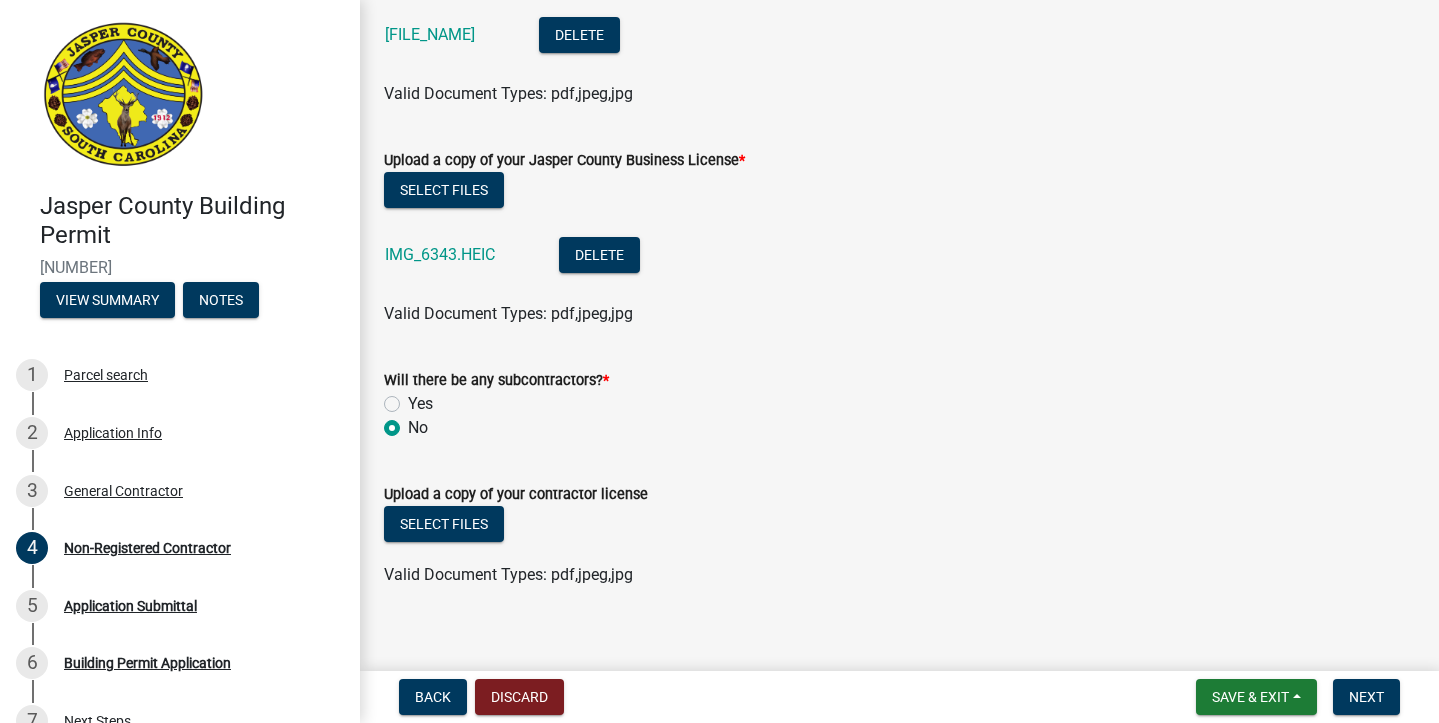 radio on "true" 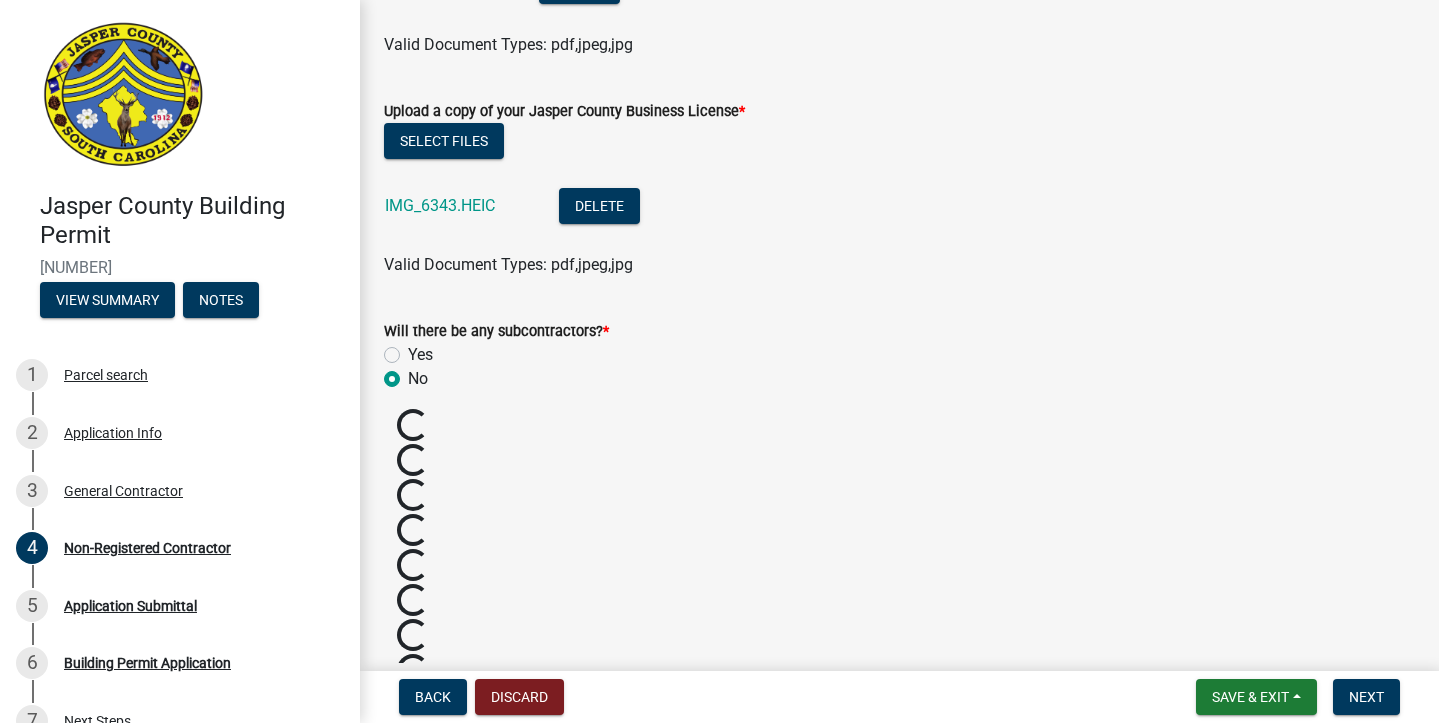 scroll, scrollTop: 1298, scrollLeft: 0, axis: vertical 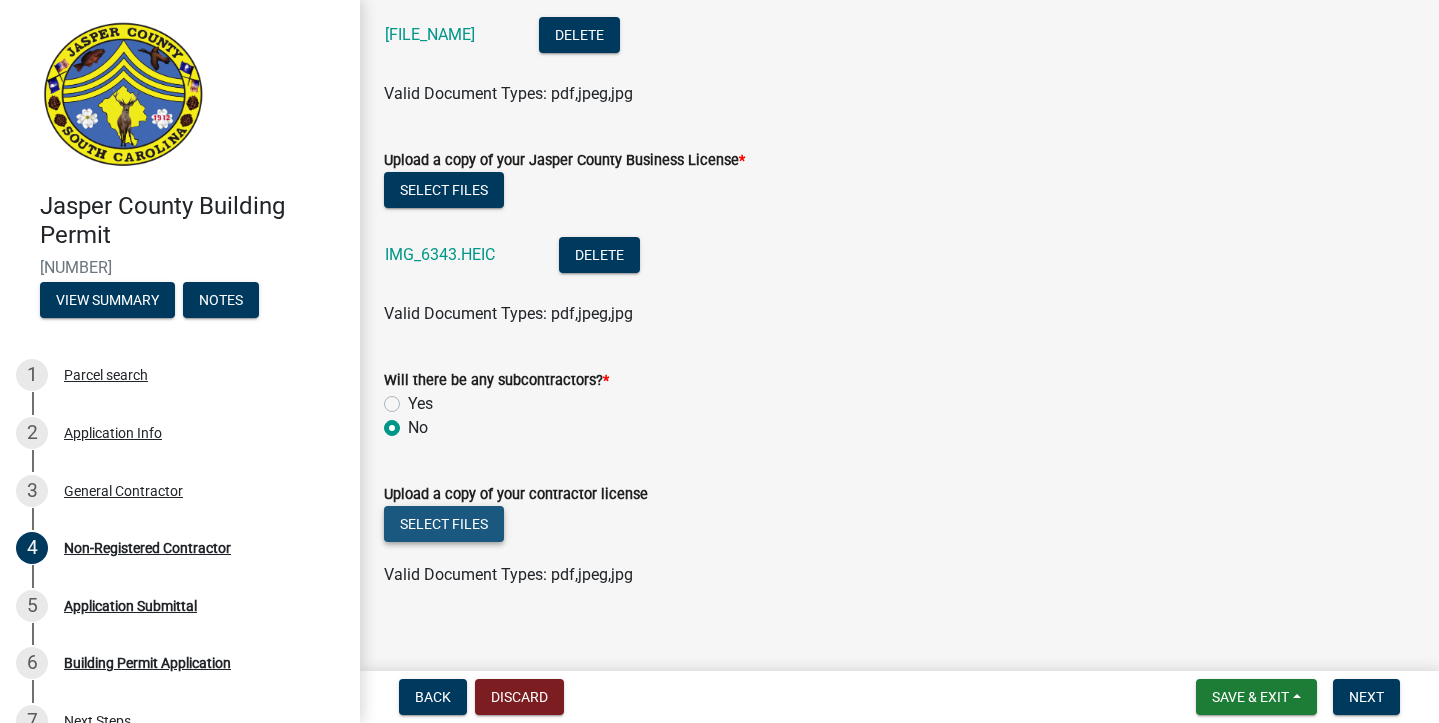 click on "Select files" 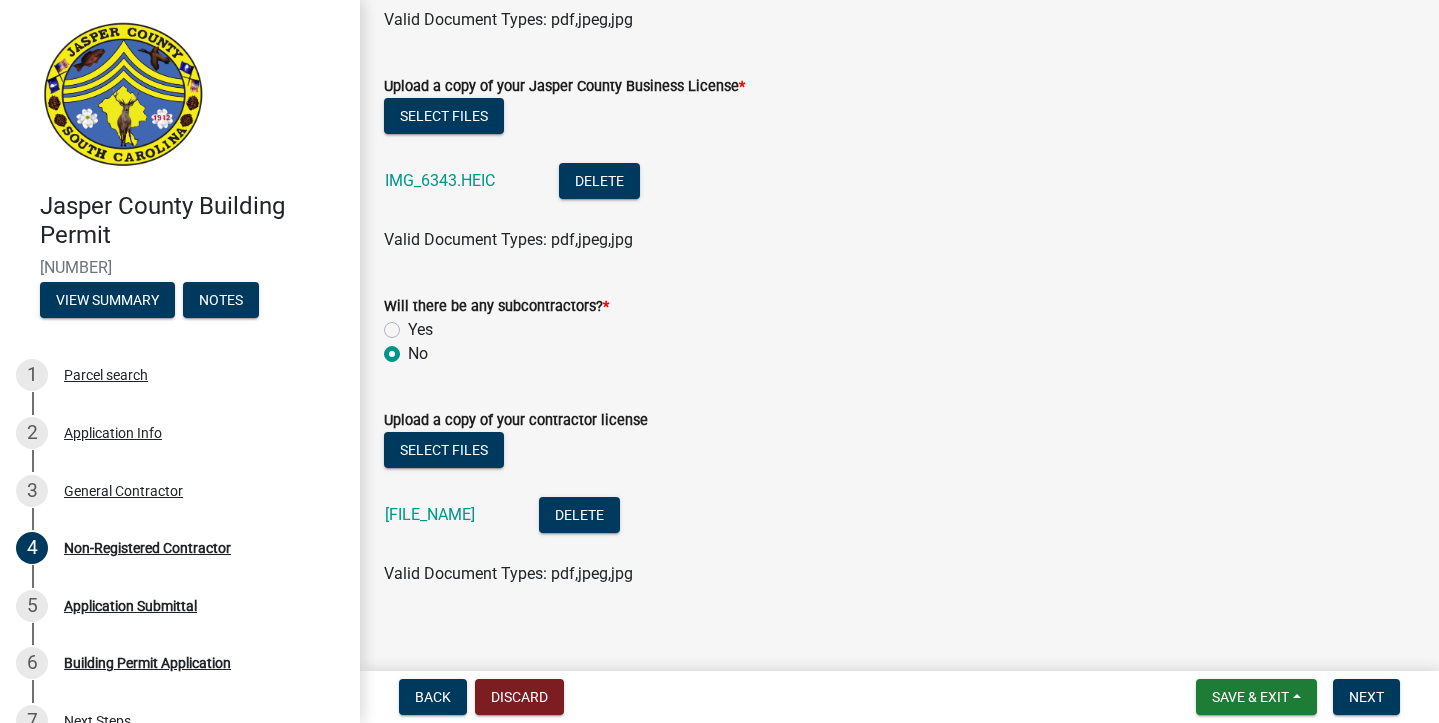 scroll, scrollTop: 1371, scrollLeft: 0, axis: vertical 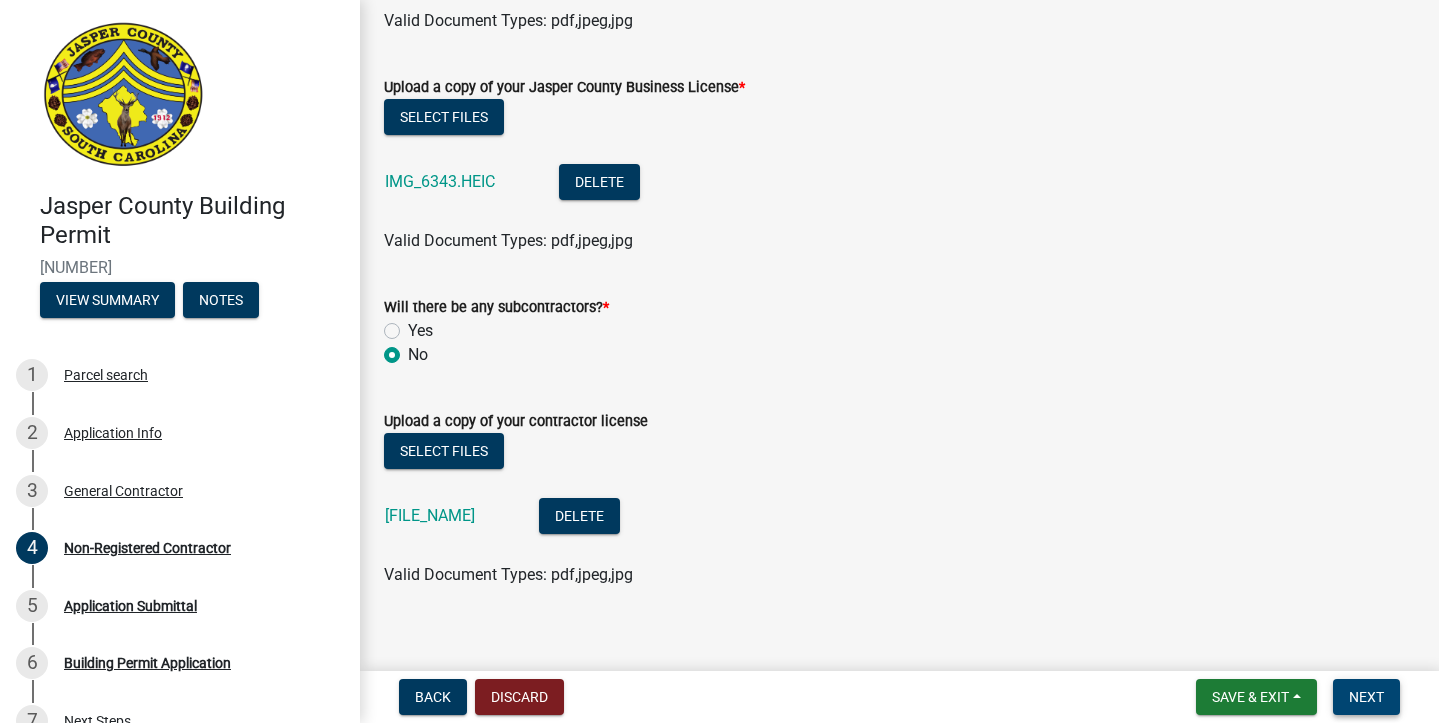 click on "Next" at bounding box center (1366, 697) 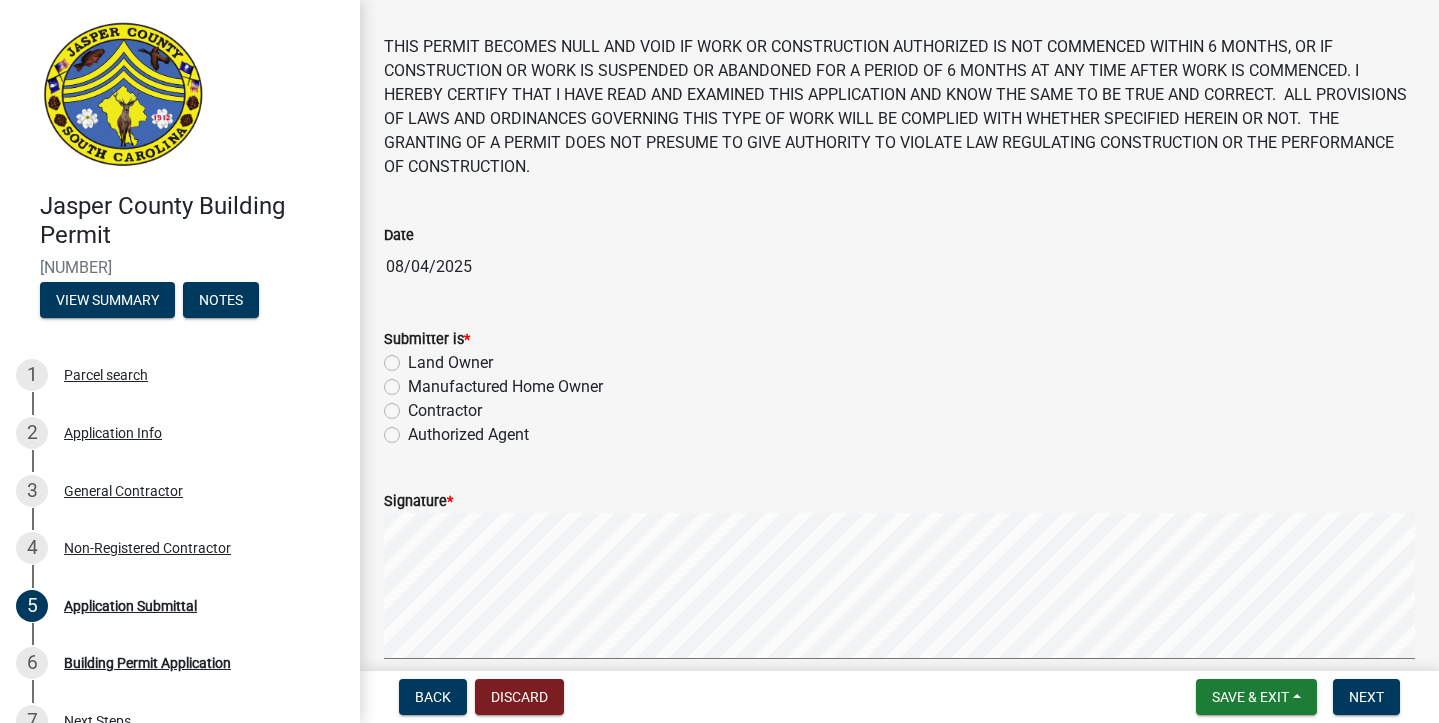 scroll, scrollTop: 78, scrollLeft: 0, axis: vertical 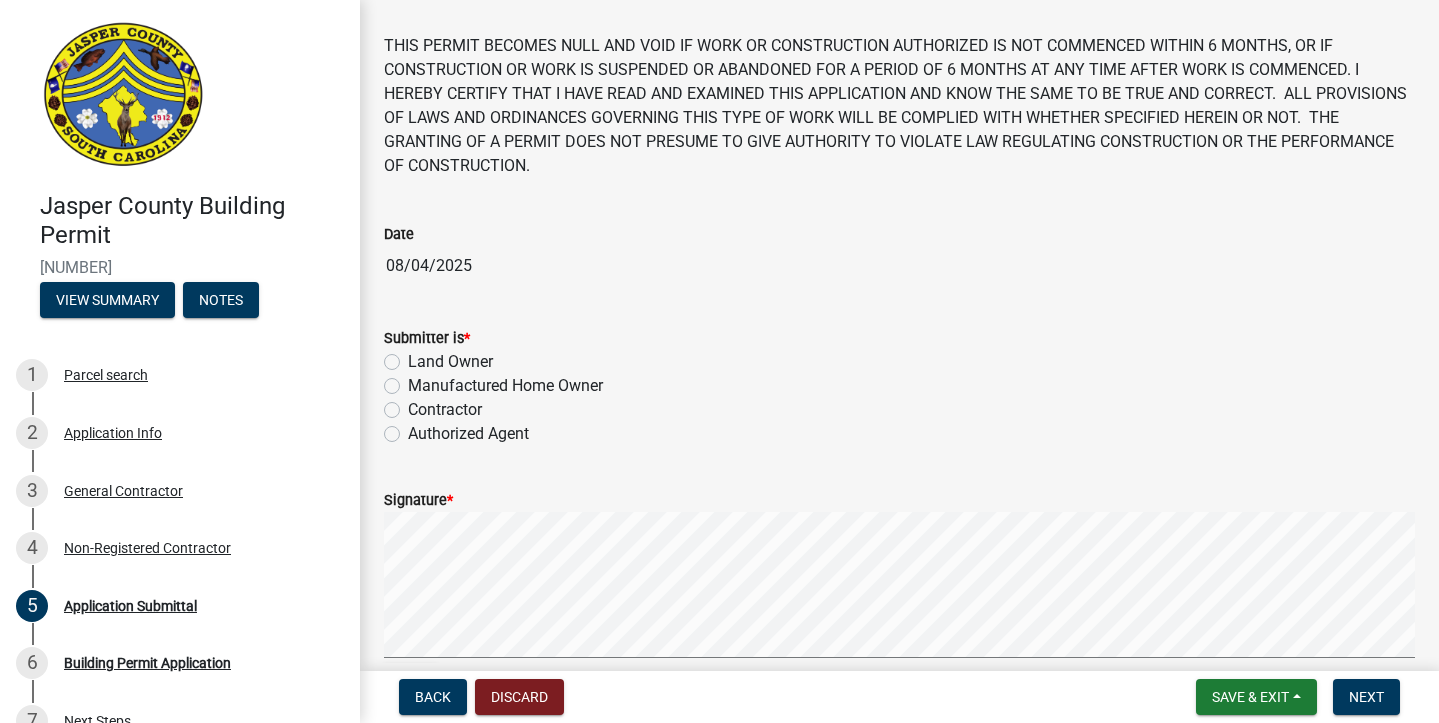 click on "Contractor" 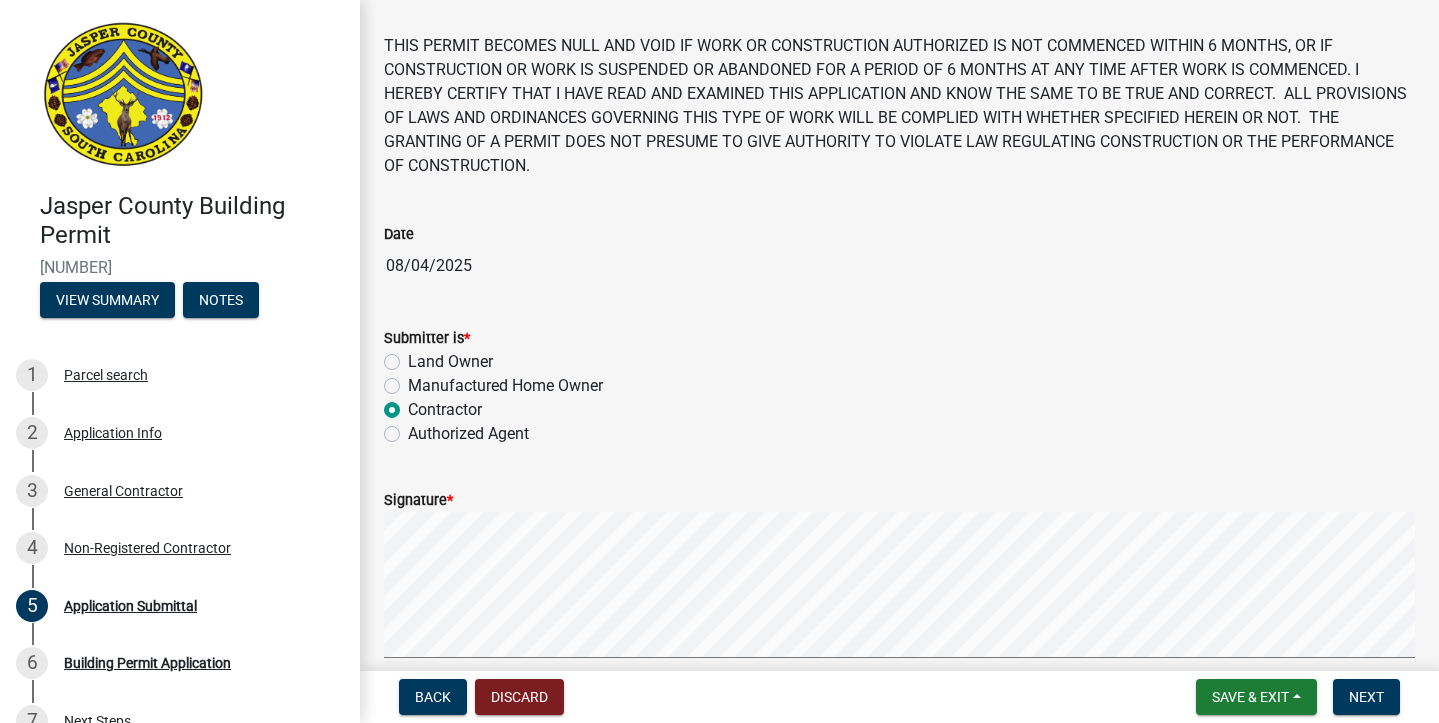radio on "true" 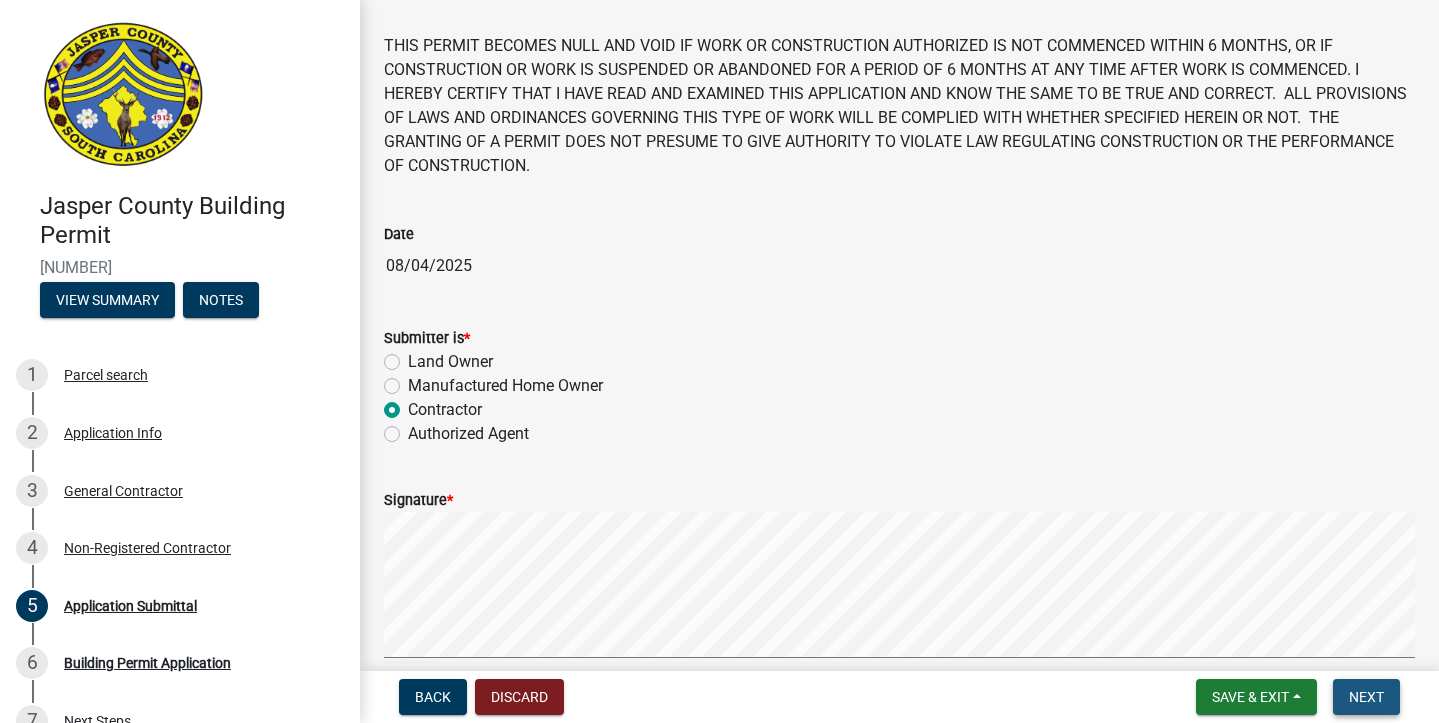 click on "Next" at bounding box center [1366, 697] 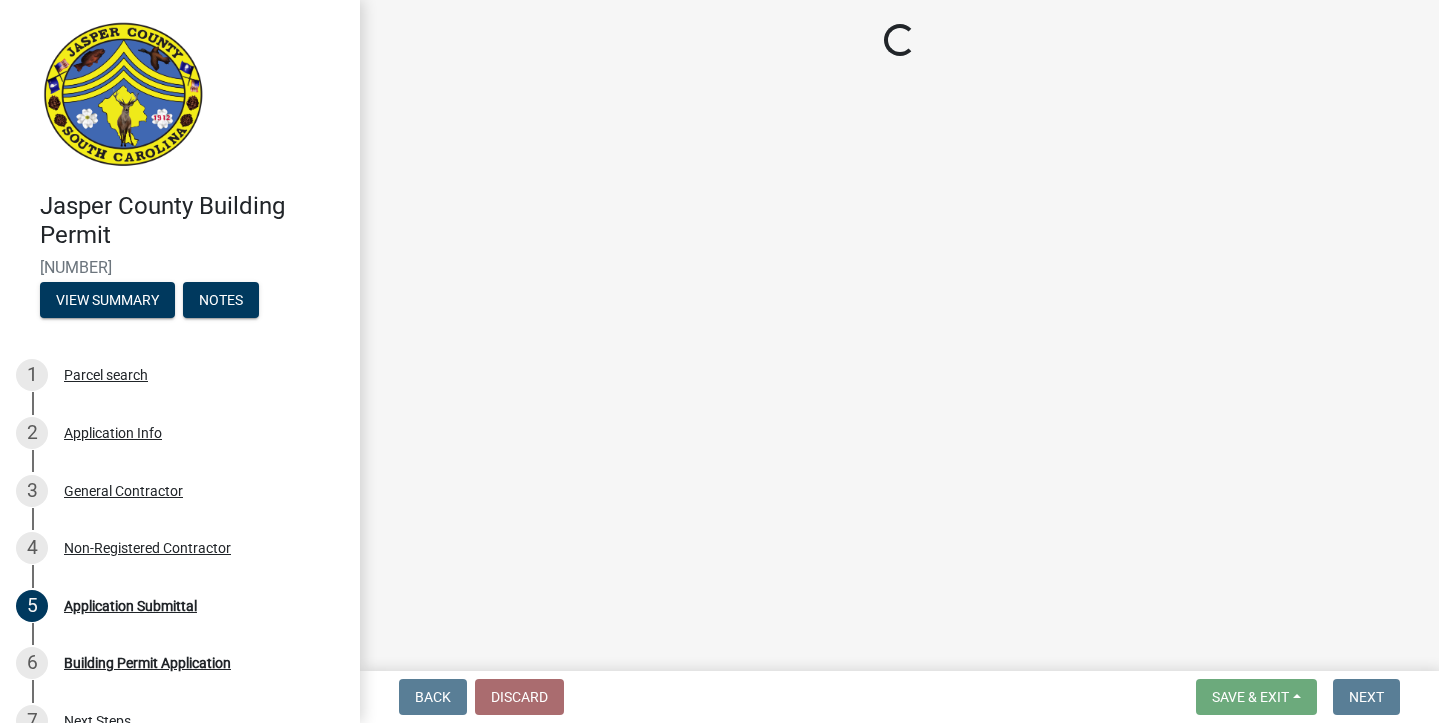 scroll, scrollTop: 0, scrollLeft: 0, axis: both 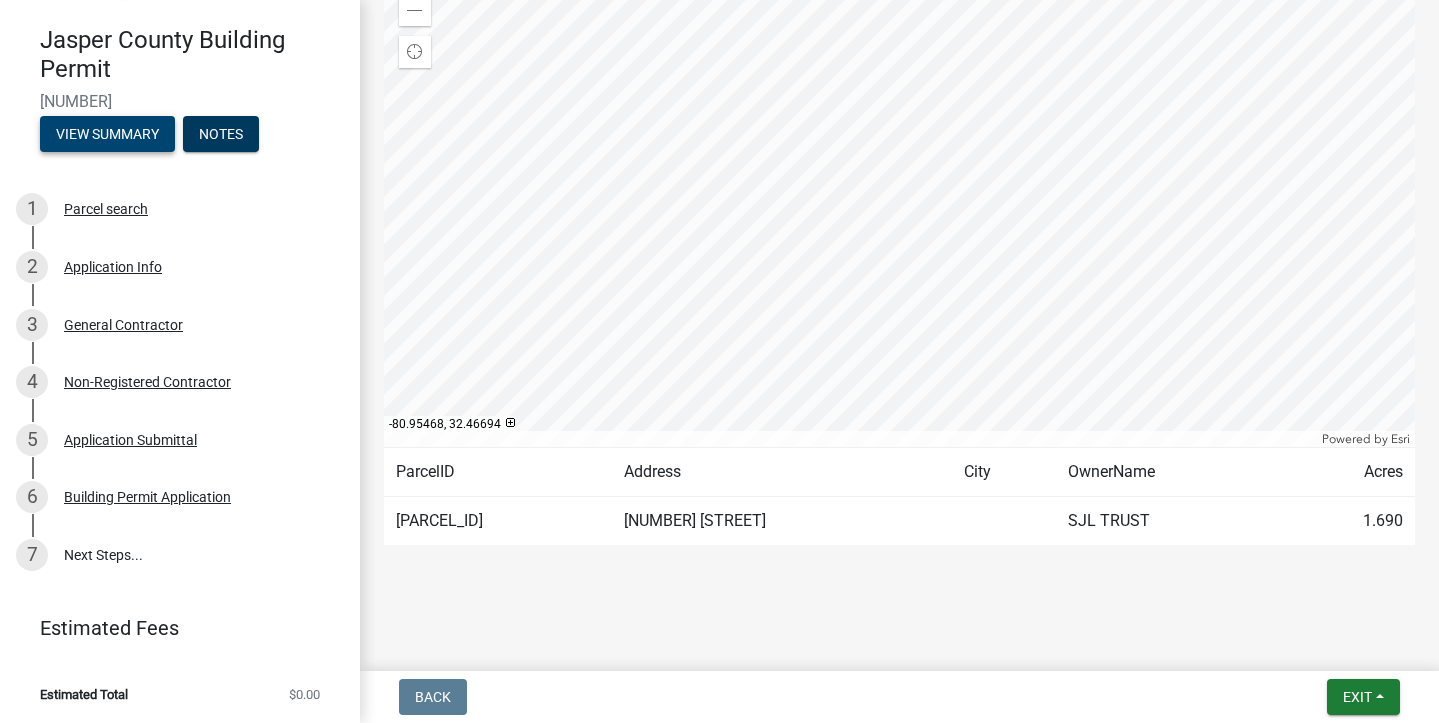 click on "View Summary" at bounding box center (107, 134) 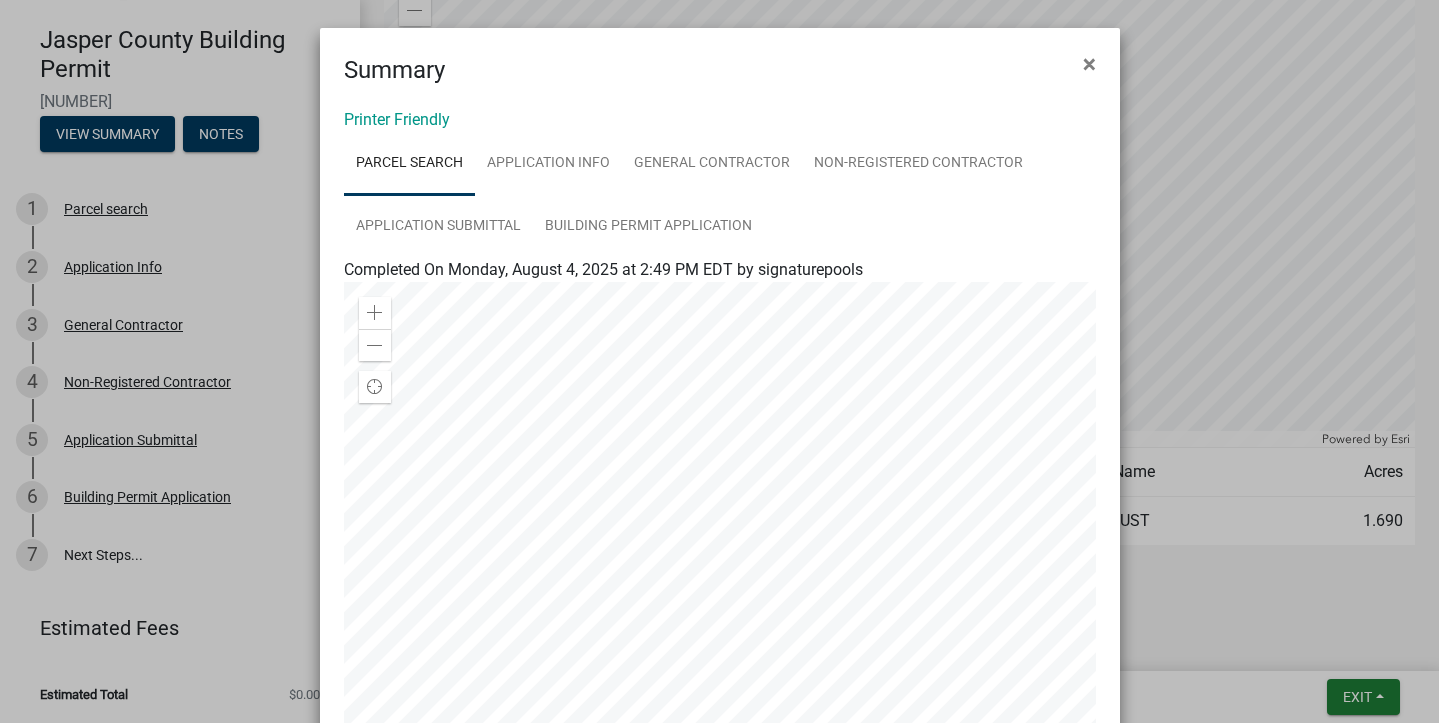 scroll, scrollTop: 0, scrollLeft: 0, axis: both 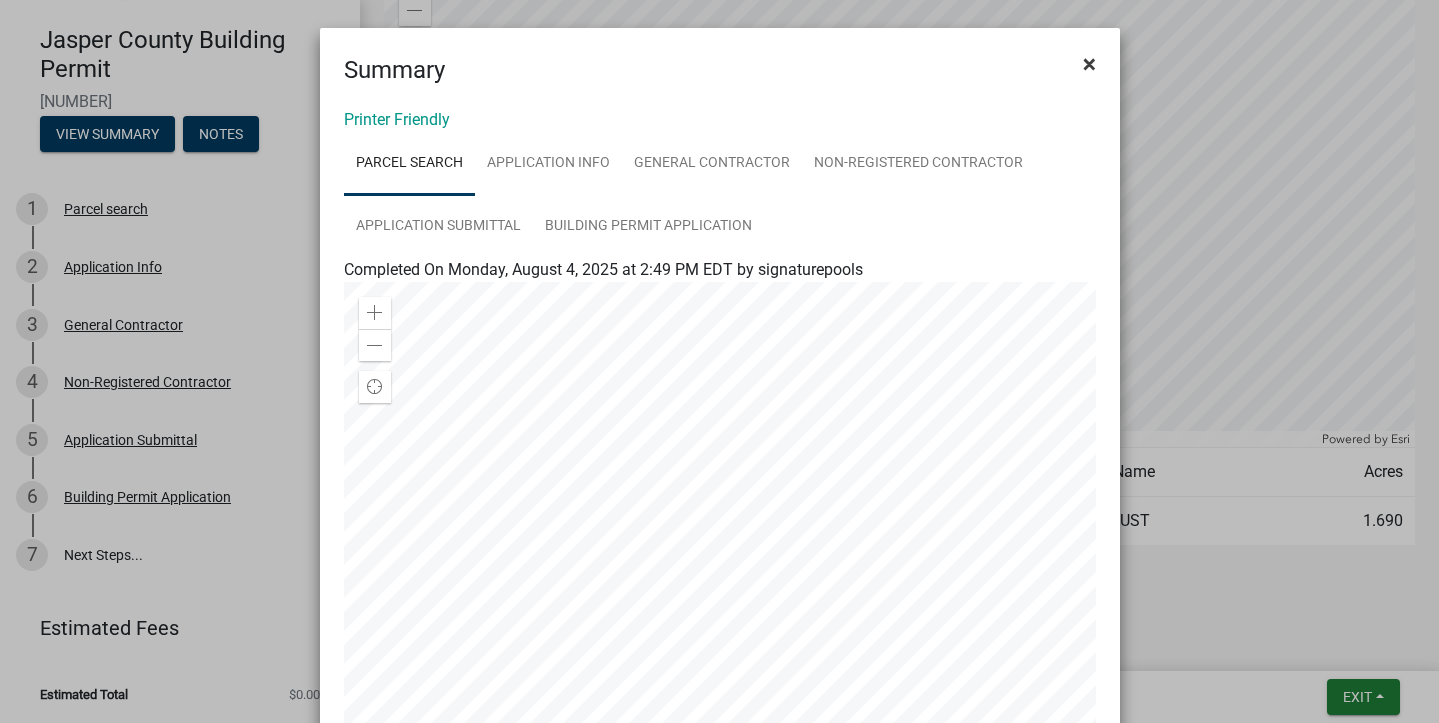 click on "×" 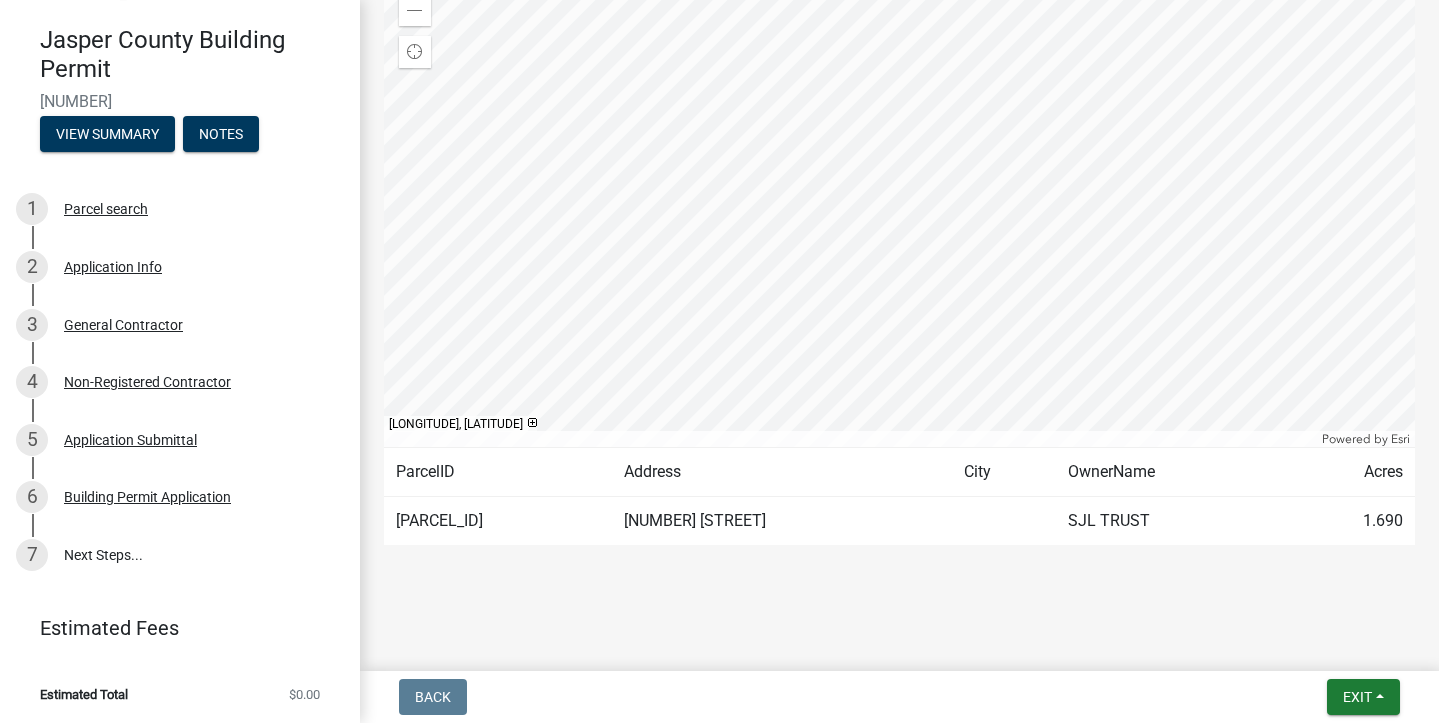 scroll, scrollTop: 0, scrollLeft: 0, axis: both 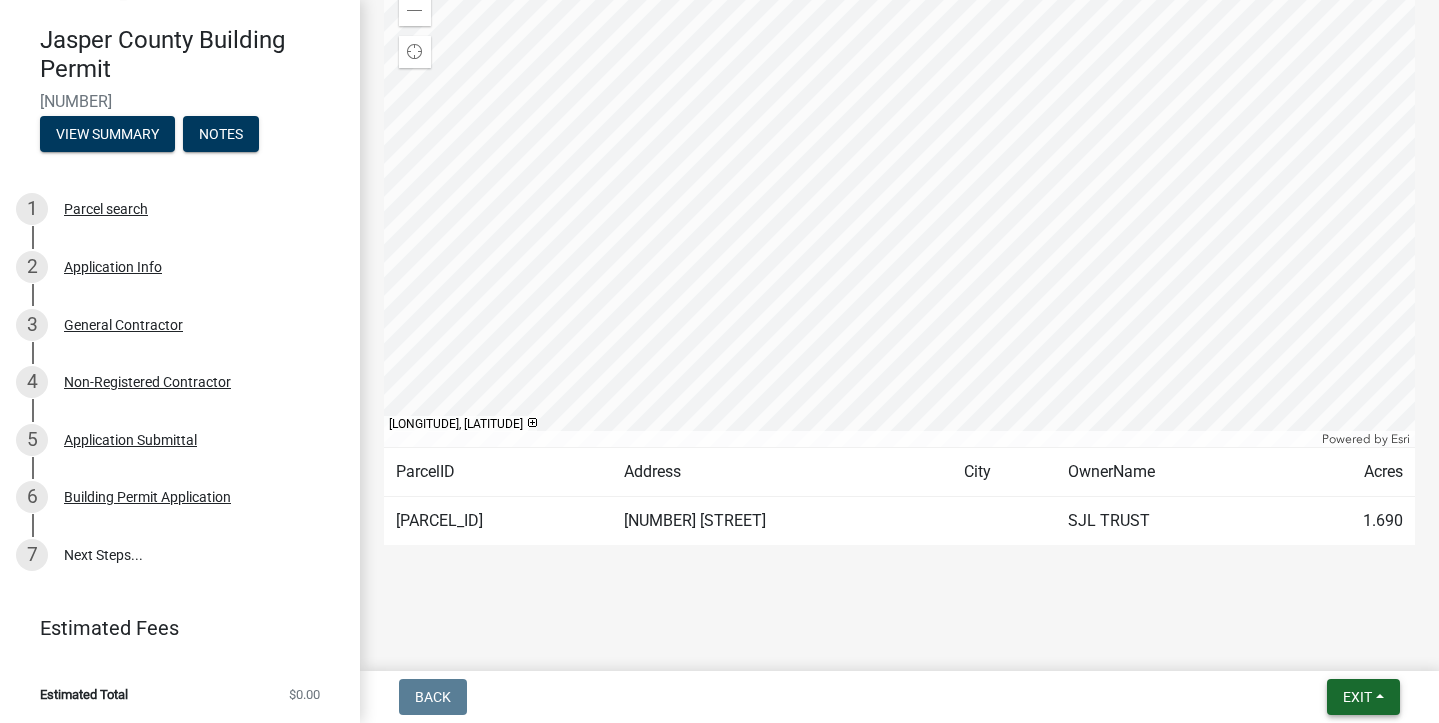 click on "Exit" at bounding box center [1357, 697] 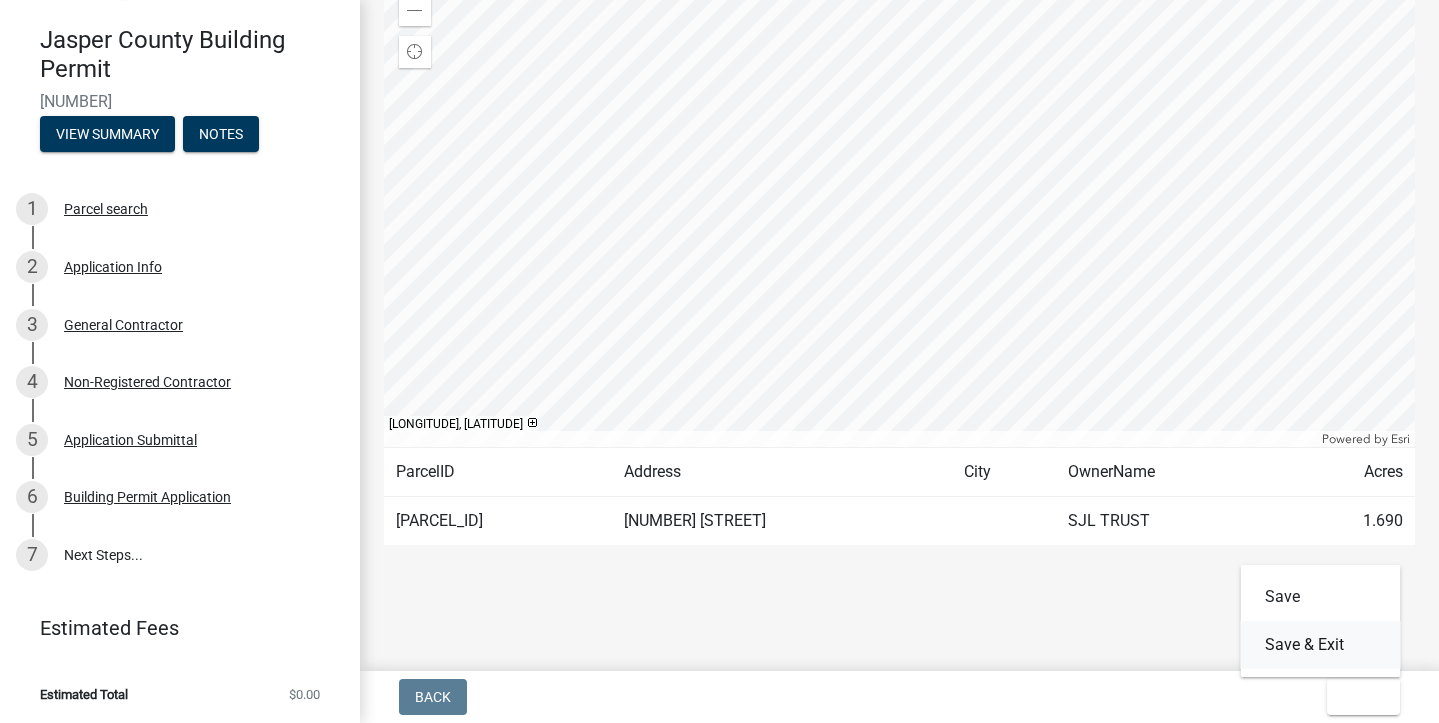 click on "Save & Exit" at bounding box center [1321, 645] 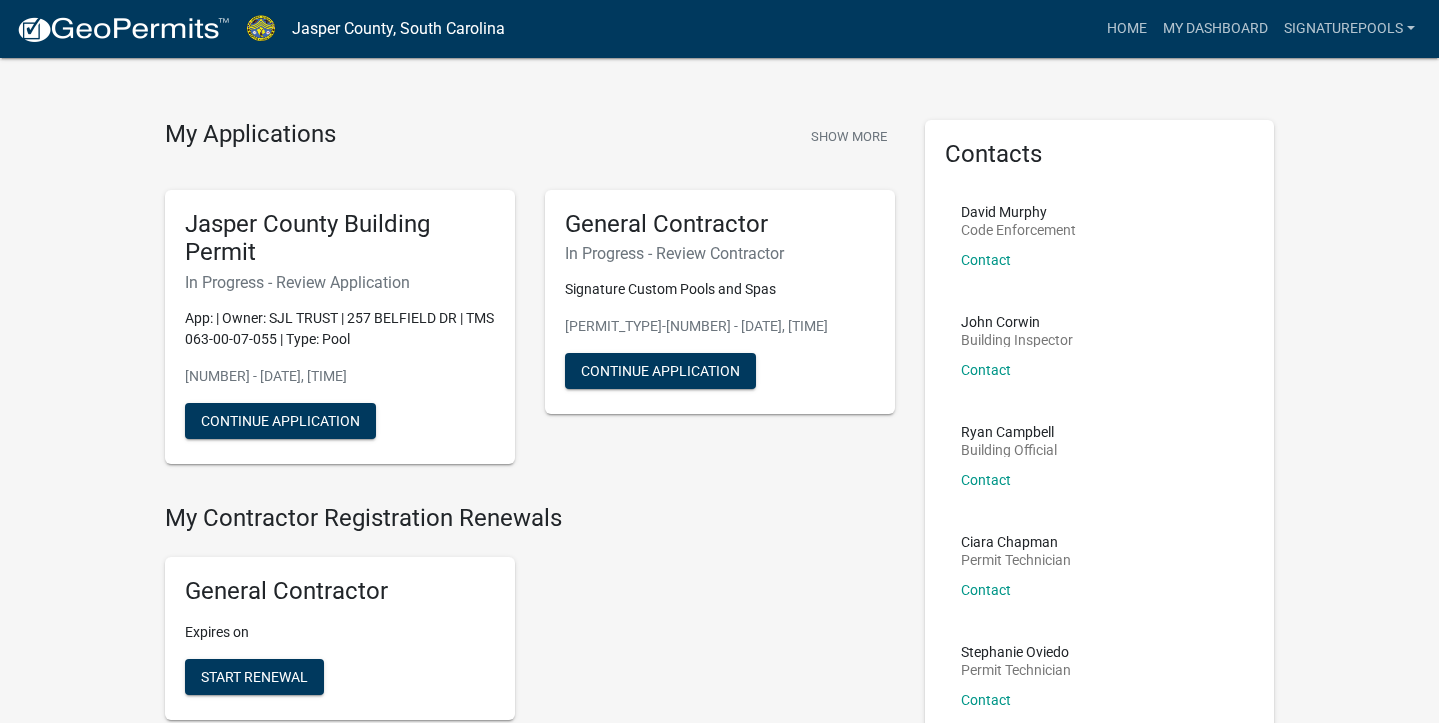 scroll, scrollTop: 25, scrollLeft: 0, axis: vertical 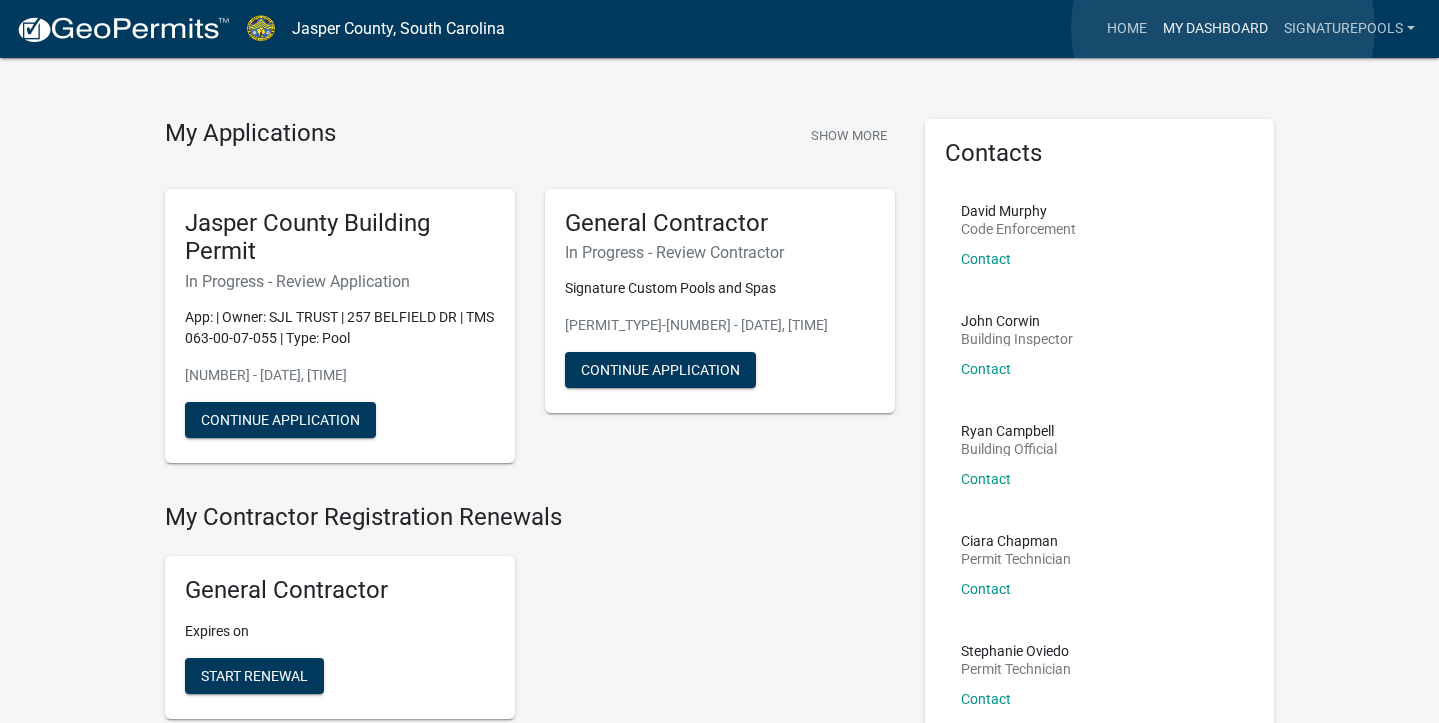 click on "My Dashboard" at bounding box center (1215, 29) 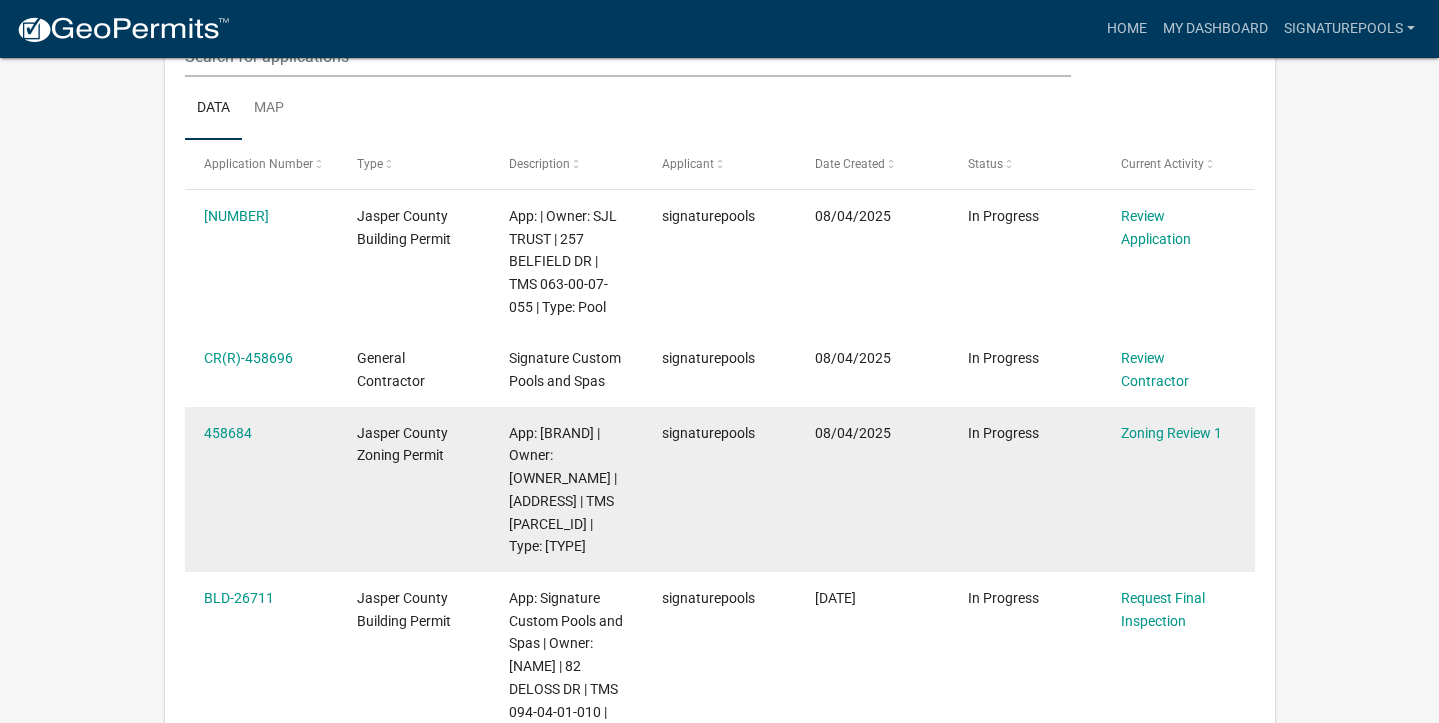 scroll, scrollTop: 305, scrollLeft: 0, axis: vertical 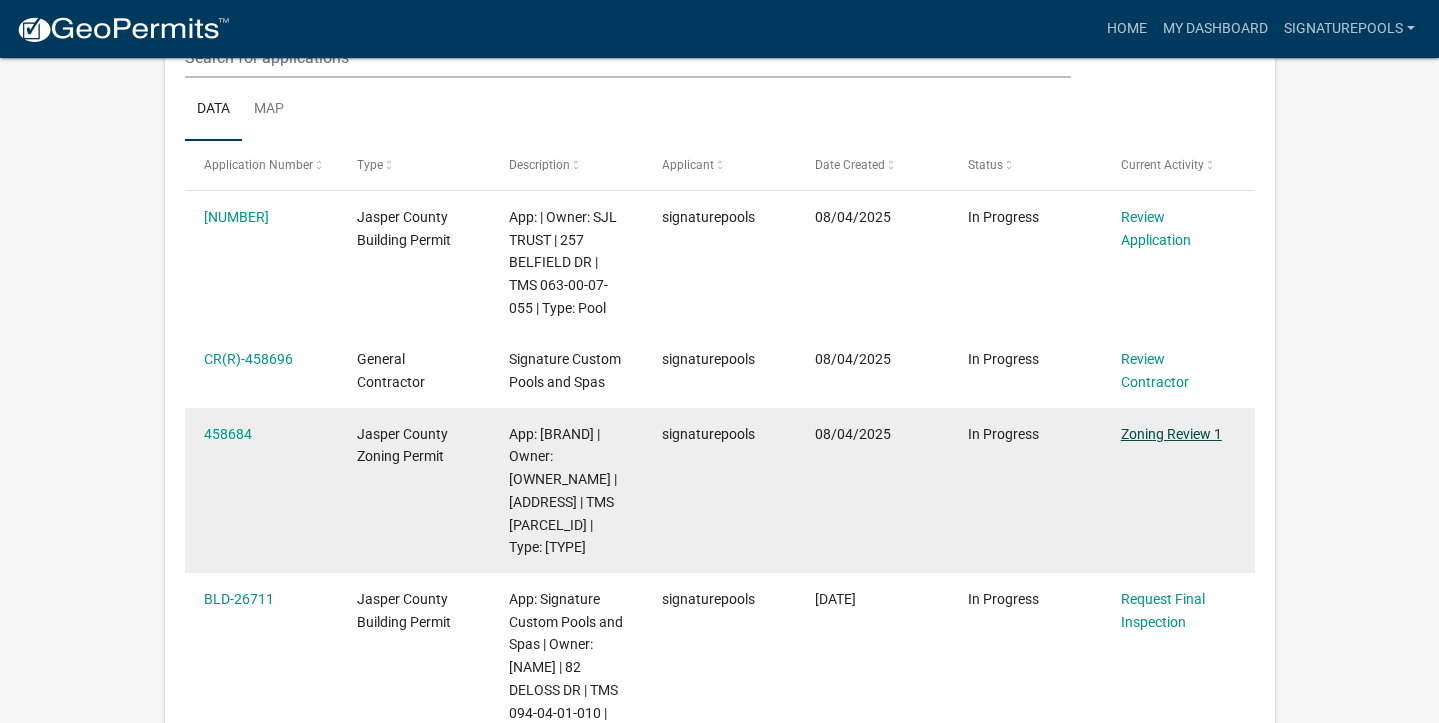 click on "Zoning Review 1" 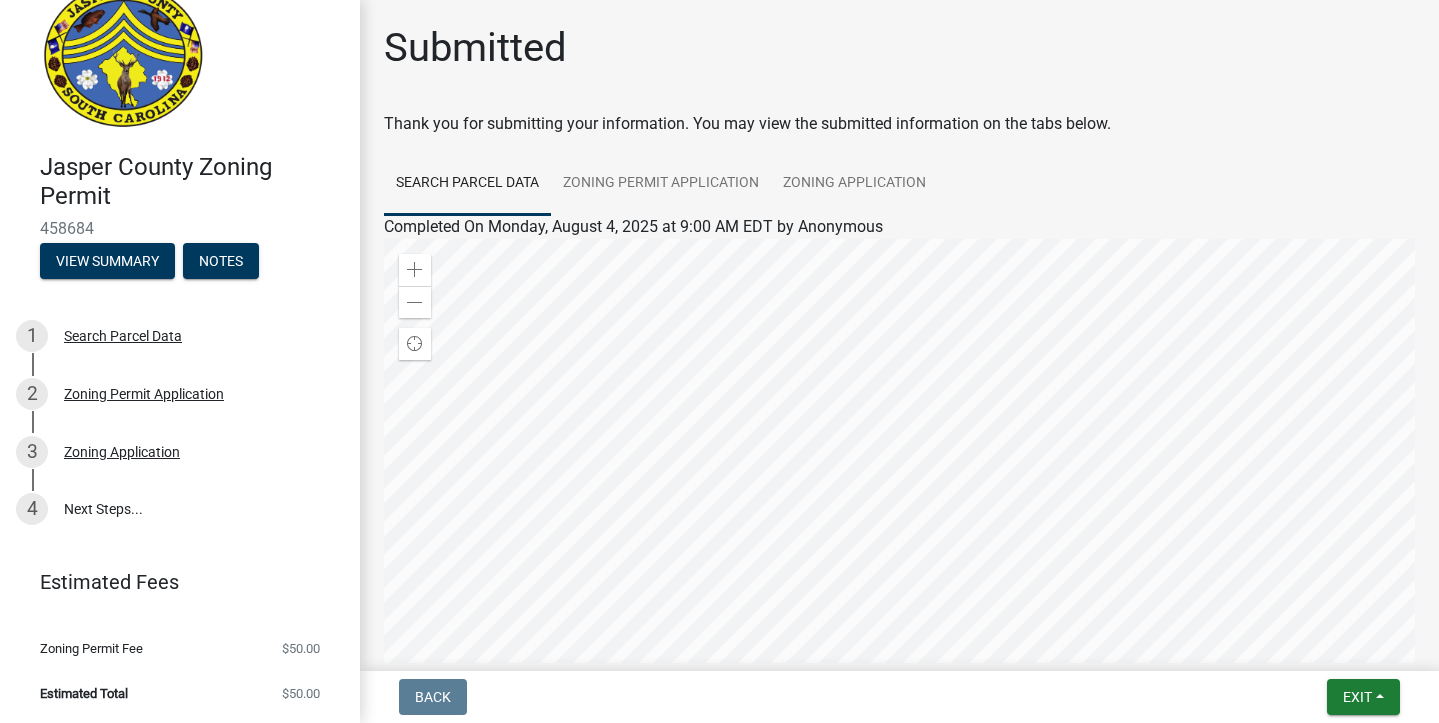 scroll, scrollTop: 38, scrollLeft: 0, axis: vertical 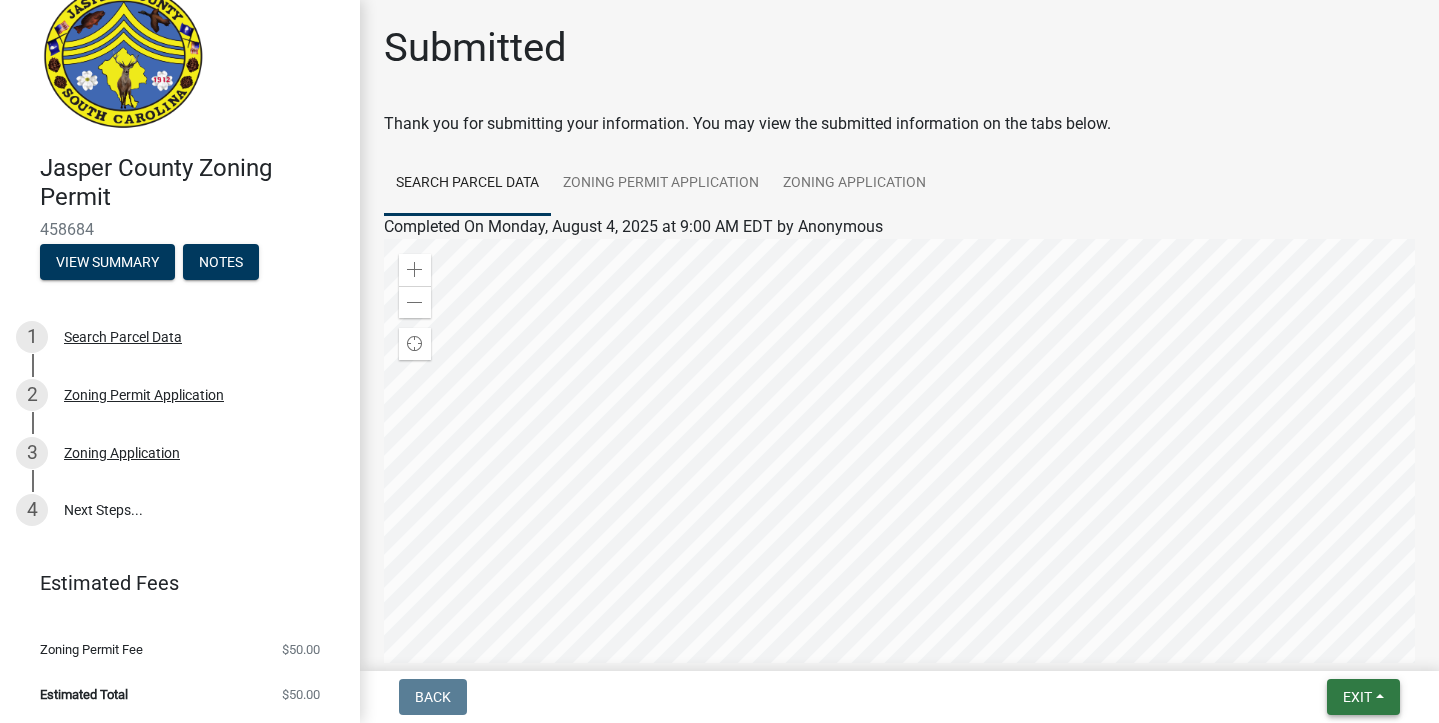 click on "Exit" at bounding box center [1357, 697] 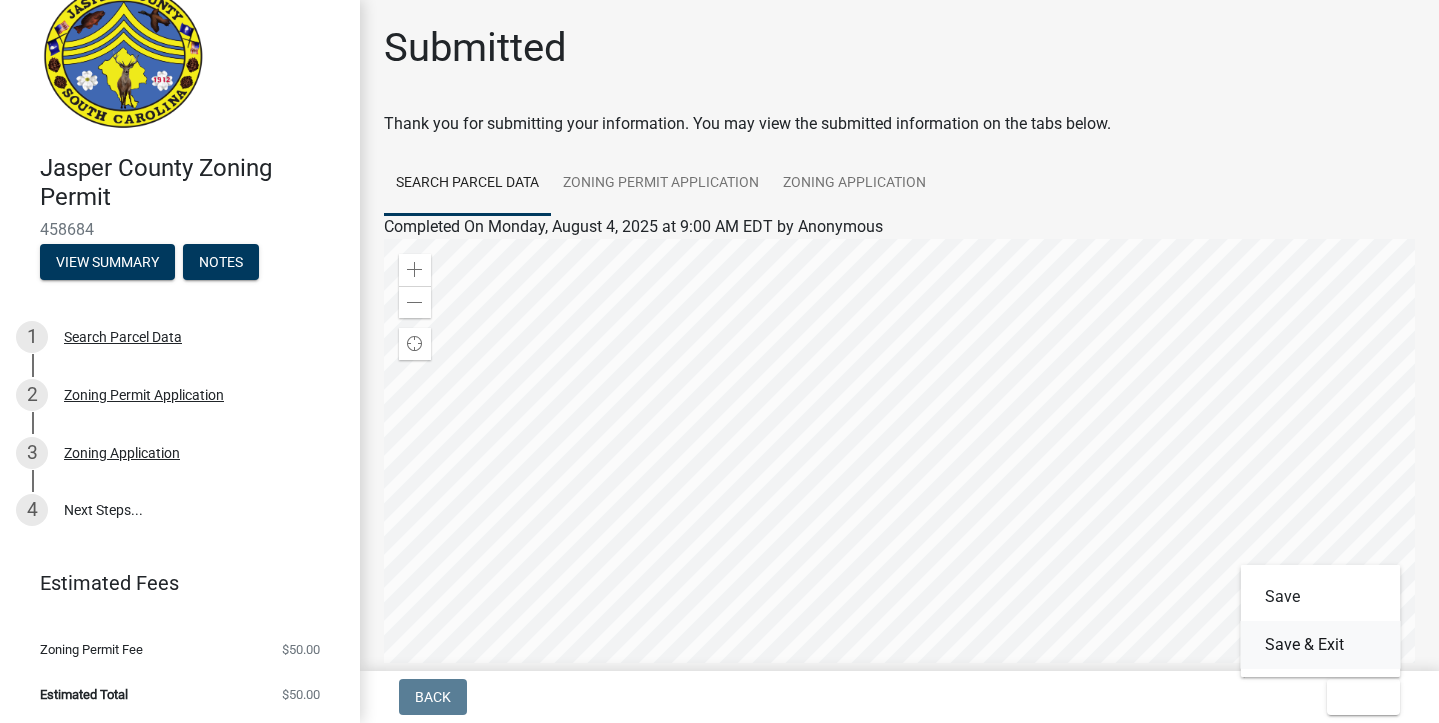 click on "Save & Exit" at bounding box center [1321, 645] 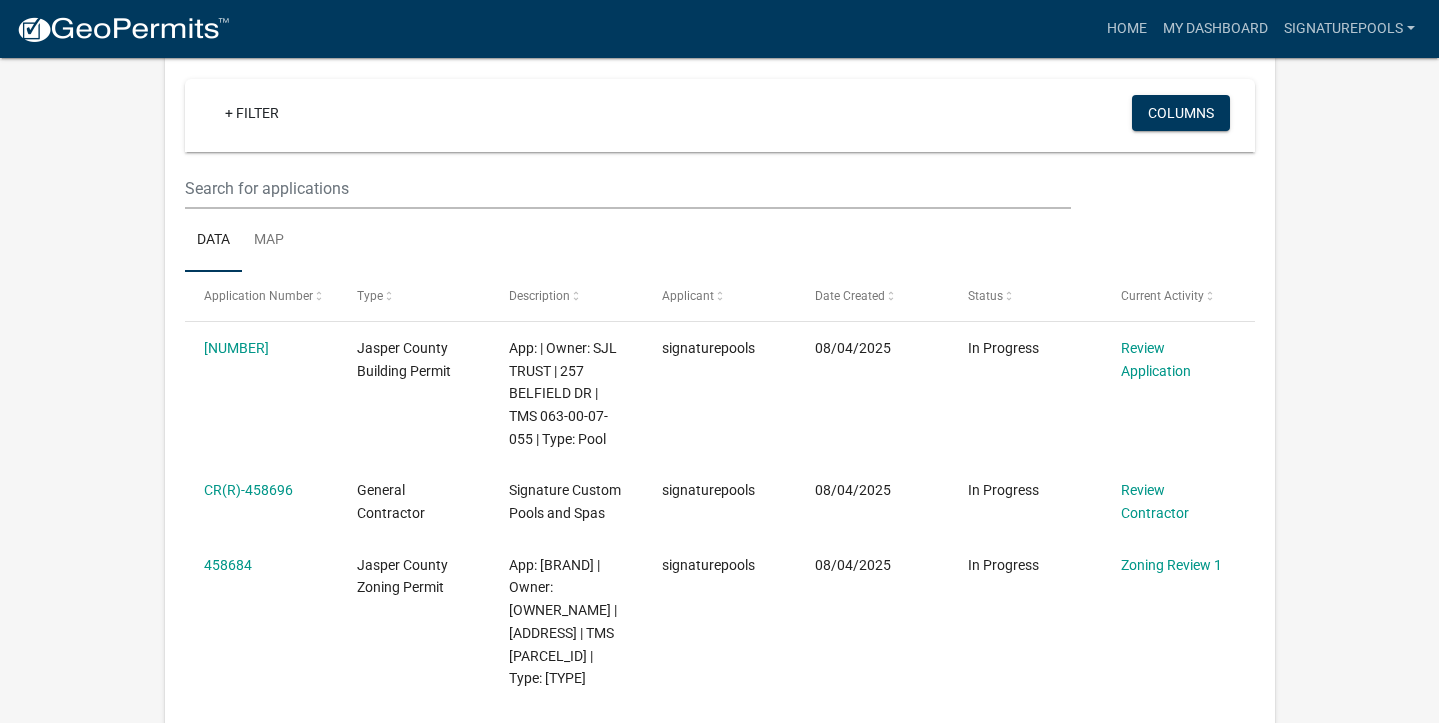 scroll, scrollTop: 169, scrollLeft: 0, axis: vertical 